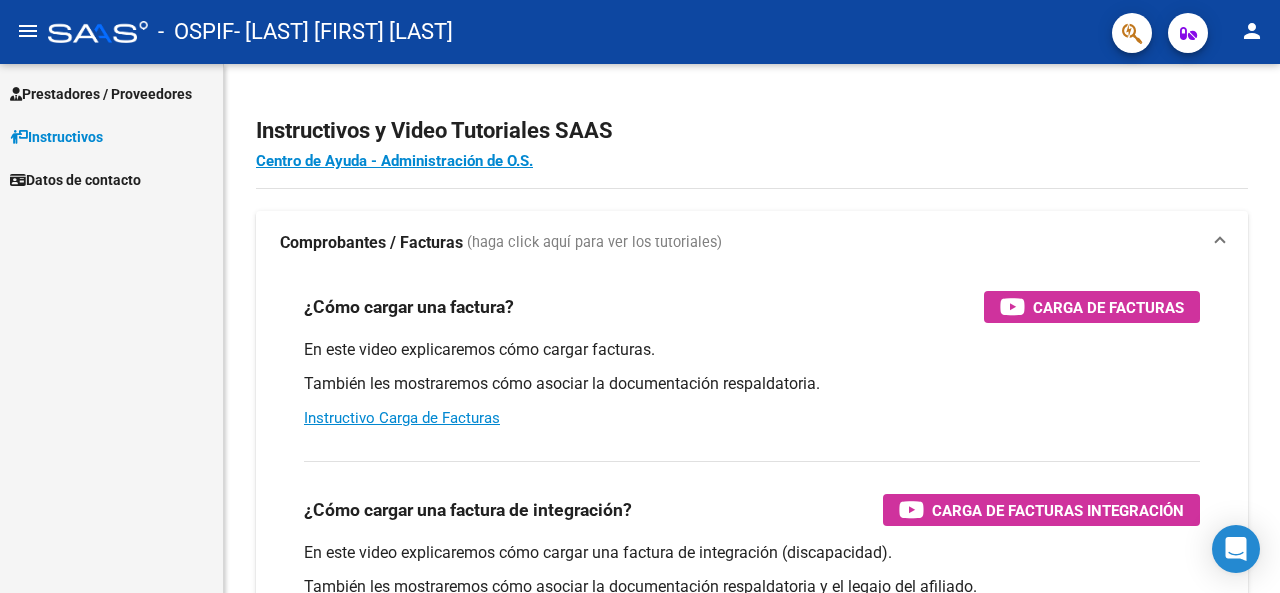 scroll, scrollTop: 0, scrollLeft: 0, axis: both 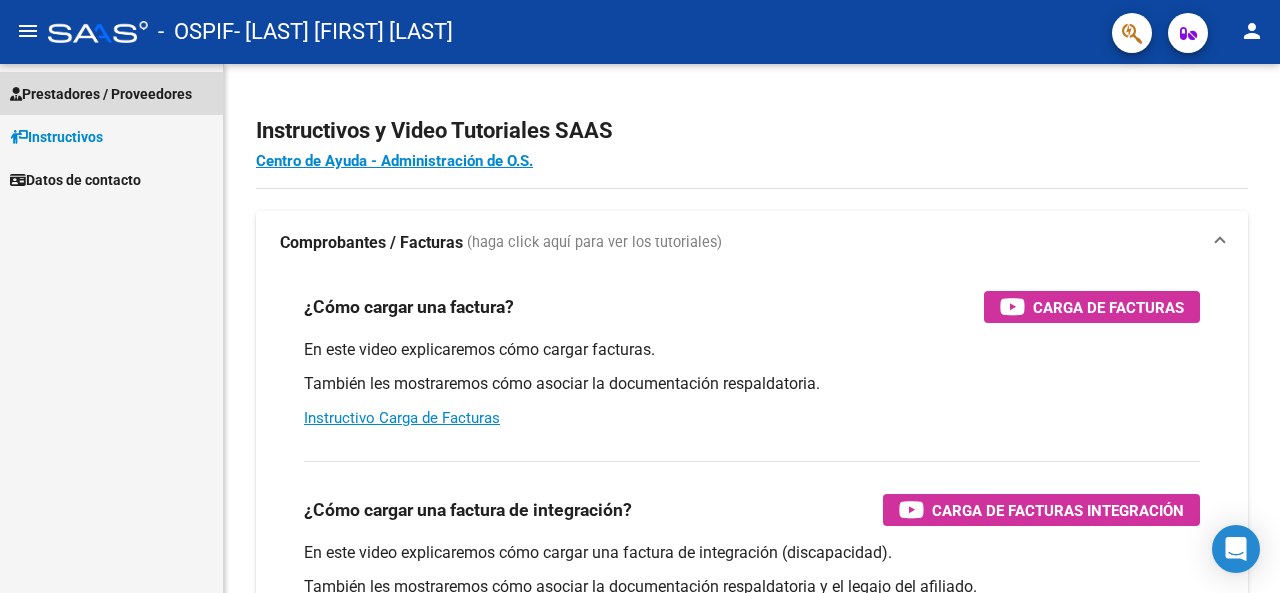 click on "Prestadores / Proveedores" at bounding box center (101, 94) 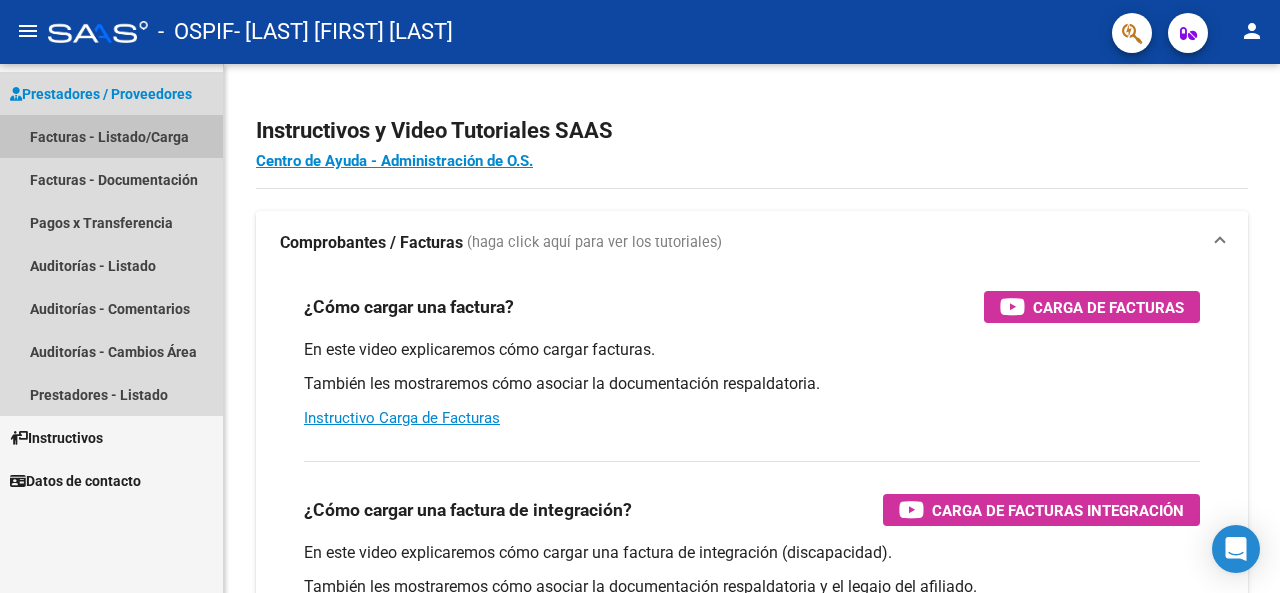 click on "Facturas - Listado/Carga" at bounding box center (111, 136) 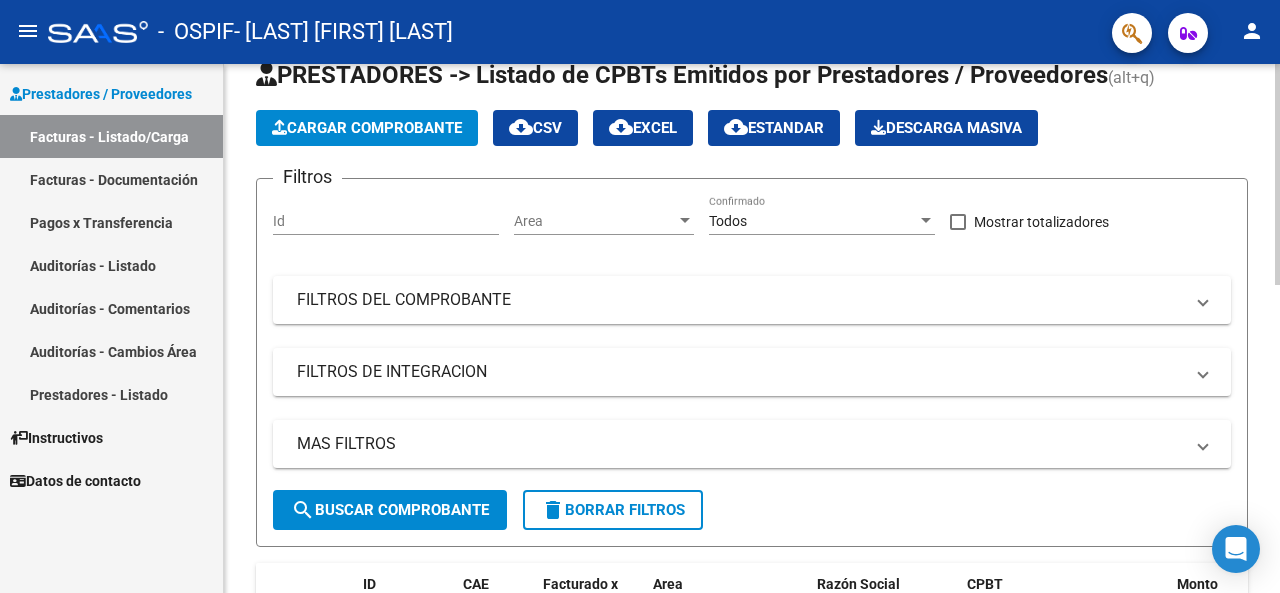 scroll, scrollTop: 0, scrollLeft: 0, axis: both 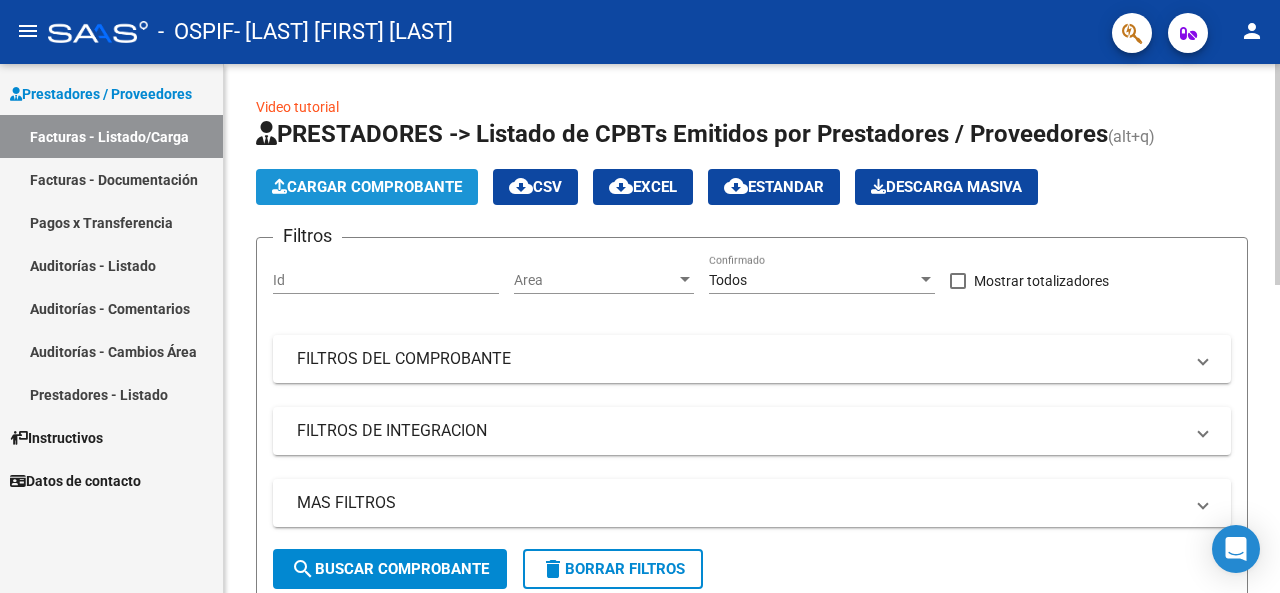 click on "Cargar Comprobante" 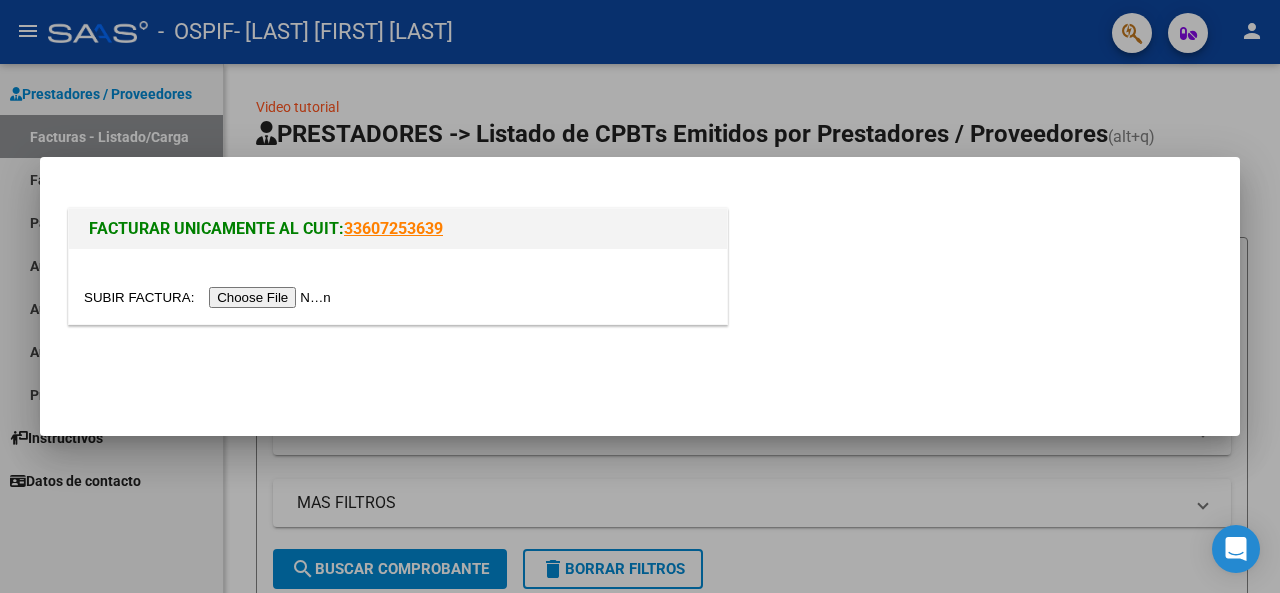 click at bounding box center (210, 297) 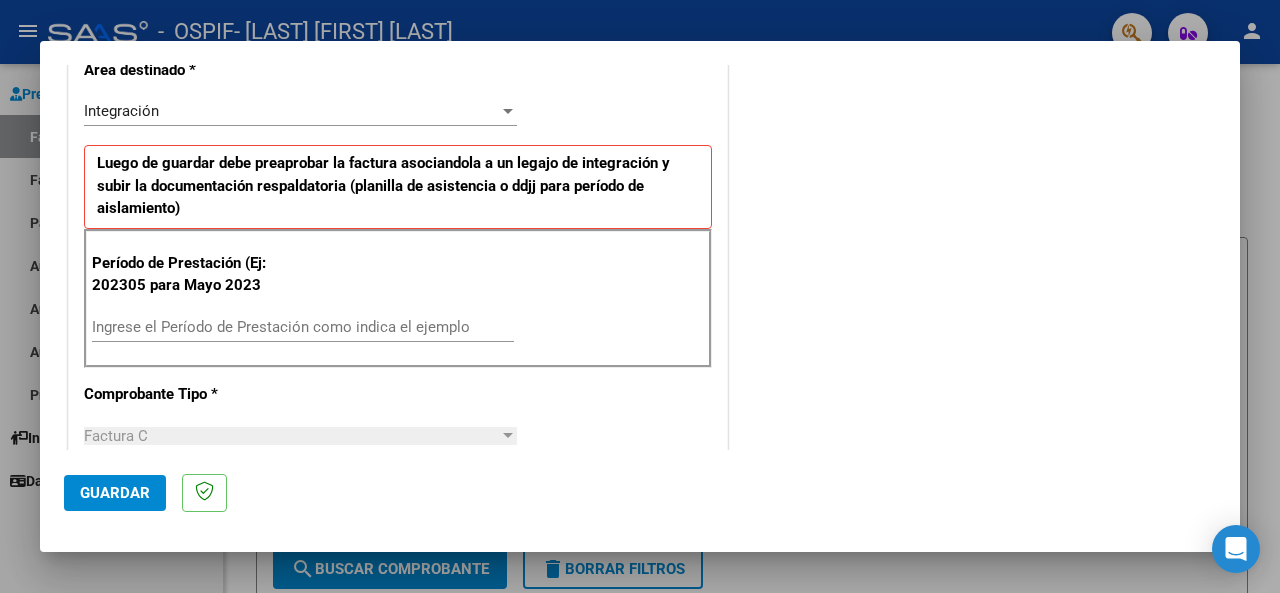 scroll, scrollTop: 500, scrollLeft: 0, axis: vertical 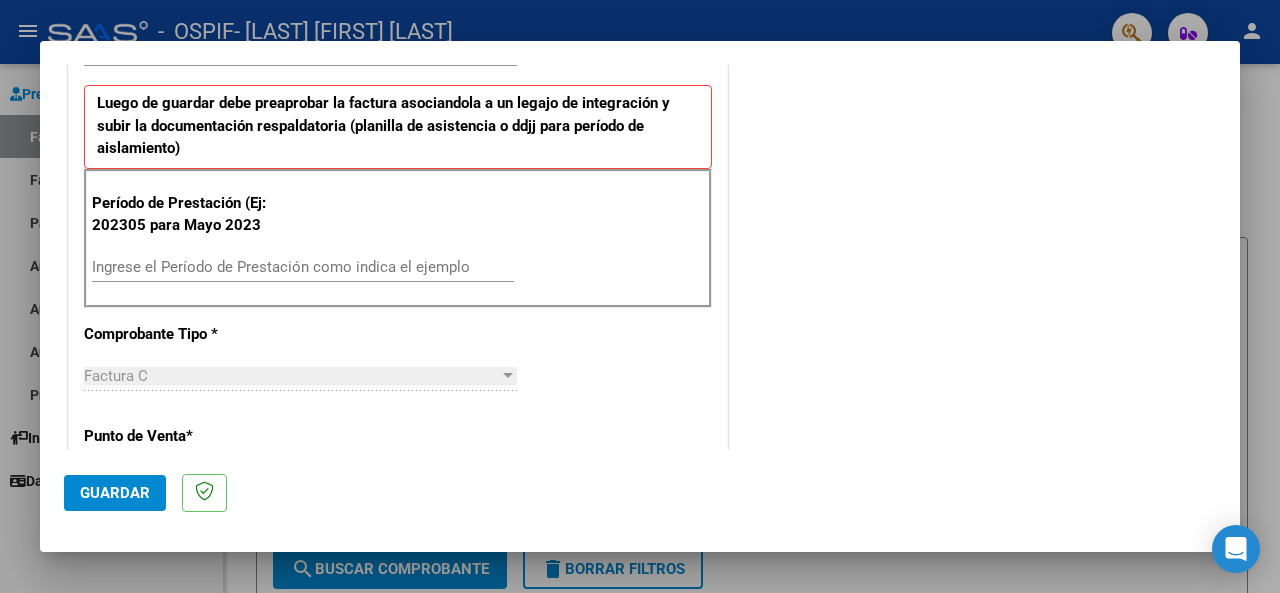 click on "Ingrese el Período de Prestación como indica el ejemplo" at bounding box center (303, 267) 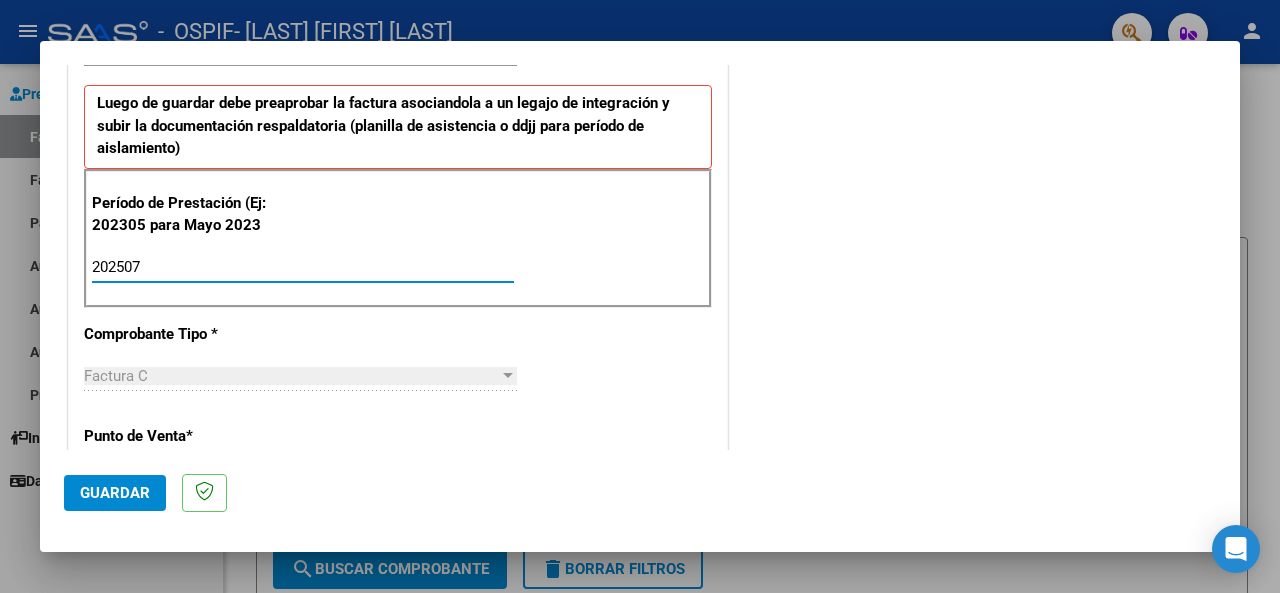 type on "202507" 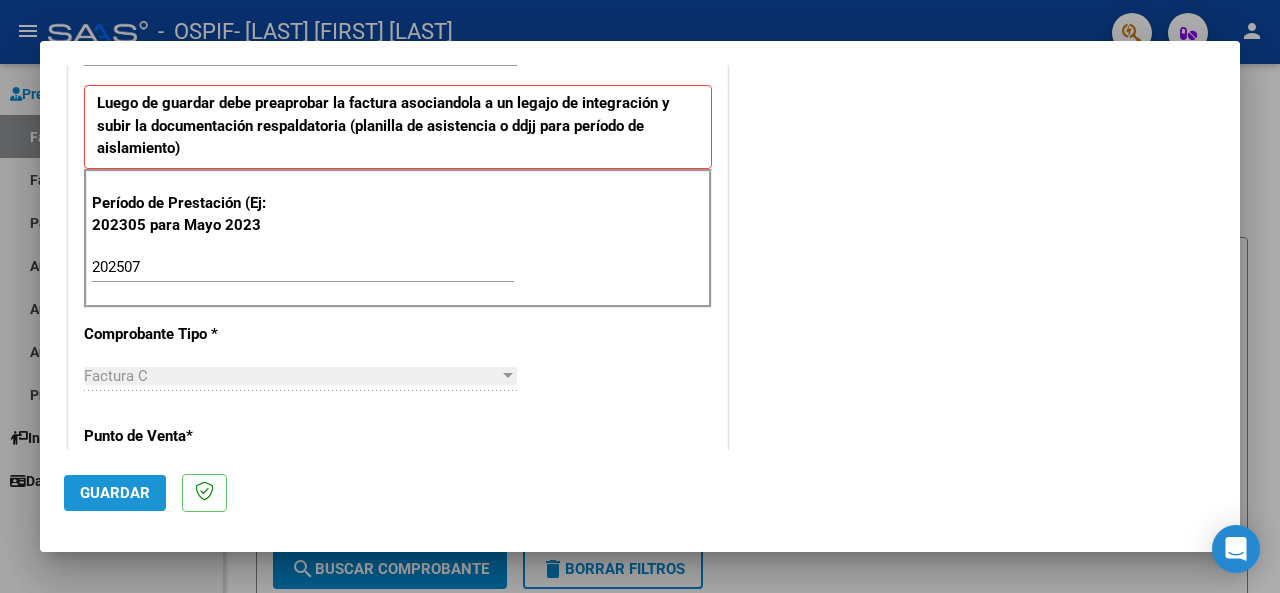 click on "Guardar" 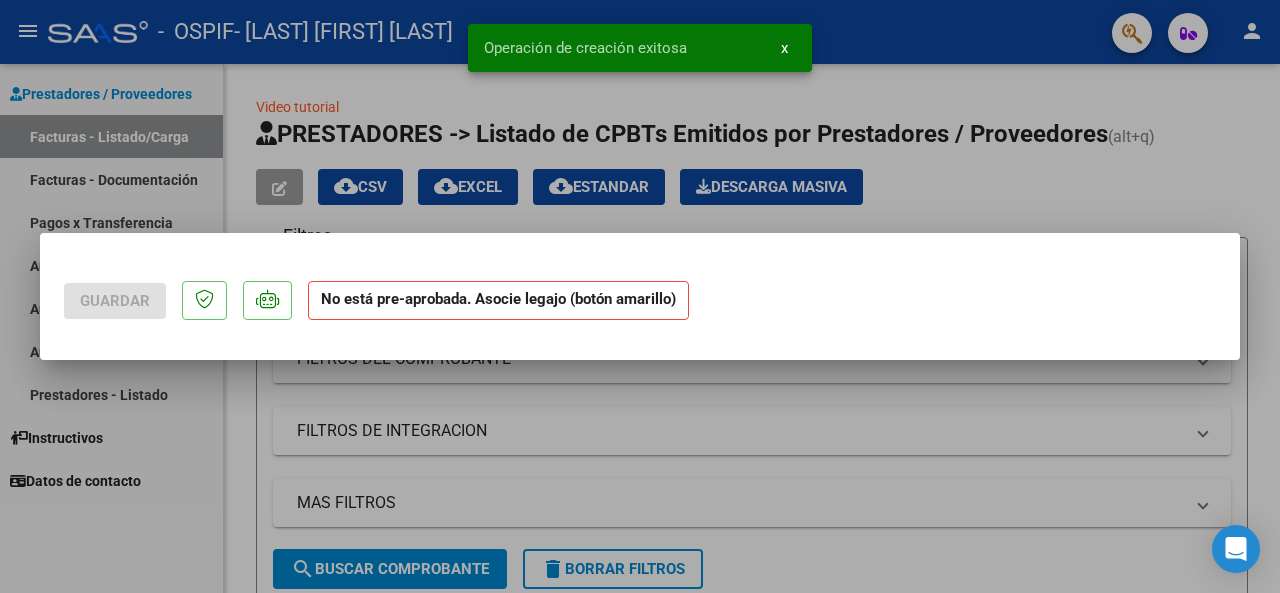 scroll, scrollTop: 0, scrollLeft: 0, axis: both 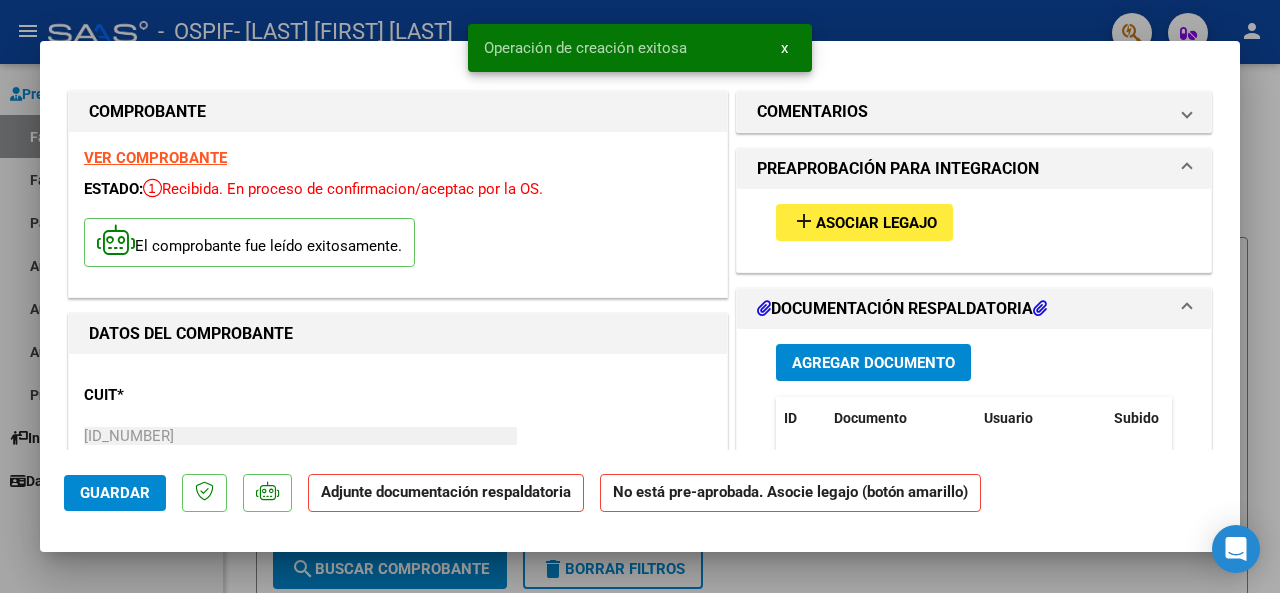 click on "Asociar Legajo" at bounding box center [876, 223] 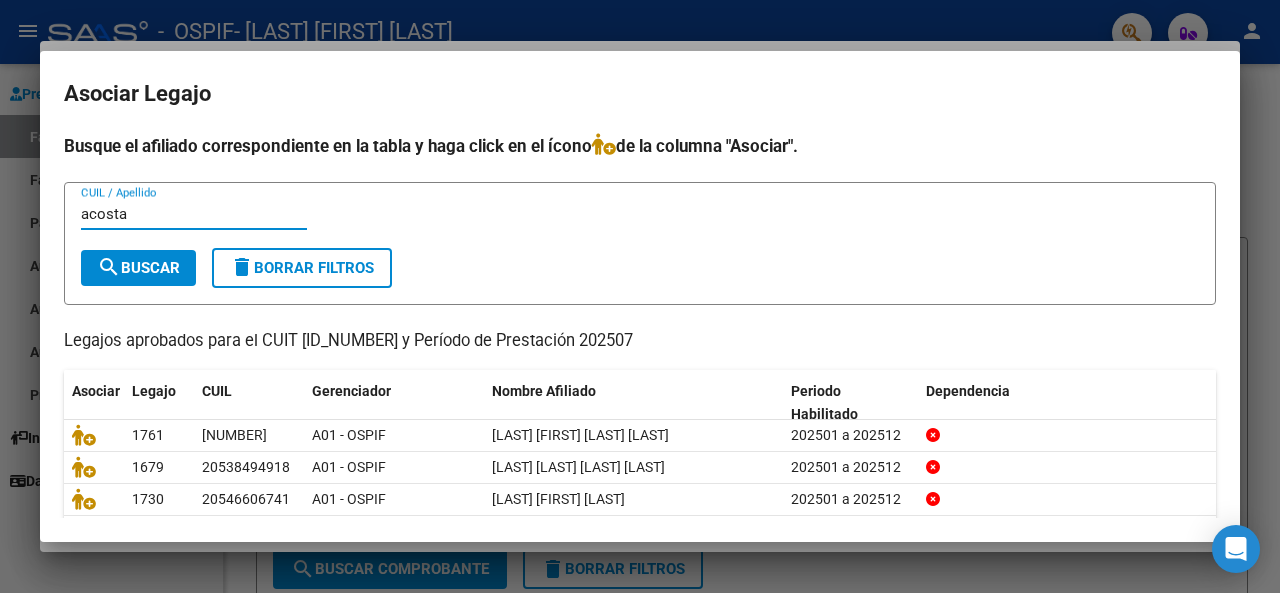 type on "acosta" 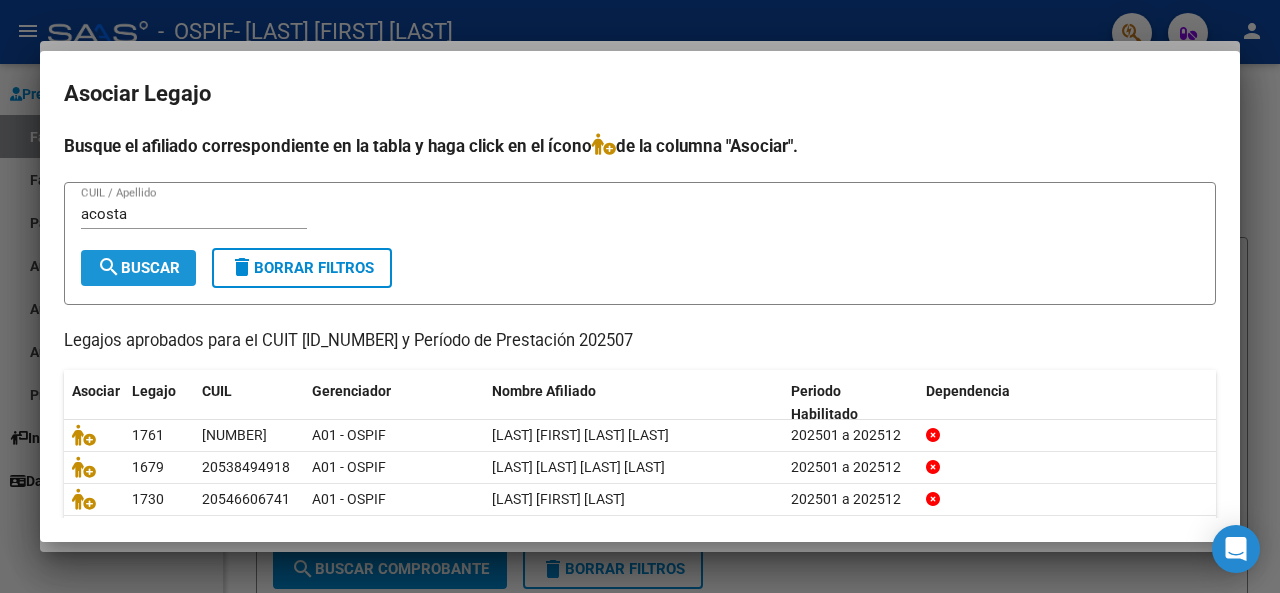 click on "search  Buscar" at bounding box center [138, 268] 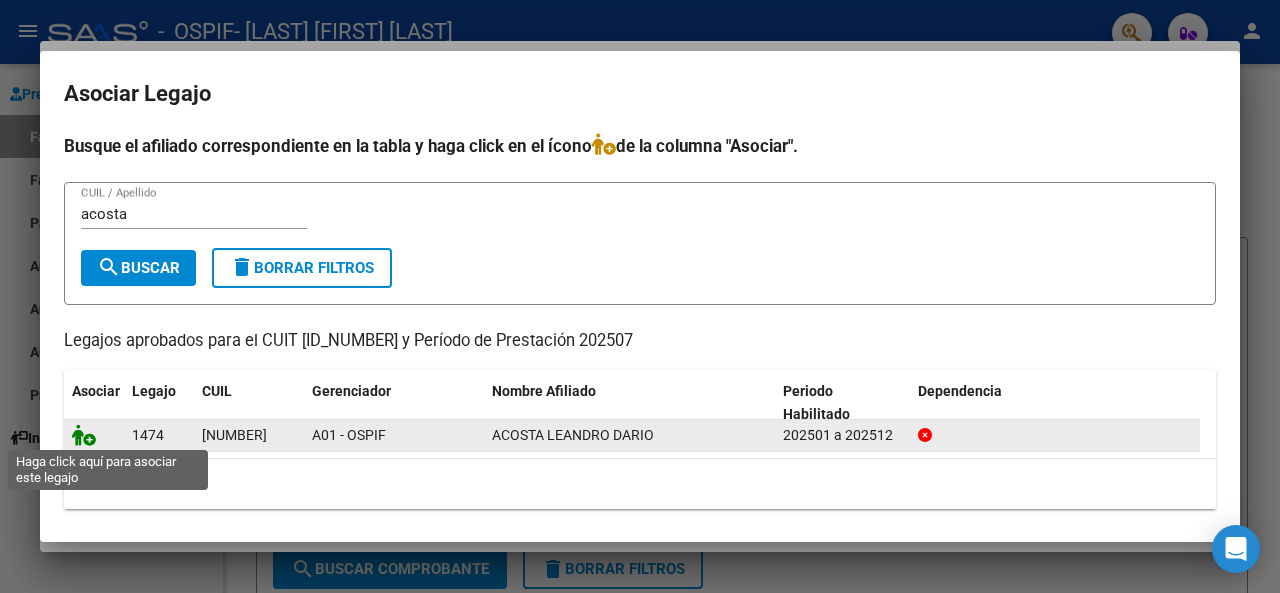 click 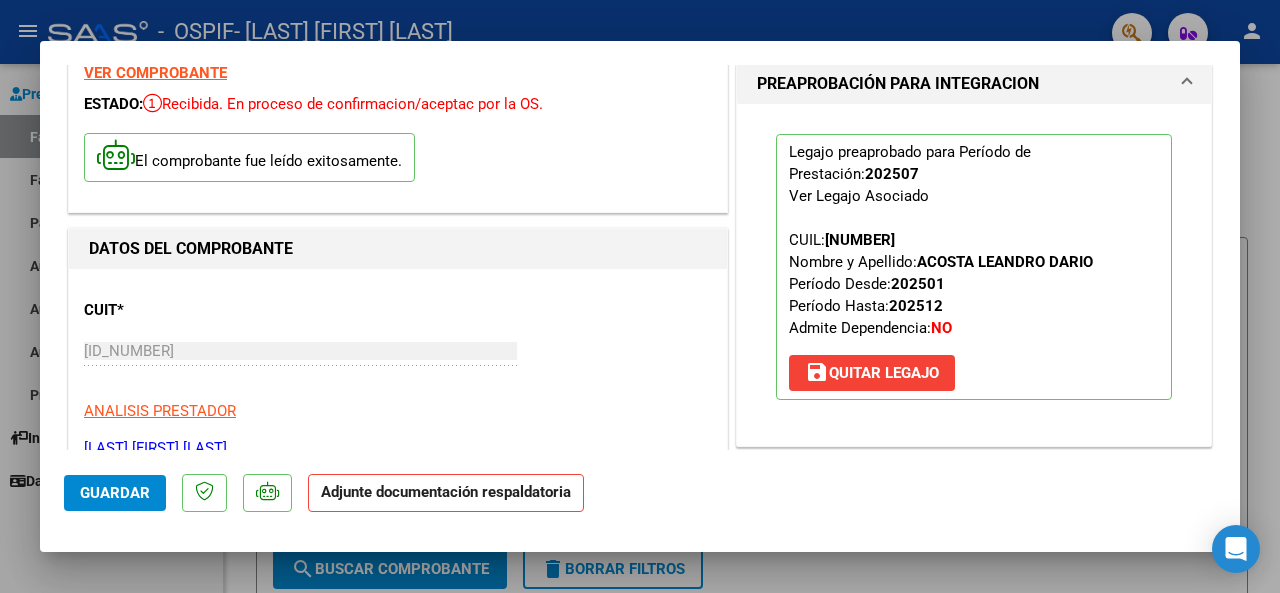 scroll, scrollTop: 400, scrollLeft: 0, axis: vertical 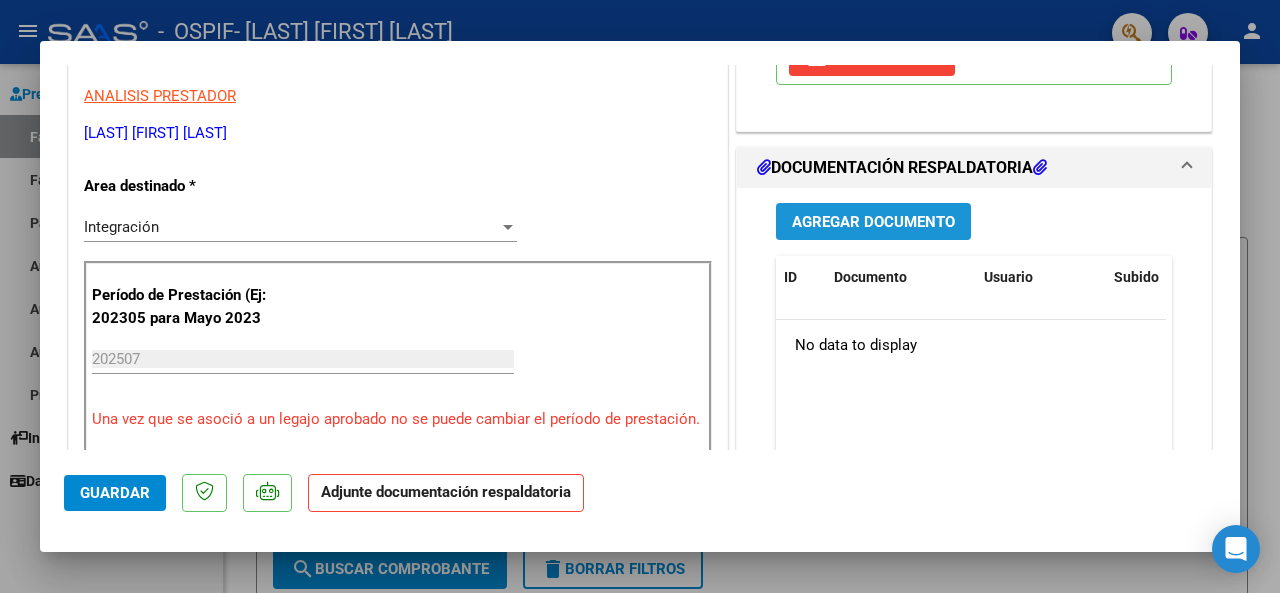 click on "Agregar Documento" at bounding box center [873, 222] 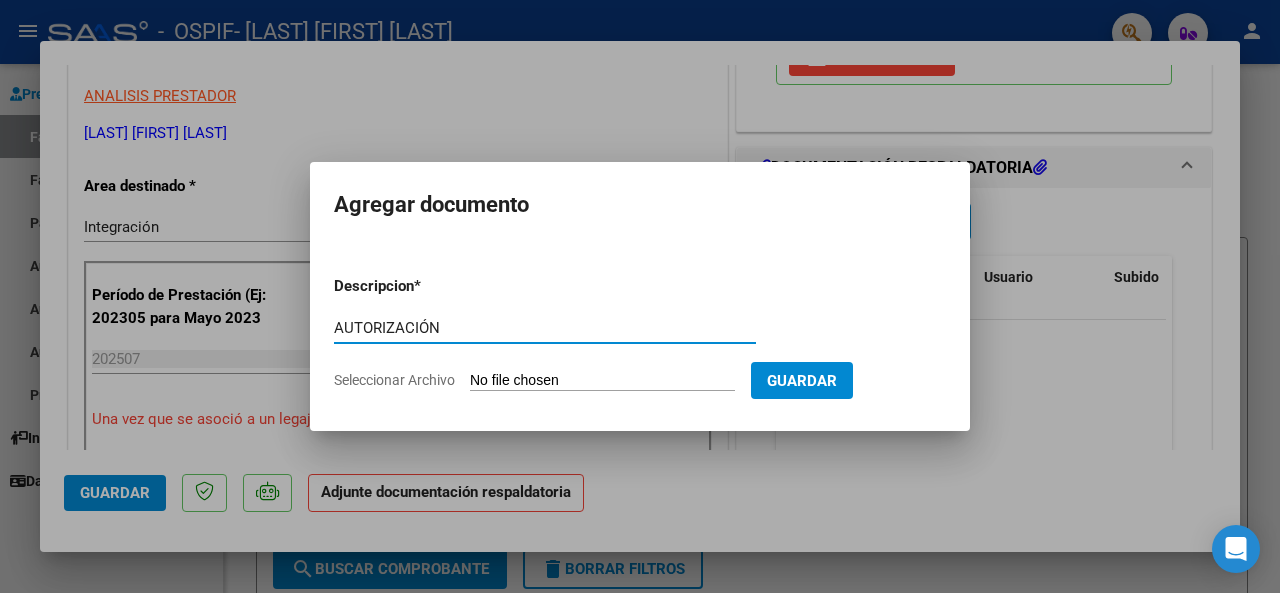 type on "AUTORIZACIÓN" 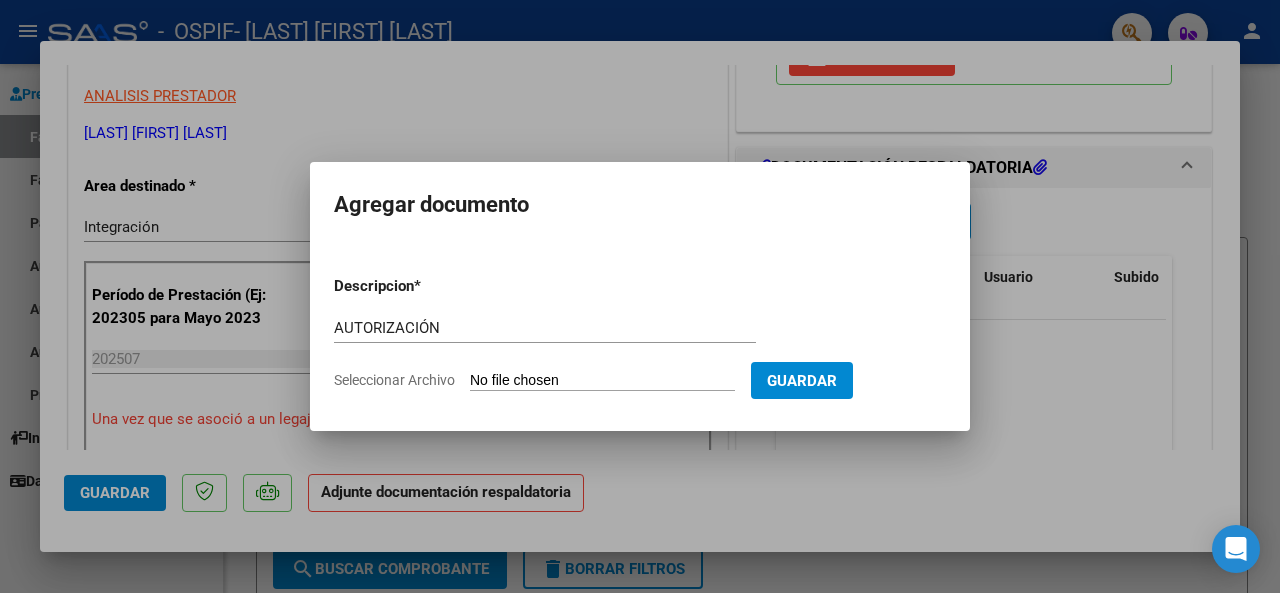 type on "C:\fakepath\AUTORIZACIÓN 2025- [LAST] [FIRST] [LAST].png" 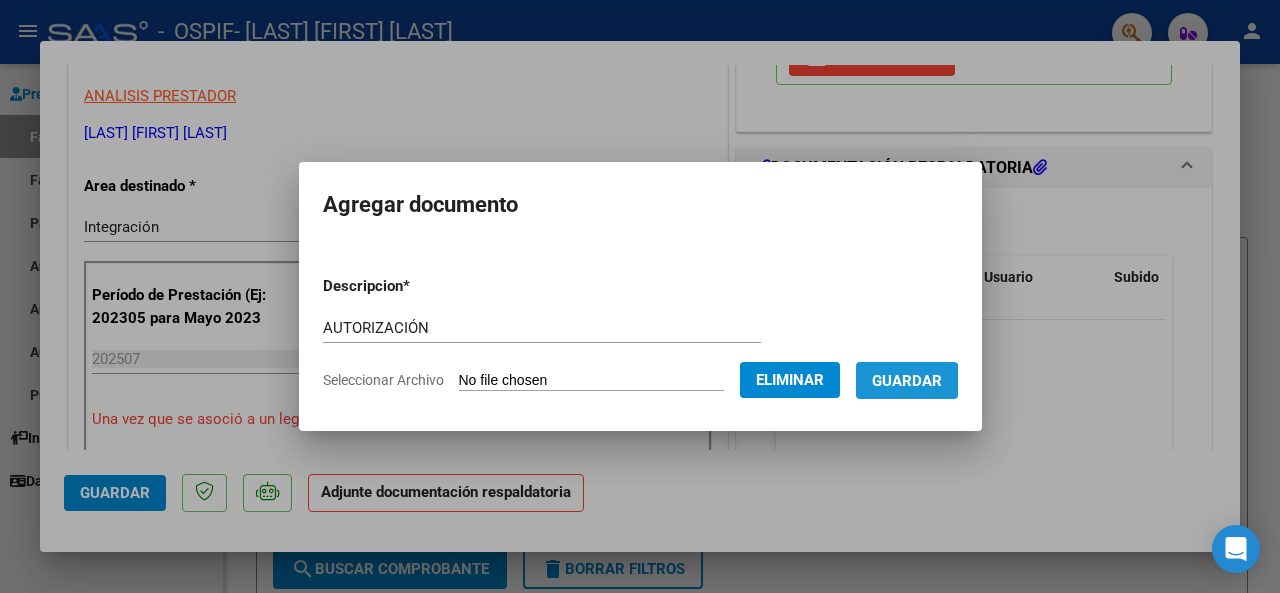 click on "Guardar" at bounding box center [907, 381] 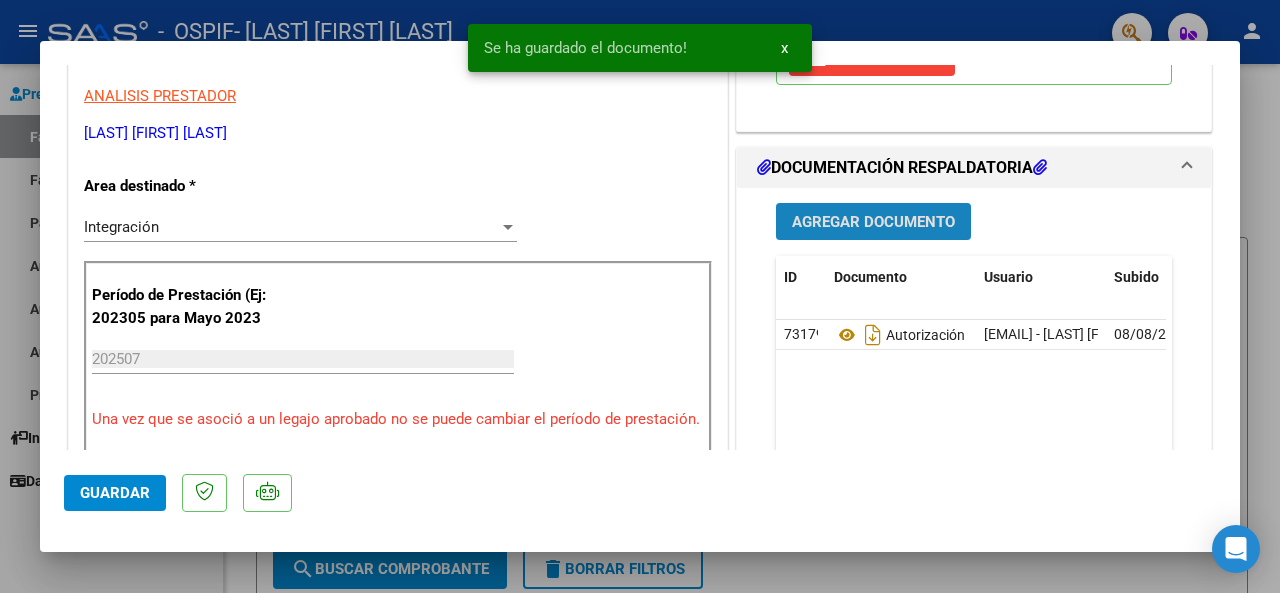 click on "Agregar Documento" at bounding box center [873, 222] 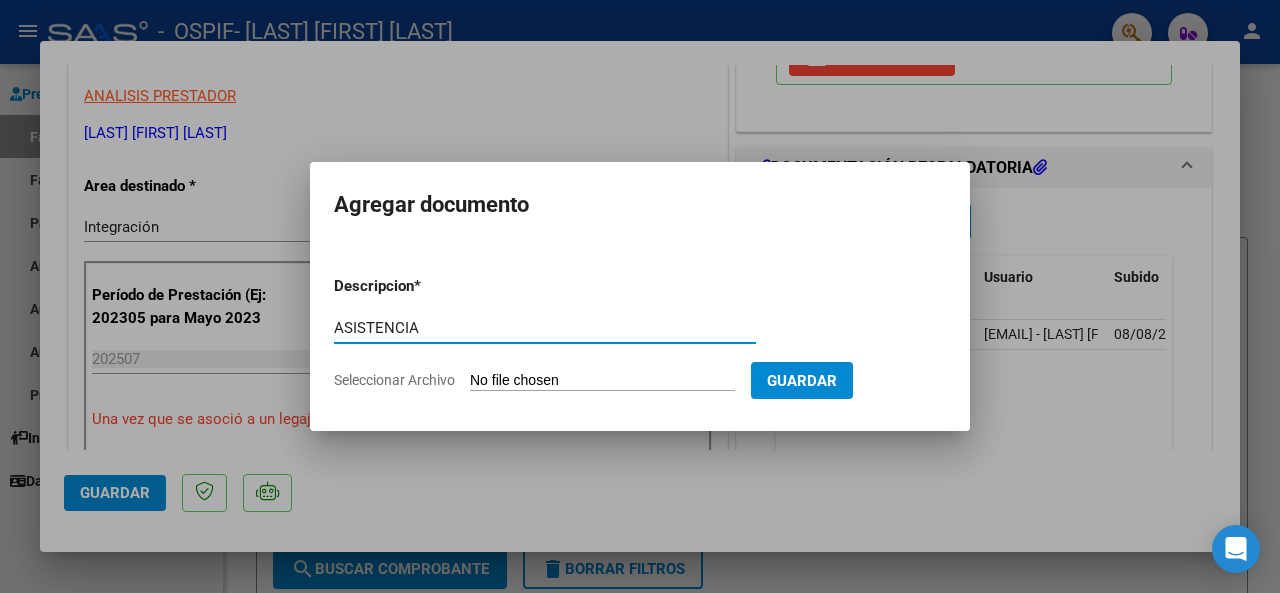 type on "ASISTENCIA" 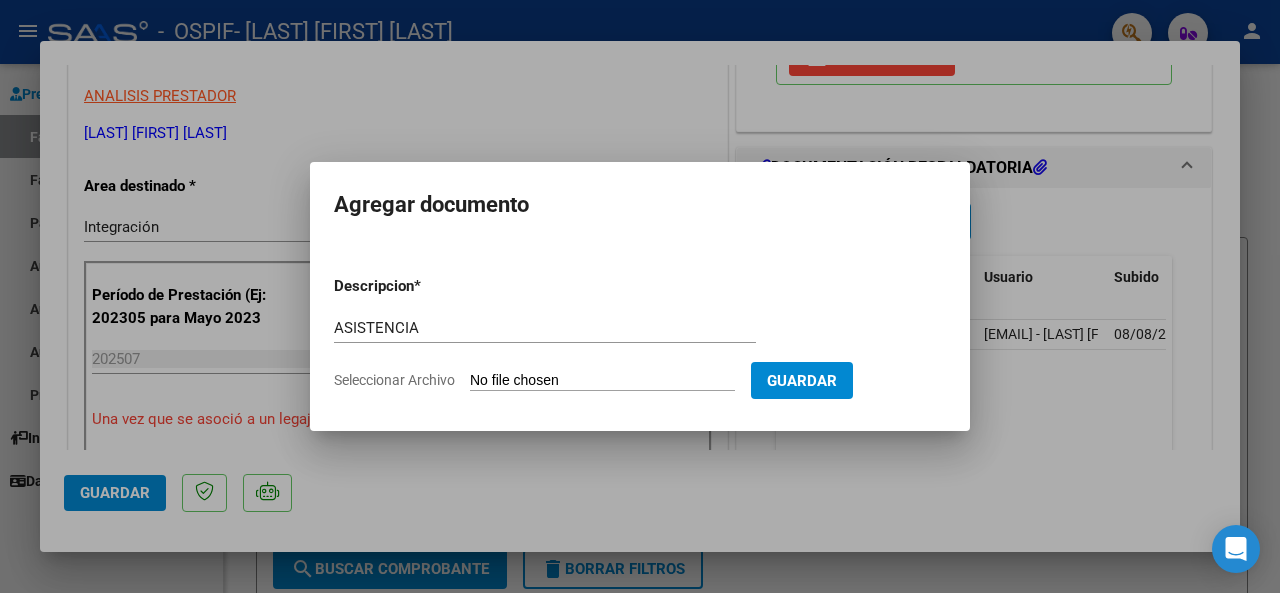 click on "Seleccionar Archivo" 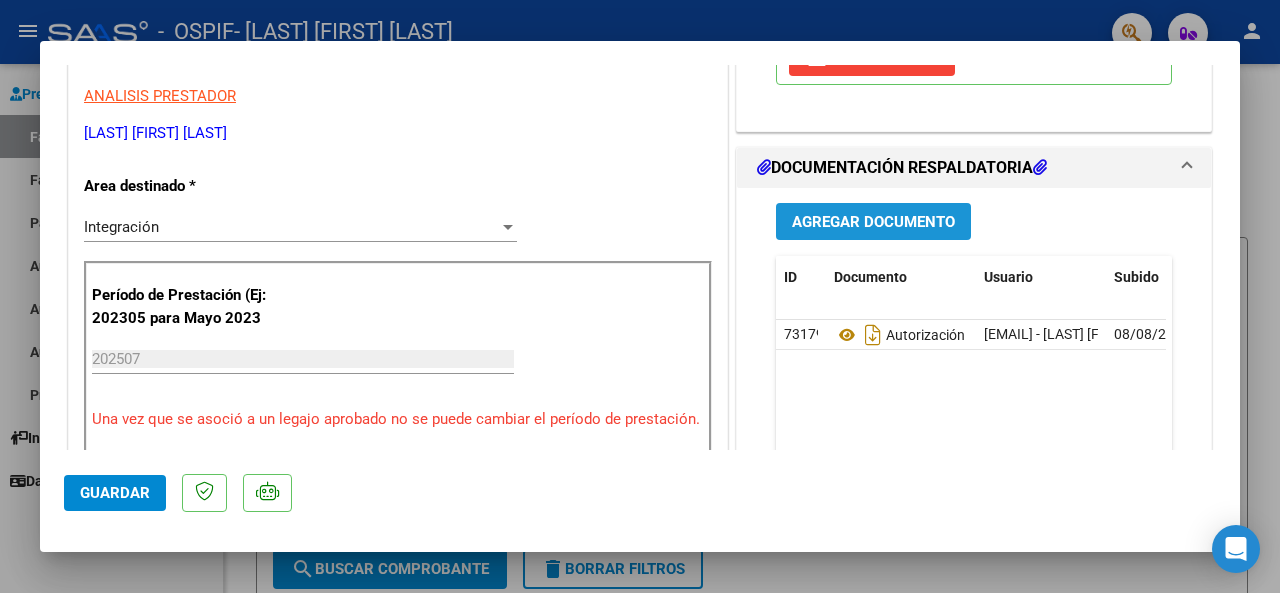 click on "Agregar Documento" at bounding box center [873, 222] 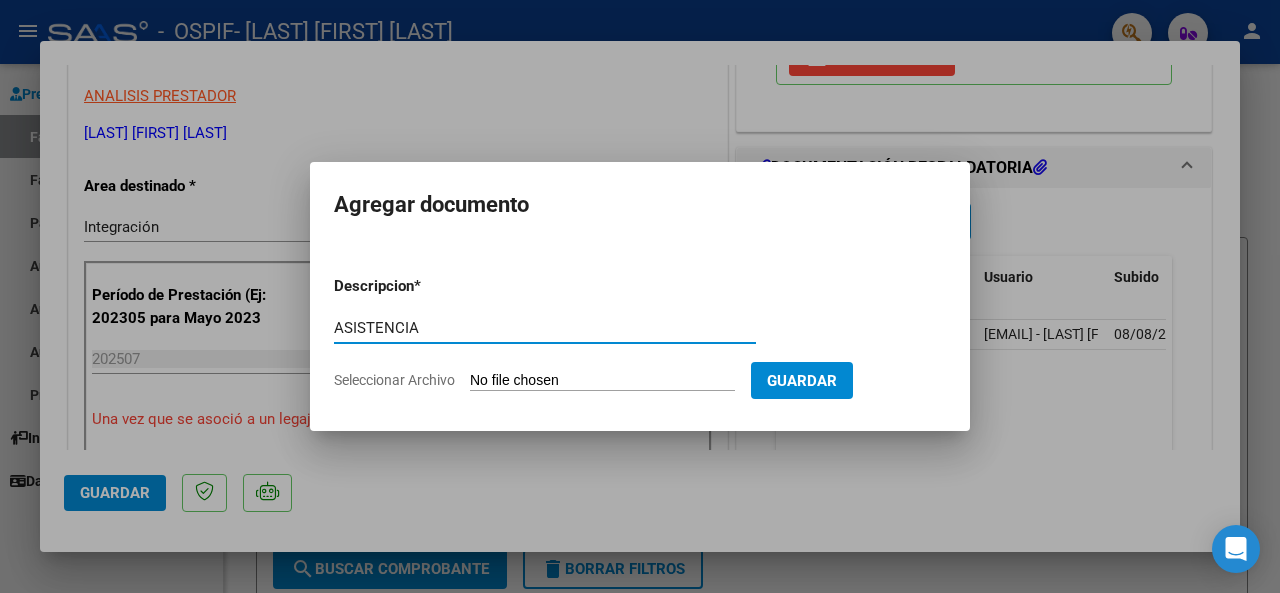 type on "ASISTENCIA" 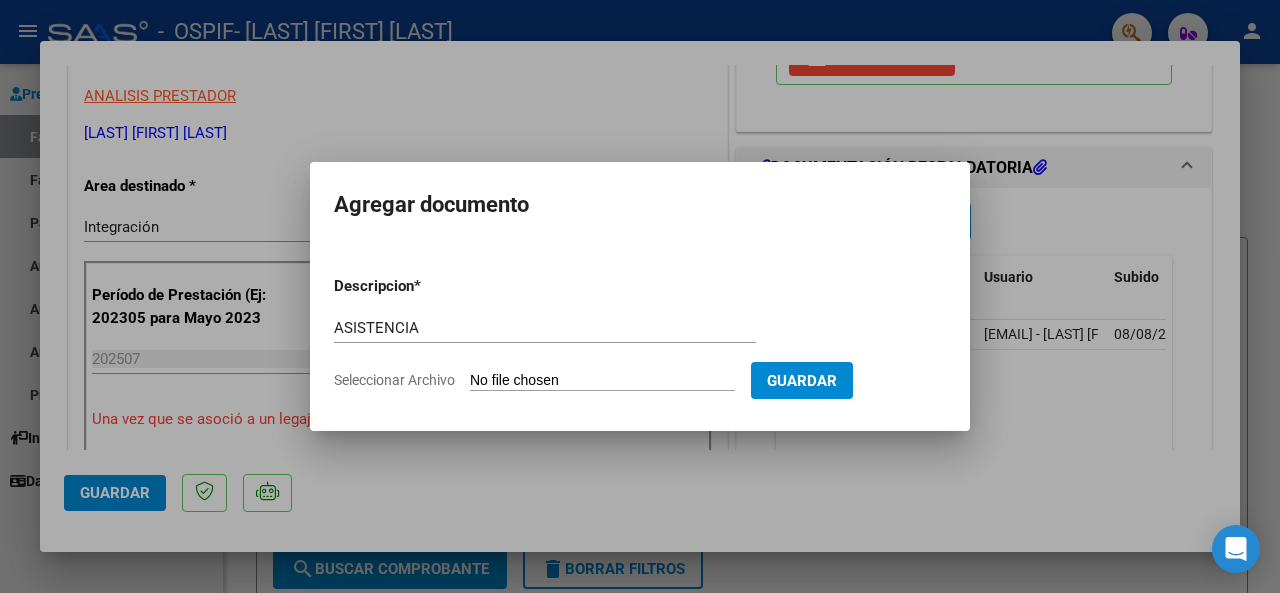 click on "Seleccionar Archivo" 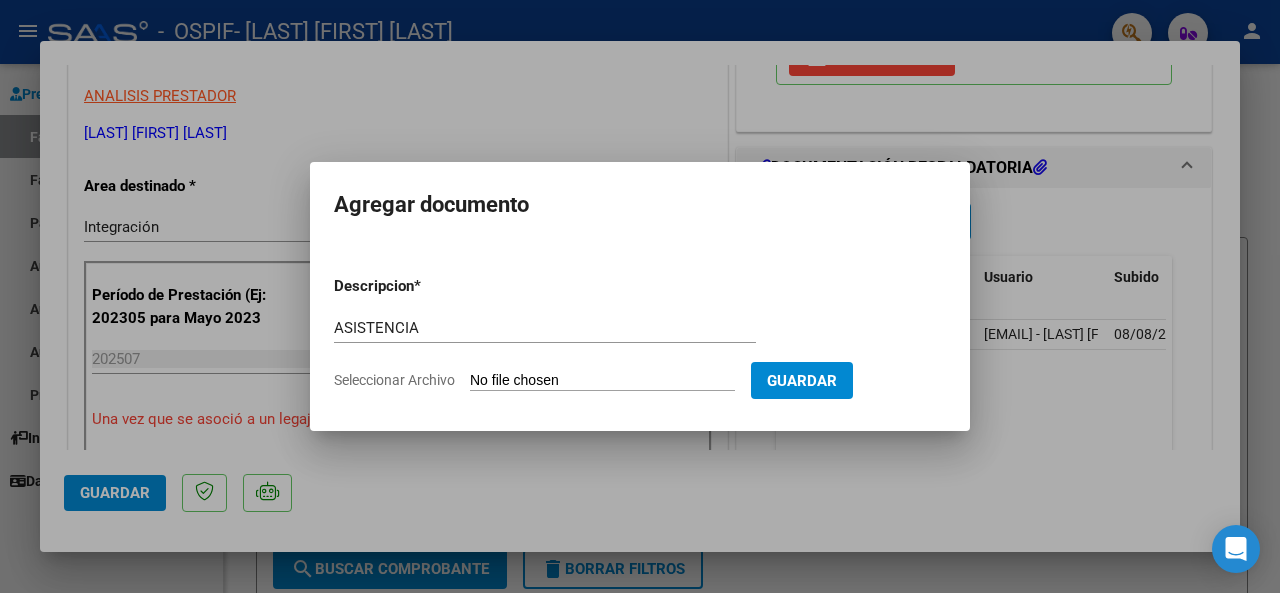 type on "C:\fakepath\ASISTENCIA [LAST].odg" 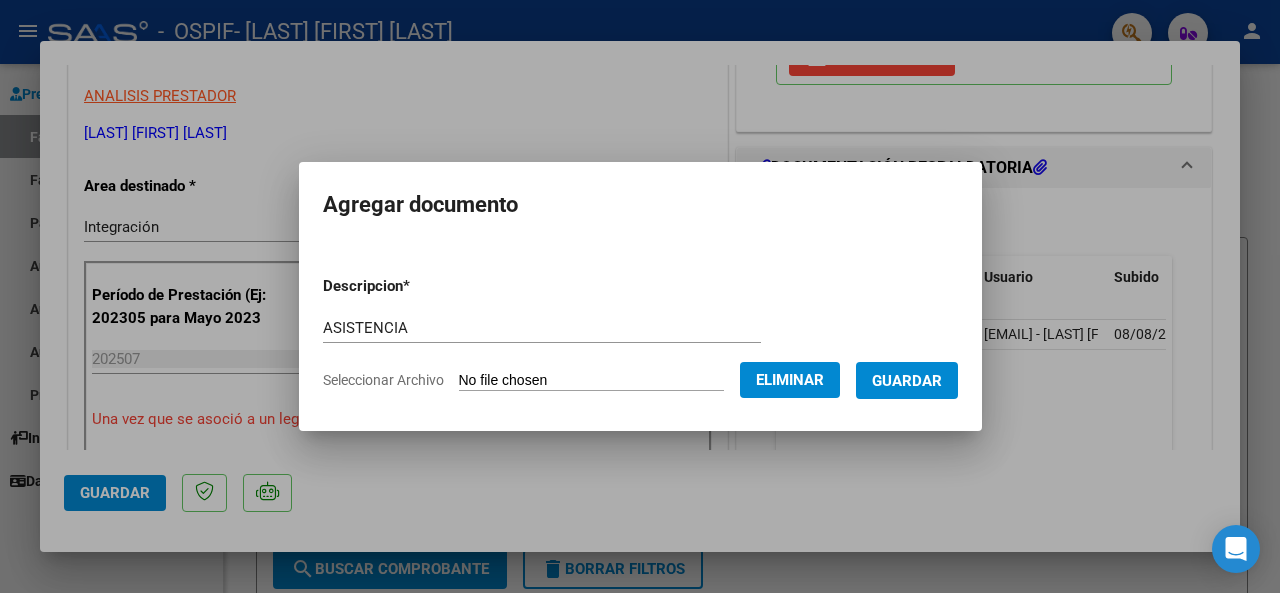 click on "Guardar" at bounding box center (907, 381) 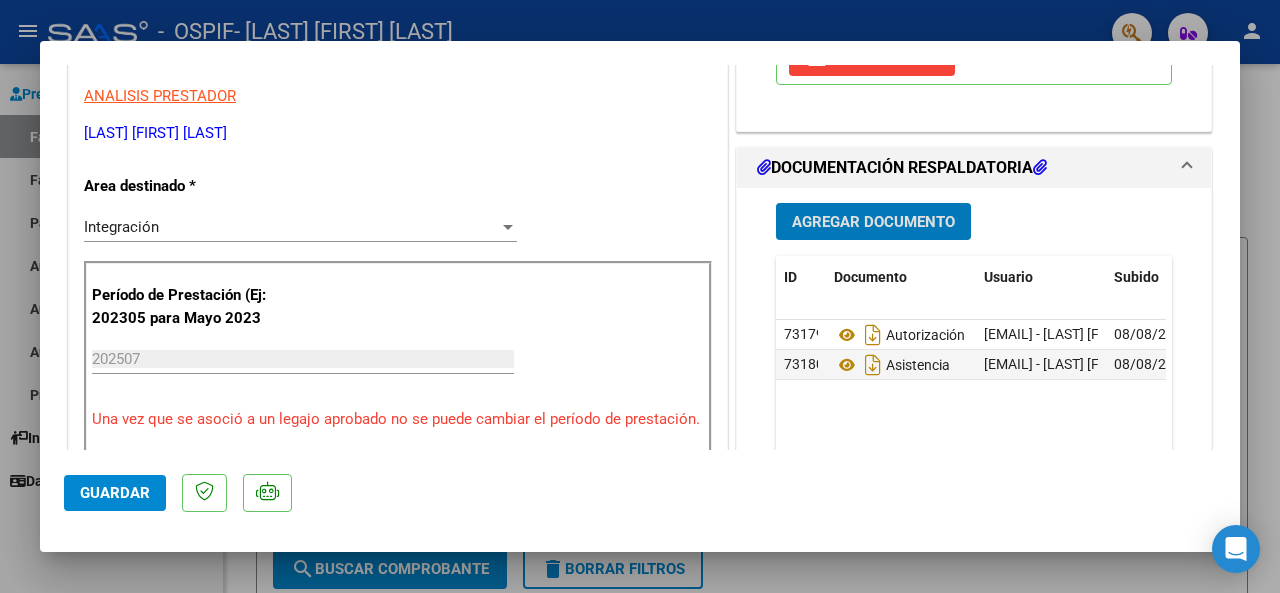 click at bounding box center (640, 296) 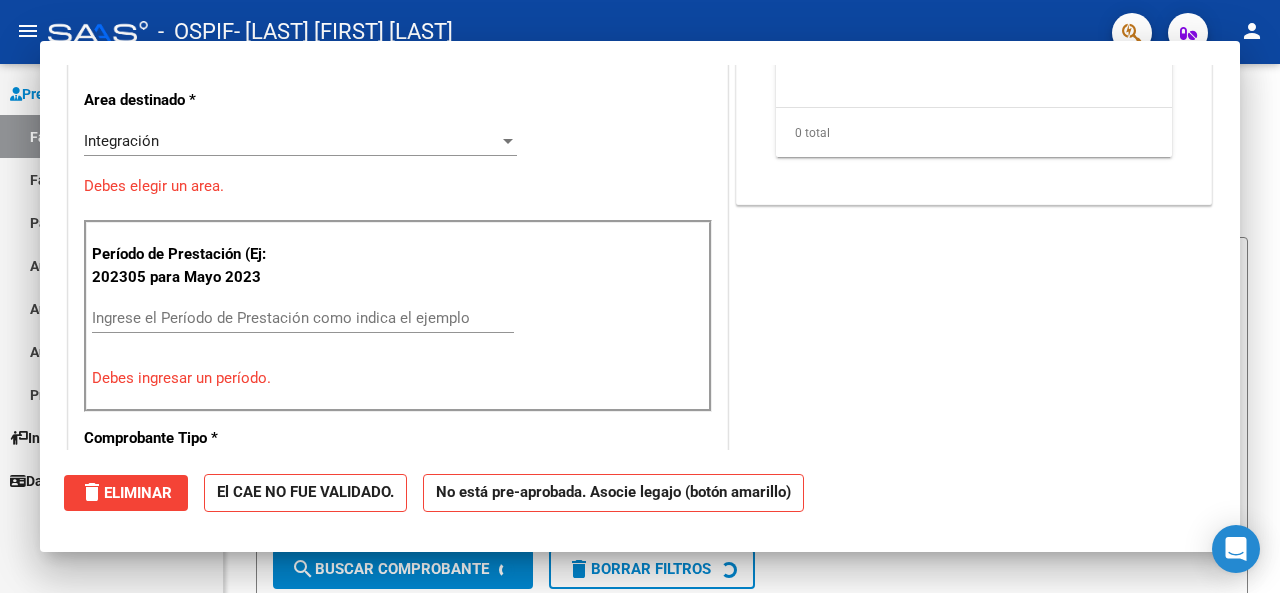 scroll, scrollTop: 0, scrollLeft: 0, axis: both 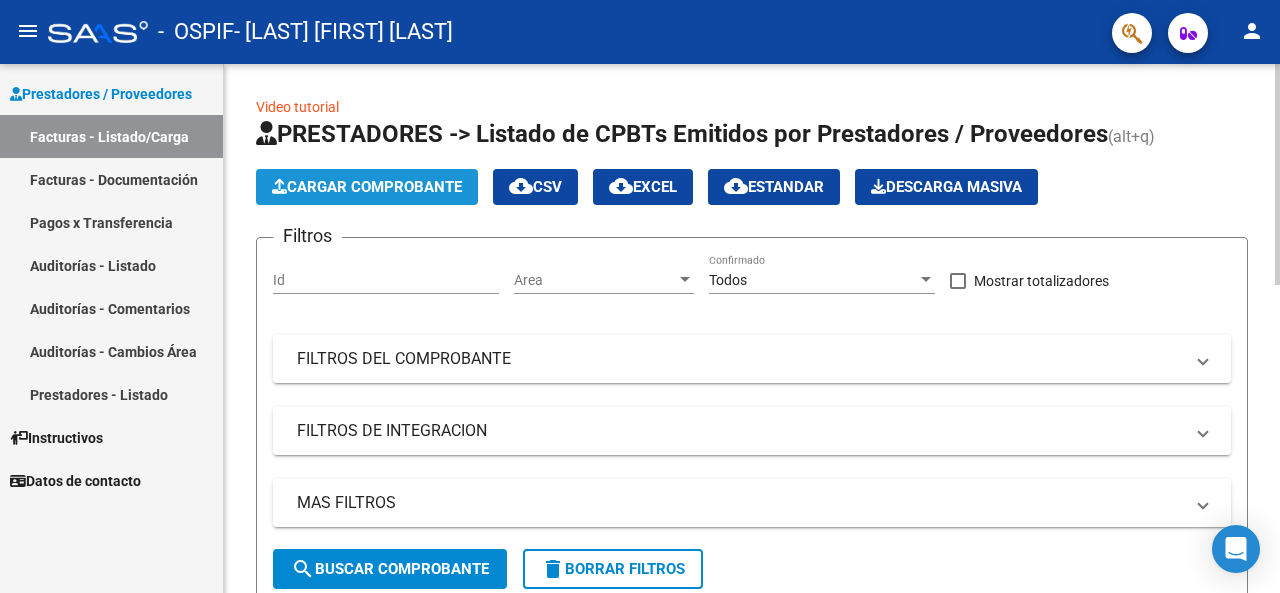 click on "Cargar Comprobante" 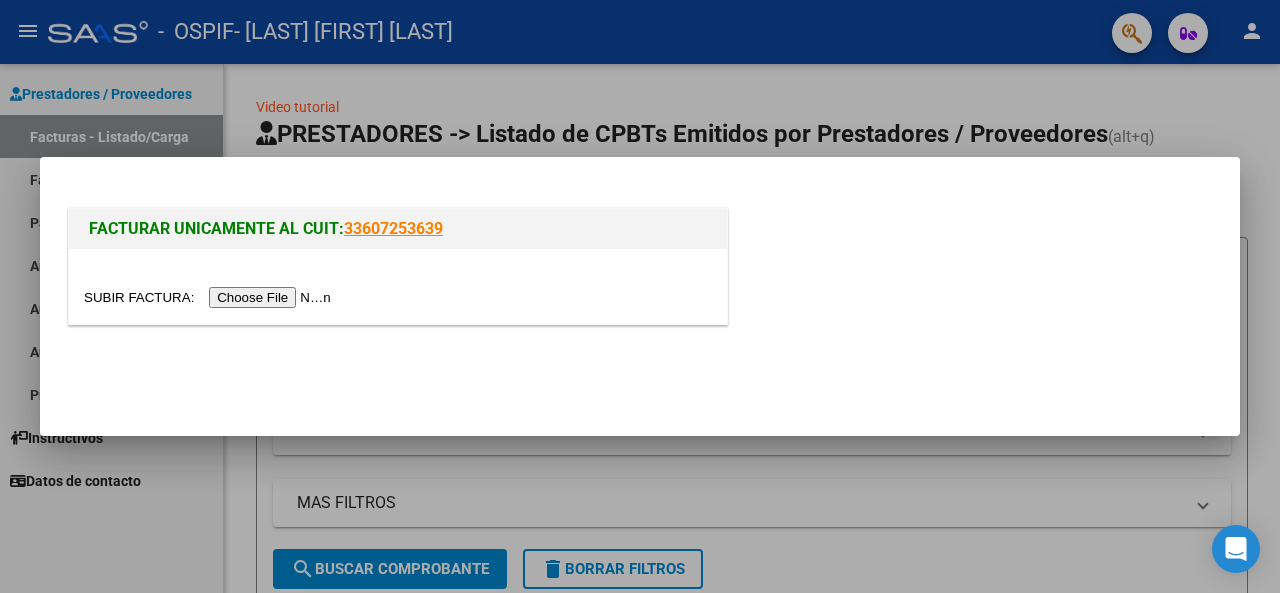 click at bounding box center (210, 297) 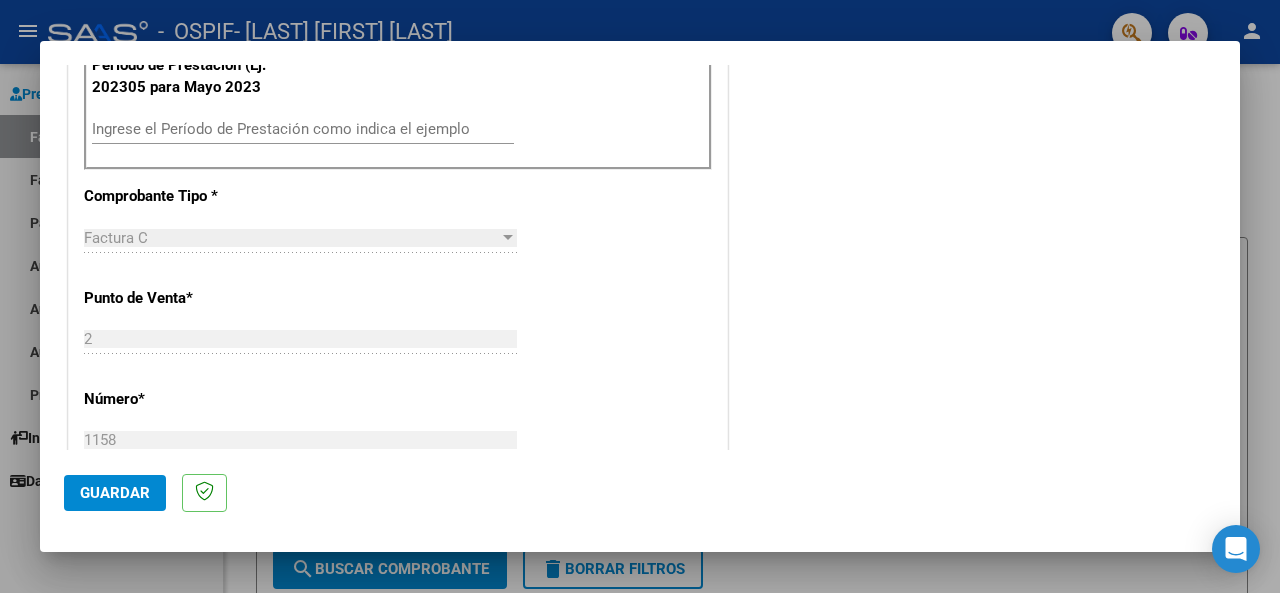 scroll, scrollTop: 500, scrollLeft: 0, axis: vertical 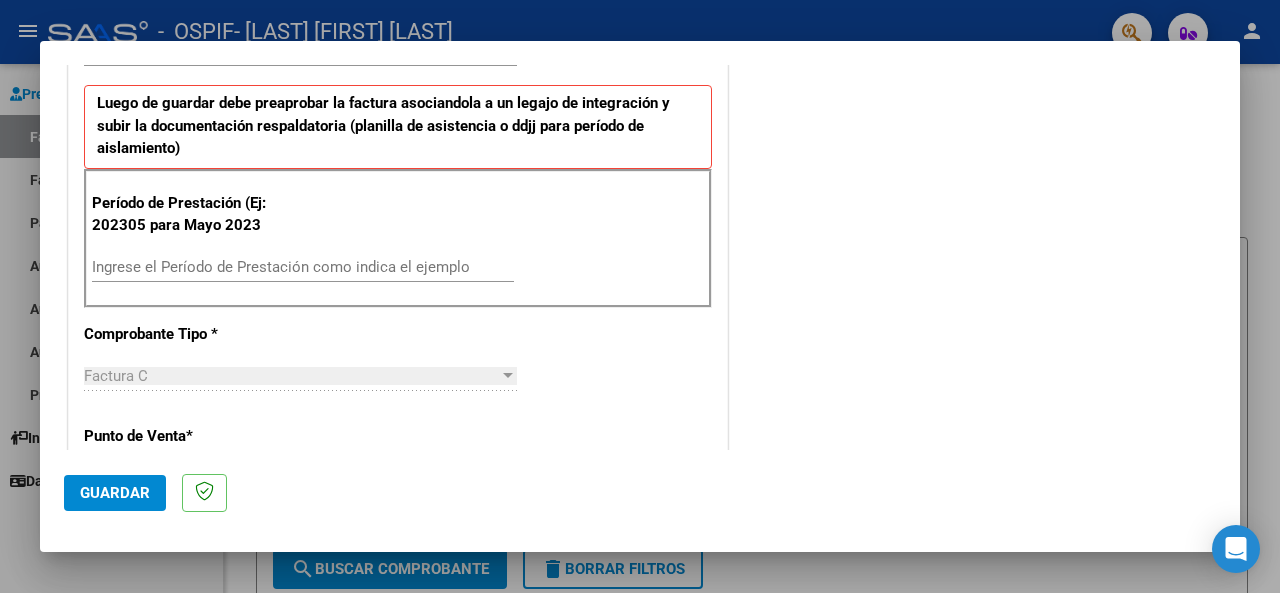 click on "Ingrese el Período de Prestación como indica el ejemplo" at bounding box center [303, 267] 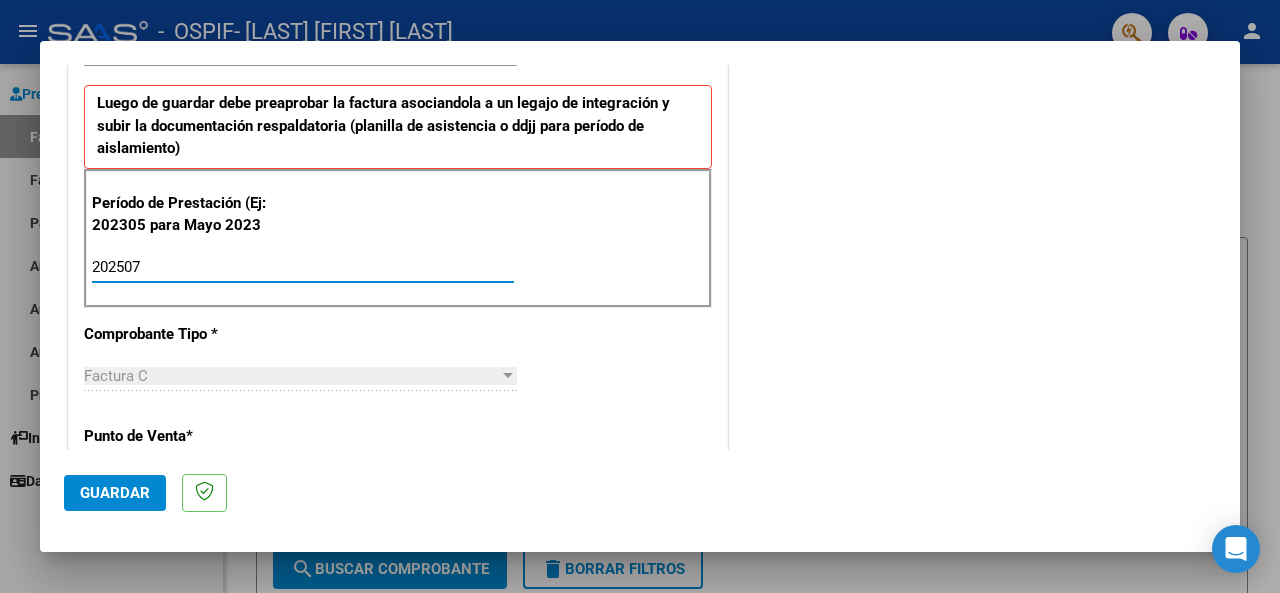 type on "202507" 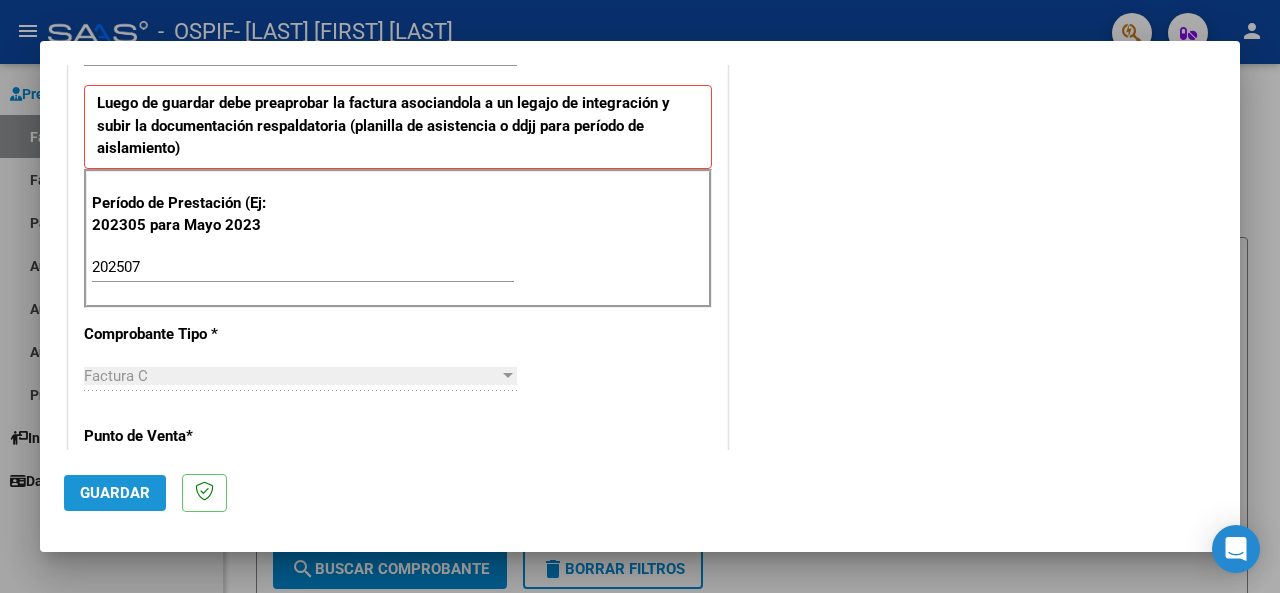 click on "Guardar" 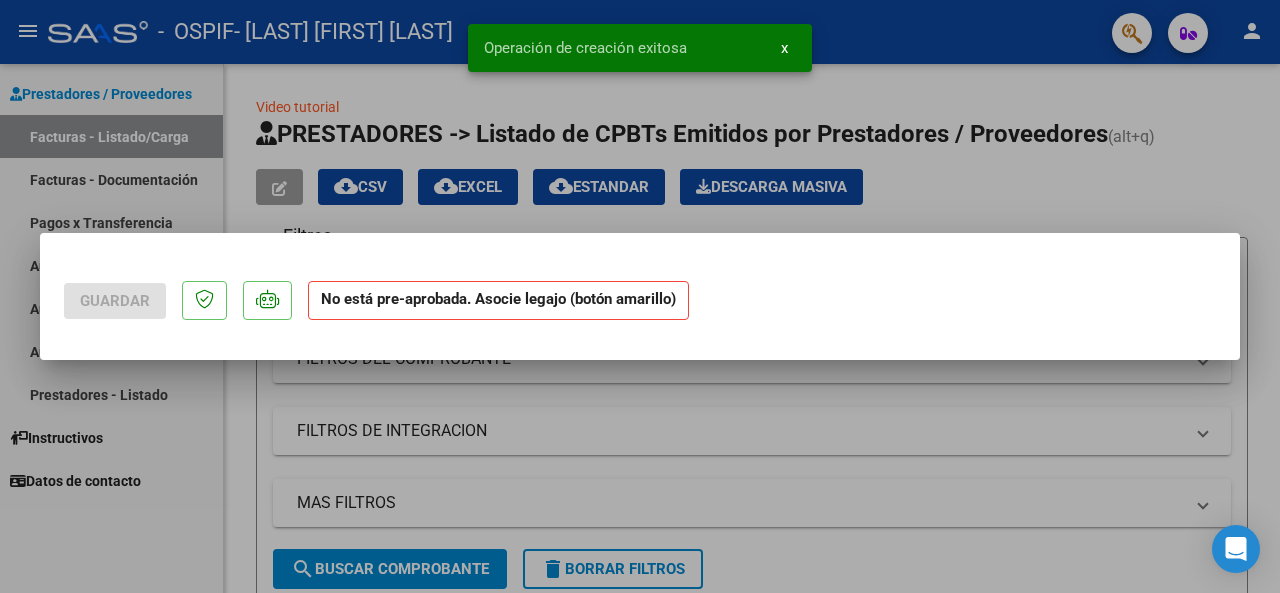 scroll, scrollTop: 0, scrollLeft: 0, axis: both 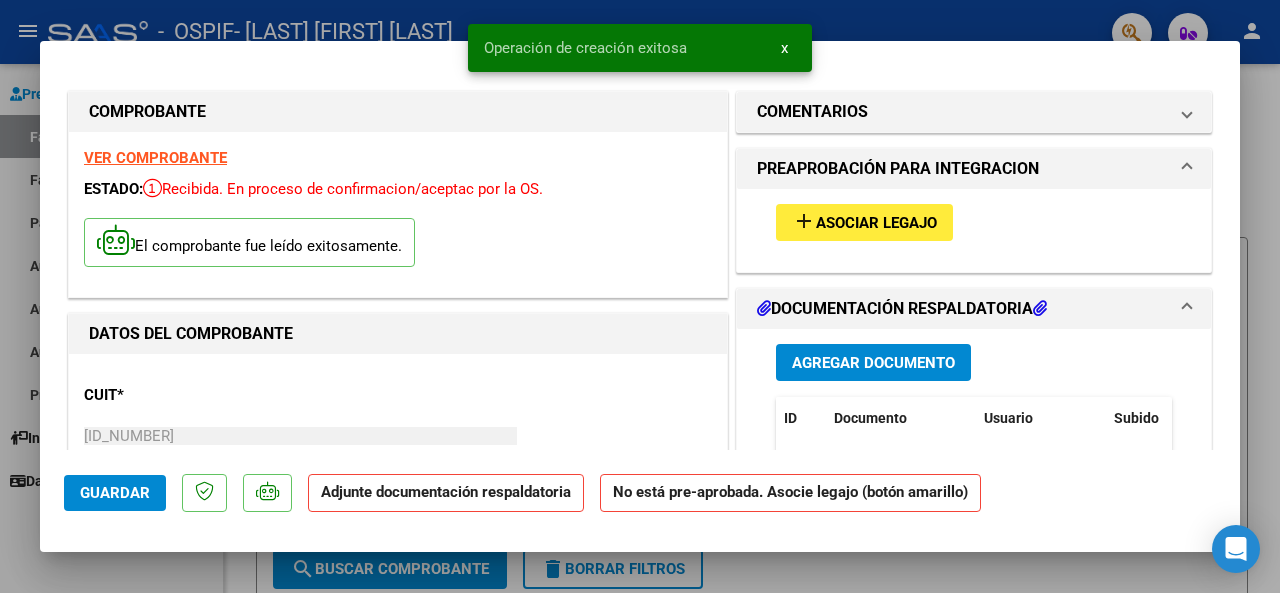 click on "Asociar Legajo" at bounding box center [876, 223] 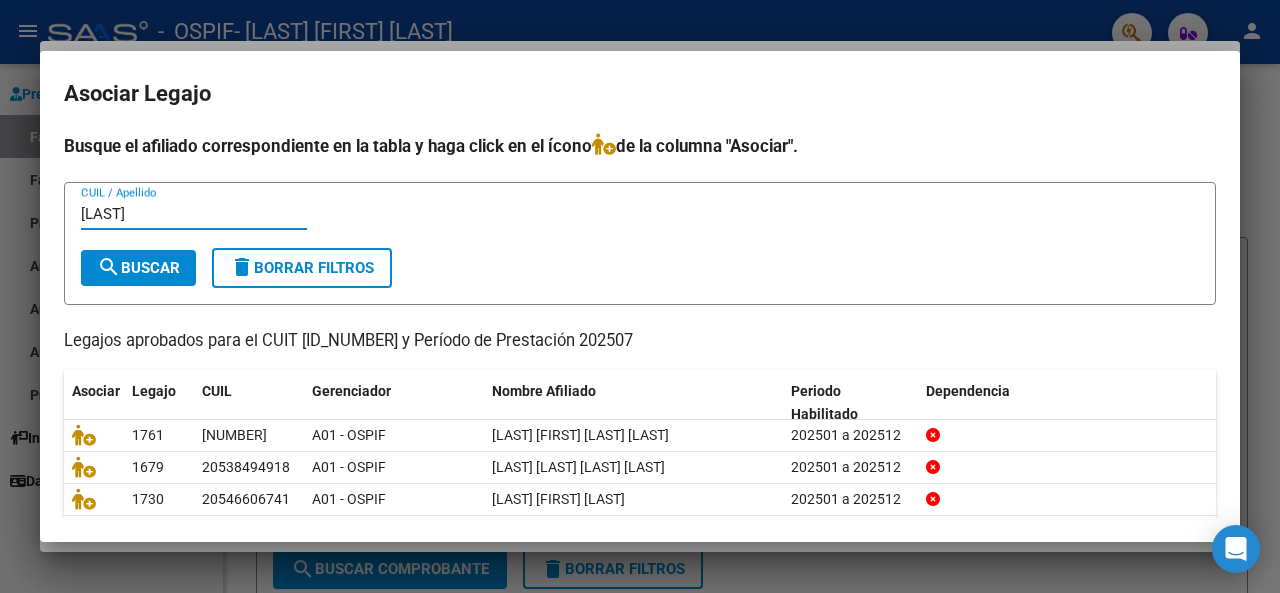 type on "[LAST]" 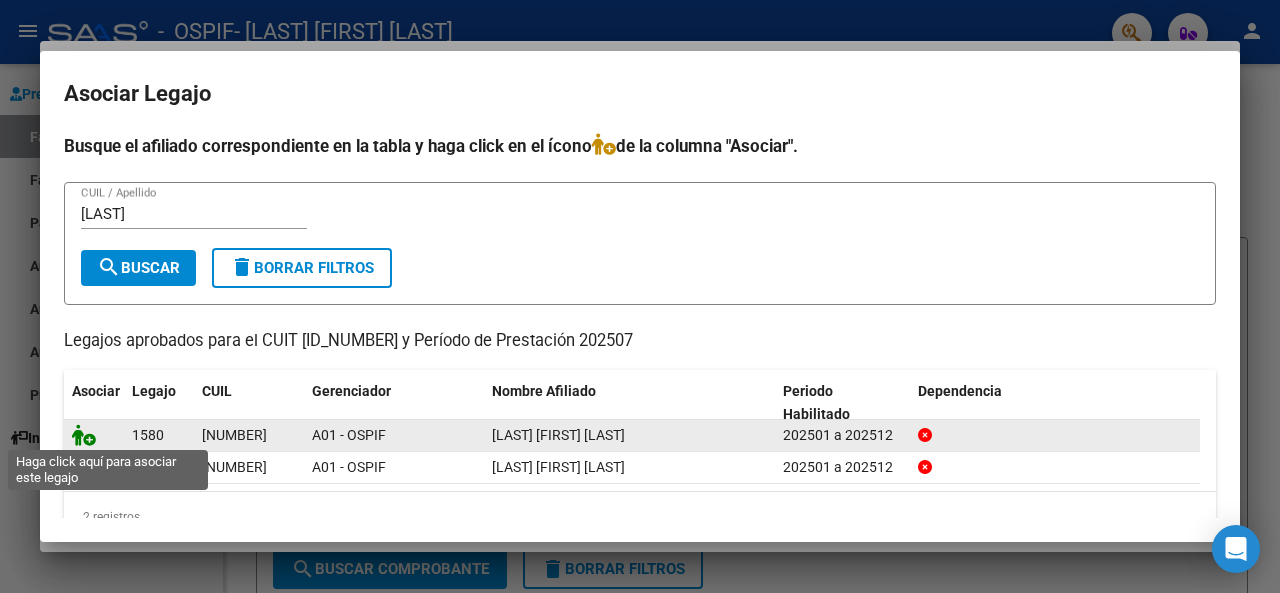 click 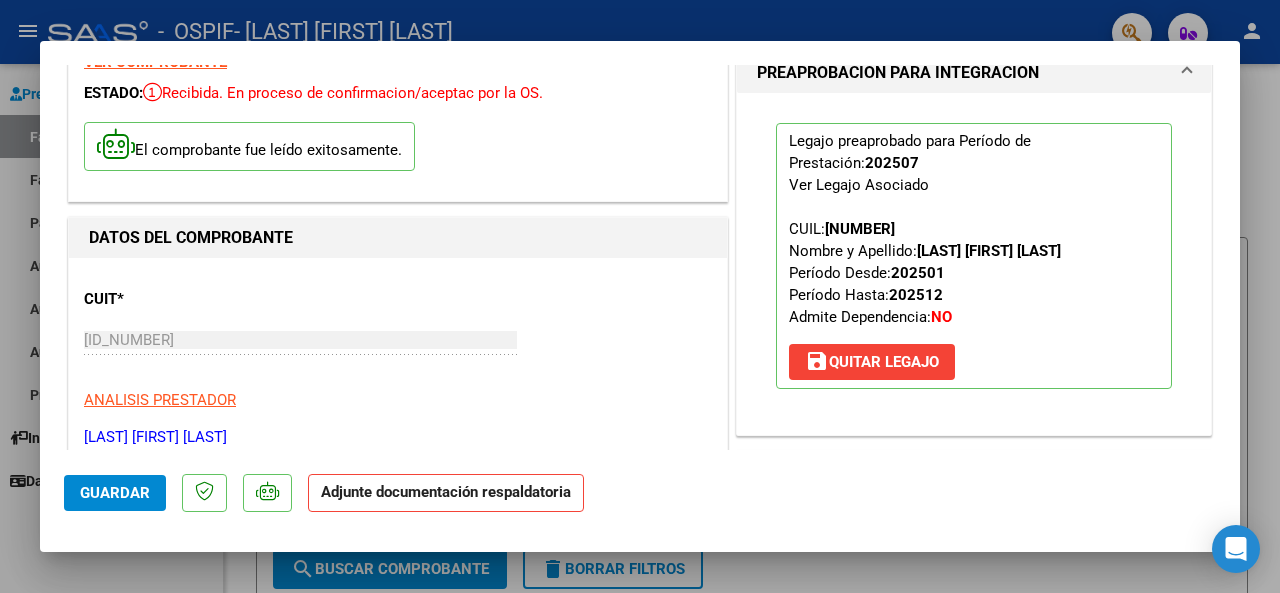 scroll, scrollTop: 300, scrollLeft: 0, axis: vertical 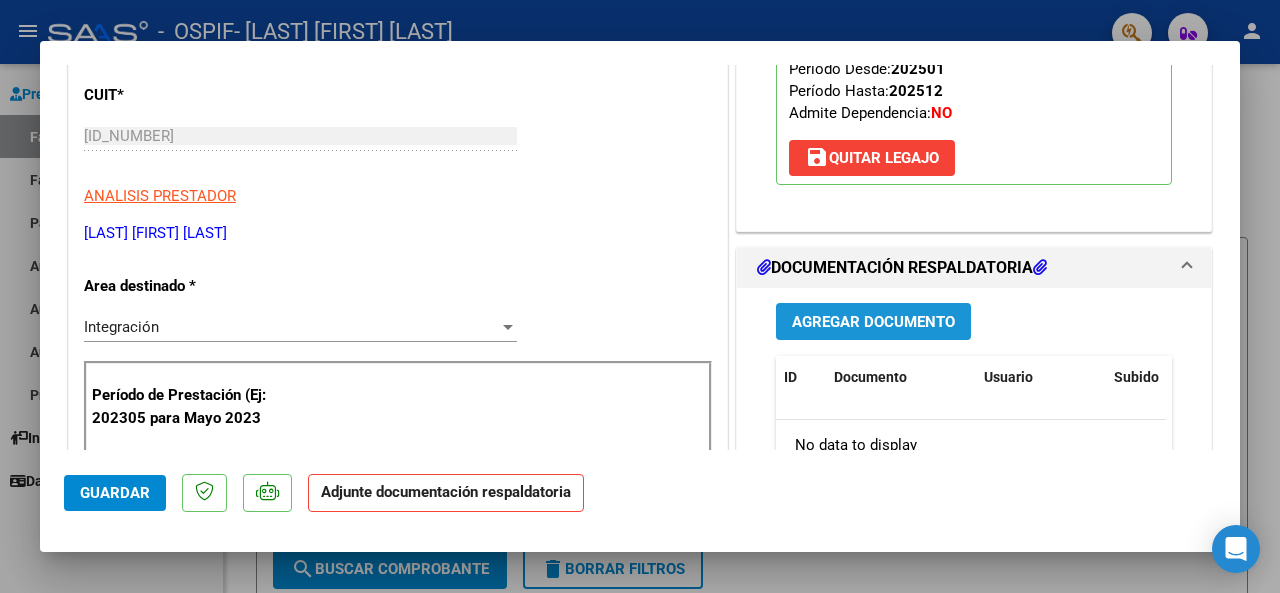 click on "Agregar Documento" at bounding box center [873, 321] 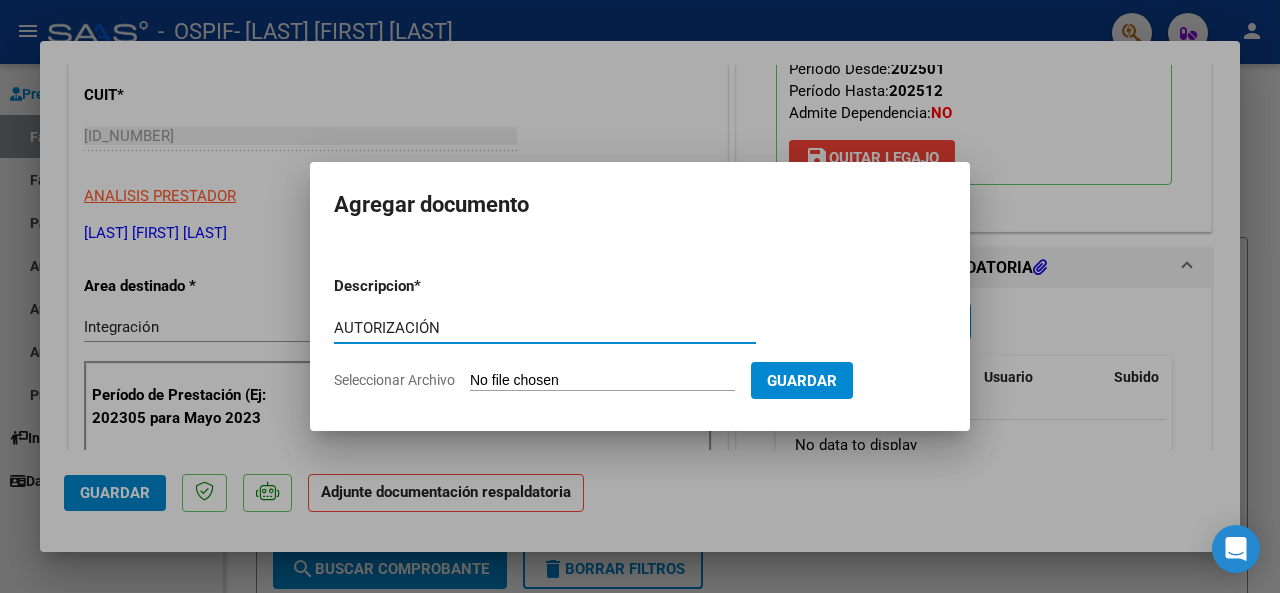 type on "AUTORIZACIÓN" 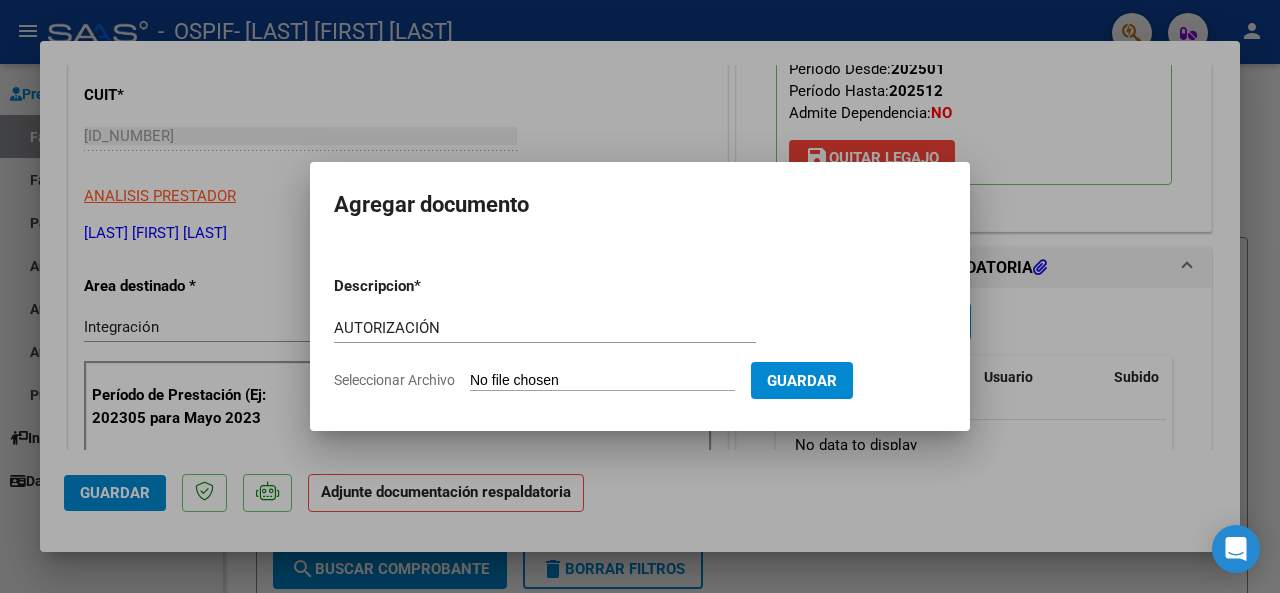 click on "Seleccionar Archivo" 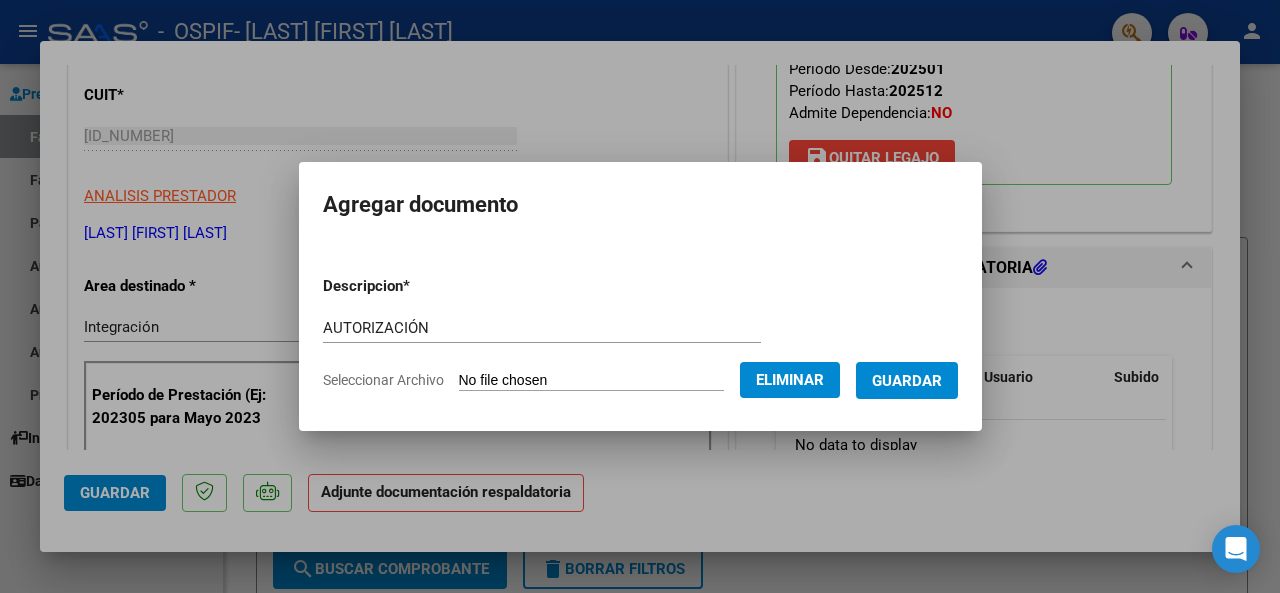 click on "Guardar" at bounding box center (907, 381) 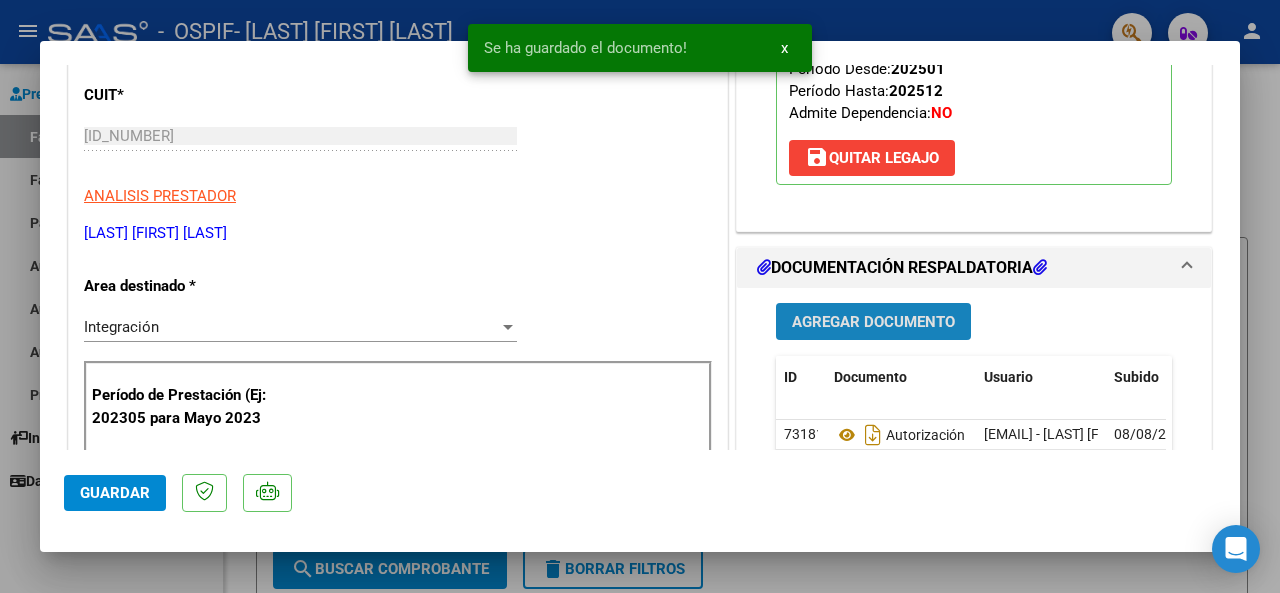 click on "Agregar Documento" at bounding box center [873, 322] 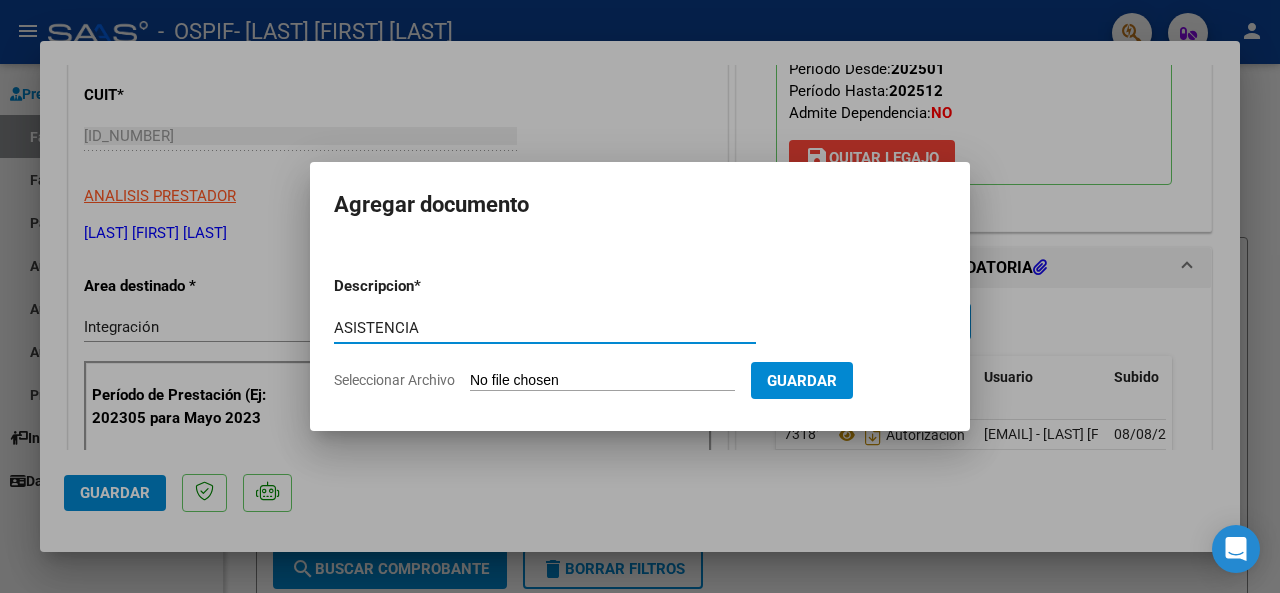 type on "ASISTENCIA" 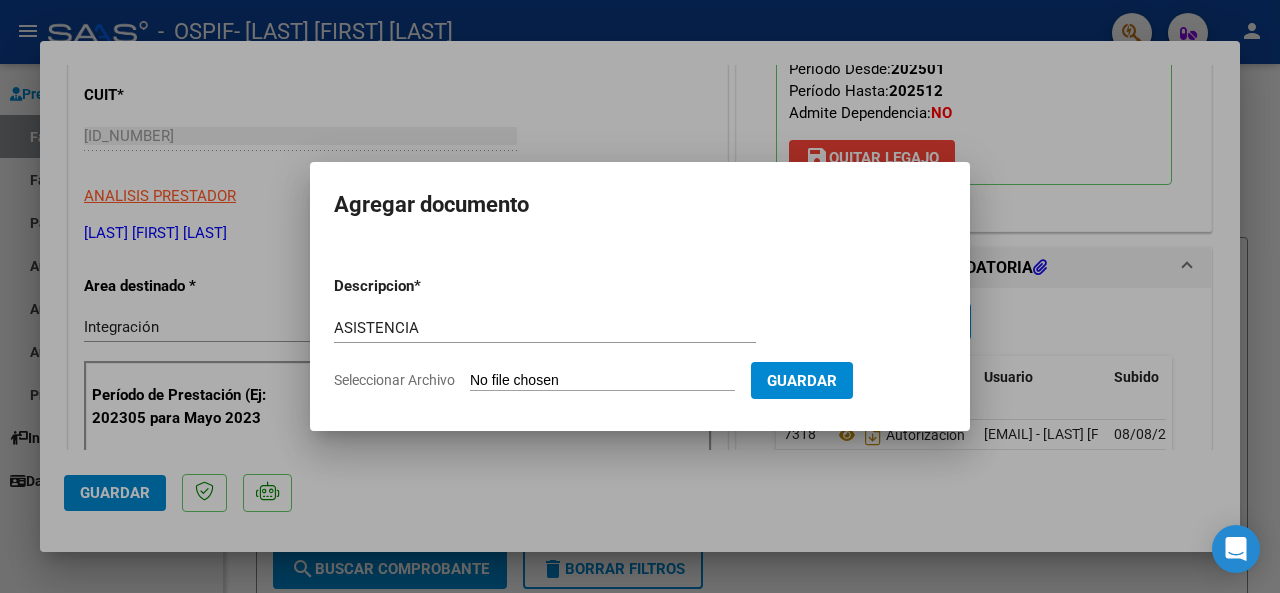 click on "Seleccionar Archivo" 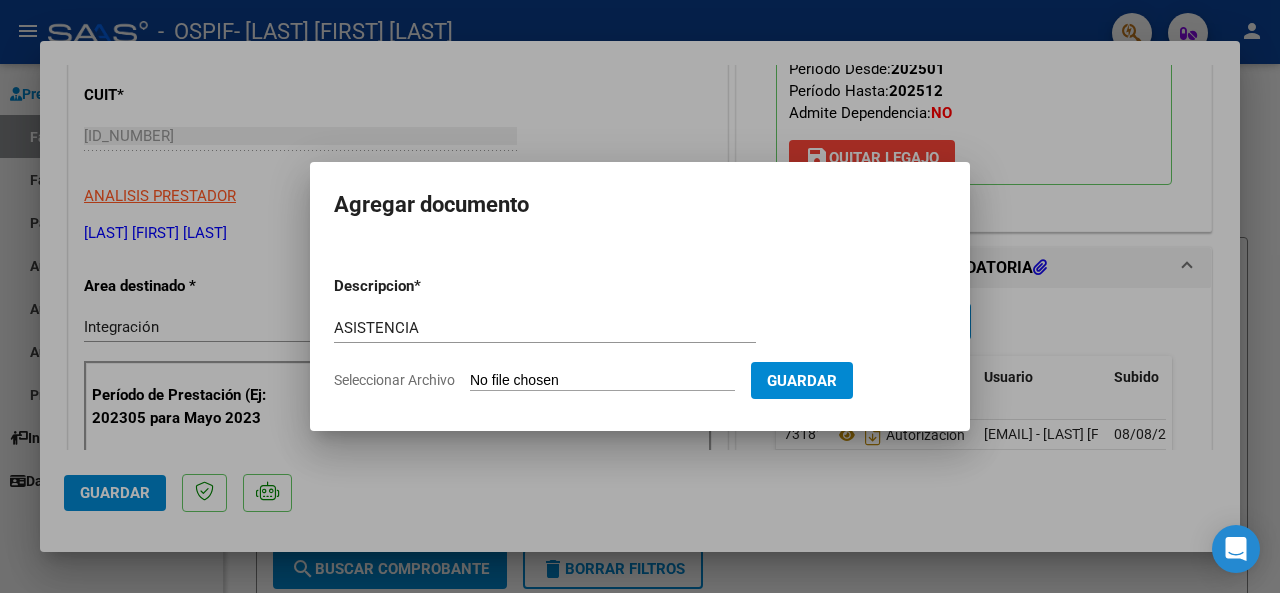 type on "C:\fakepath\ASISTENCIA [LAST].jpeg" 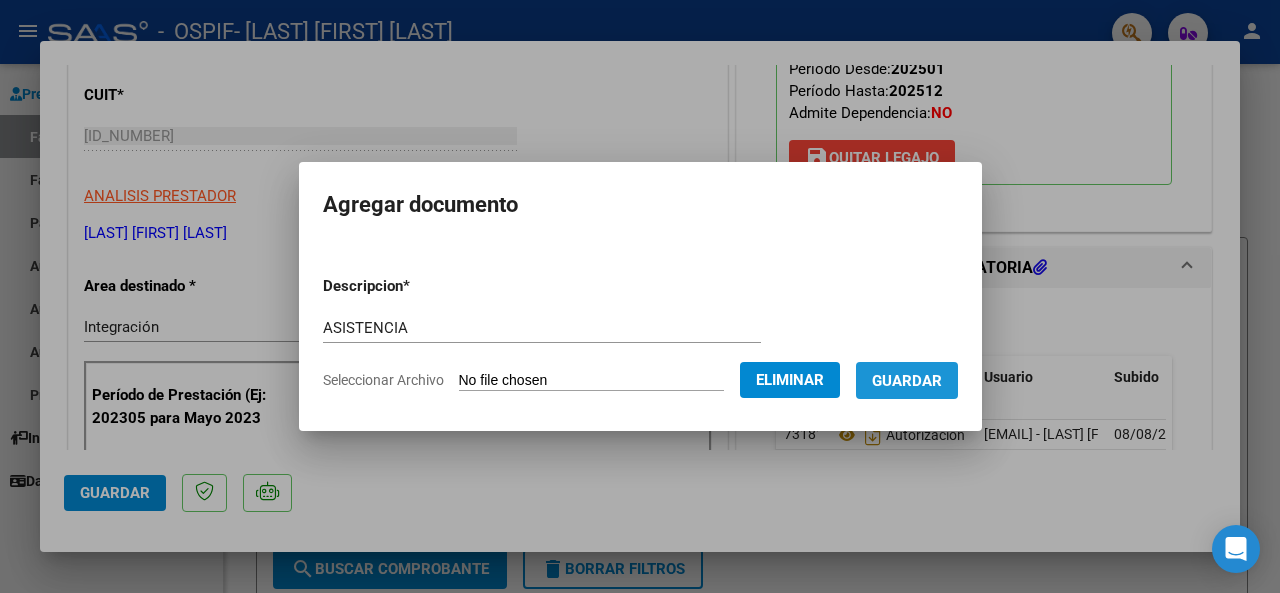 click on "Guardar" at bounding box center (907, 381) 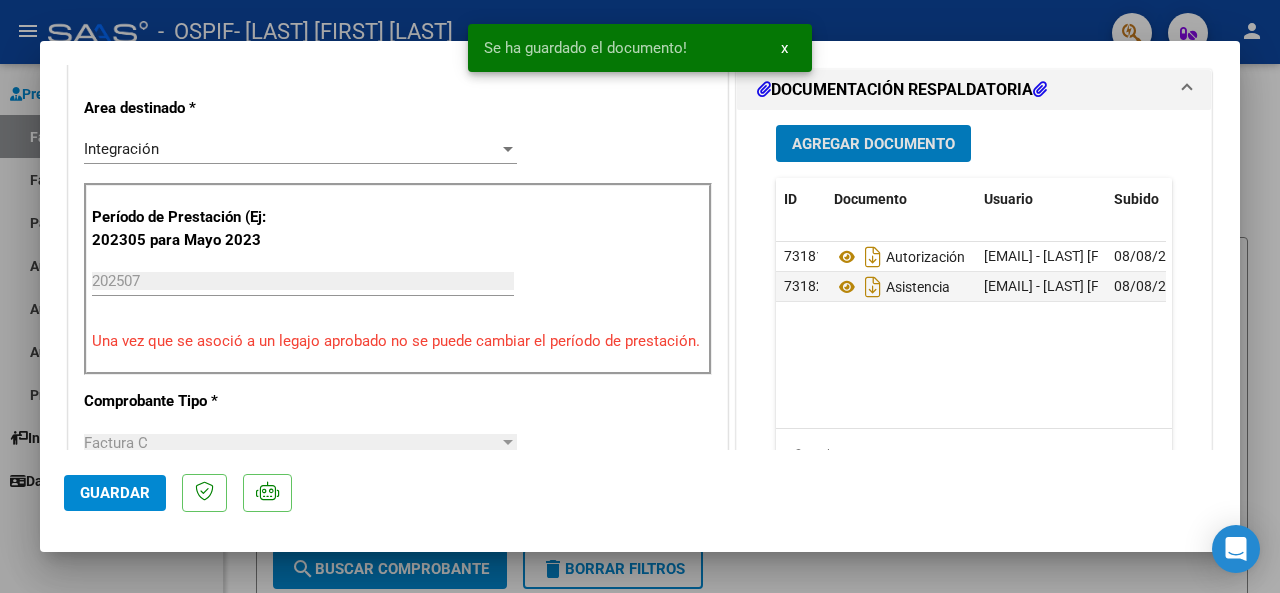 scroll, scrollTop: 600, scrollLeft: 0, axis: vertical 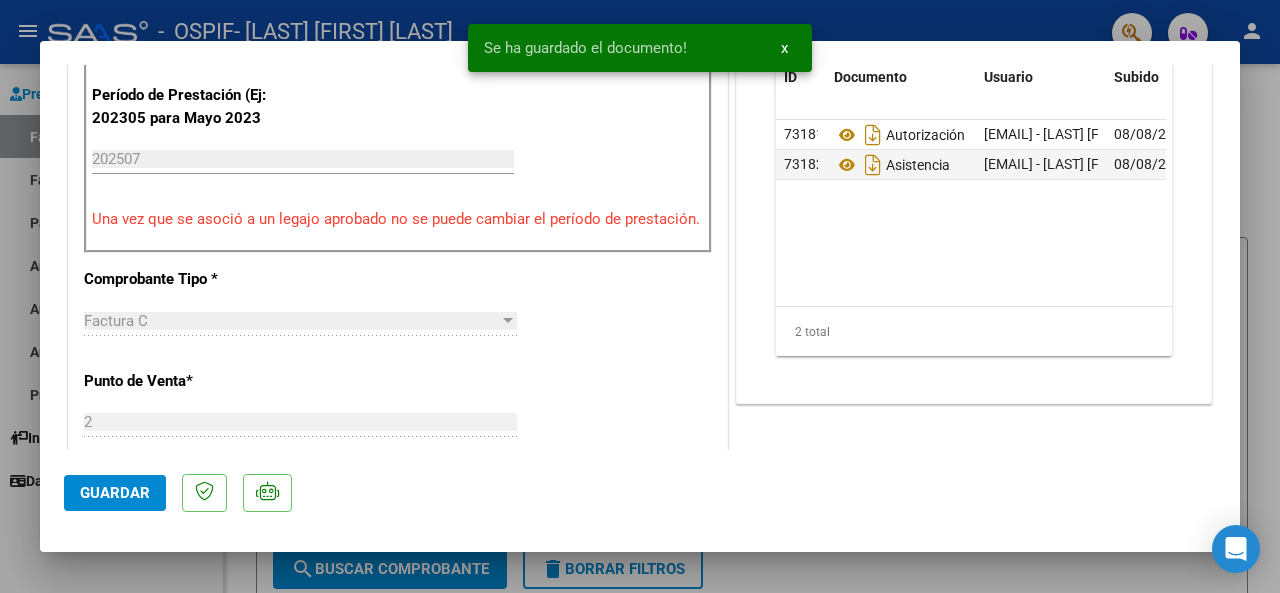 click at bounding box center (640, 296) 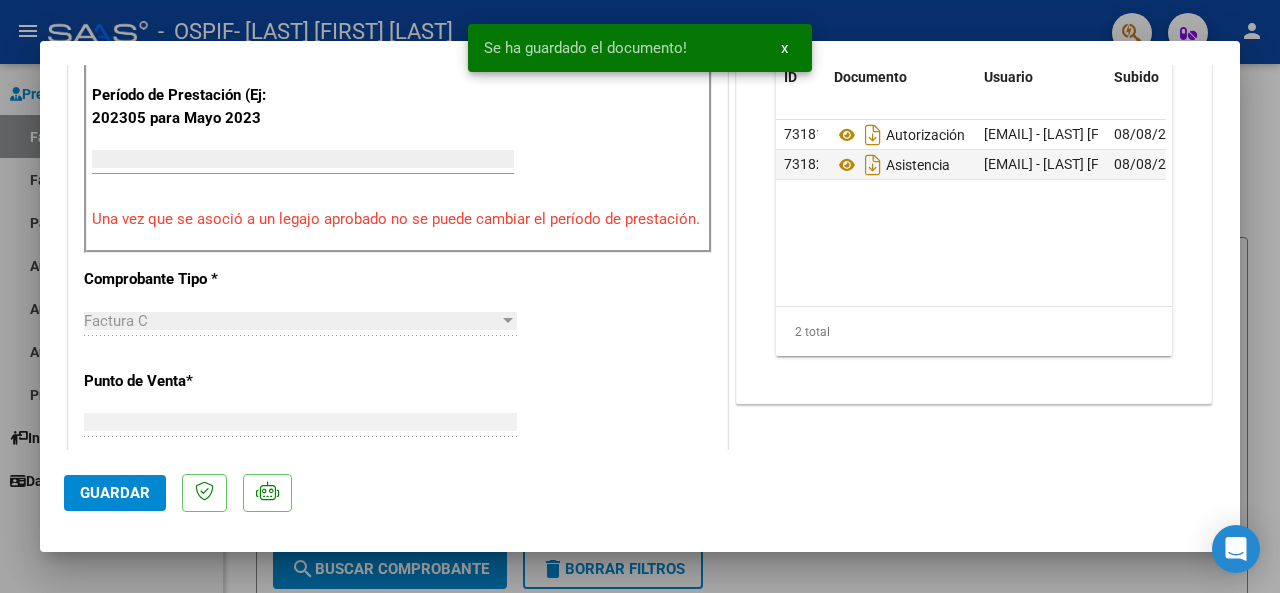 scroll, scrollTop: 560, scrollLeft: 0, axis: vertical 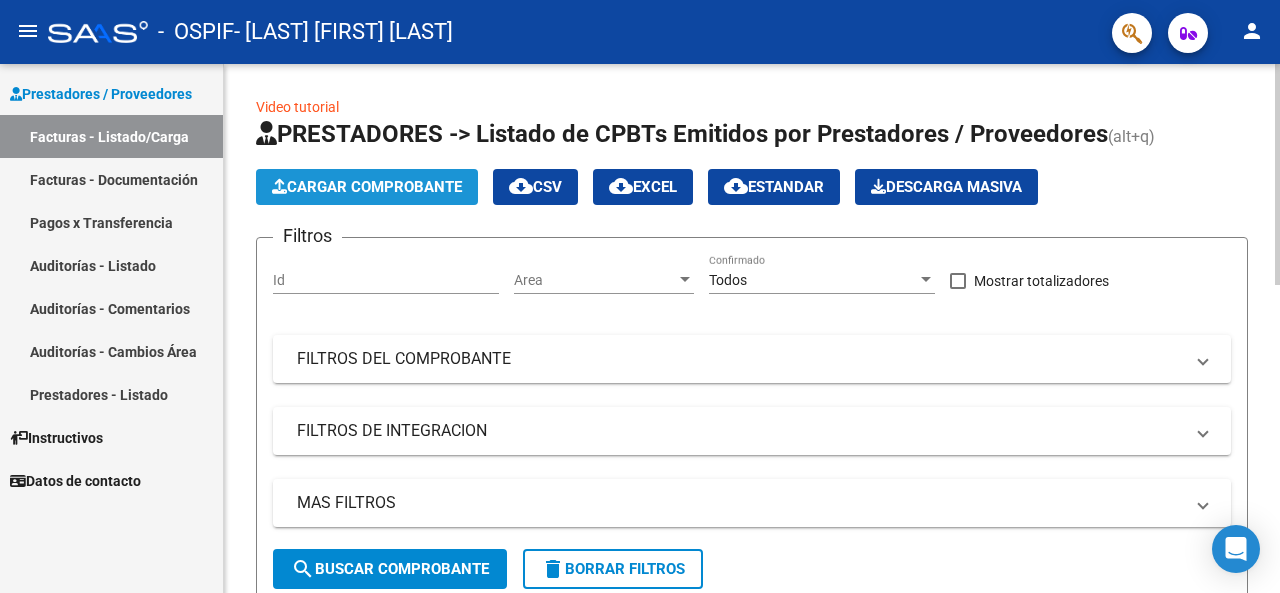 click on "Cargar Comprobante" 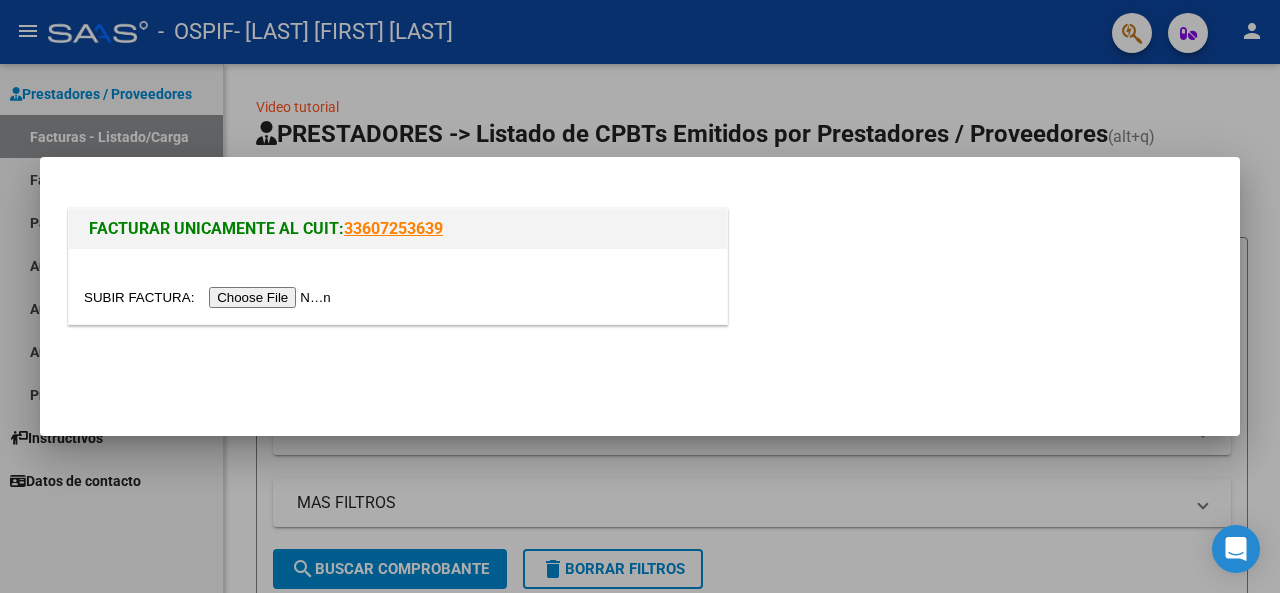 click at bounding box center [210, 297] 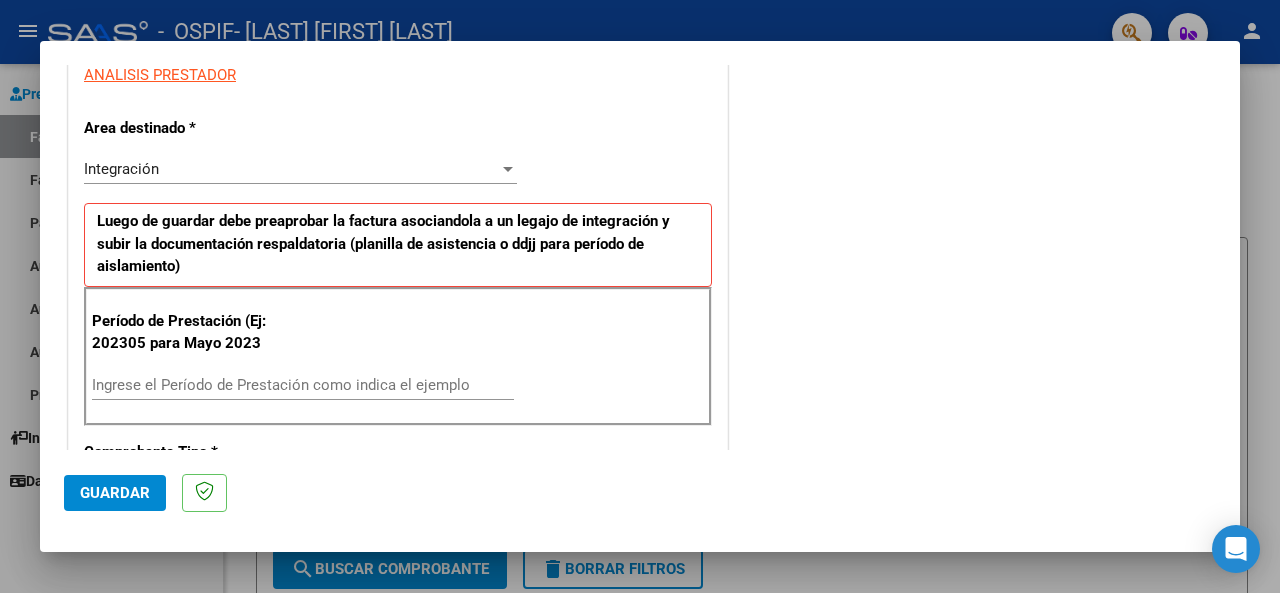 scroll, scrollTop: 600, scrollLeft: 0, axis: vertical 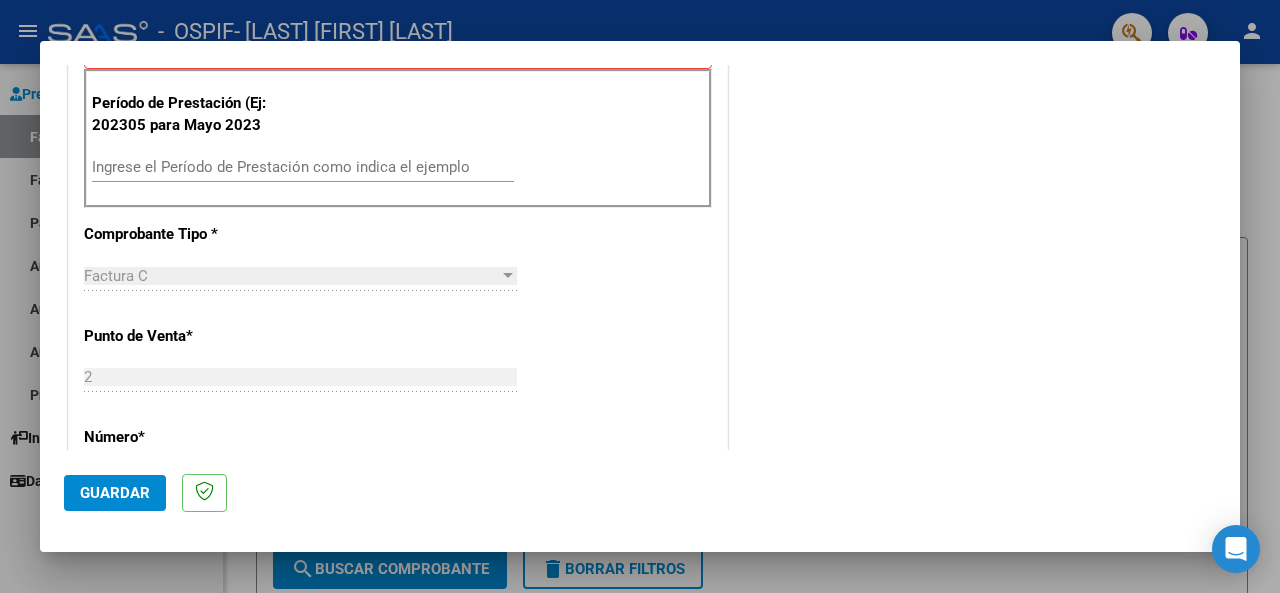 click on "Ingrese el Período de Prestación como indica el ejemplo" at bounding box center [303, 167] 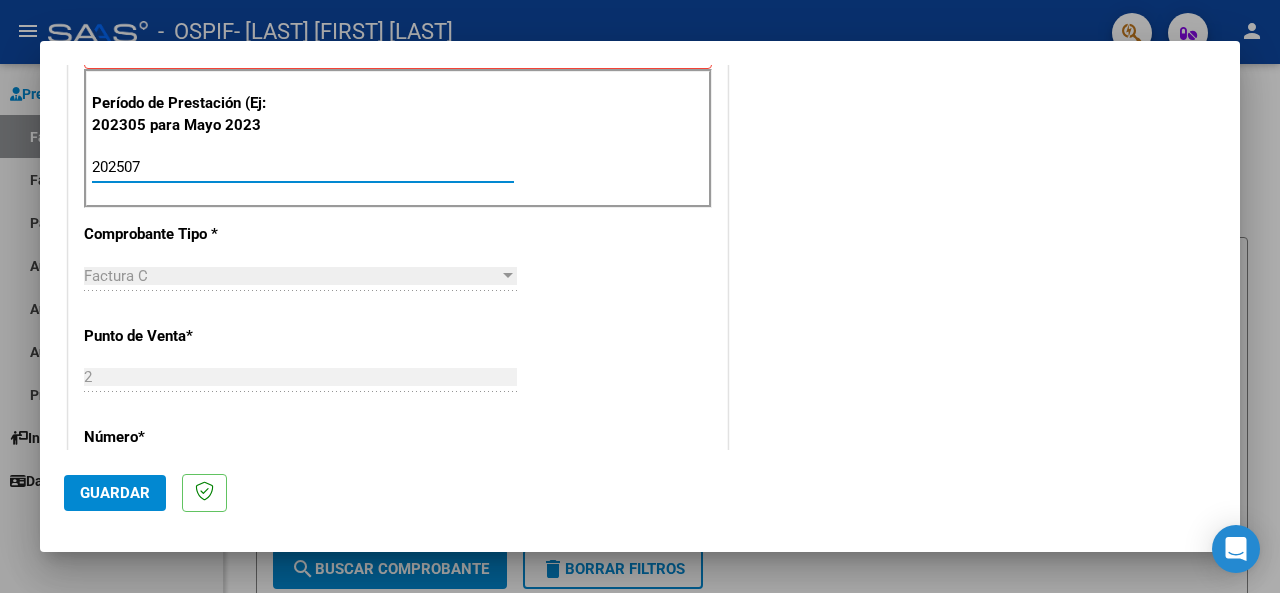 type on "202507" 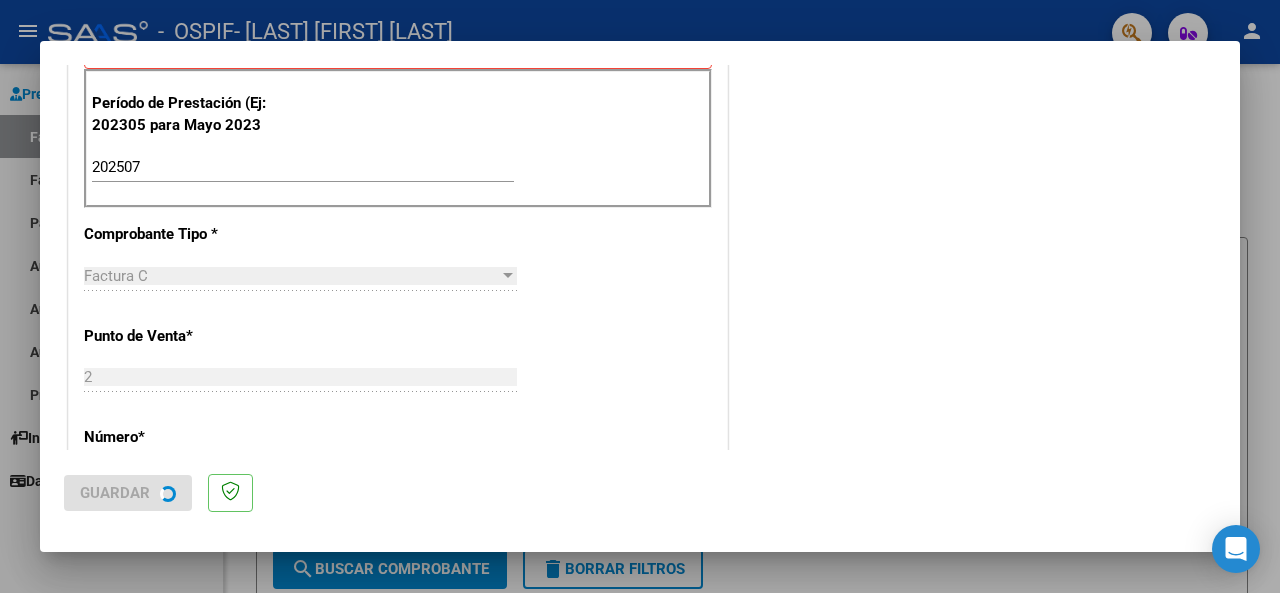 scroll, scrollTop: 0, scrollLeft: 0, axis: both 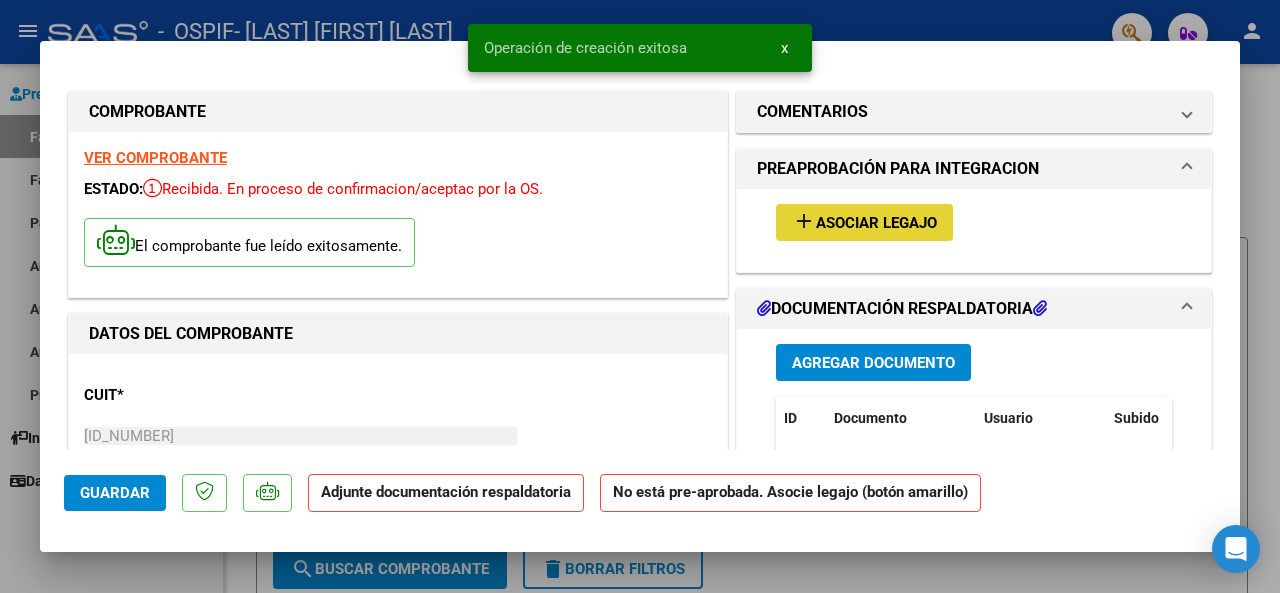 click on "Asociar Legajo" at bounding box center (876, 223) 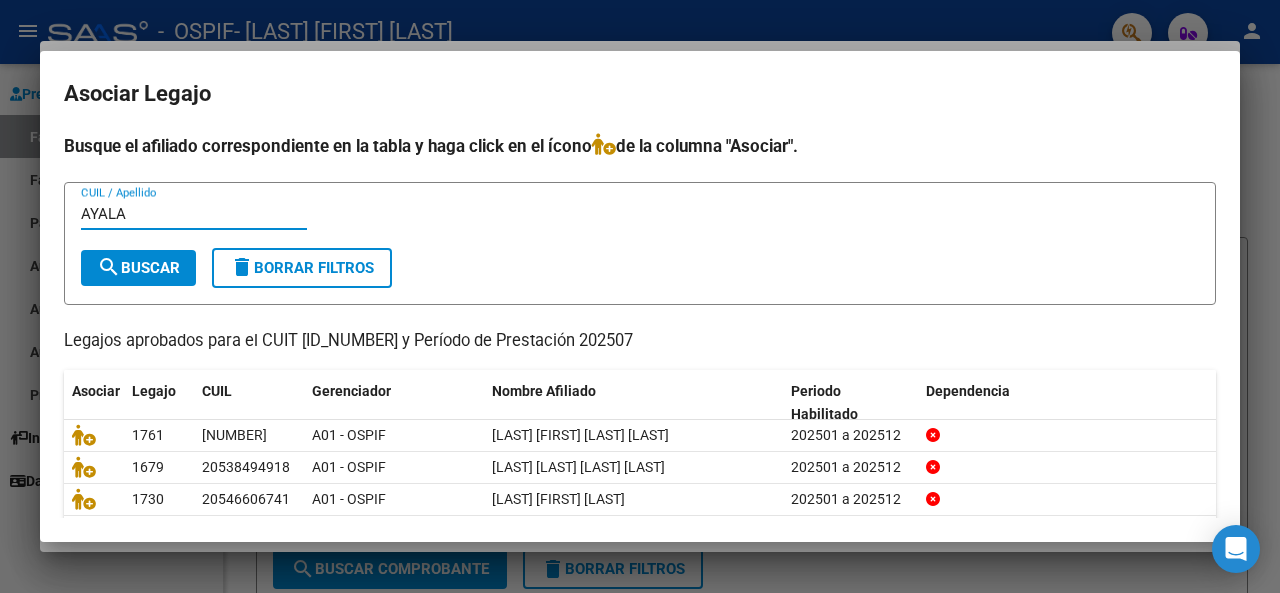 type on "AYALA" 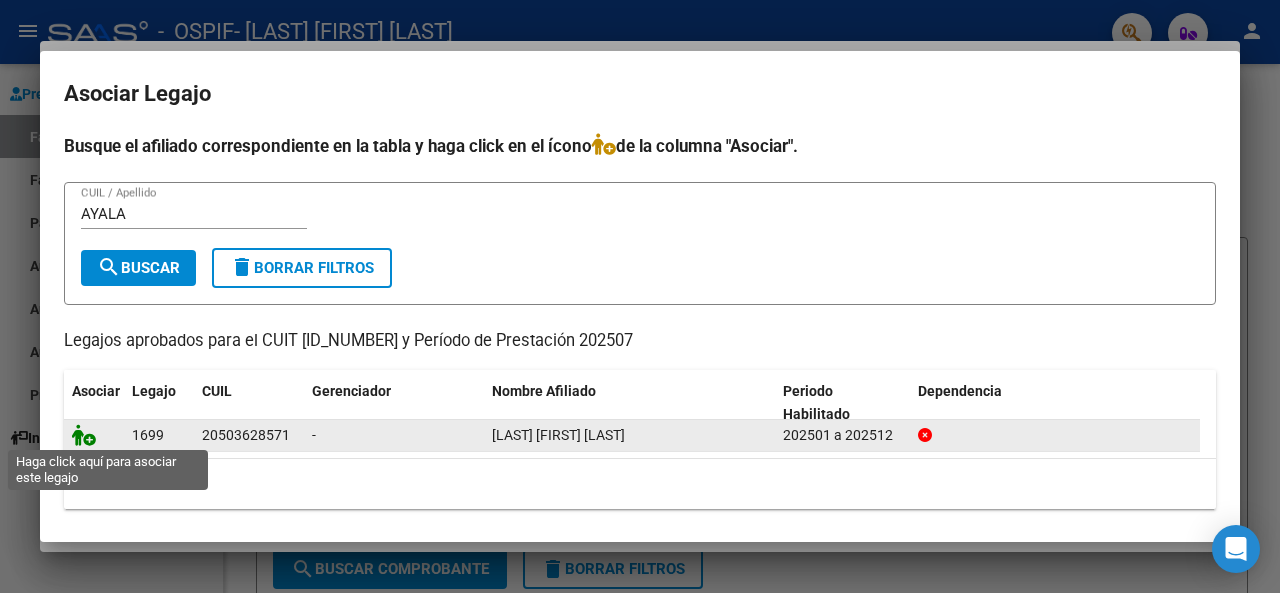 click 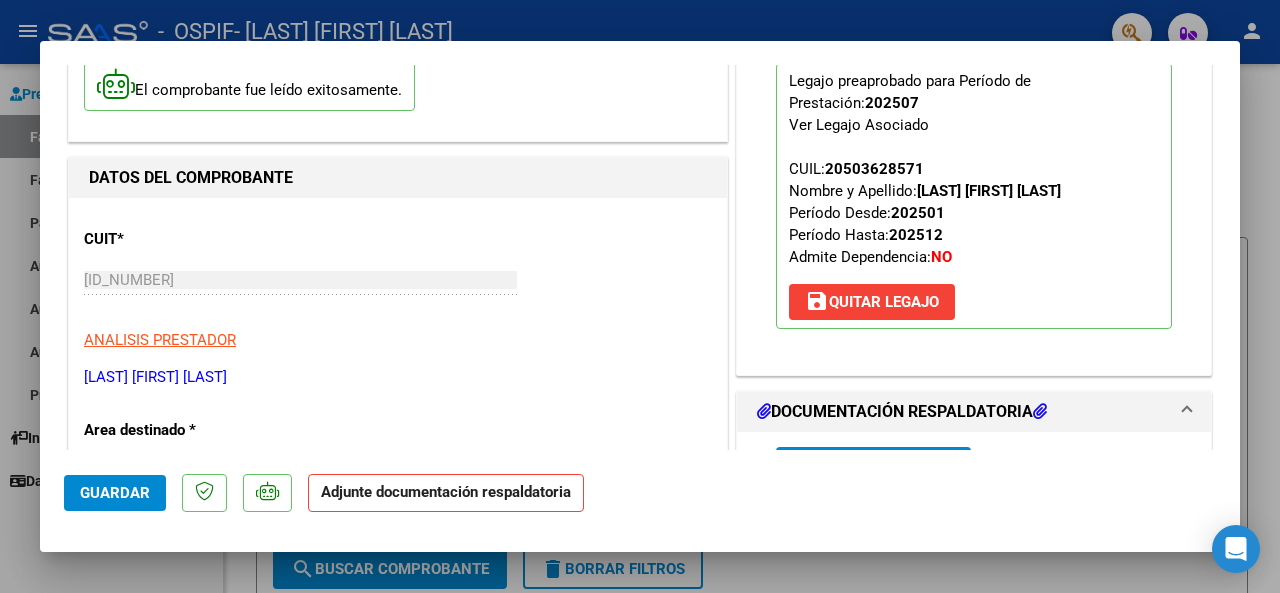 scroll, scrollTop: 400, scrollLeft: 0, axis: vertical 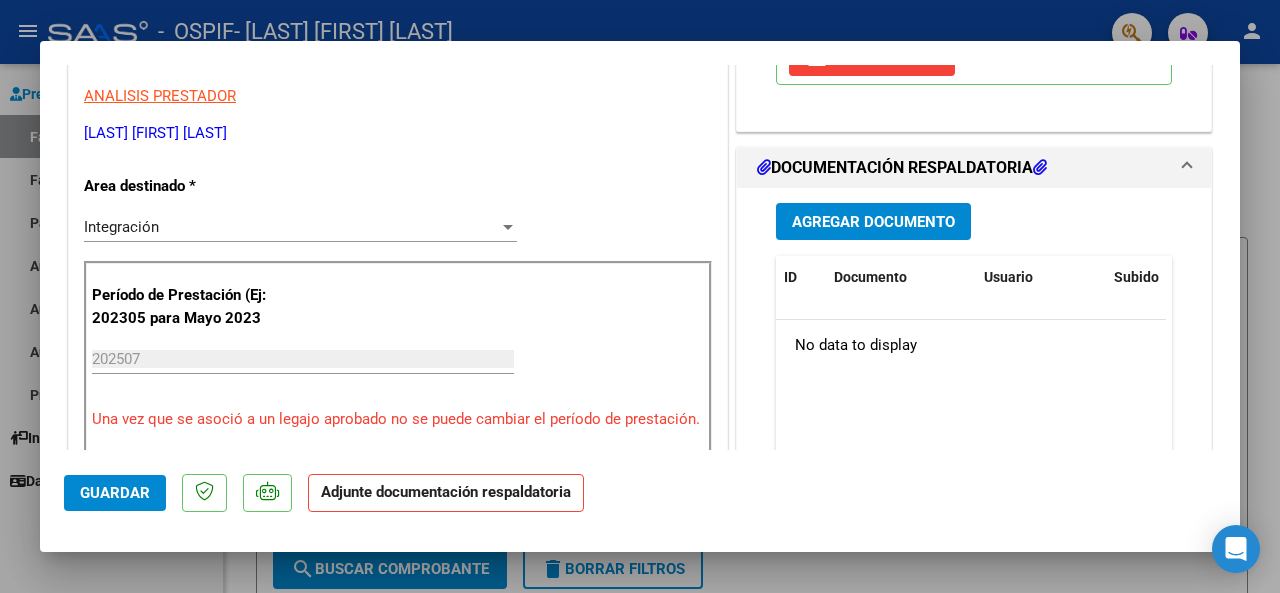 click on "Agregar Documento" at bounding box center (873, 222) 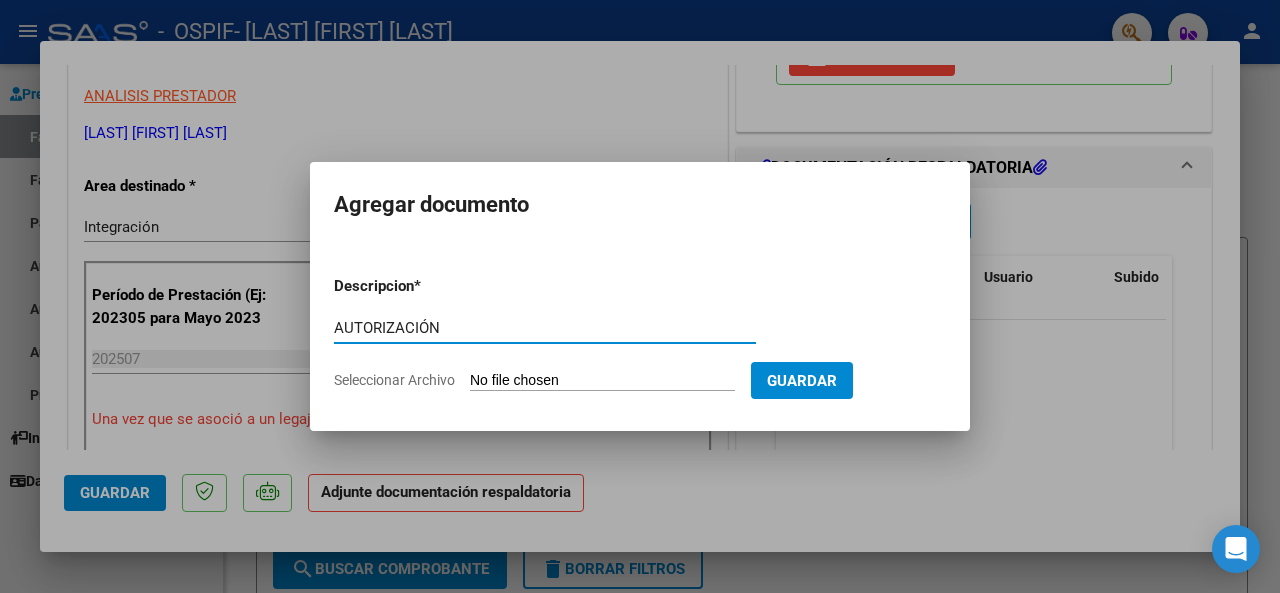 type on "AUTORIZACIÓN" 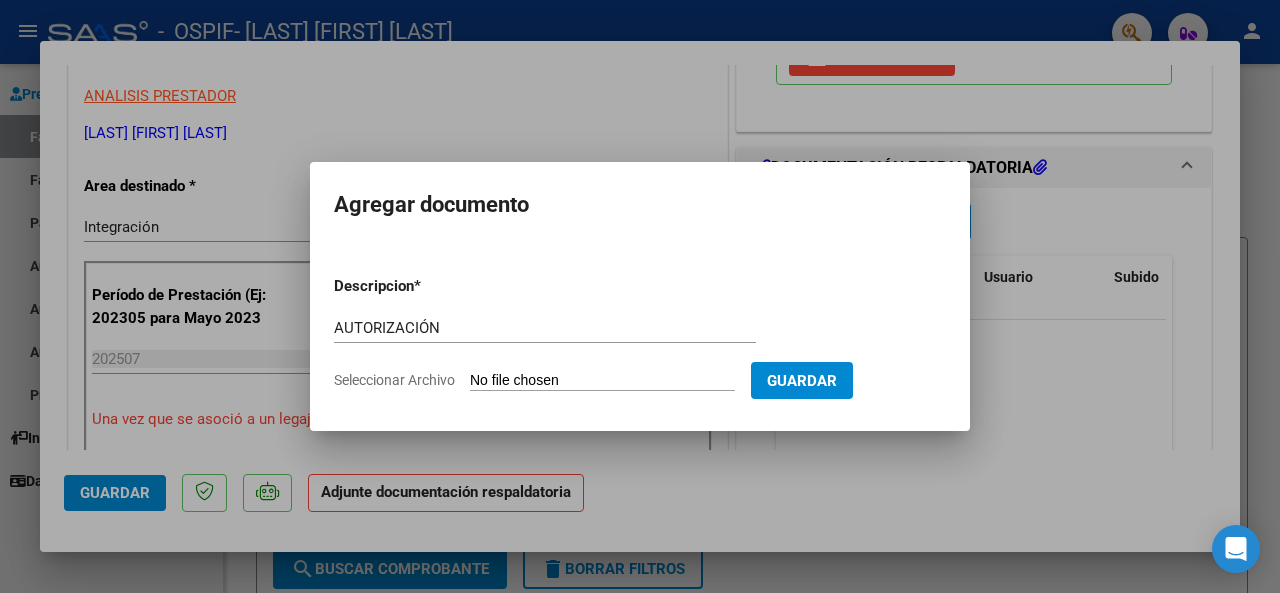 click on "Seleccionar Archivo" 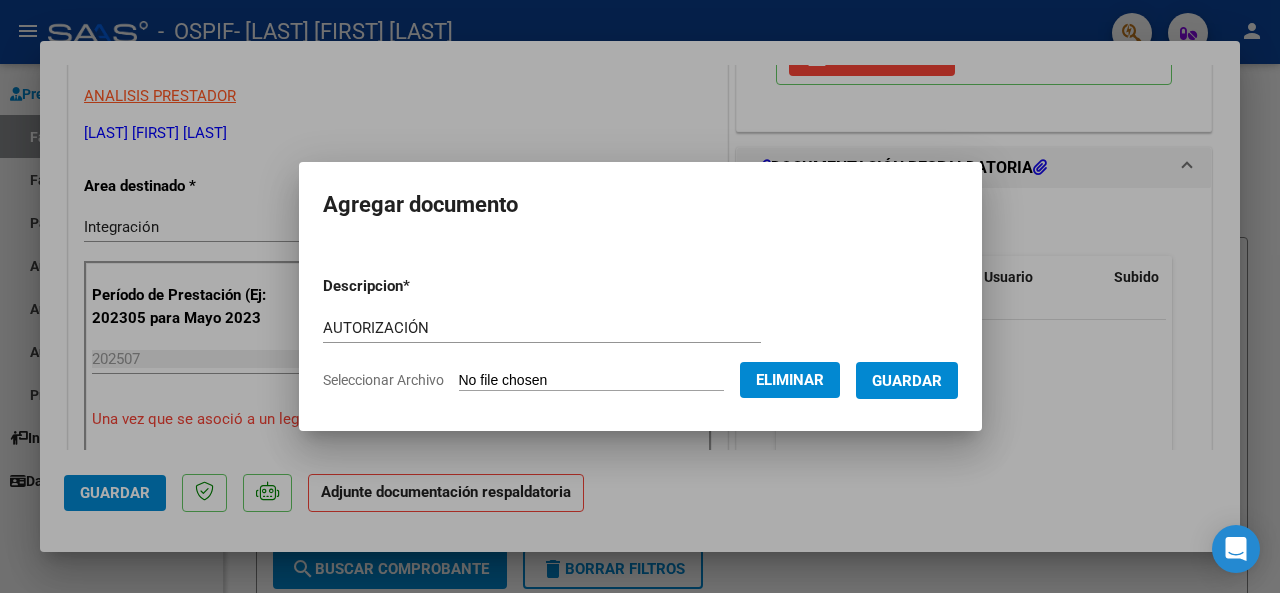click on "Guardar" at bounding box center [907, 381] 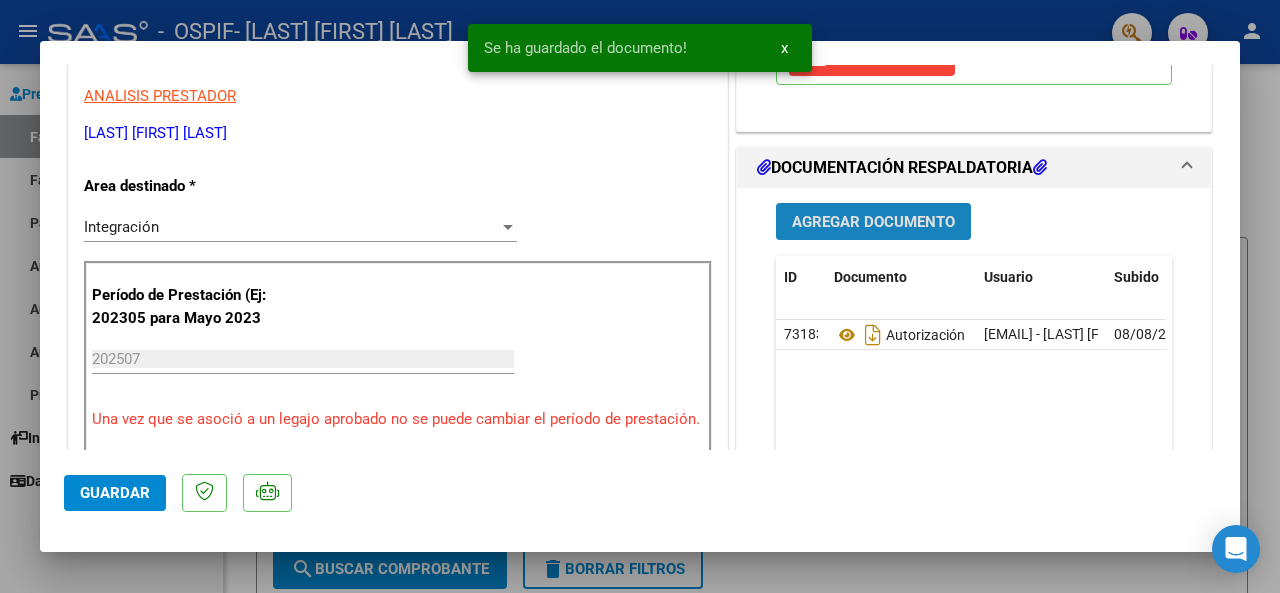 click on "Agregar Documento" at bounding box center (873, 222) 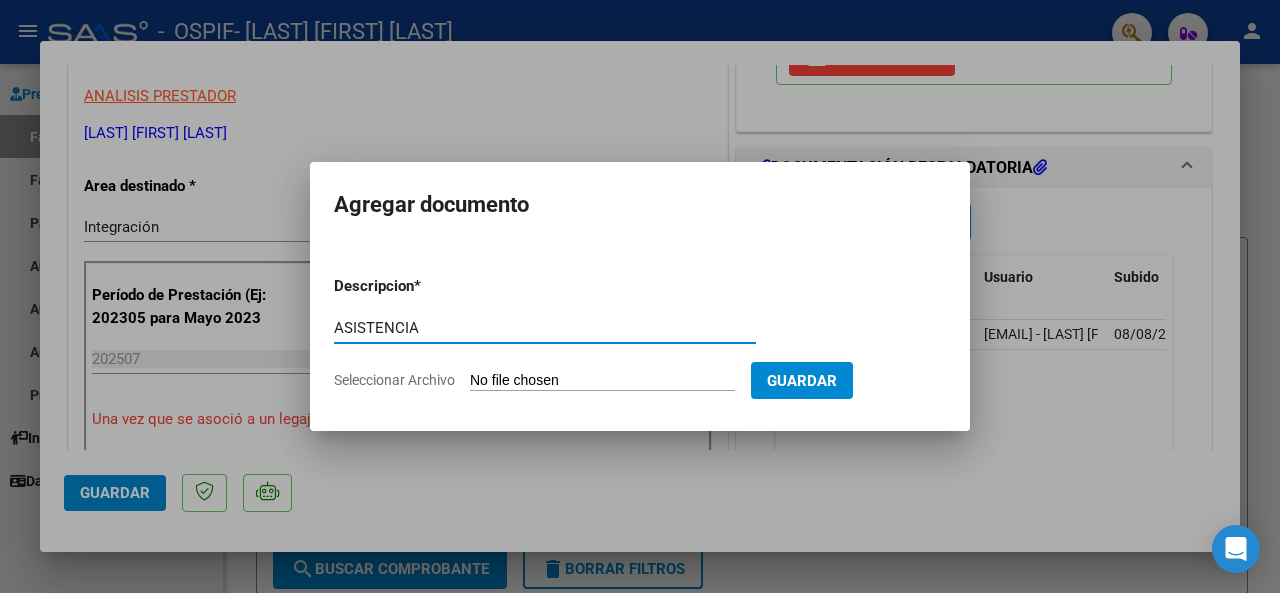 type on "ASISTENCIA" 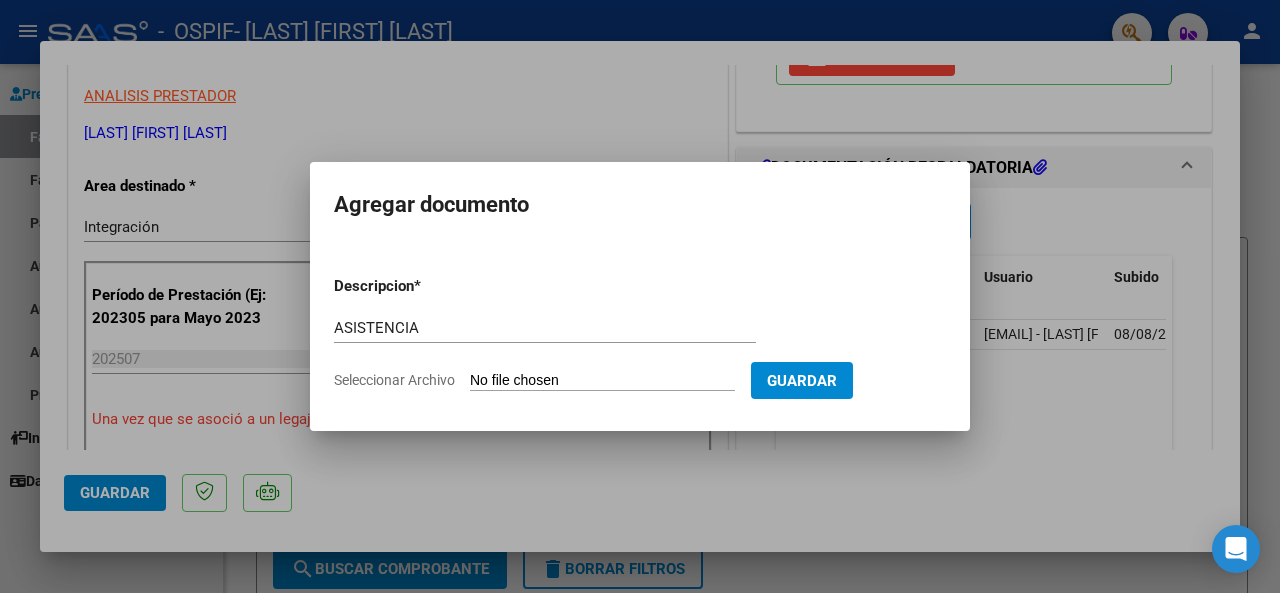 click on "Seleccionar Archivo" 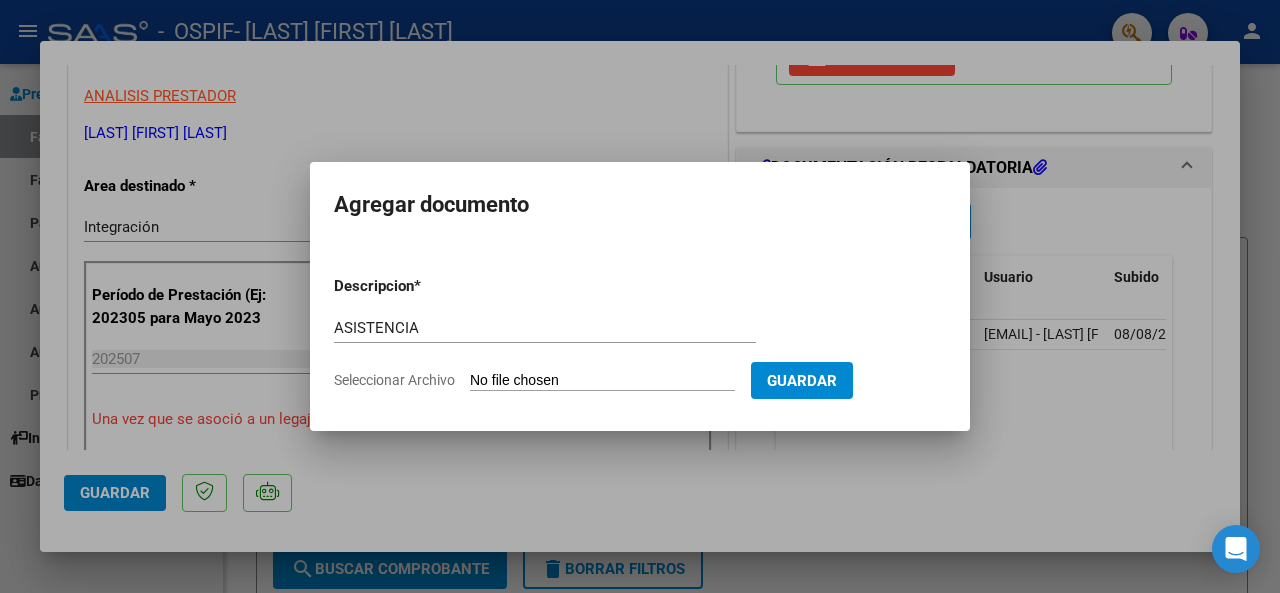 type on "C:\fakepath\ASISTENCIA [LAST].jpeg" 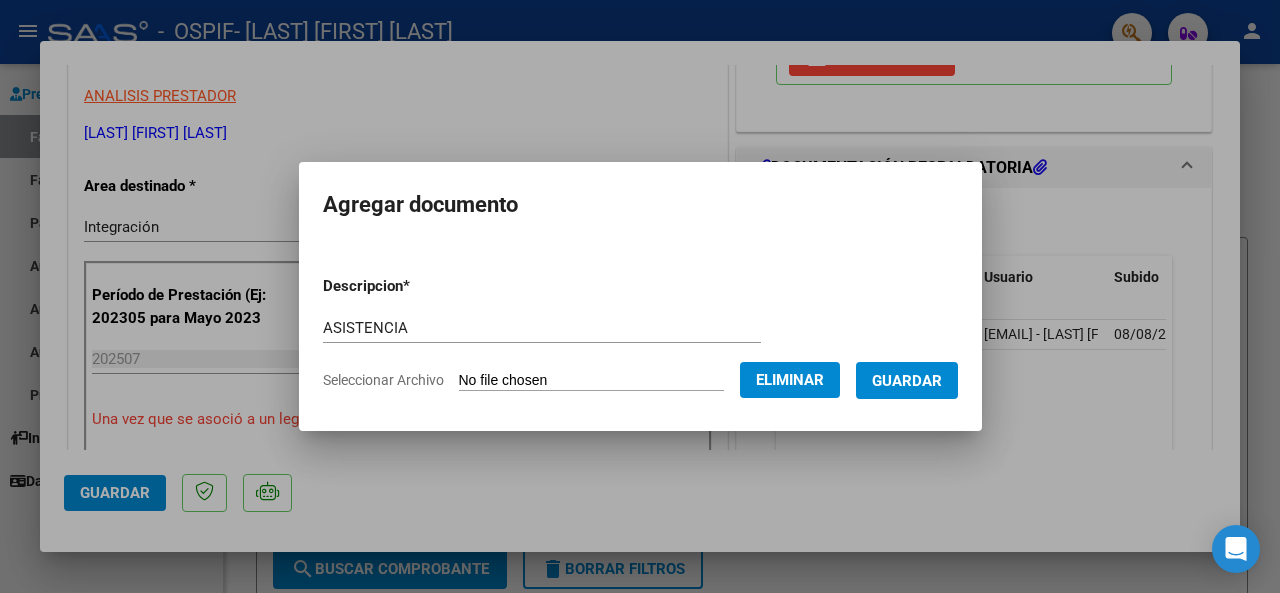 click on "Guardar" at bounding box center [907, 381] 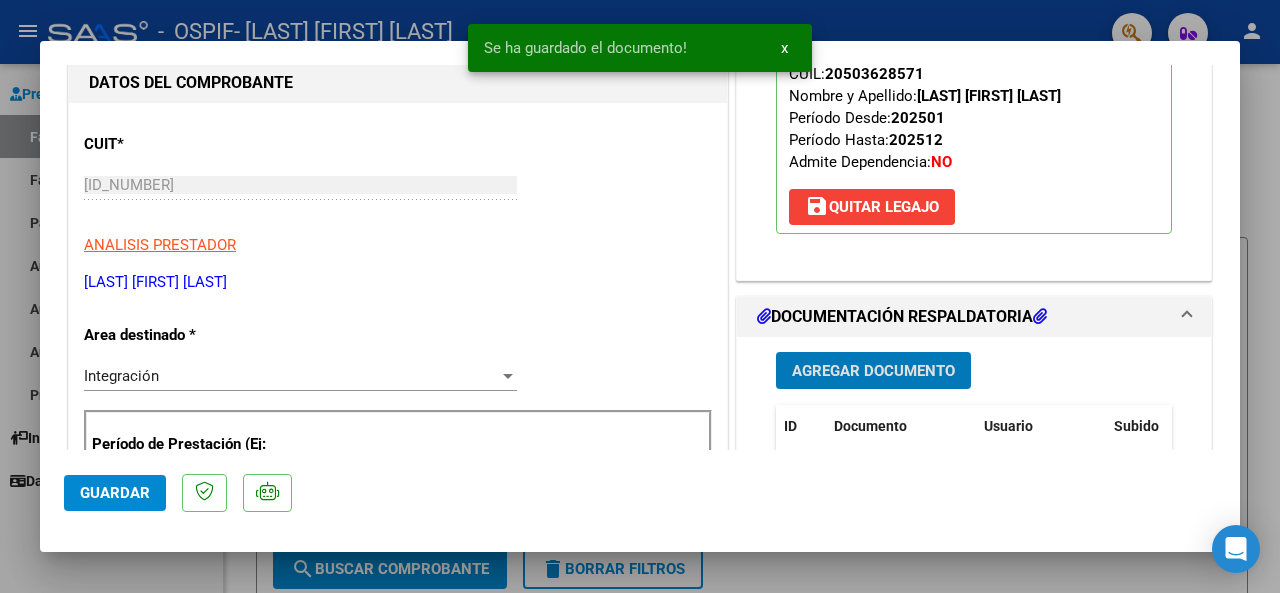 scroll, scrollTop: 500, scrollLeft: 0, axis: vertical 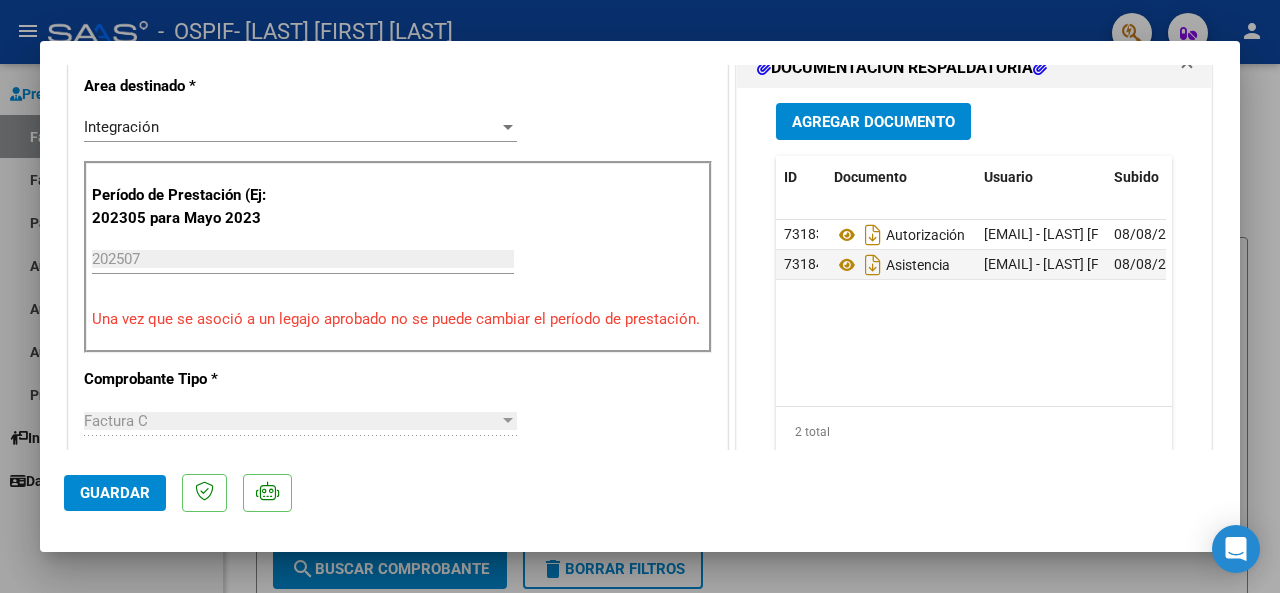 click at bounding box center (640, 296) 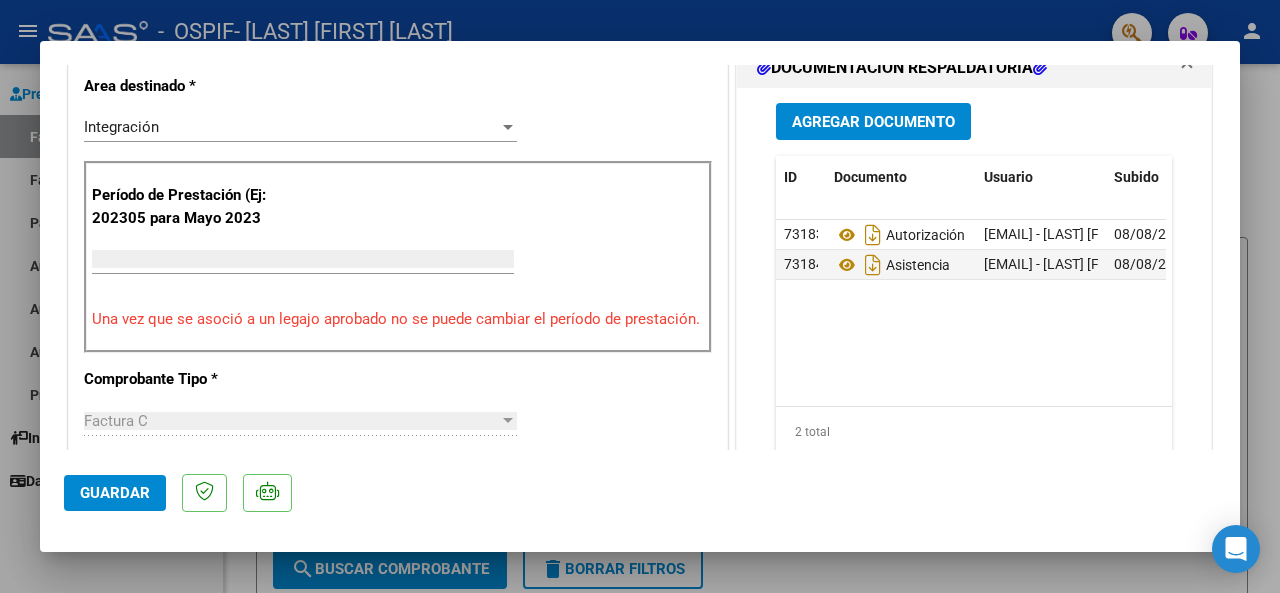 scroll, scrollTop: 460, scrollLeft: 0, axis: vertical 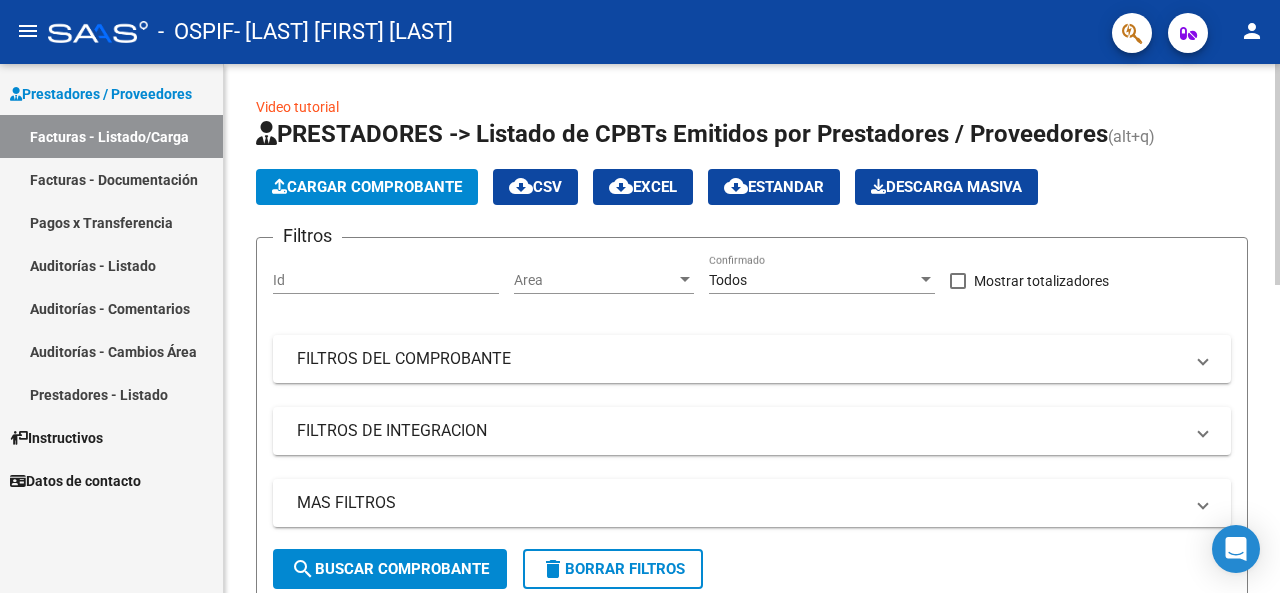 click on "Cargar Comprobante" 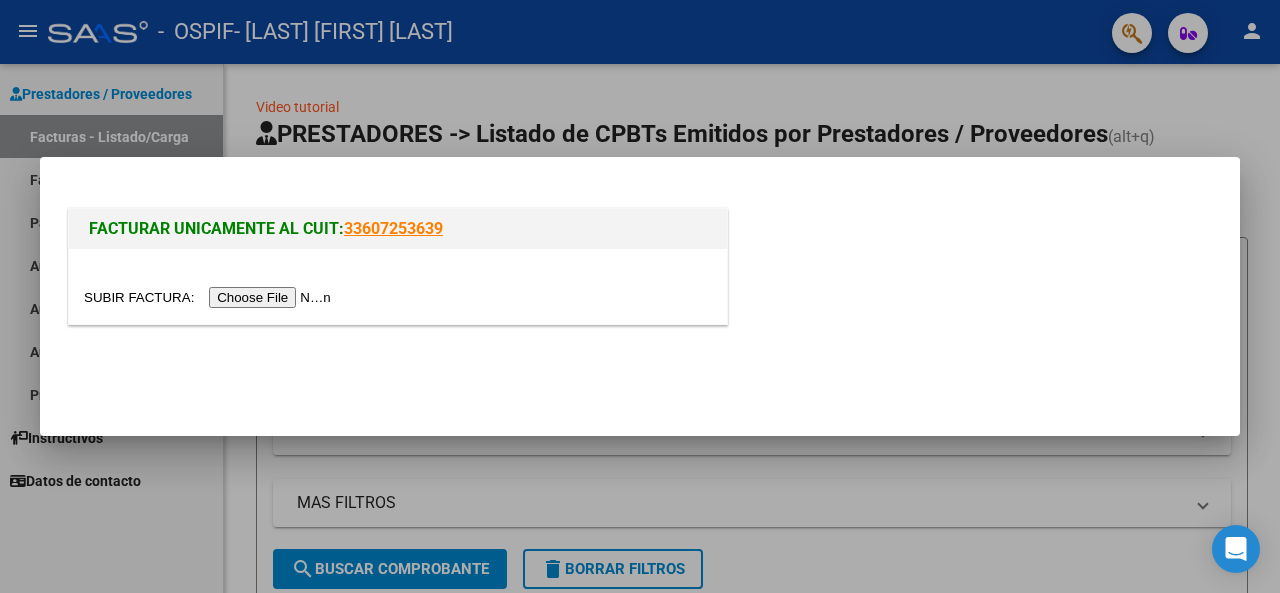 click at bounding box center [210, 297] 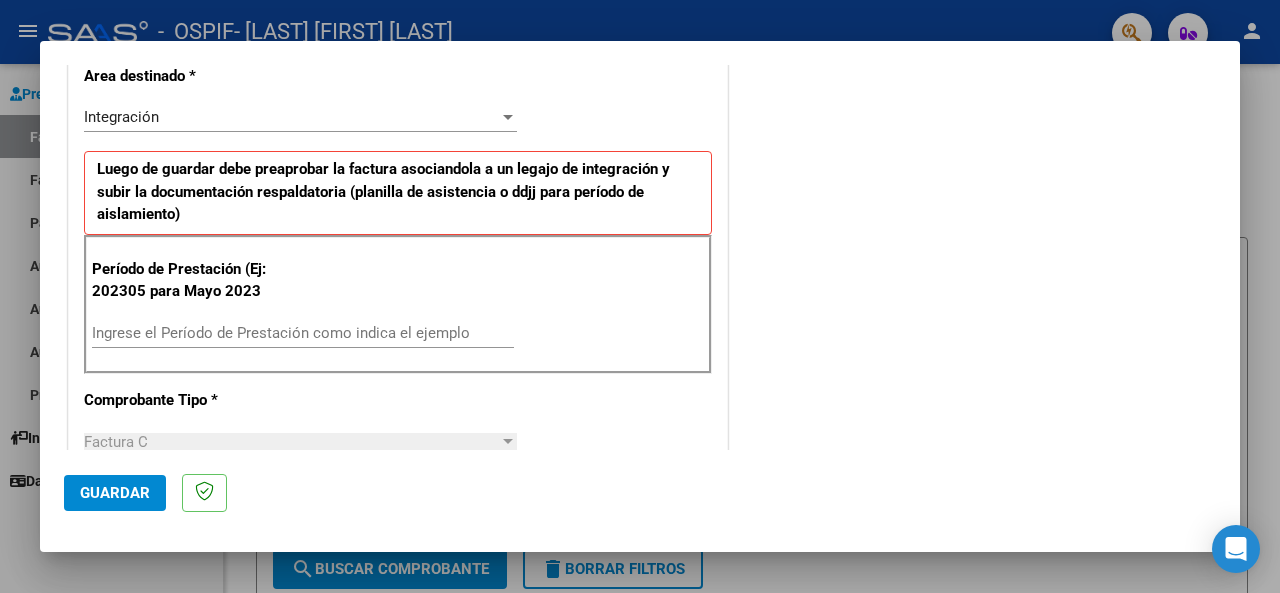 scroll, scrollTop: 500, scrollLeft: 0, axis: vertical 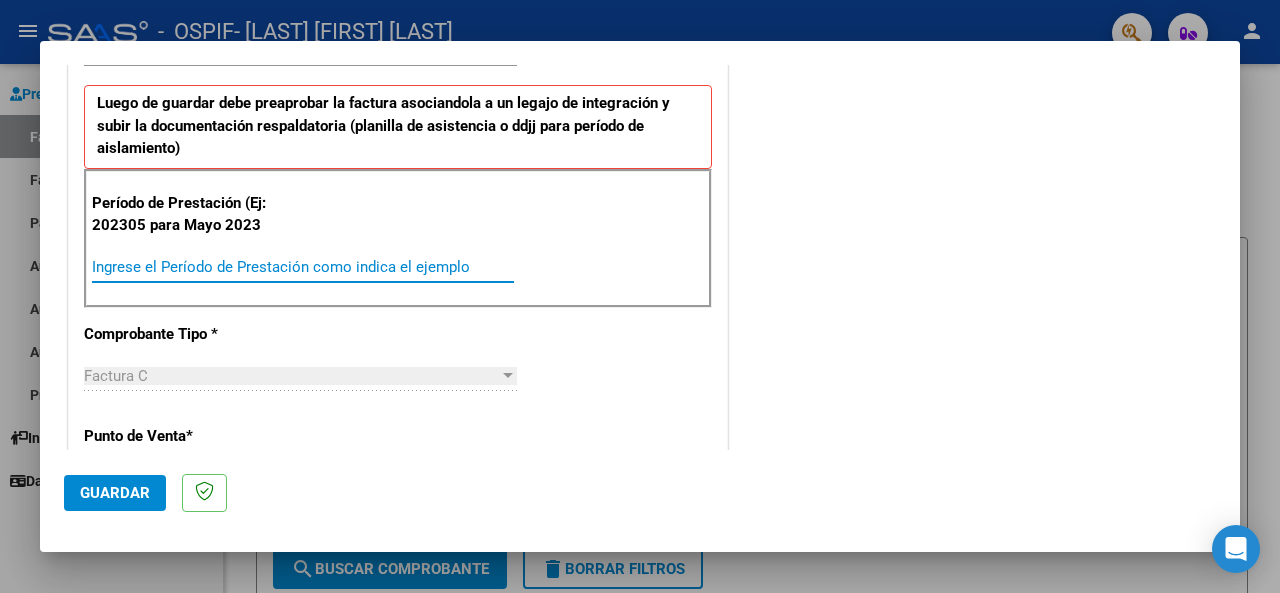 click on "Ingrese el Período de Prestación como indica el ejemplo" at bounding box center [303, 267] 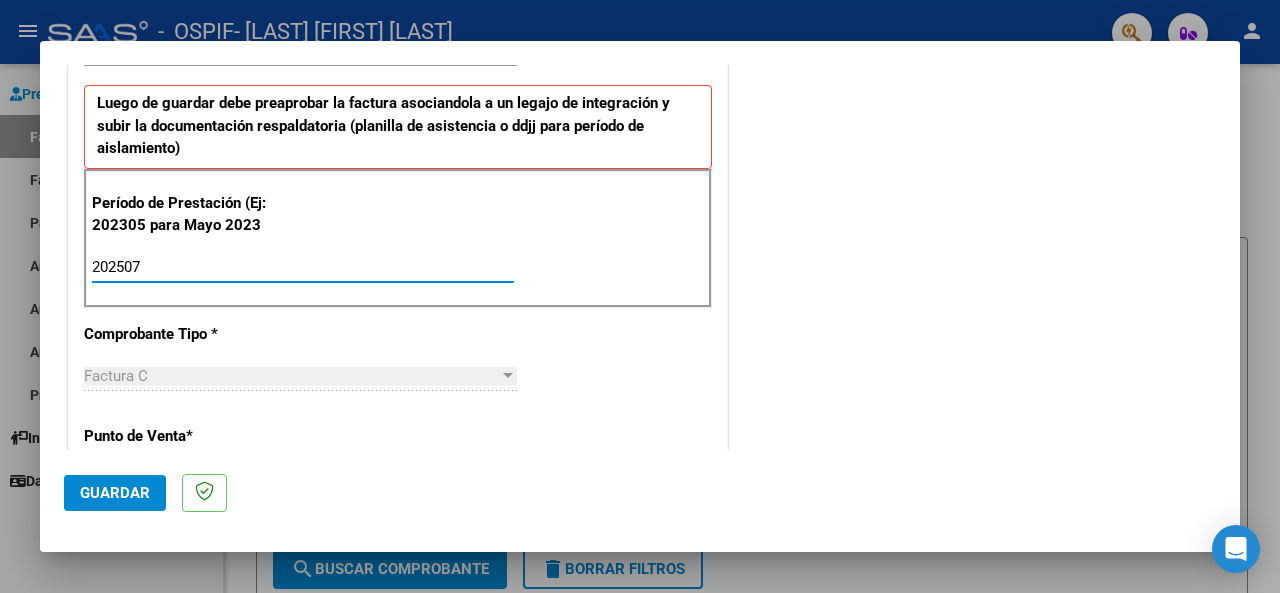 type on "202507" 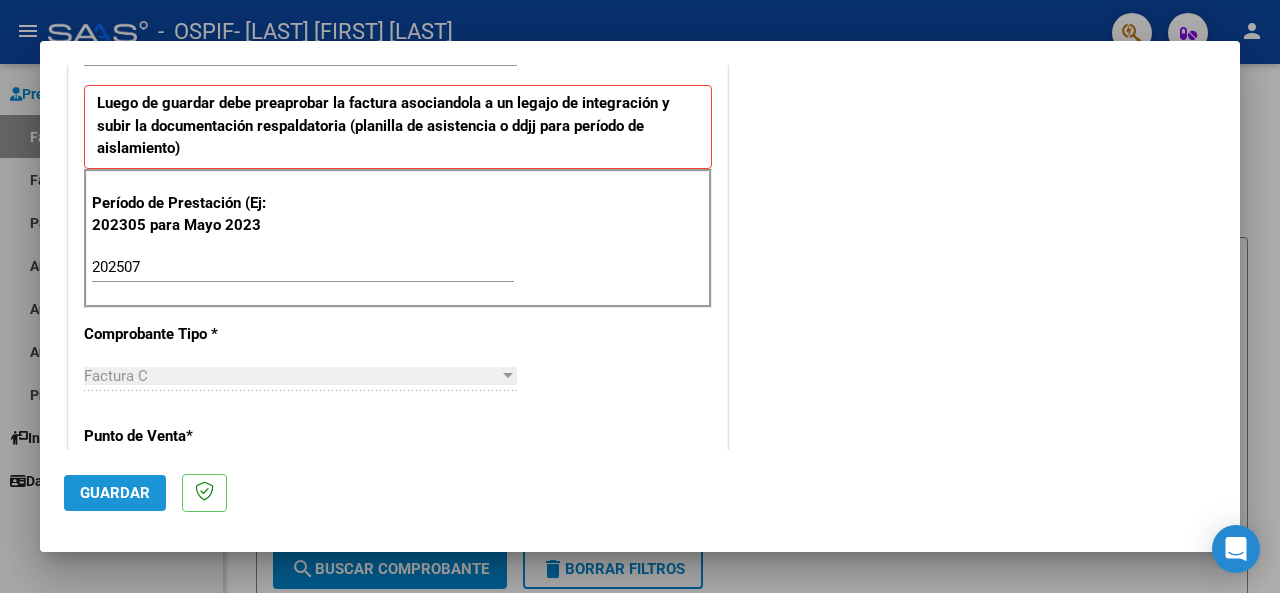 click on "Guardar" 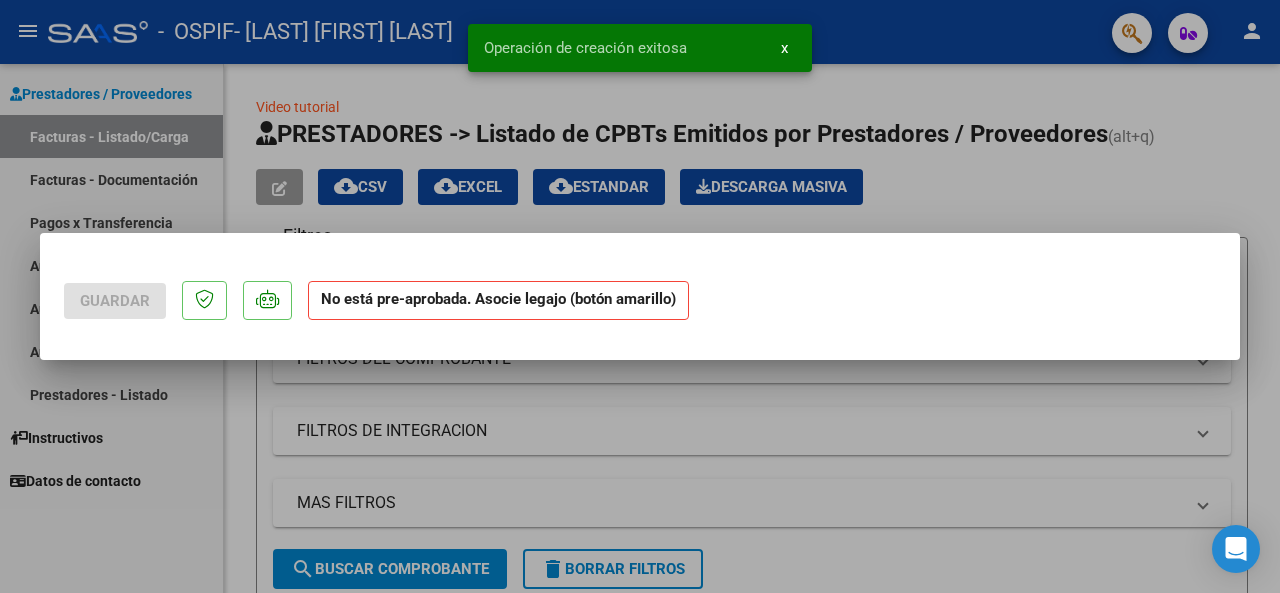 scroll, scrollTop: 0, scrollLeft: 0, axis: both 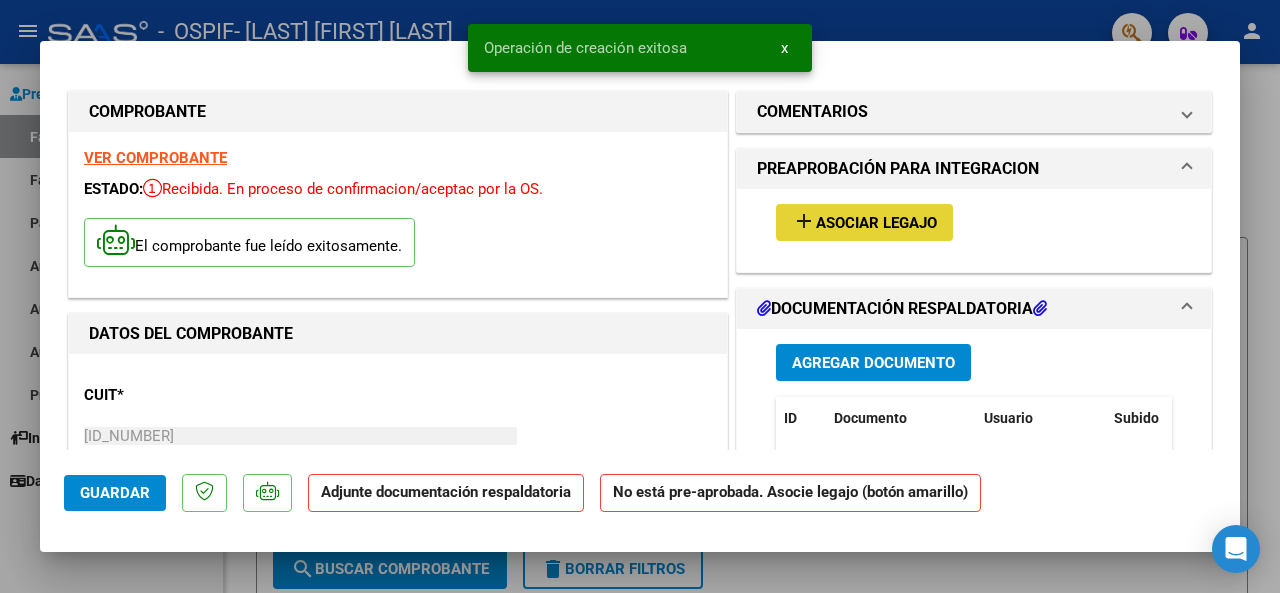 click on "Asociar Legajo" at bounding box center (876, 223) 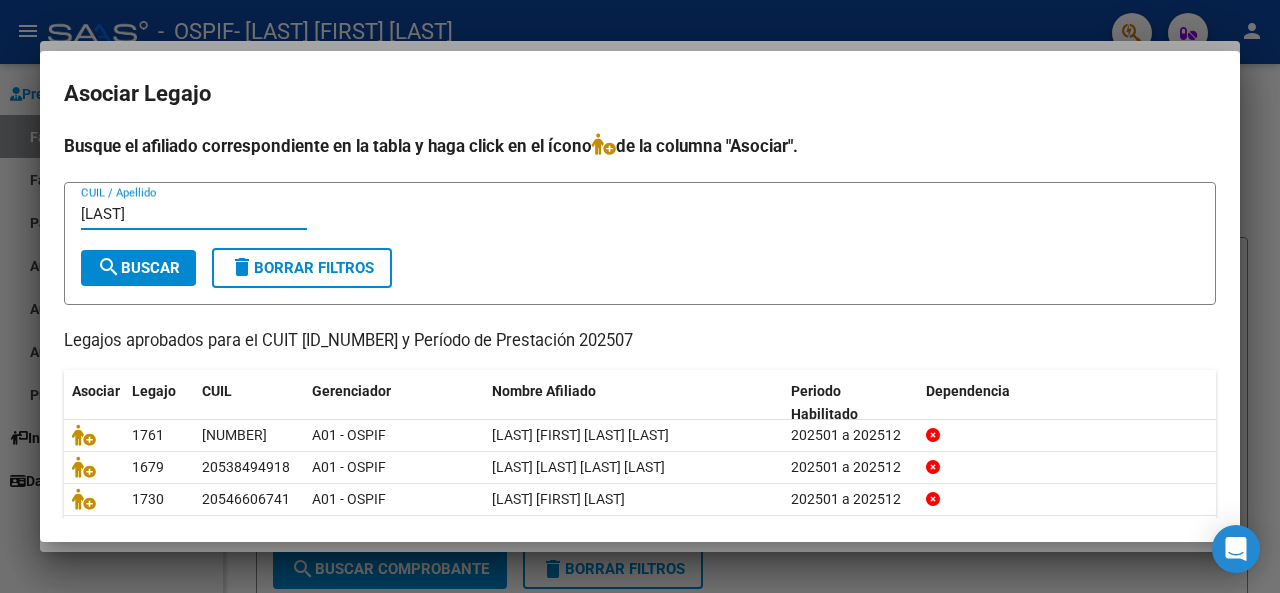type on "[LAST]" 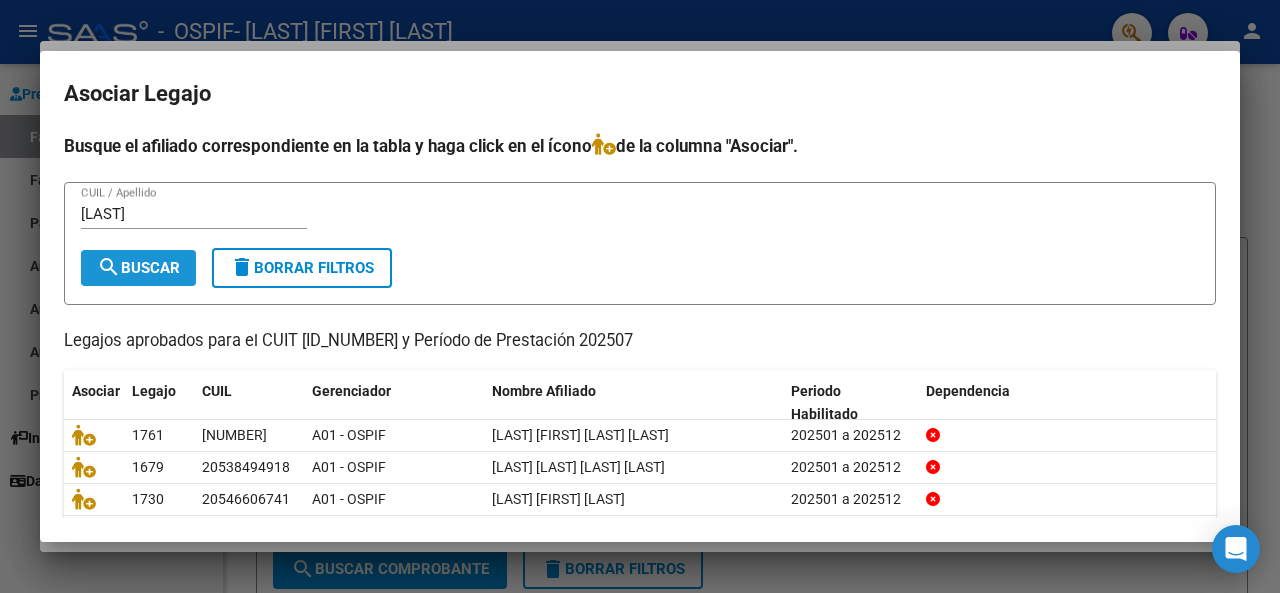 click on "search  Buscar" at bounding box center [138, 268] 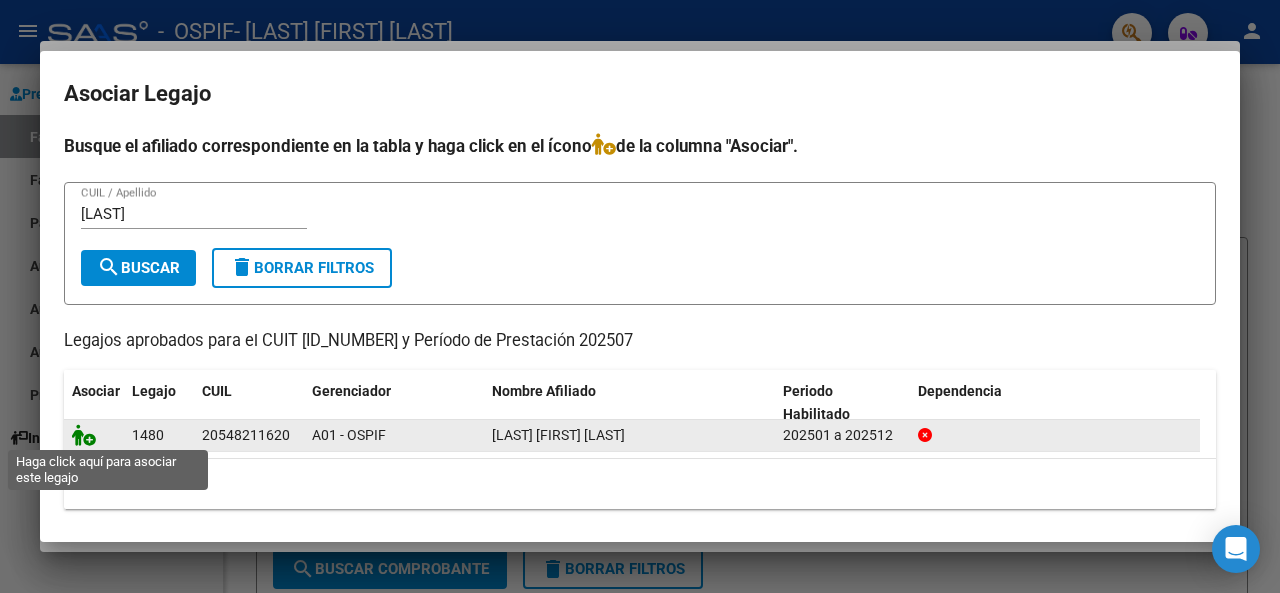 click 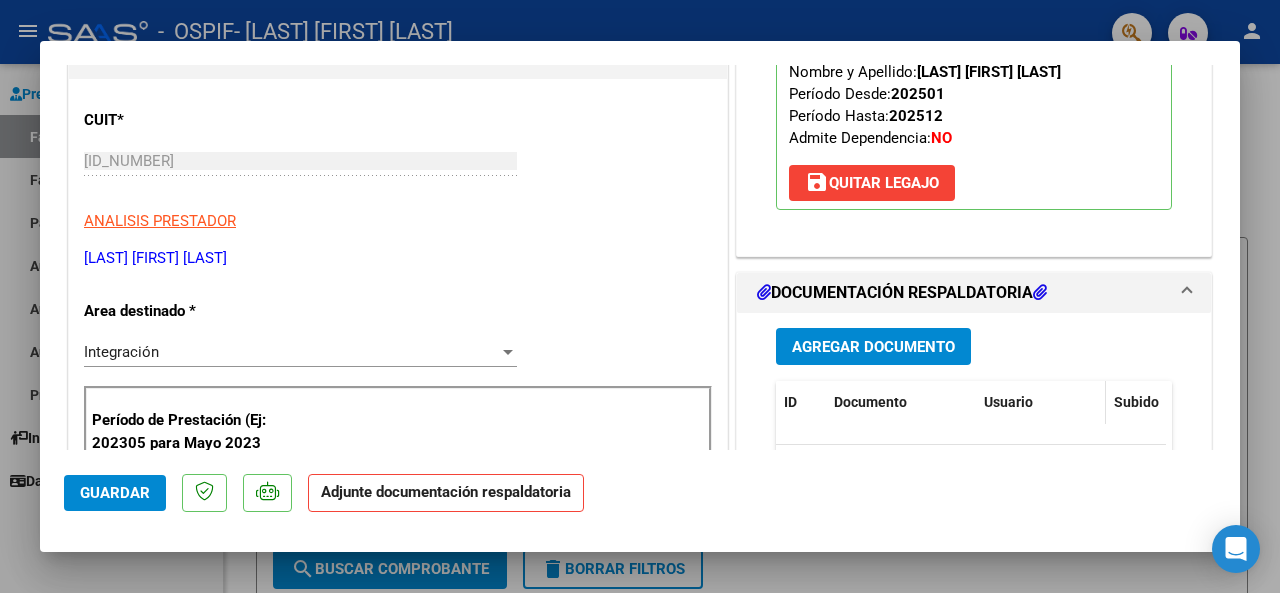 scroll, scrollTop: 400, scrollLeft: 0, axis: vertical 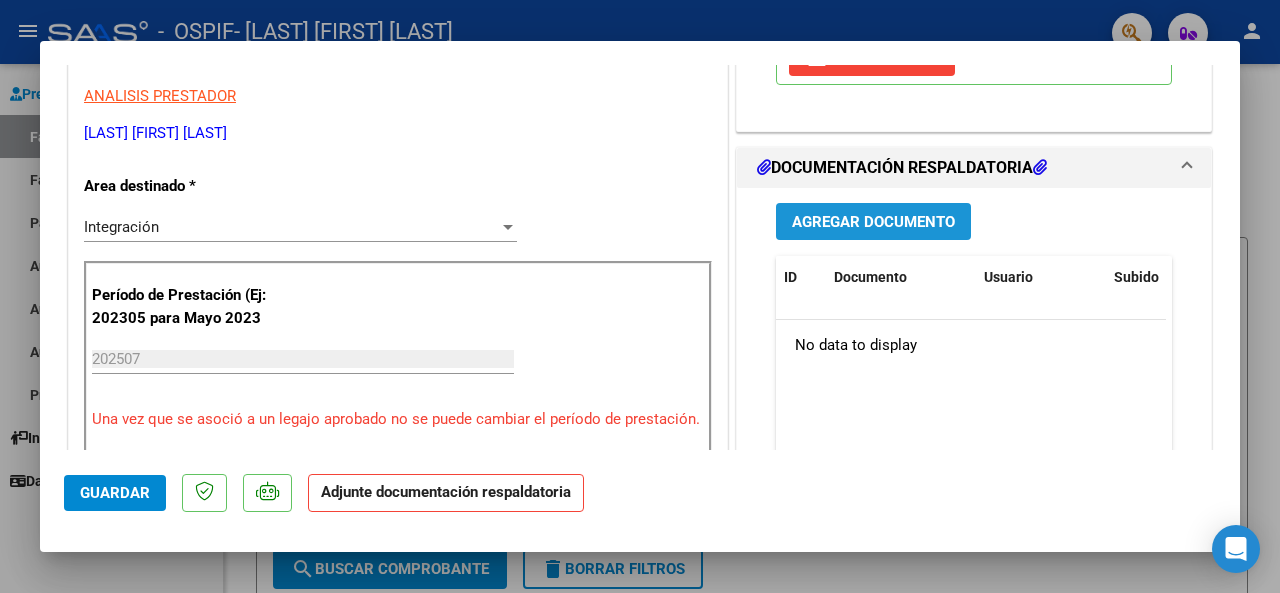 click on "Agregar Documento" at bounding box center [873, 222] 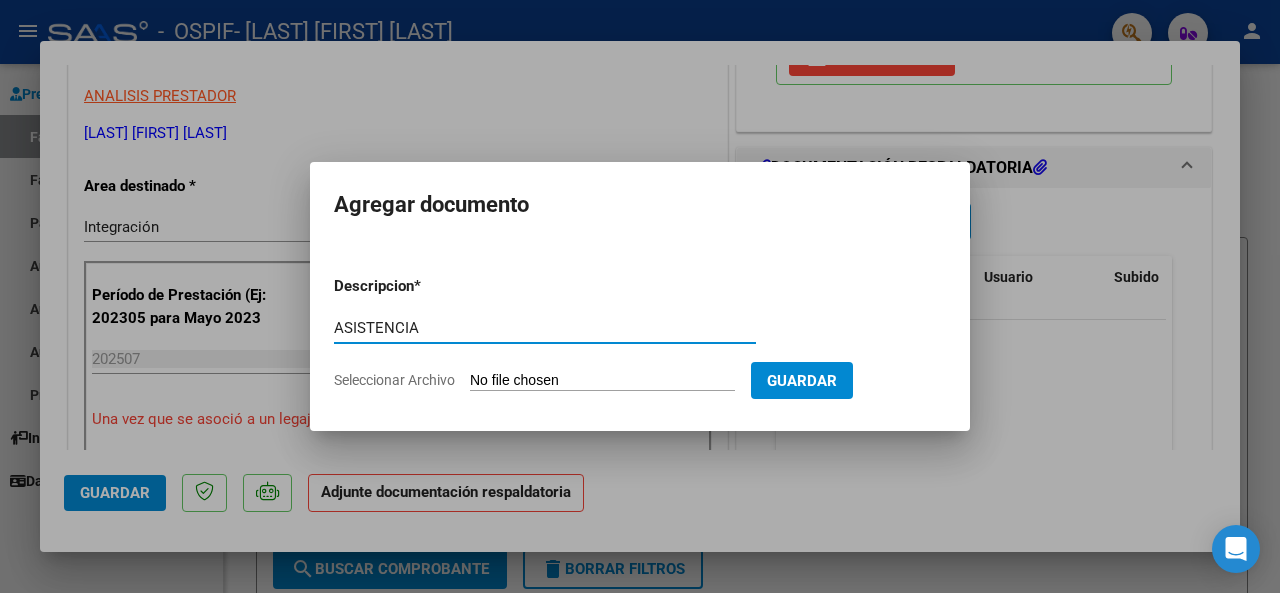 type on "ASISTENCIA" 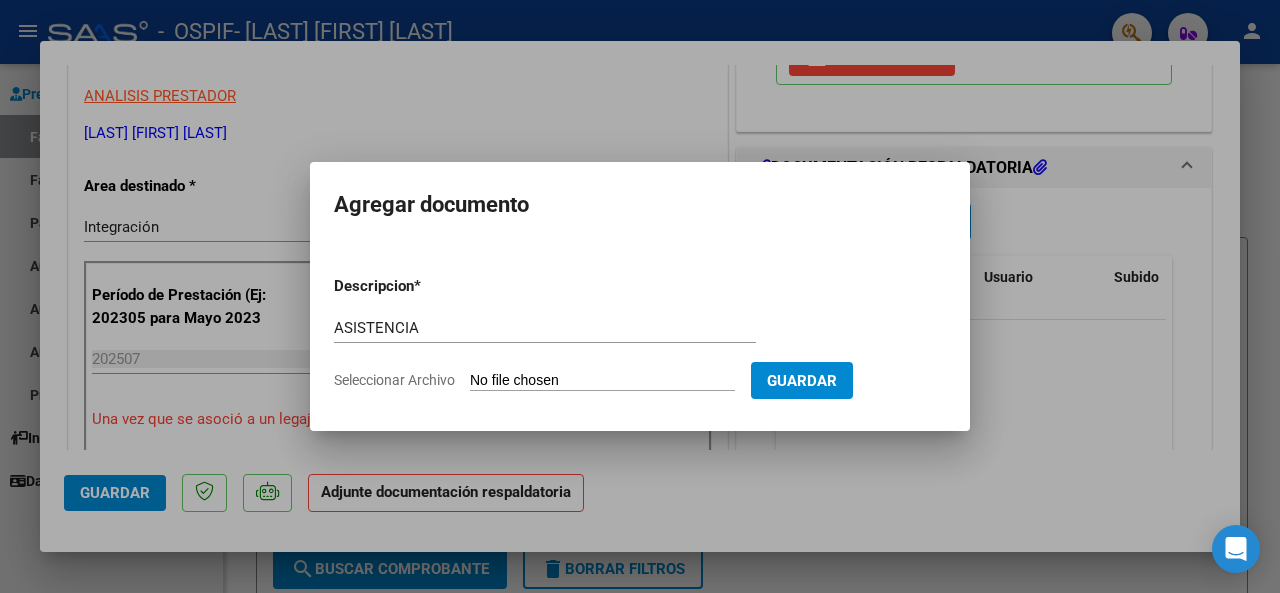 click on "Seleccionar Archivo" 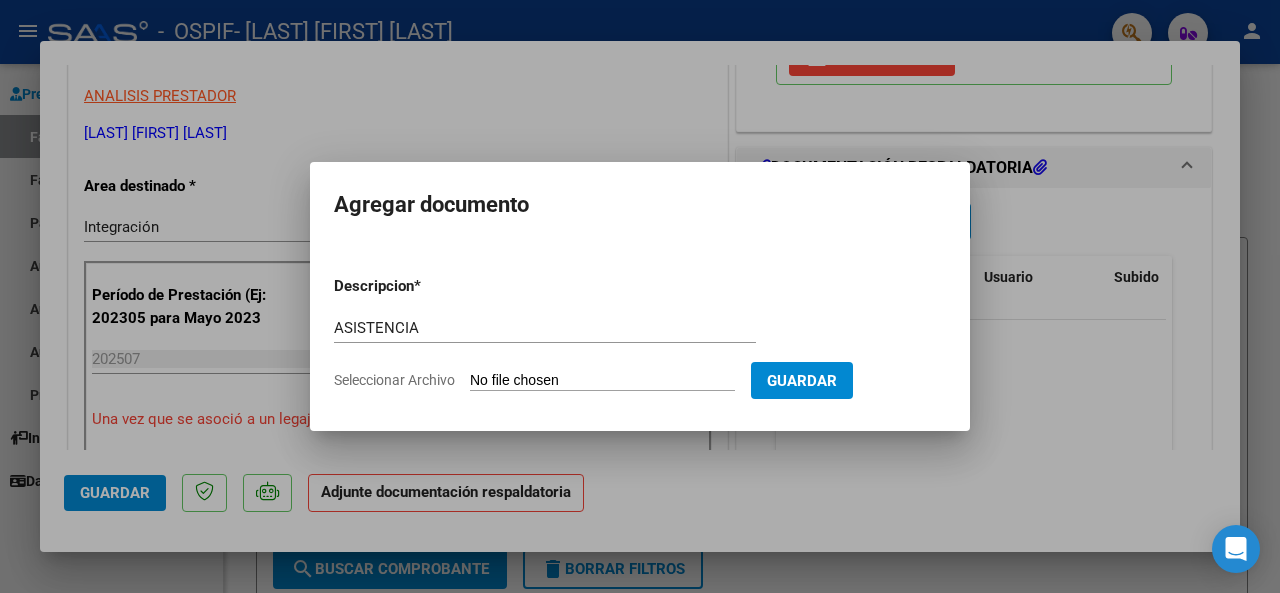 type on "C:\fakepath\ASISTENCIA [LAST].jpeg" 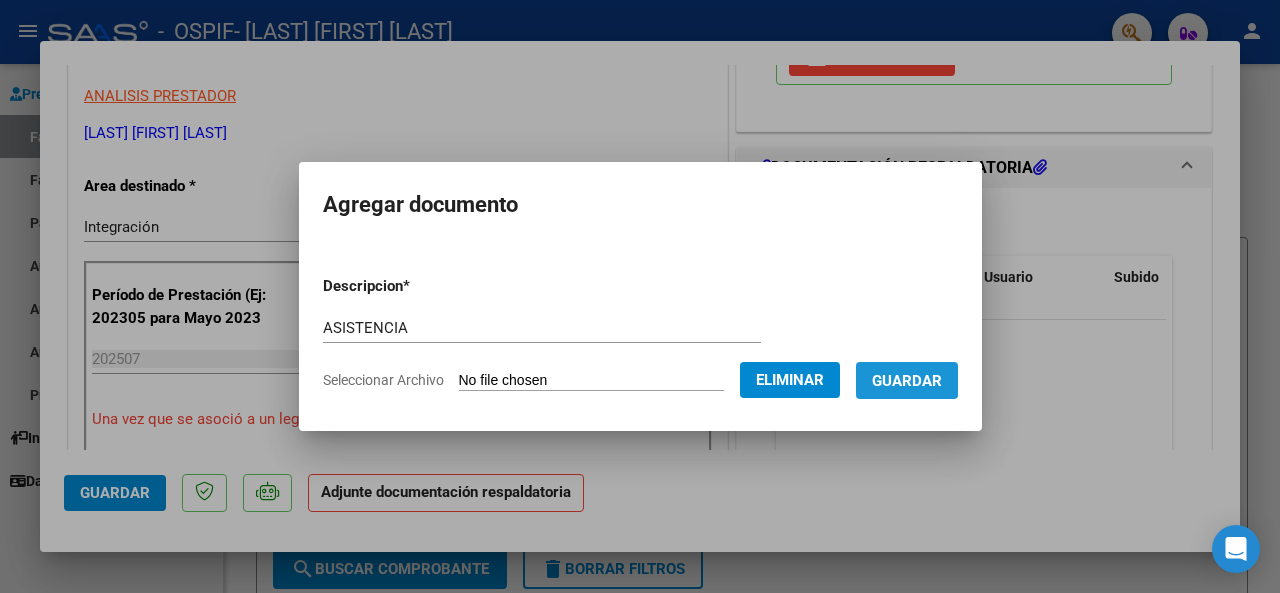 click on "Guardar" at bounding box center [907, 381] 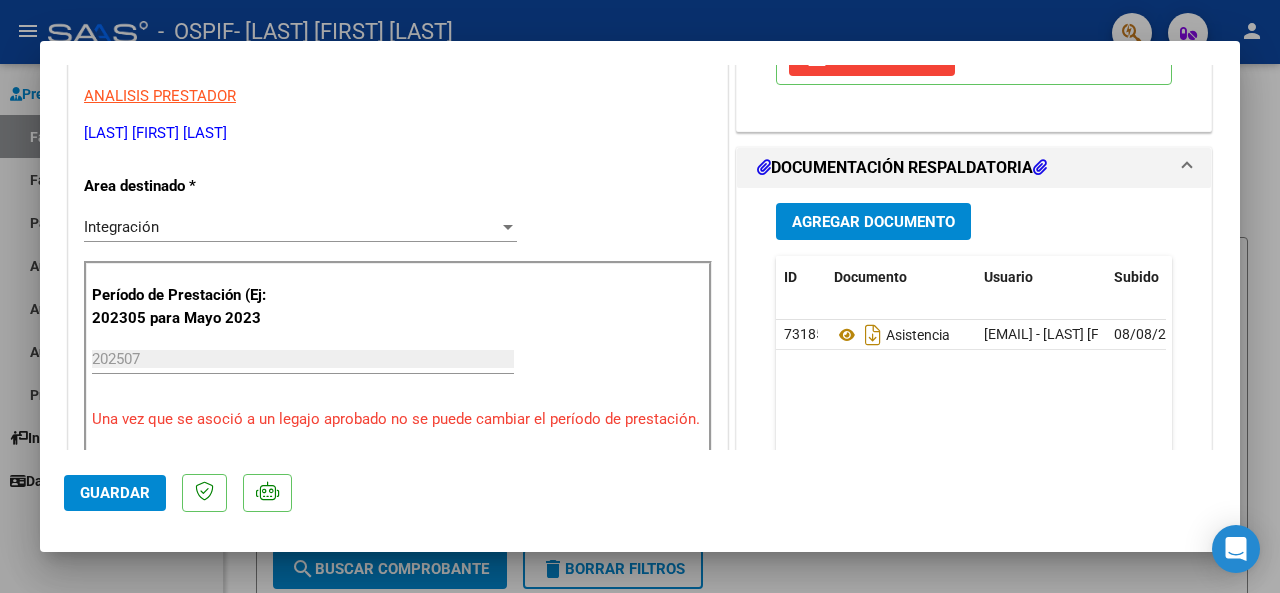 click at bounding box center [640, 296] 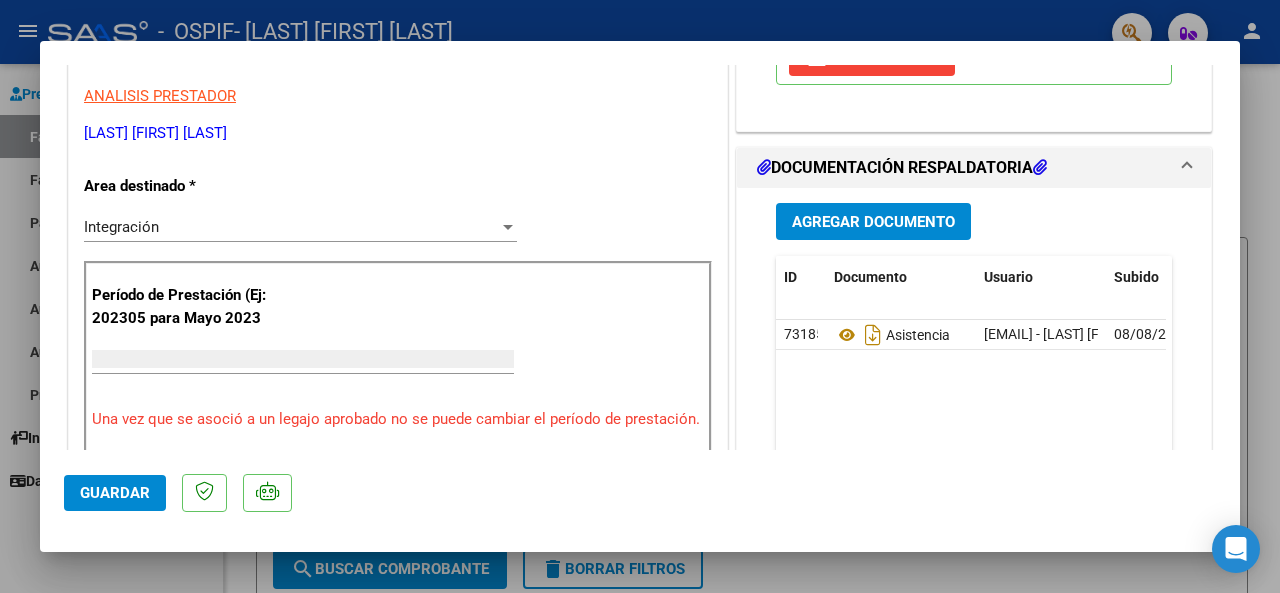 scroll, scrollTop: 340, scrollLeft: 0, axis: vertical 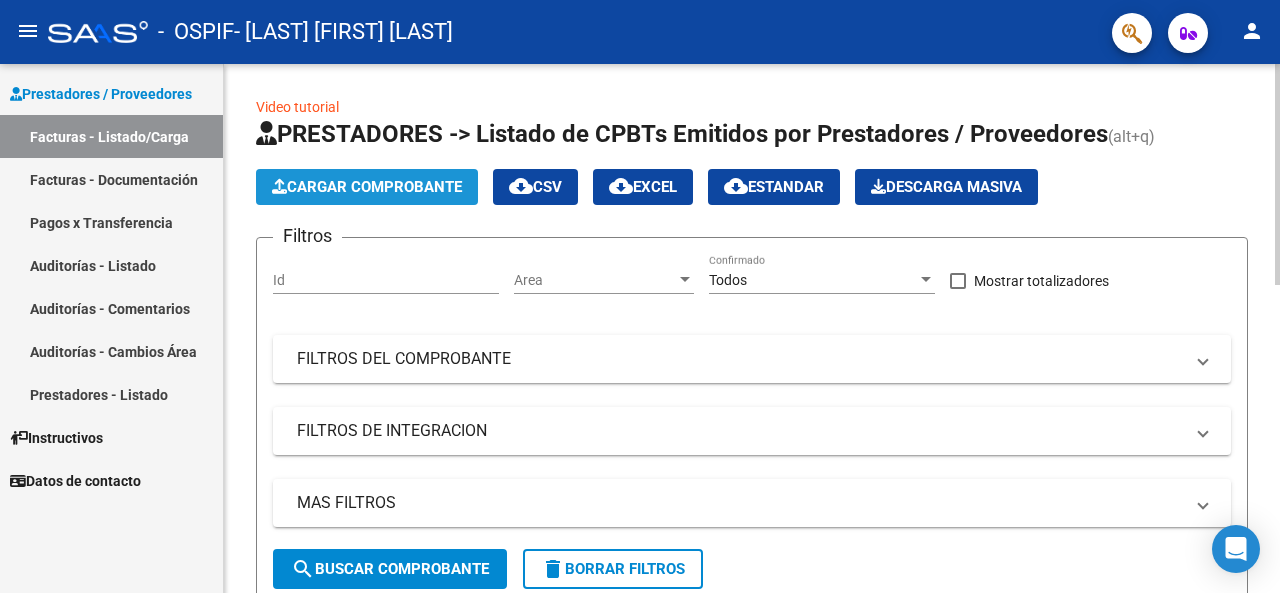 click on "Cargar Comprobante" 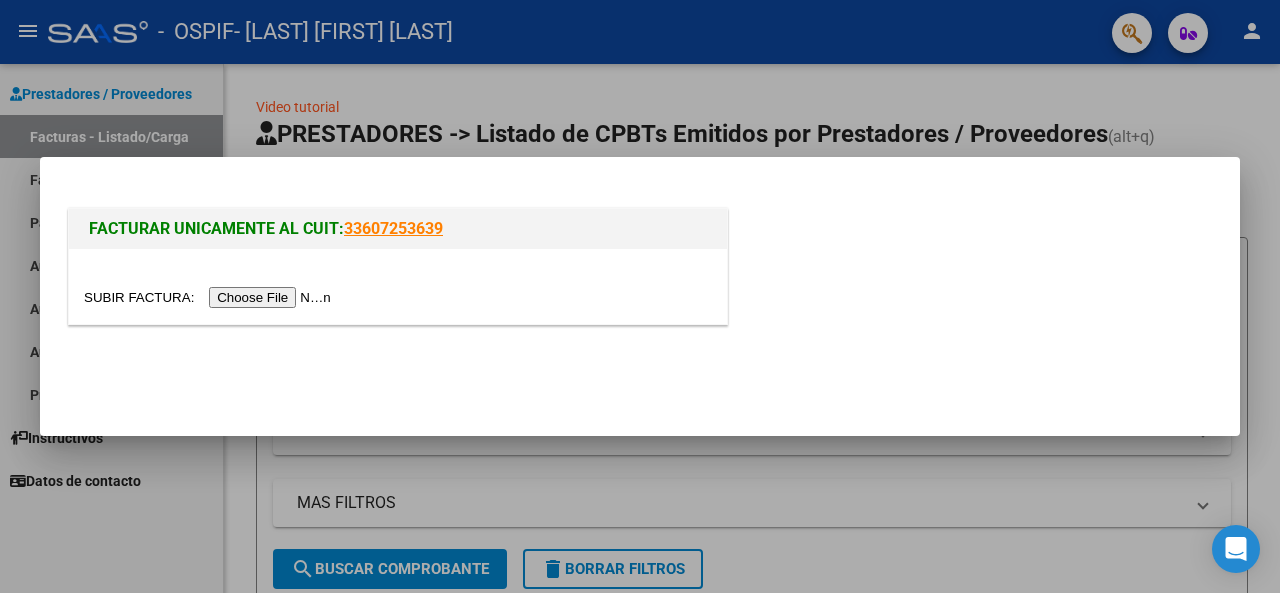 click at bounding box center [210, 297] 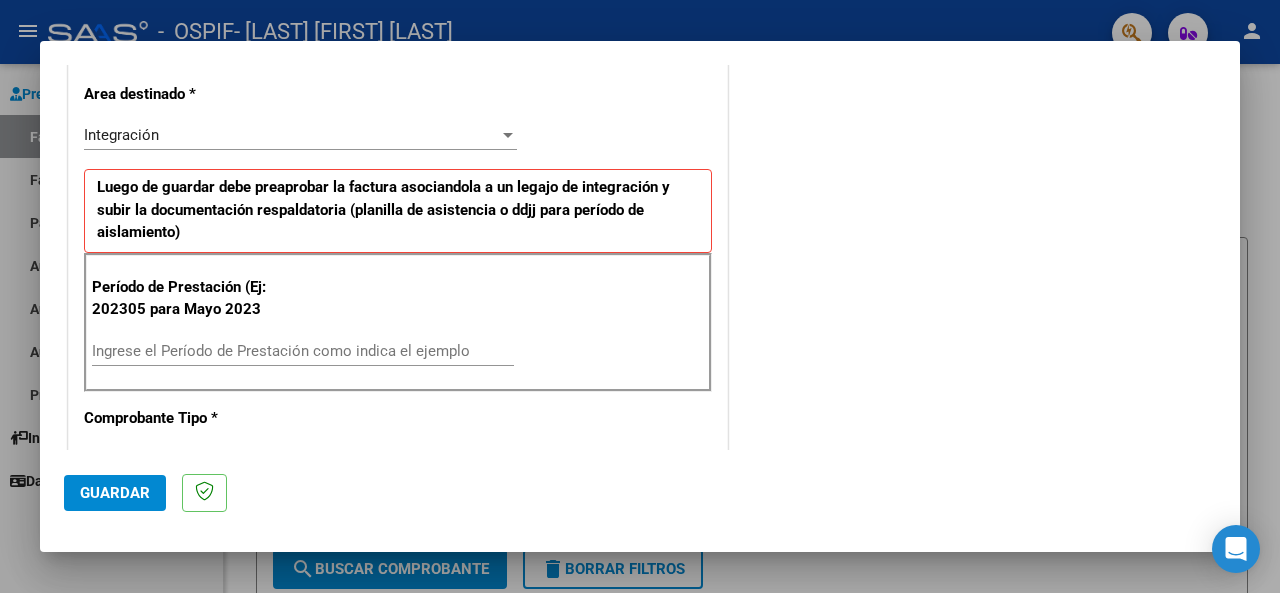 scroll, scrollTop: 500, scrollLeft: 0, axis: vertical 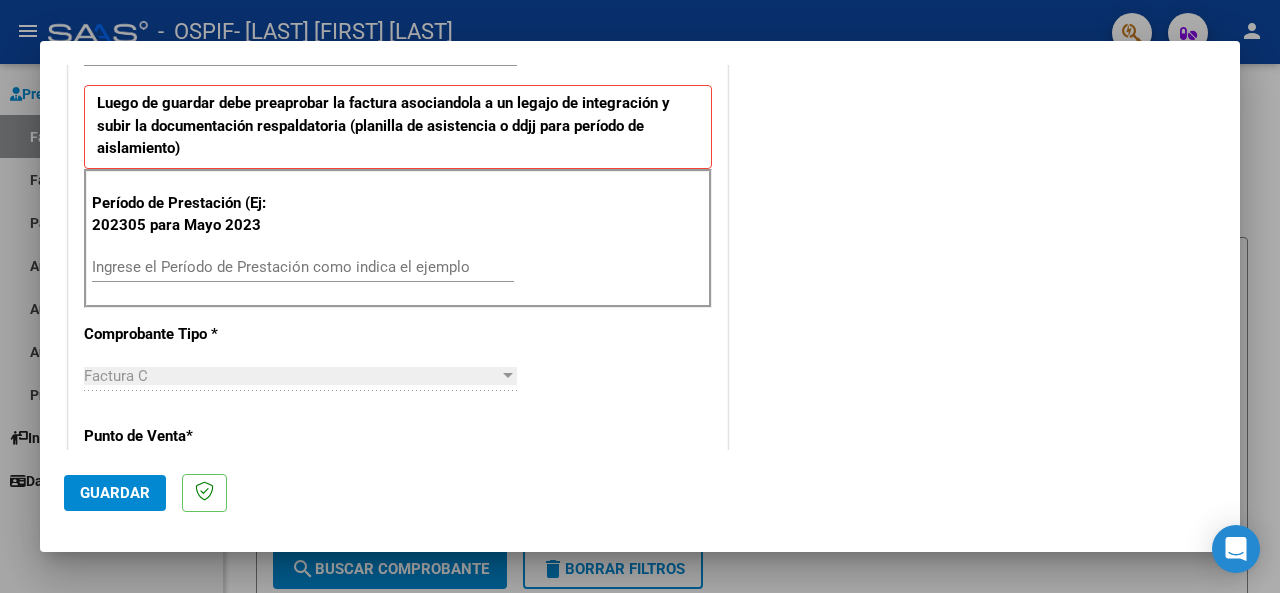 click on "Ingrese el Período de Prestación como indica el ejemplo" at bounding box center (303, 267) 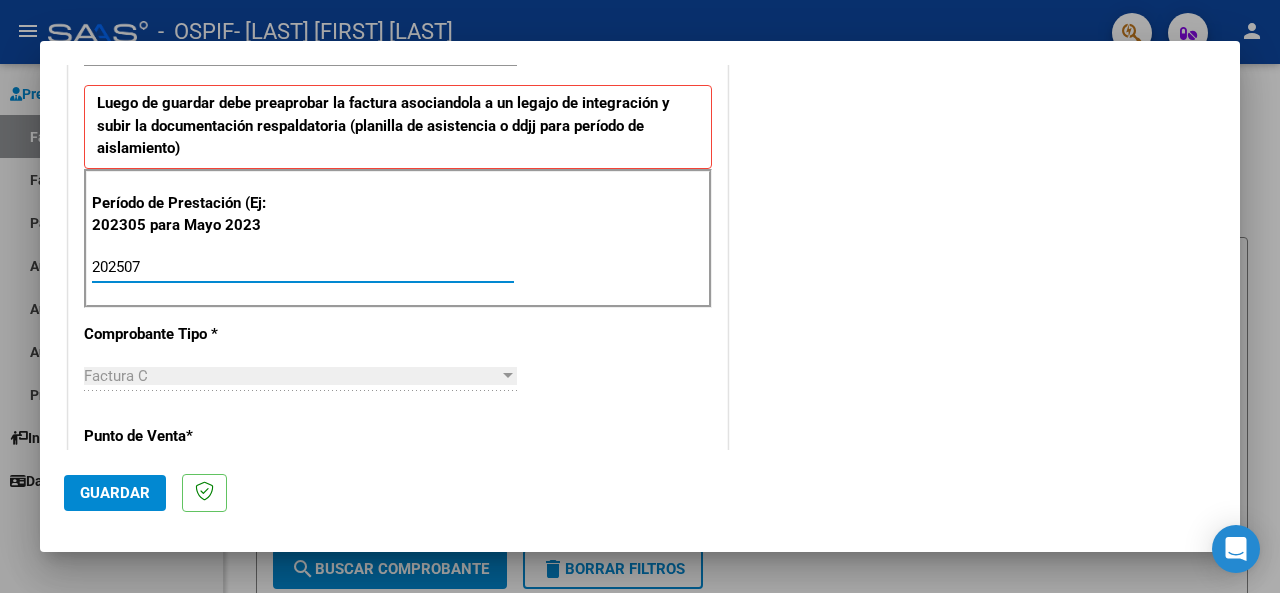 type on "202507" 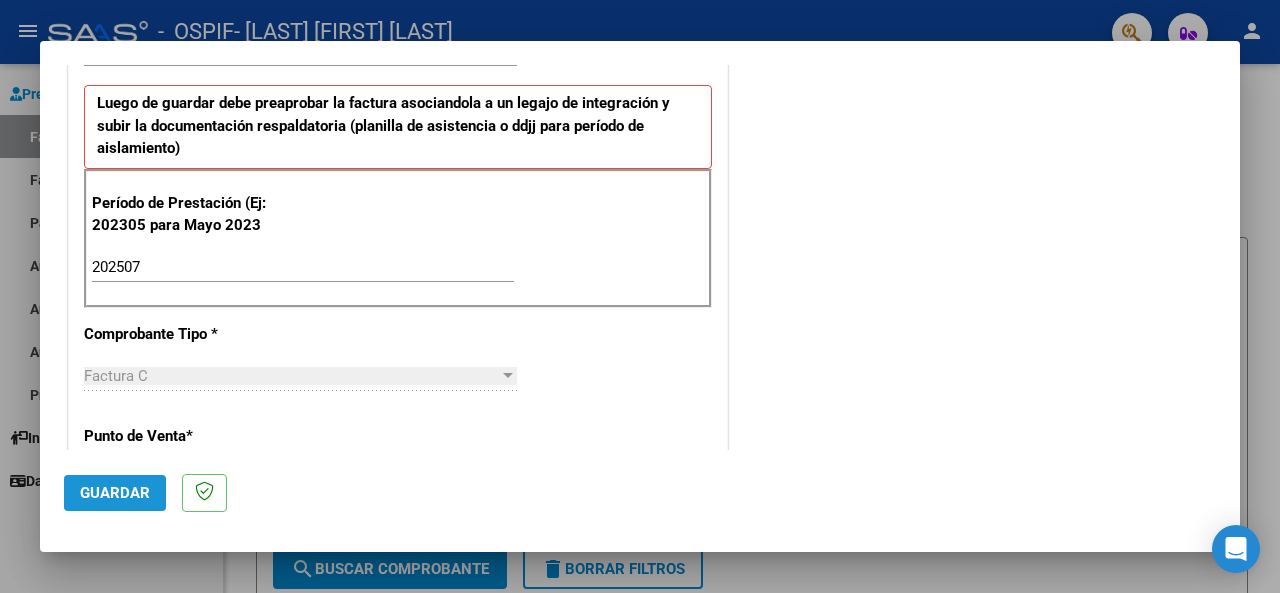 click on "Guardar" 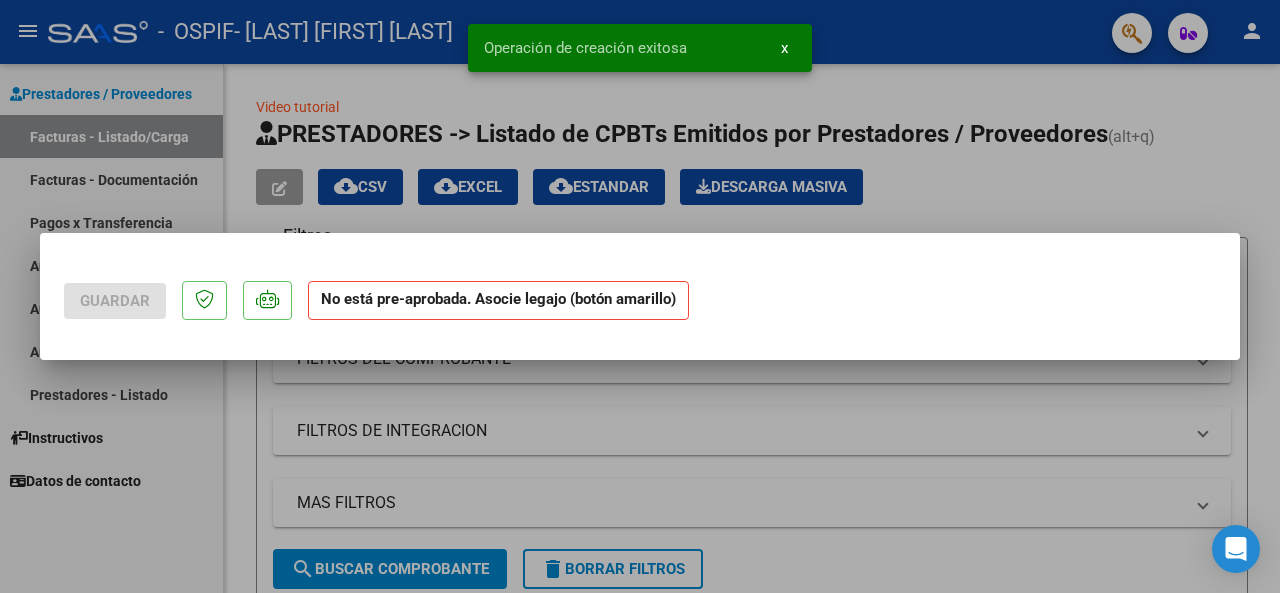 scroll, scrollTop: 0, scrollLeft: 0, axis: both 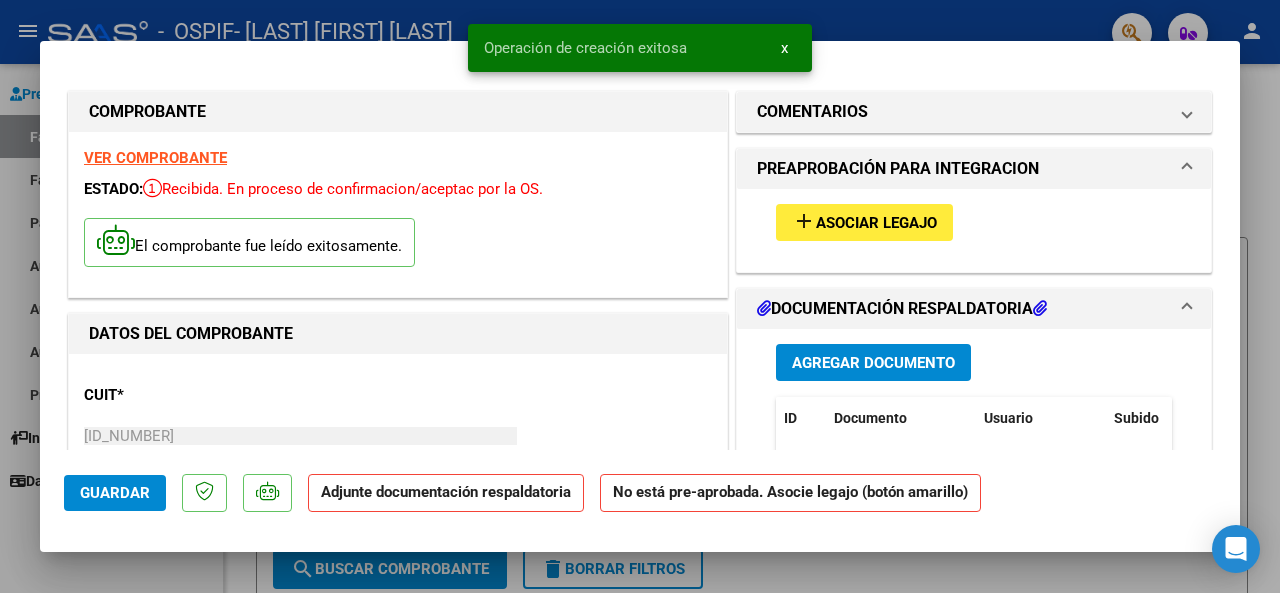 click on "Asociar Legajo" at bounding box center (876, 223) 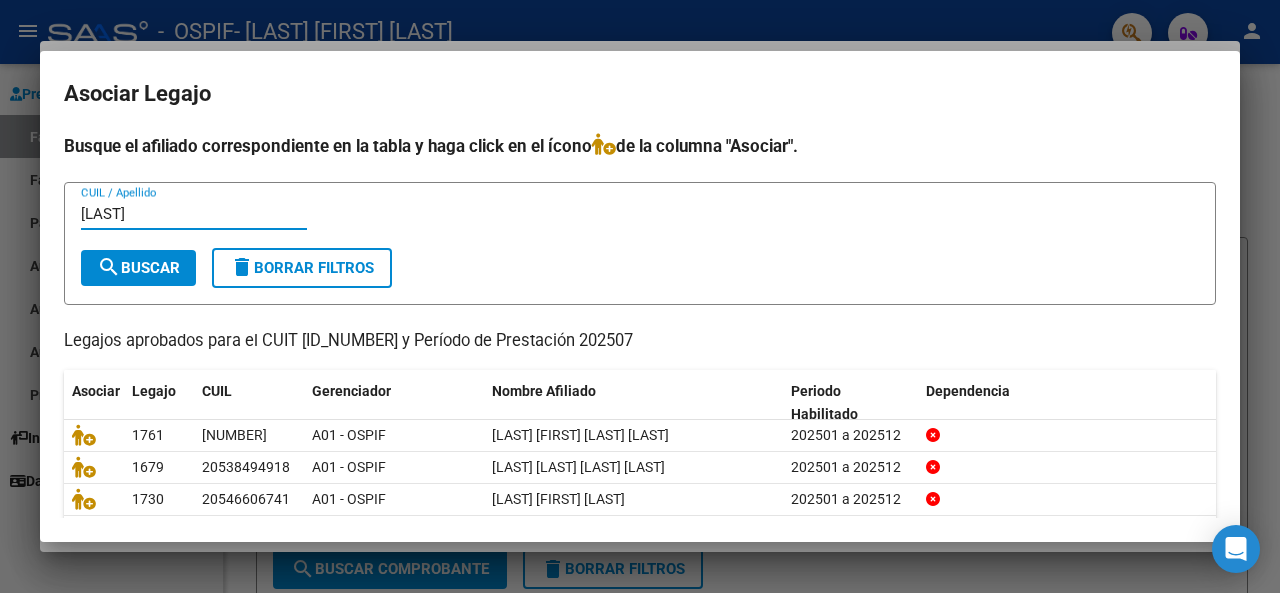 type on "[LAST]" 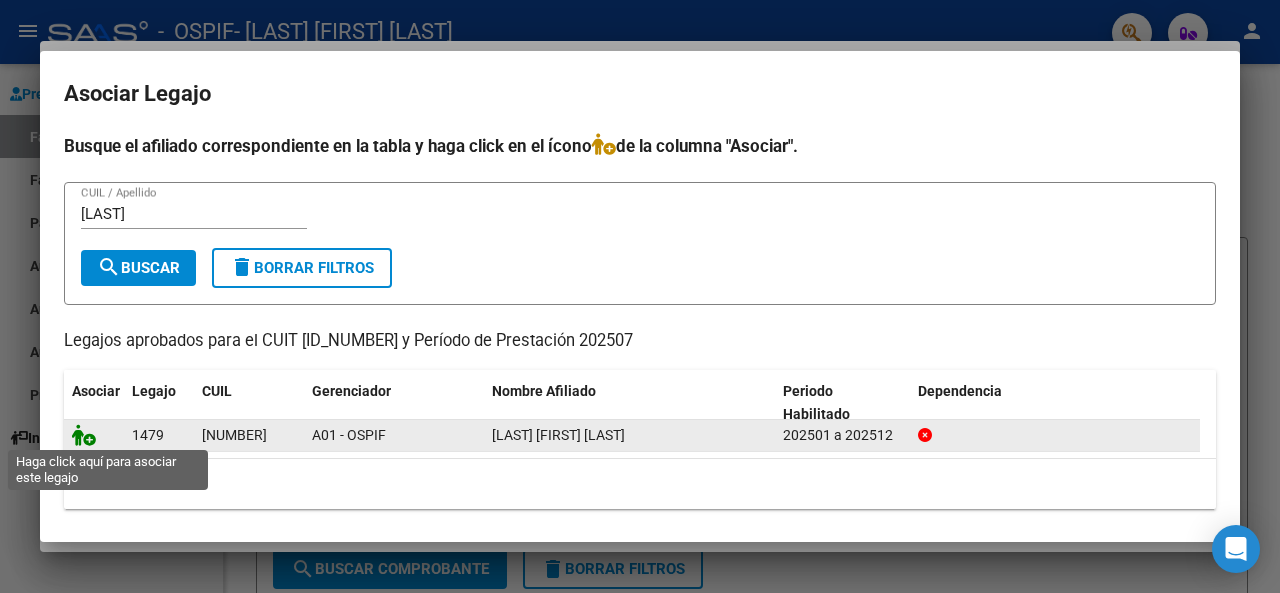 click 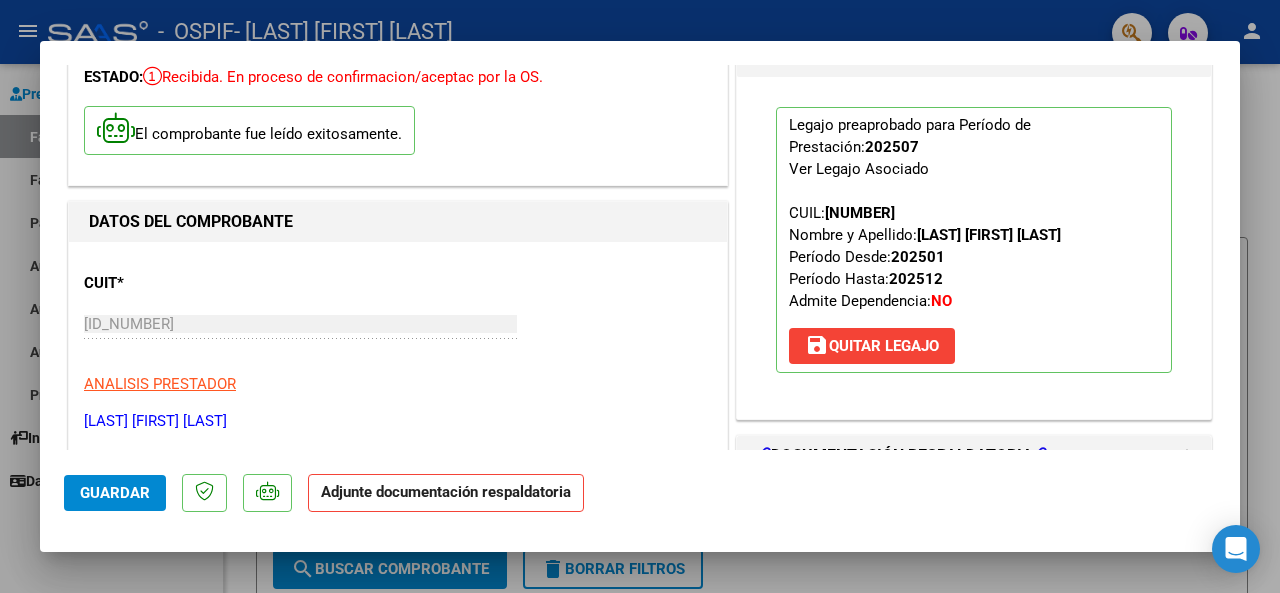 scroll, scrollTop: 300, scrollLeft: 0, axis: vertical 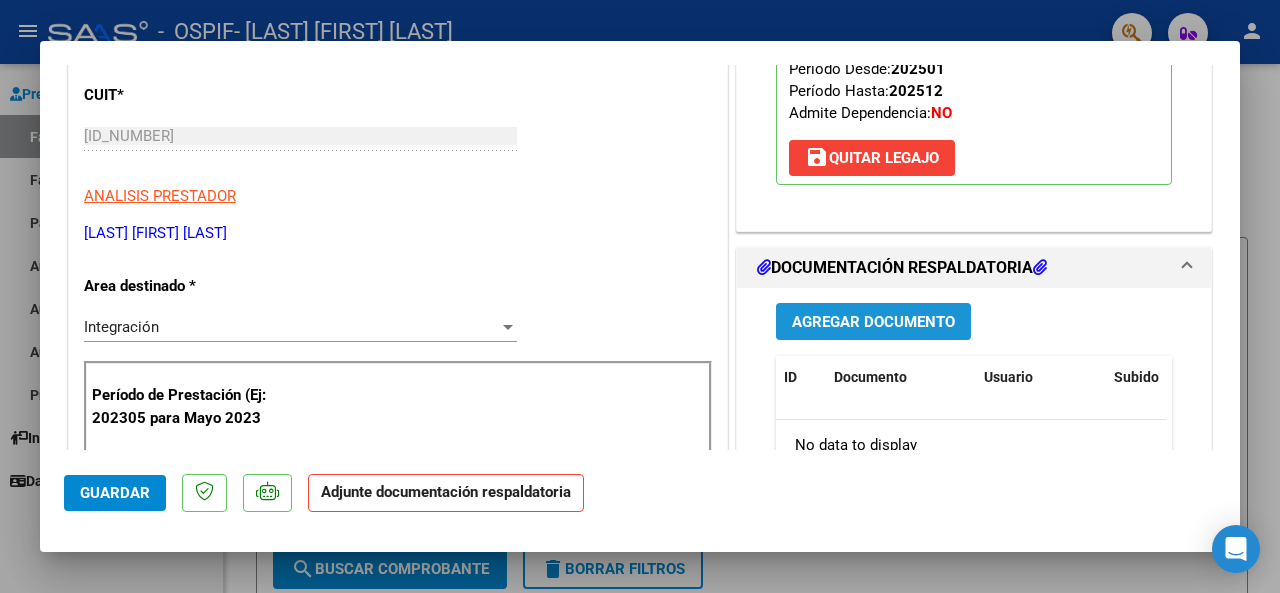 click on "Agregar Documento" at bounding box center [873, 321] 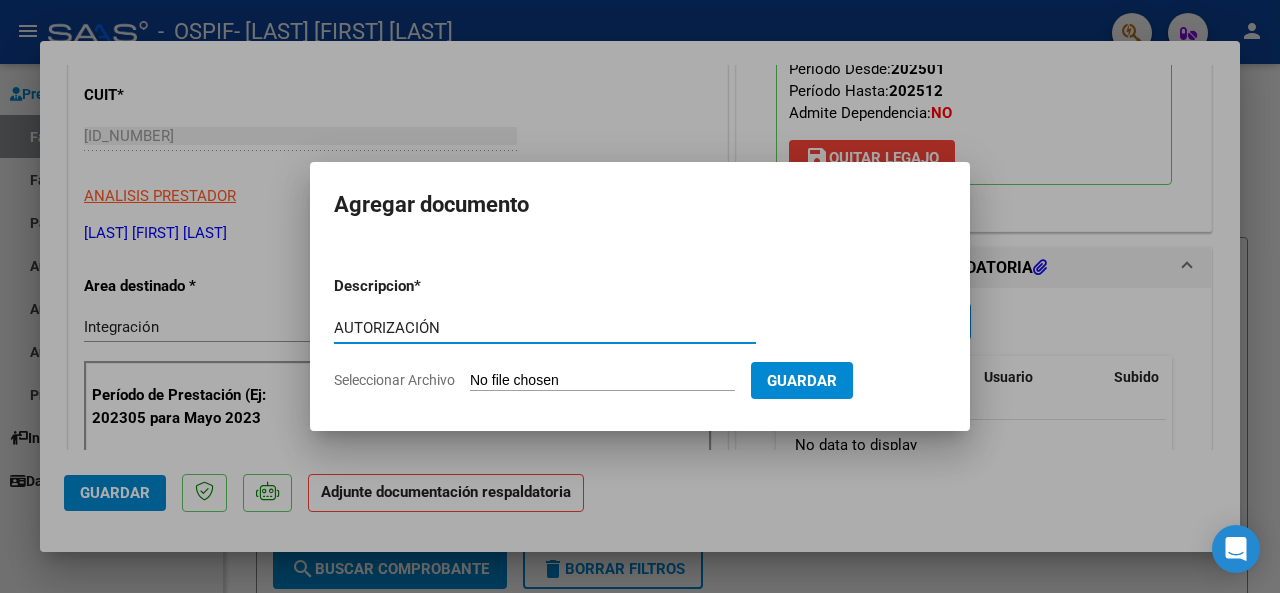 type on "AUTORIZACIÓN" 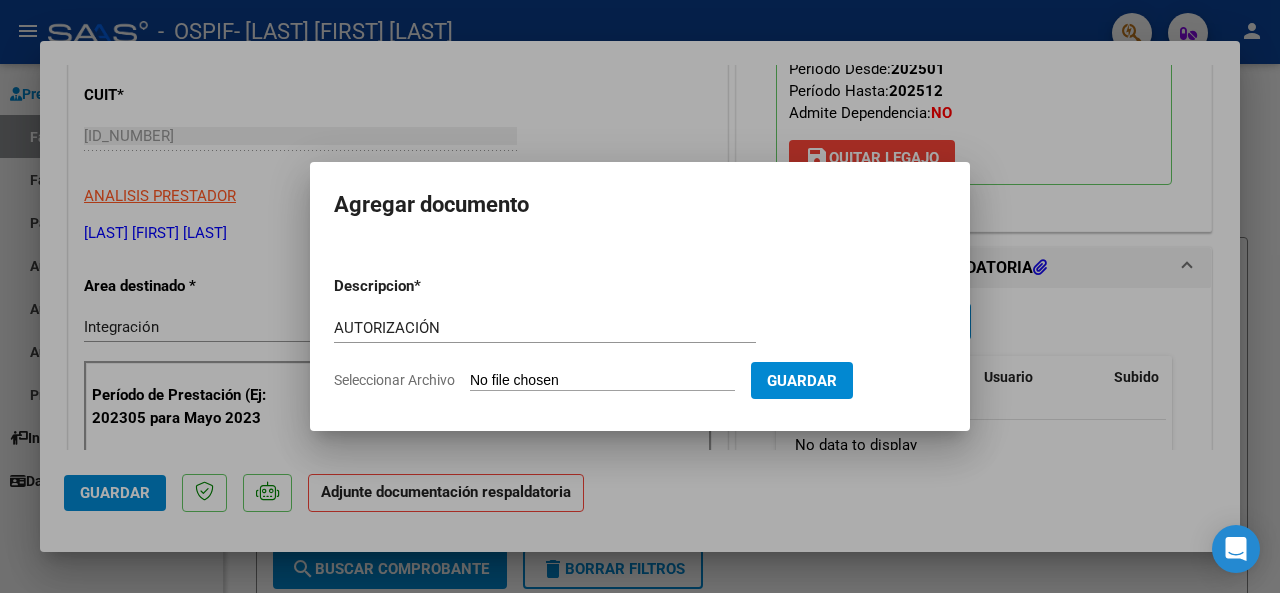click on "Seleccionar Archivo" 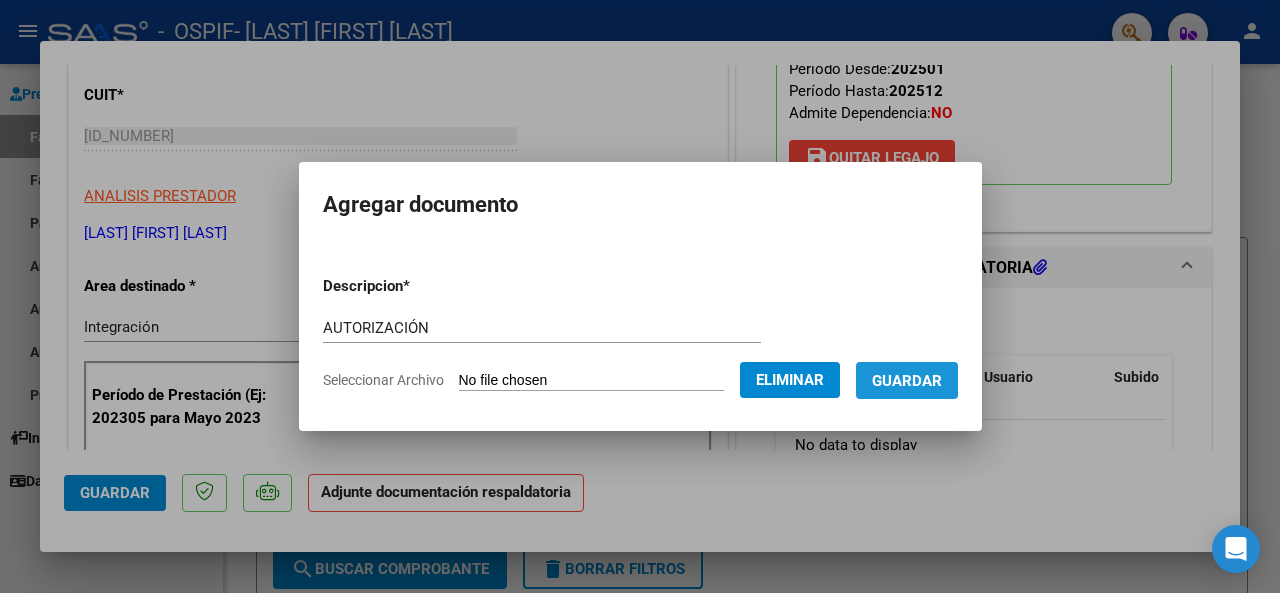 click on "Guardar" at bounding box center (907, 381) 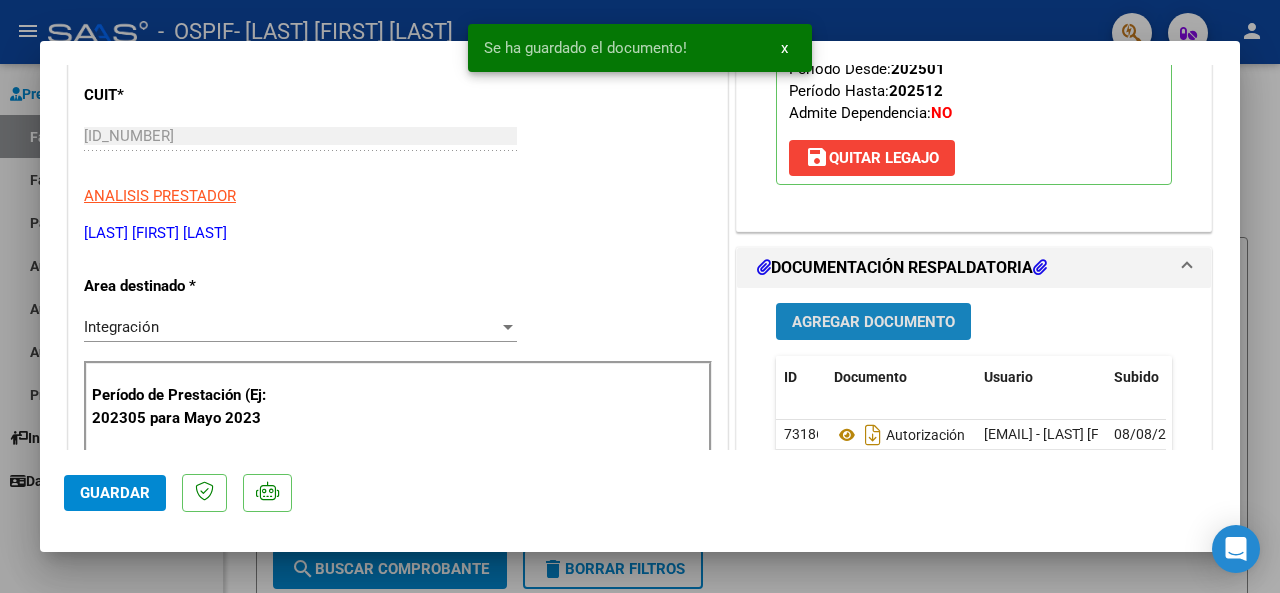 click on "Agregar Documento" at bounding box center [873, 322] 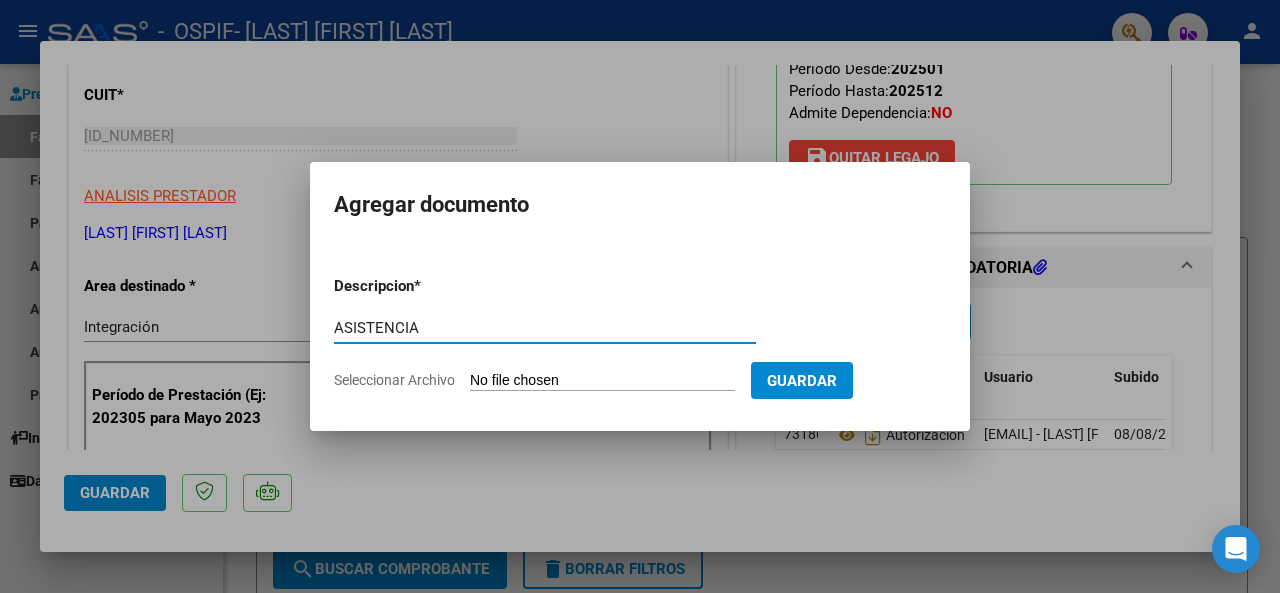 type on "ASISTENCIA" 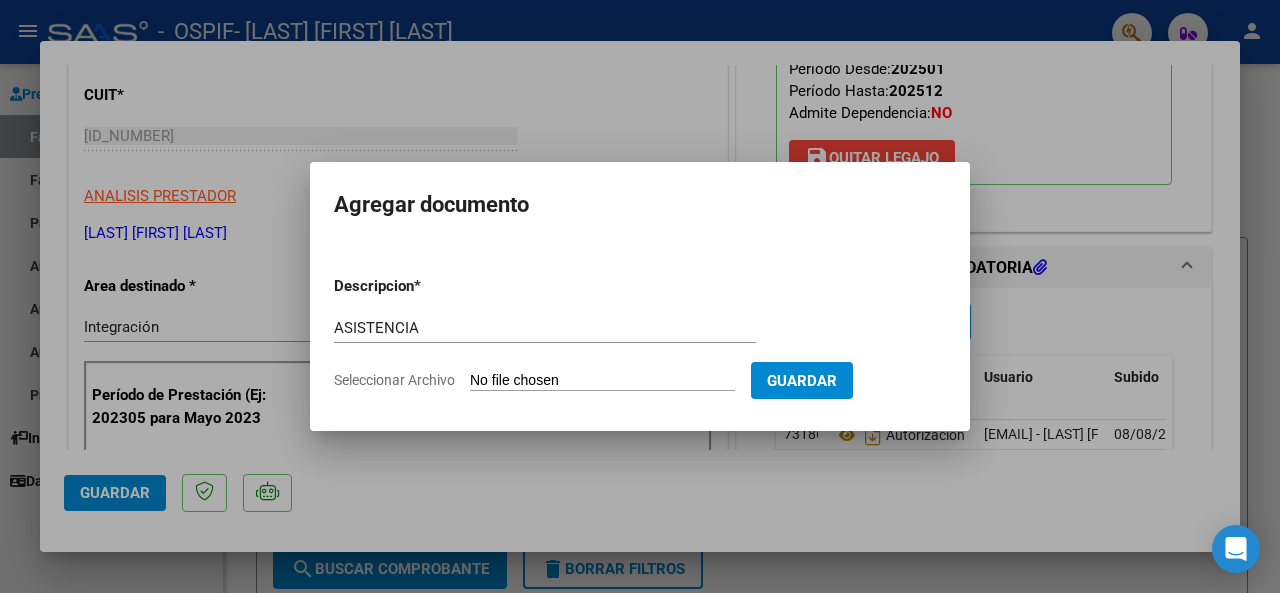 type on "C:\fakepath\ASISTENCIA [LAST].jpeg" 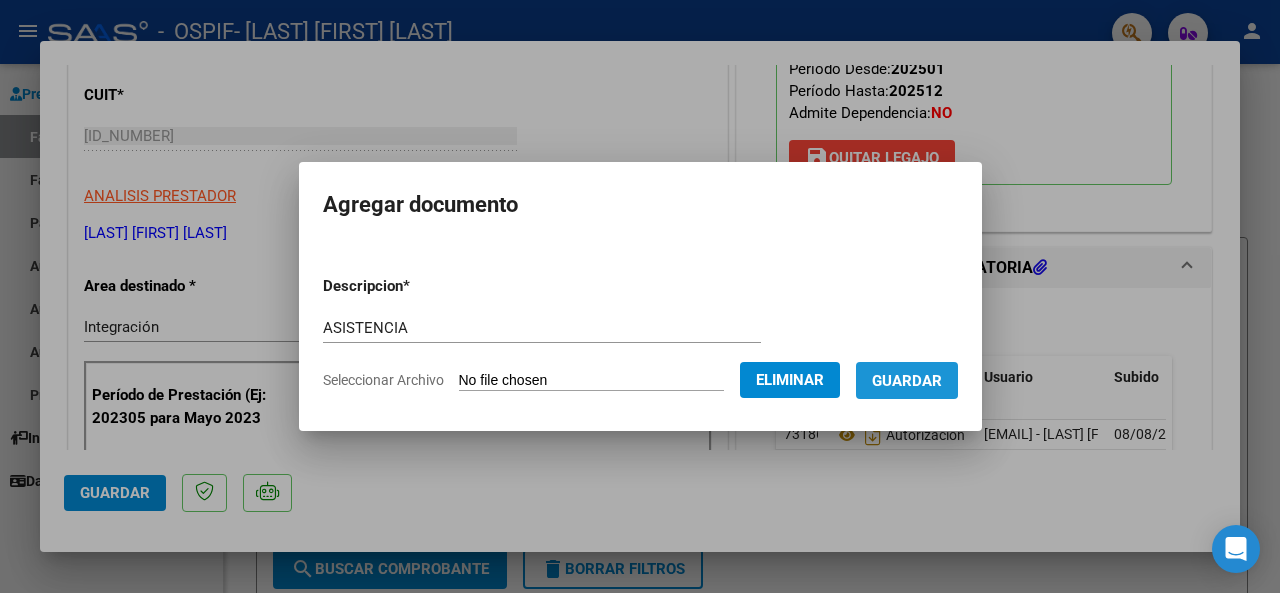 click on "Guardar" at bounding box center [907, 381] 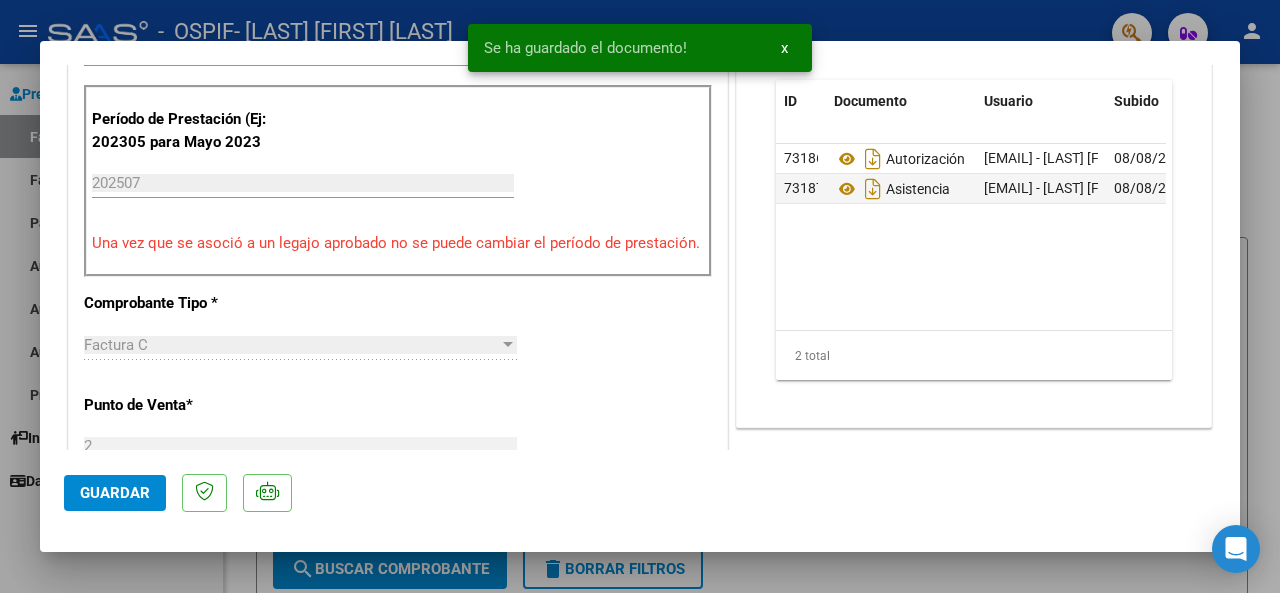 scroll, scrollTop: 600, scrollLeft: 0, axis: vertical 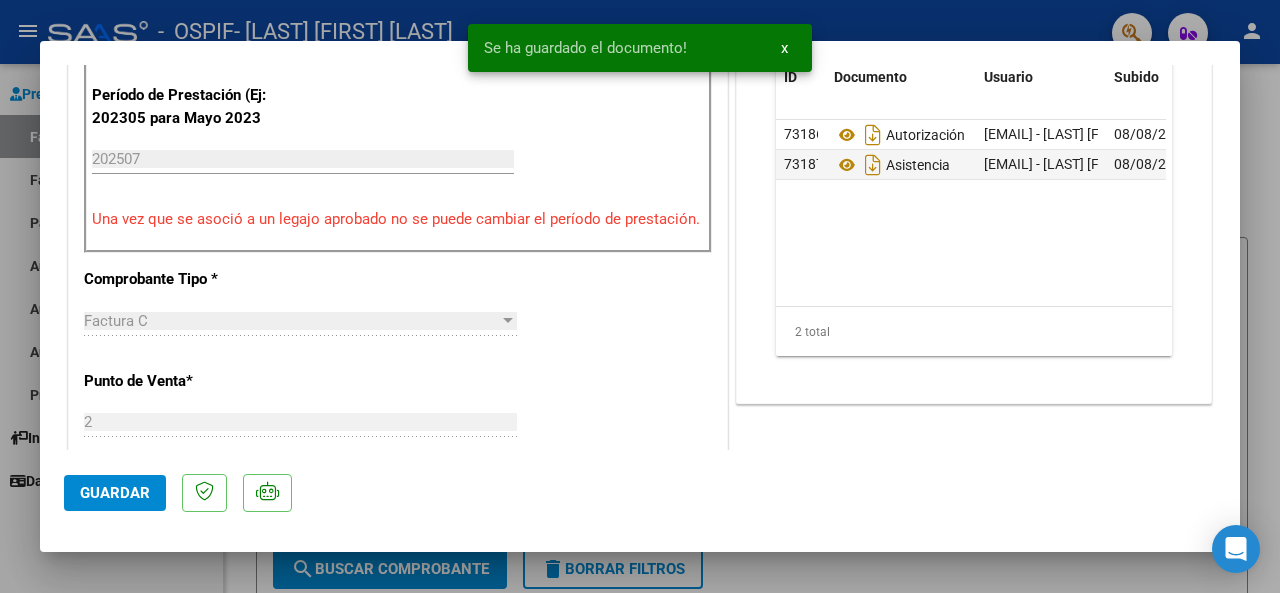 click at bounding box center (640, 296) 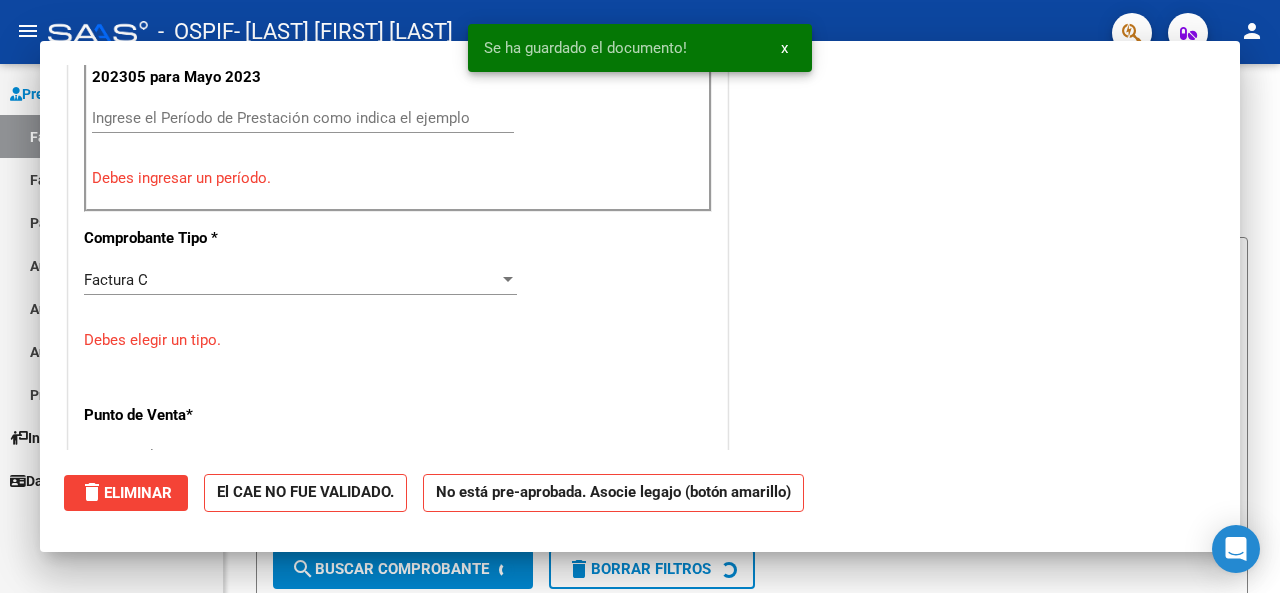 scroll, scrollTop: 560, scrollLeft: 0, axis: vertical 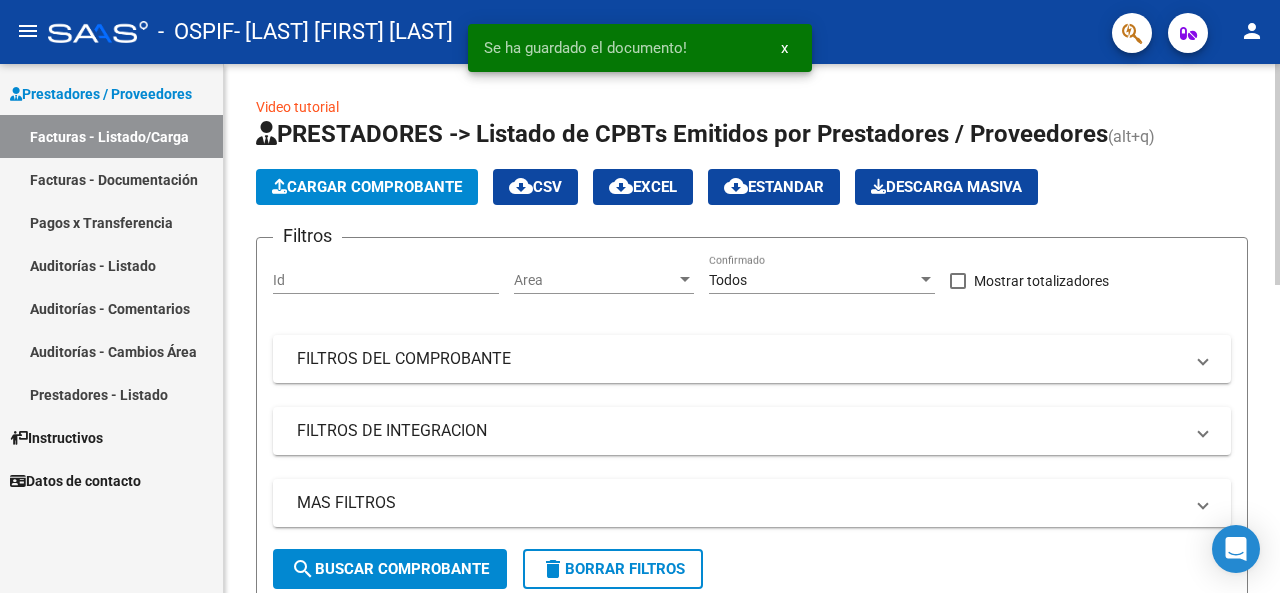 click on "Cargar Comprobante" 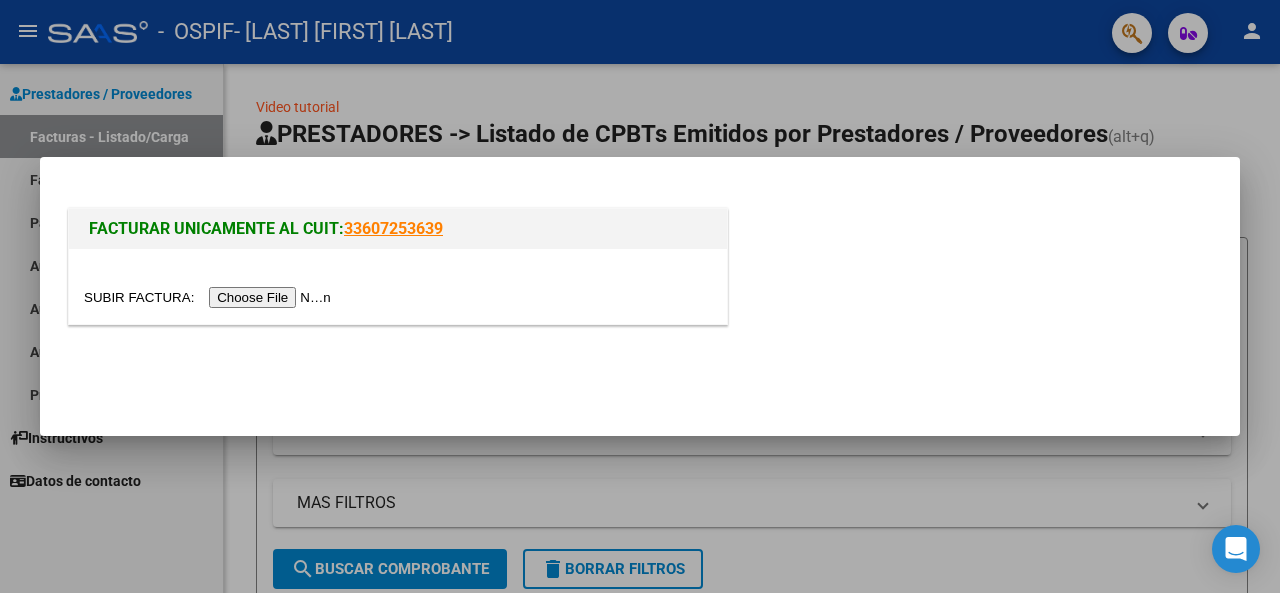 click at bounding box center (210, 297) 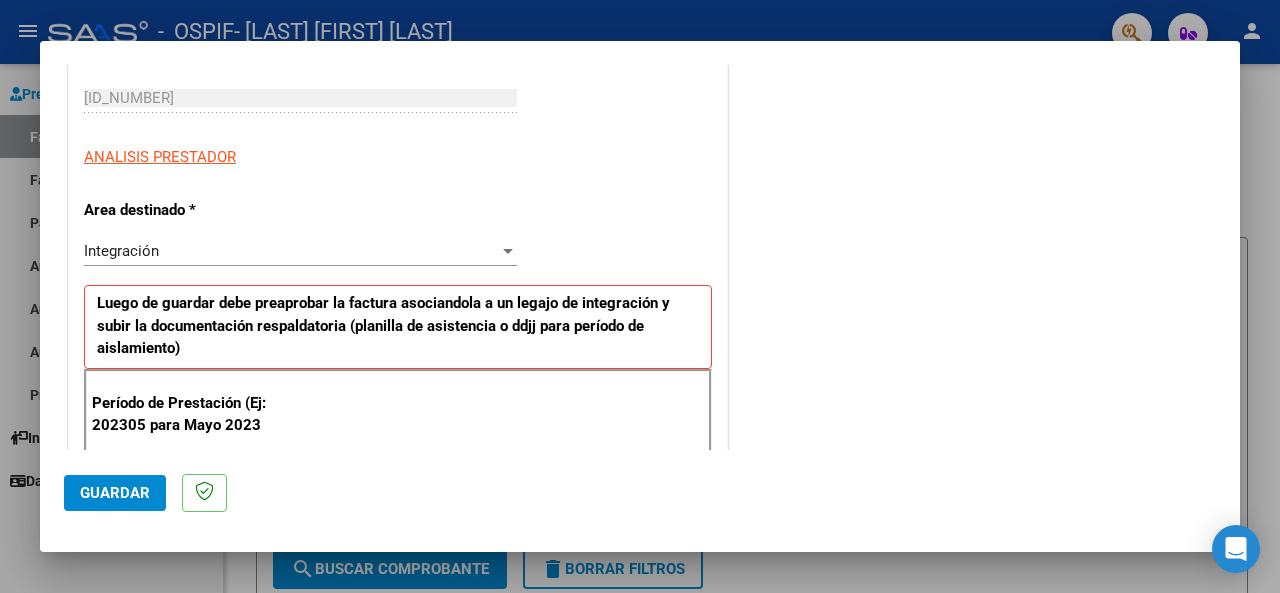 scroll, scrollTop: 500, scrollLeft: 0, axis: vertical 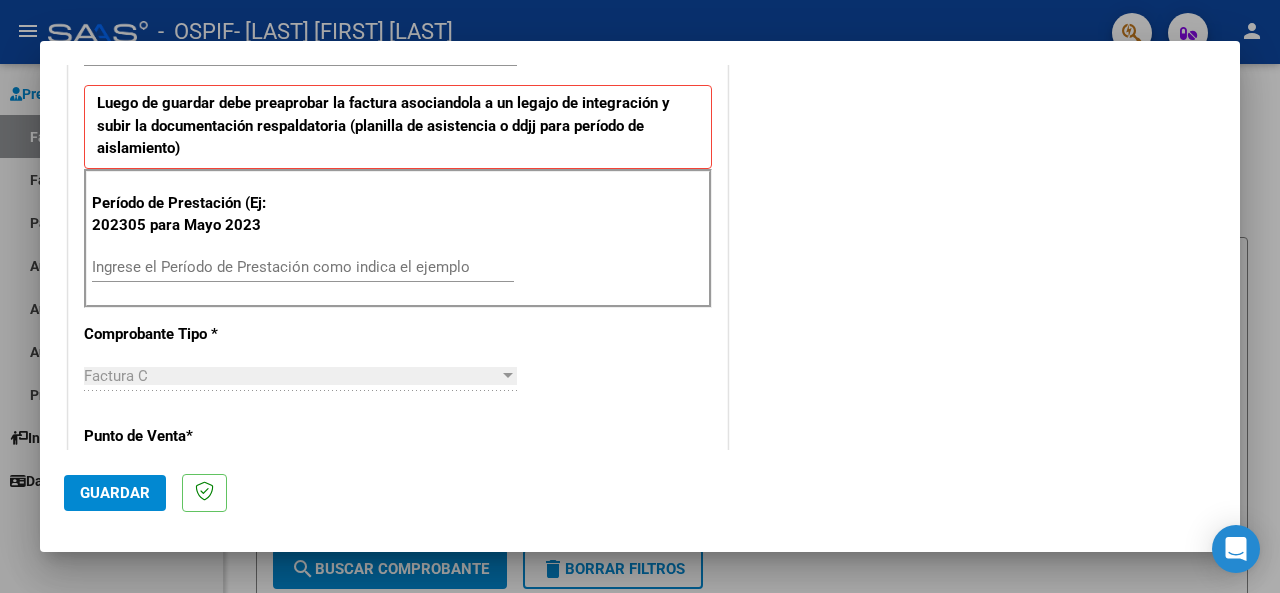 click on "Ingrese el Período de Prestación como indica el ejemplo" at bounding box center [303, 267] 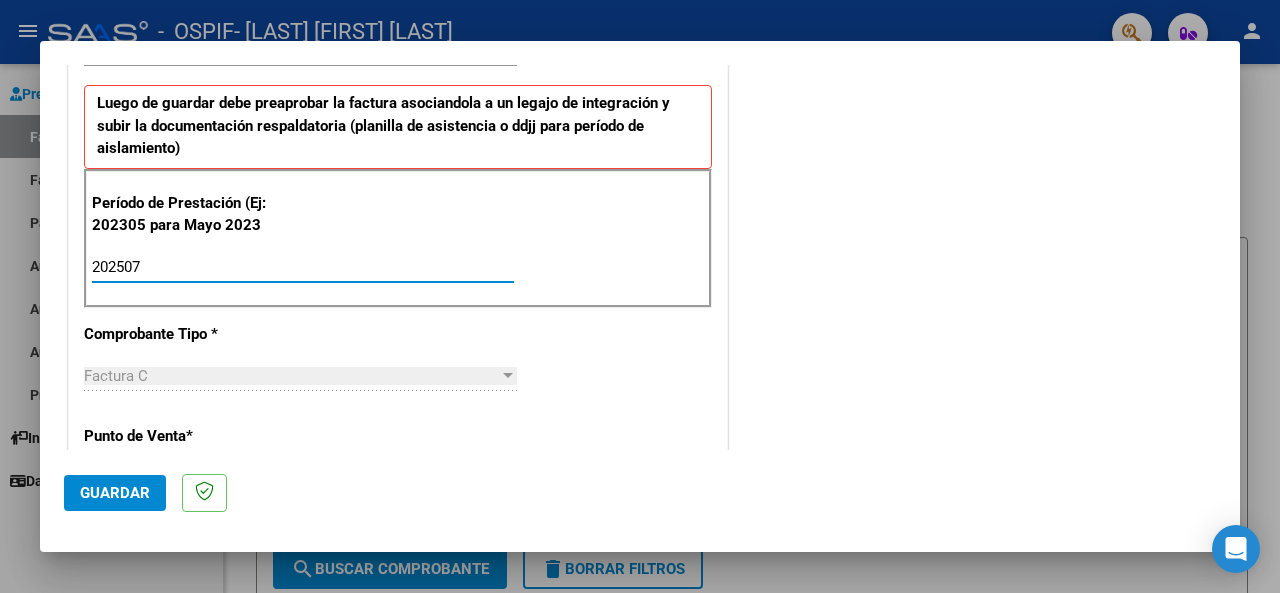 type on "202507" 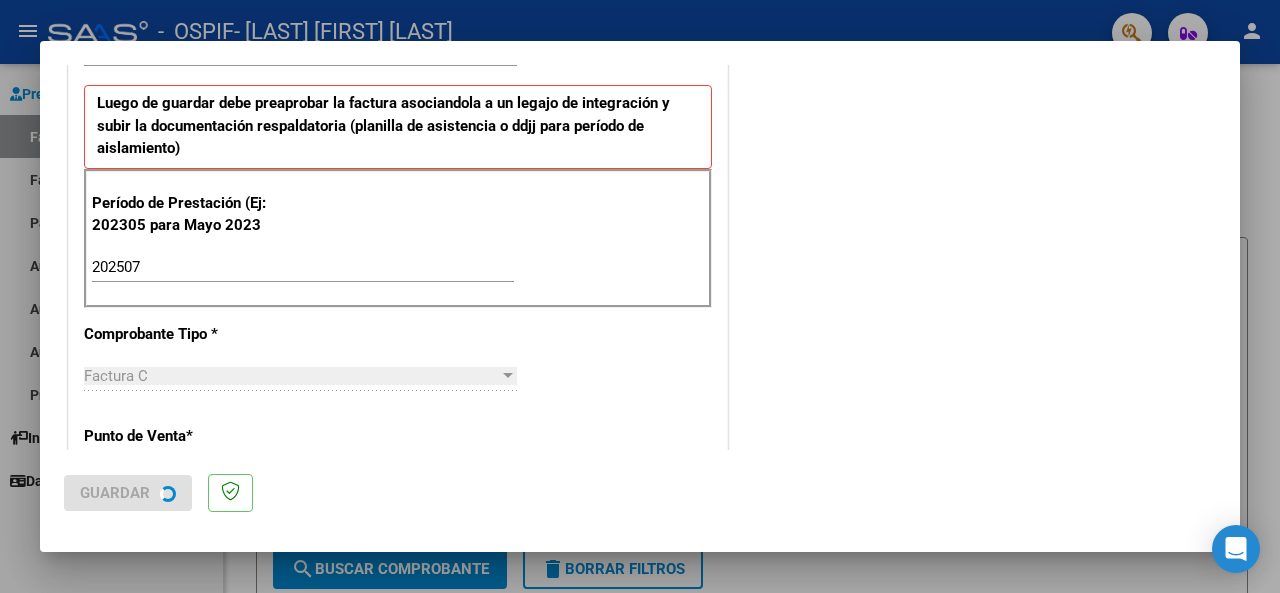 scroll, scrollTop: 0, scrollLeft: 0, axis: both 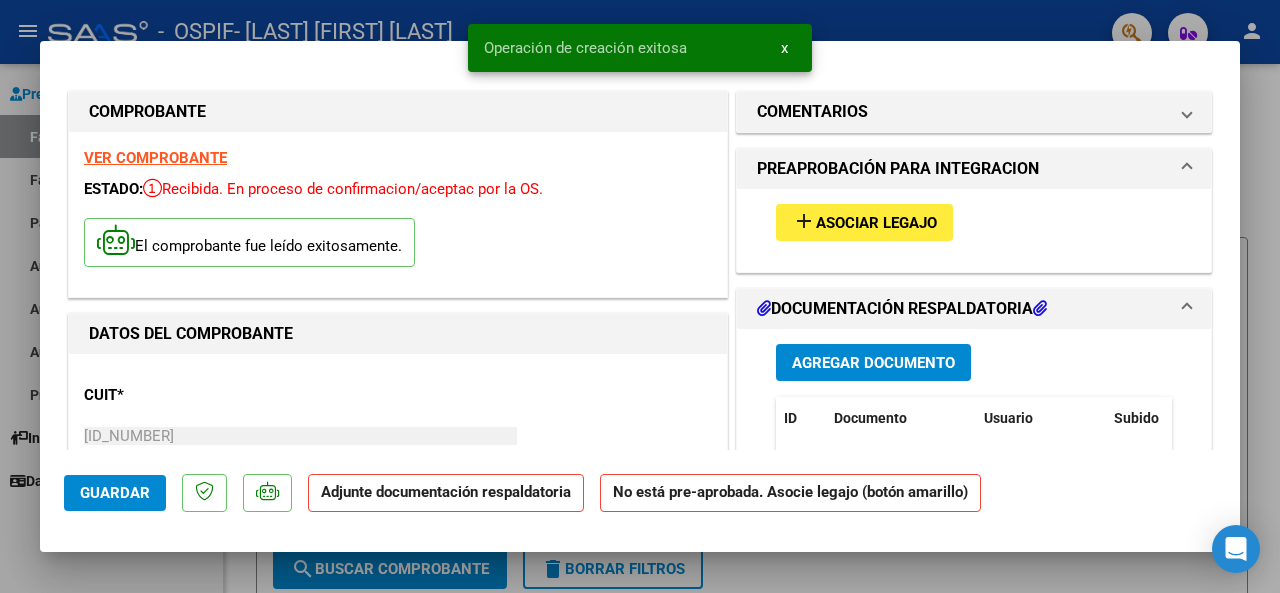 click on "Asociar Legajo" at bounding box center [876, 223] 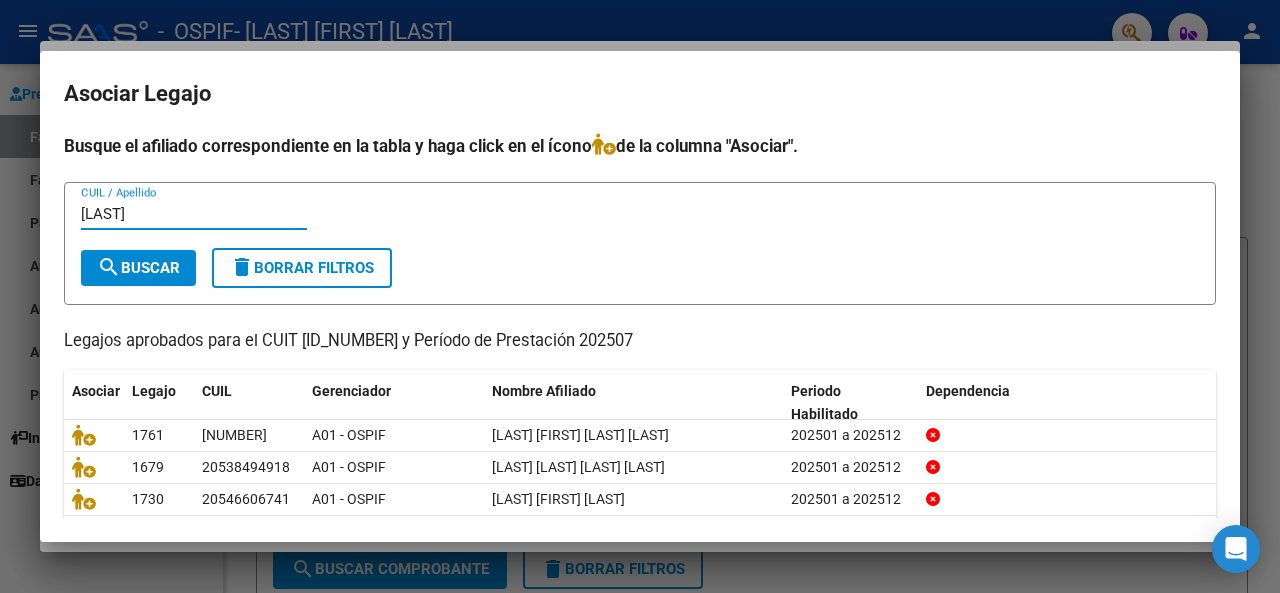 type on "[LAST]" 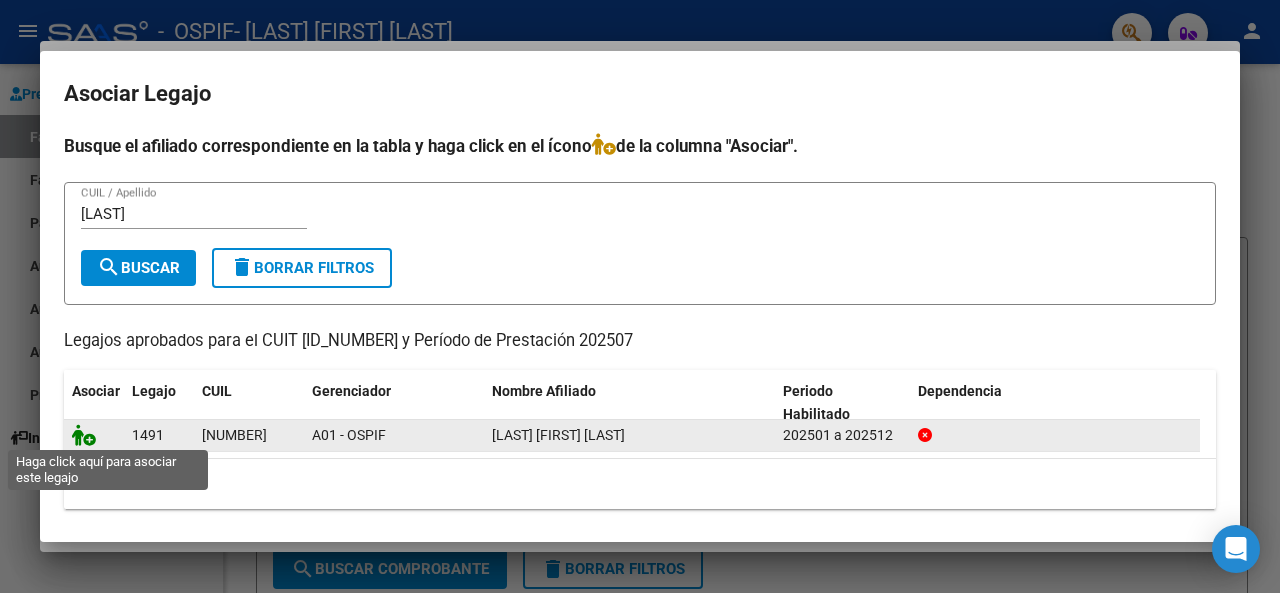 click 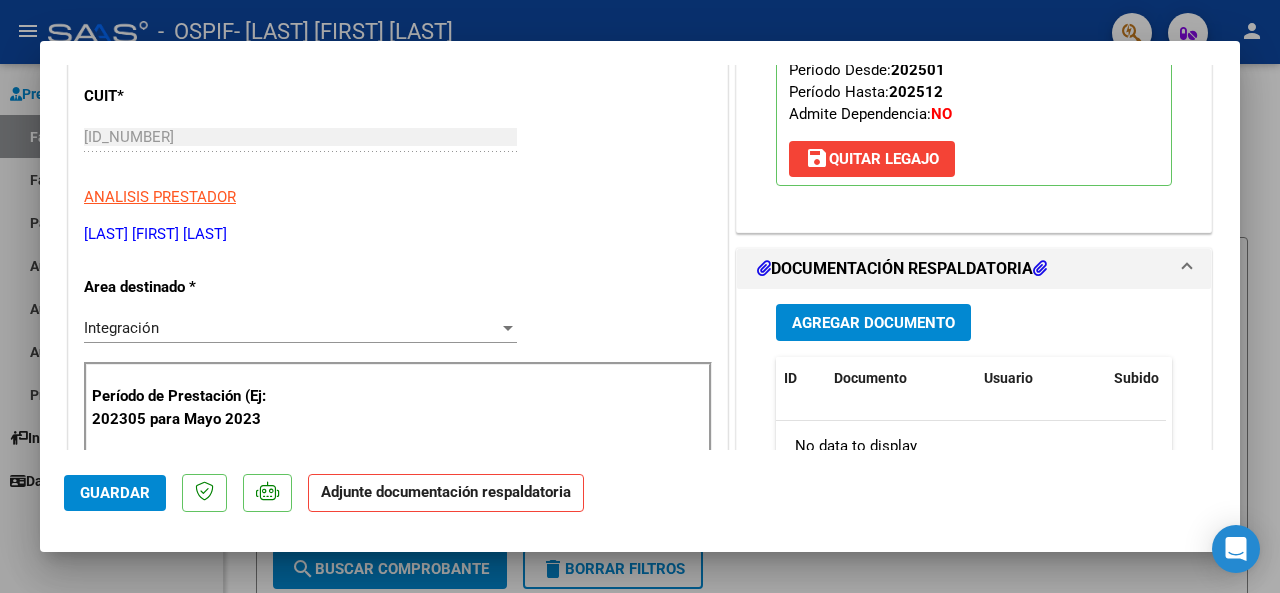scroll, scrollTop: 300, scrollLeft: 0, axis: vertical 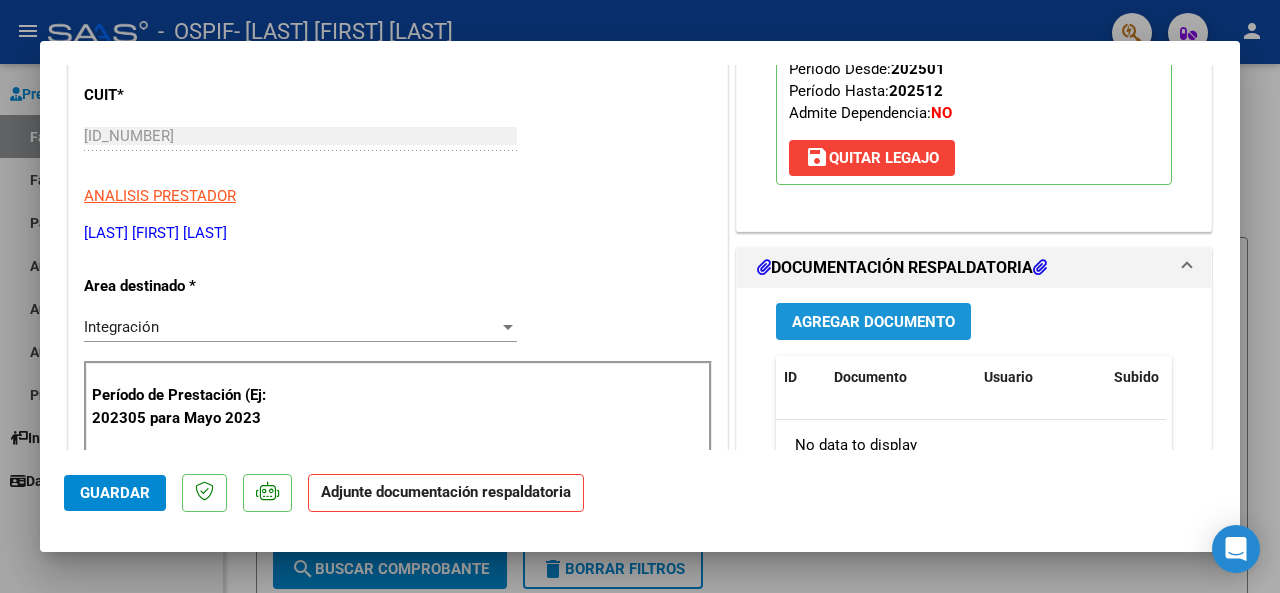 click on "Agregar Documento" at bounding box center [873, 322] 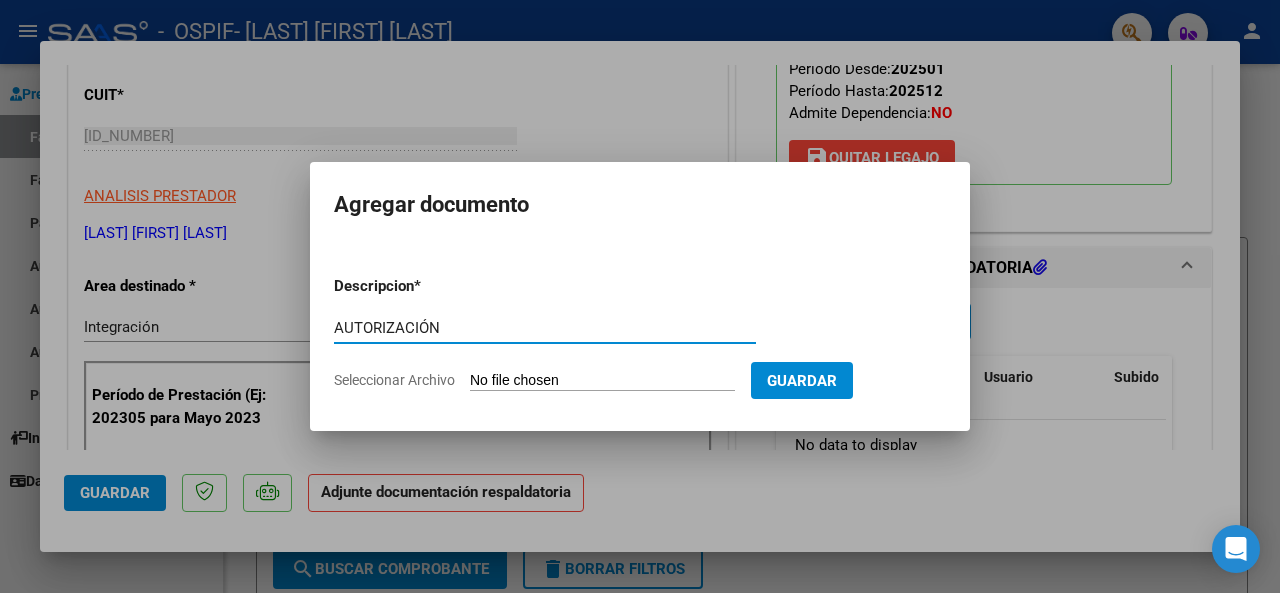type on "AUTORIZACIÓN" 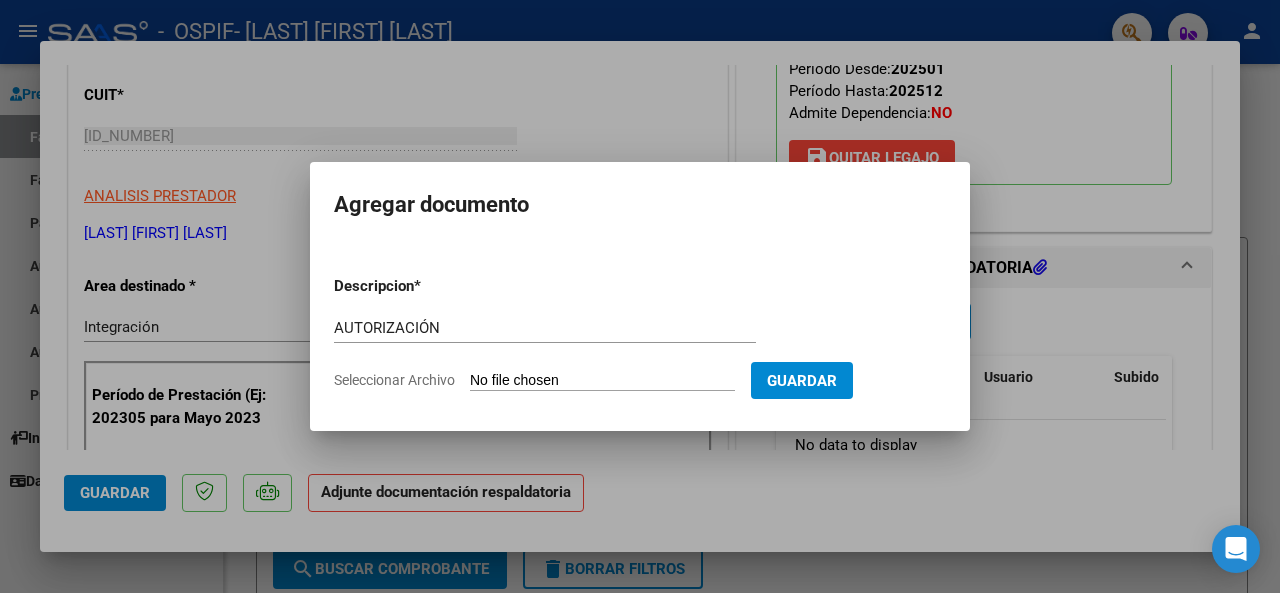 type on "C:\fakepath\AUTORIZACIÓN 2025- [LAST] [FIRST] [LAST].png" 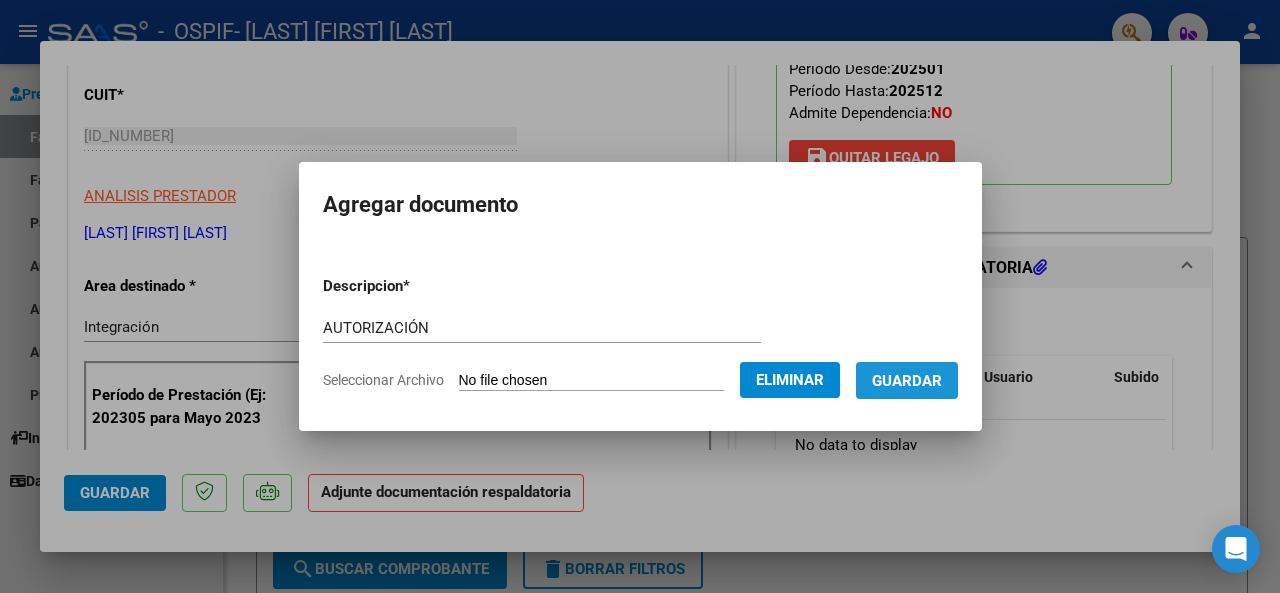 click on "Guardar" at bounding box center [907, 381] 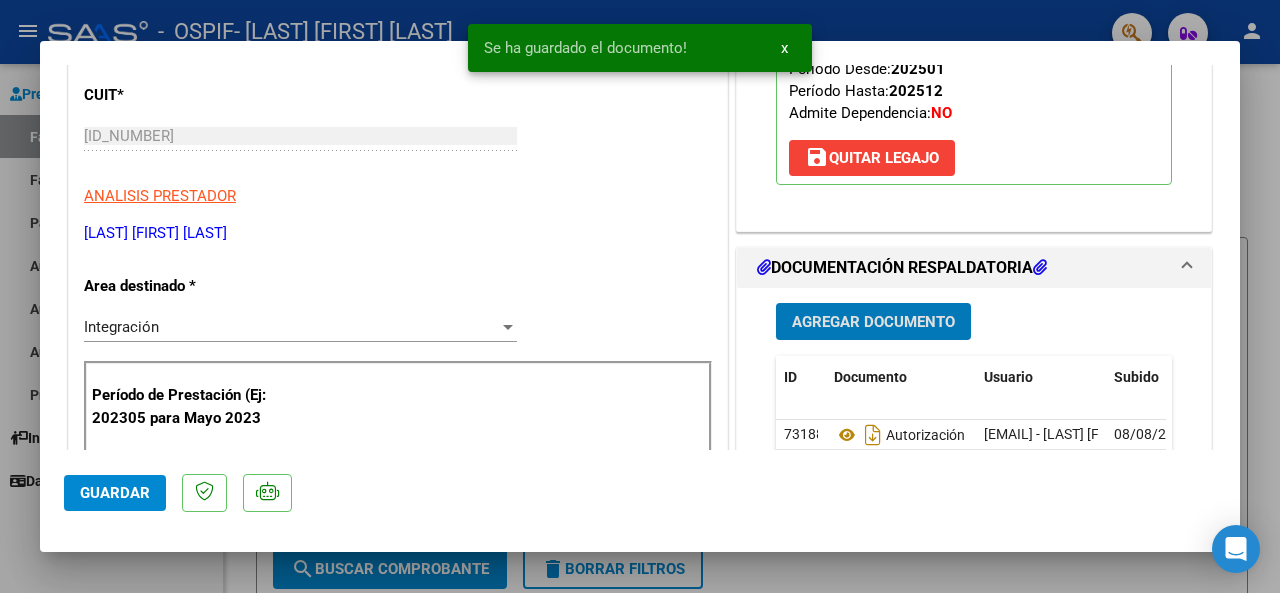 click on "Agregar Documento" at bounding box center [873, 322] 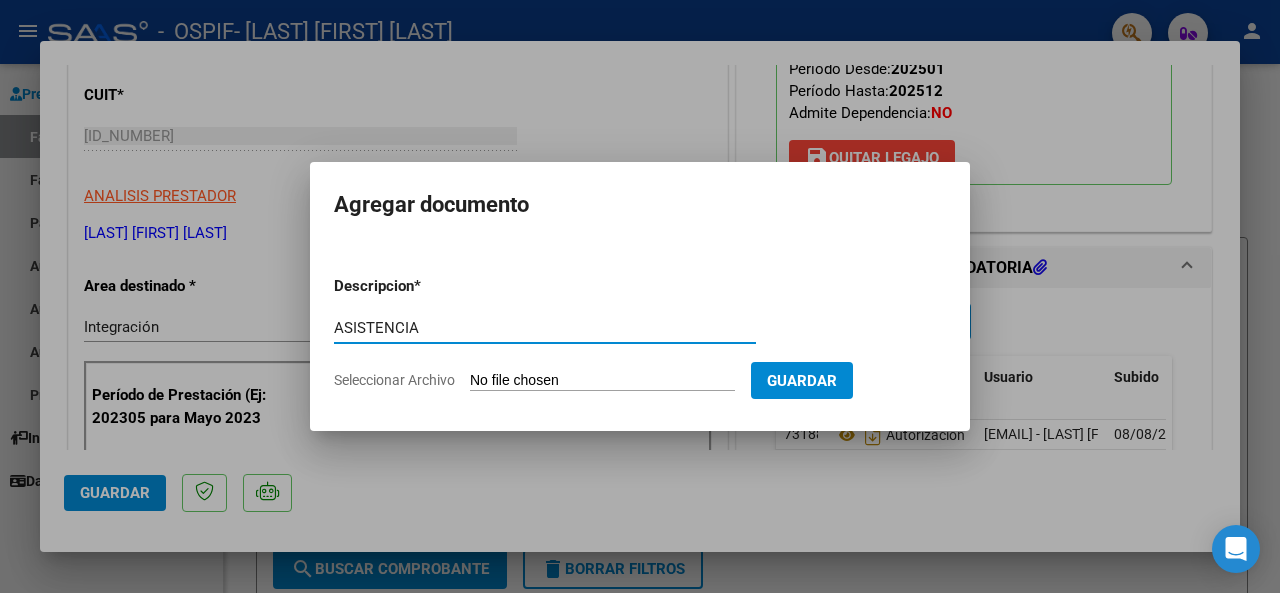type on "ASISTENCIA" 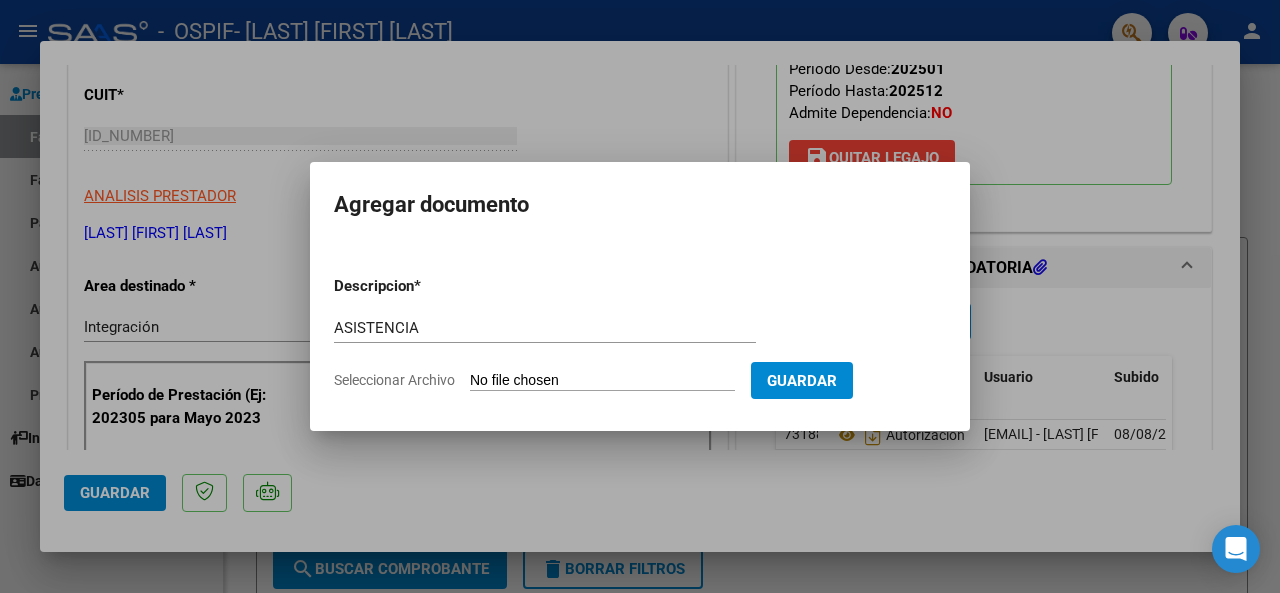 click on "Seleccionar Archivo" 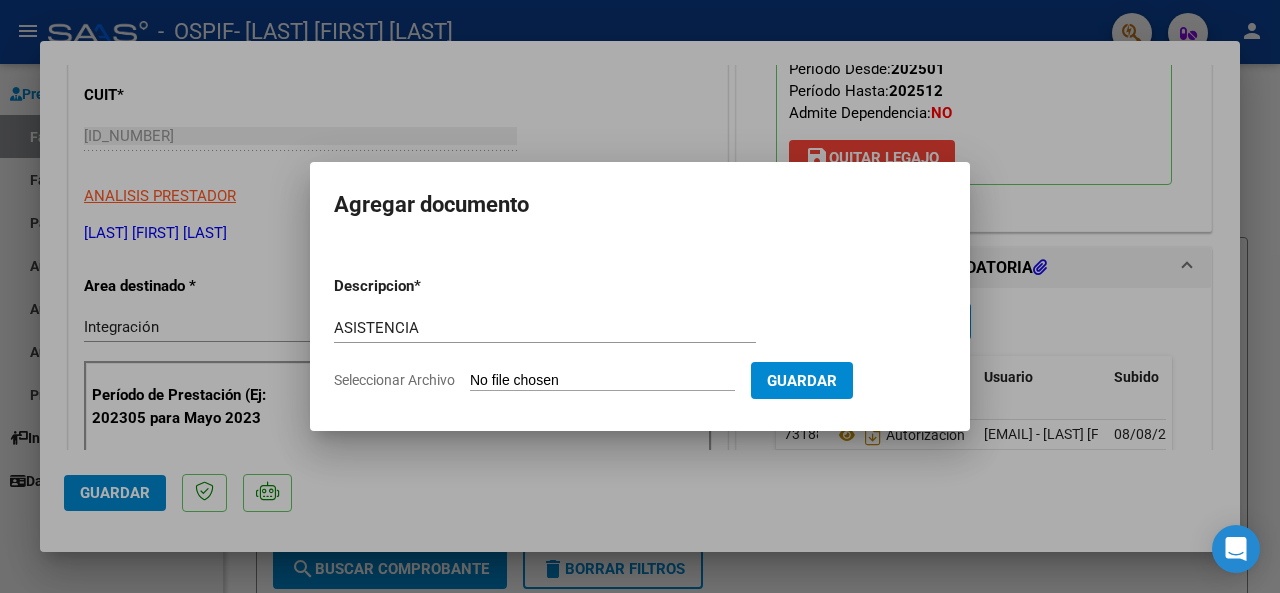 type on "C:\fakepath\ASISTENCIA [LAST].jpeg" 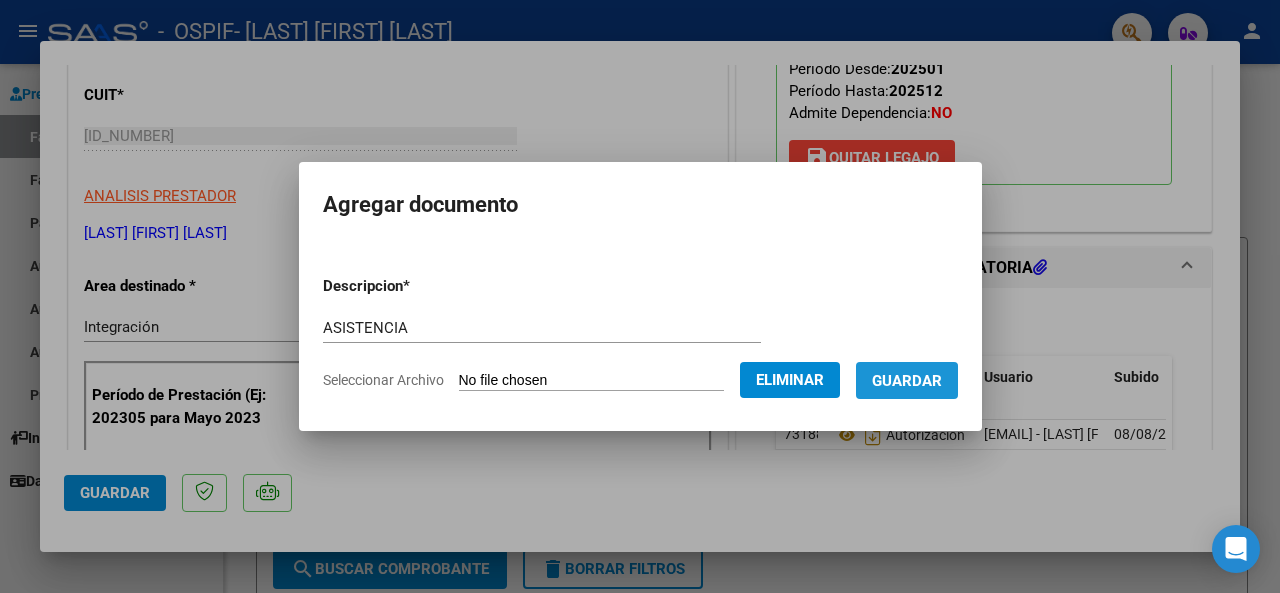 click on "Guardar" at bounding box center (907, 381) 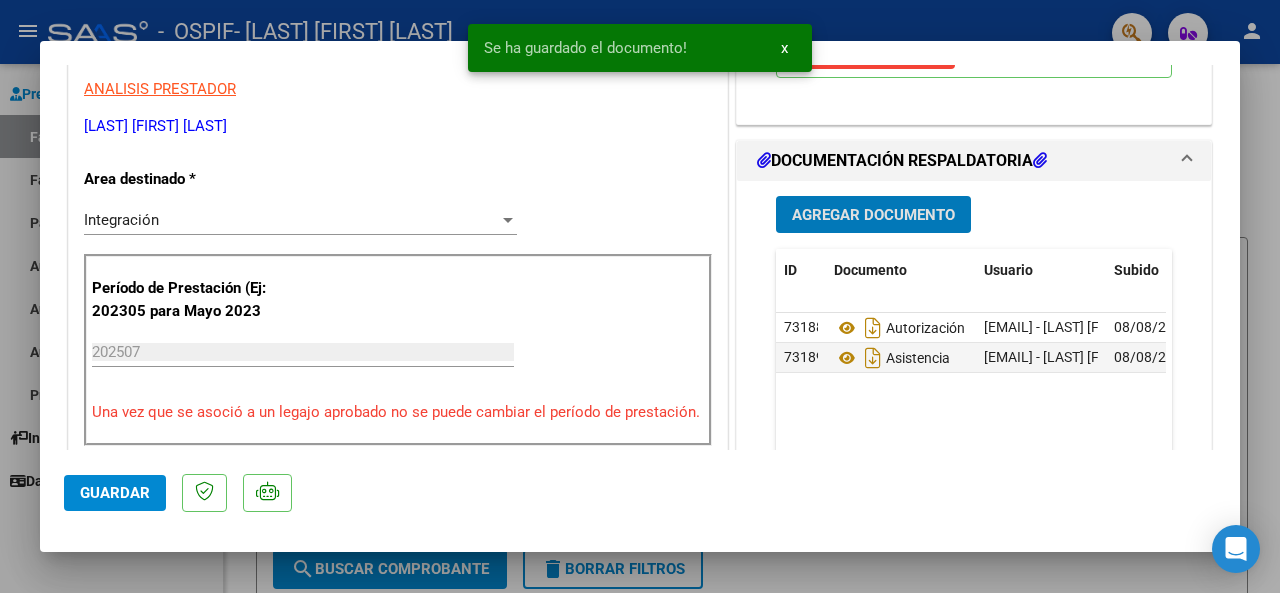 scroll, scrollTop: 500, scrollLeft: 0, axis: vertical 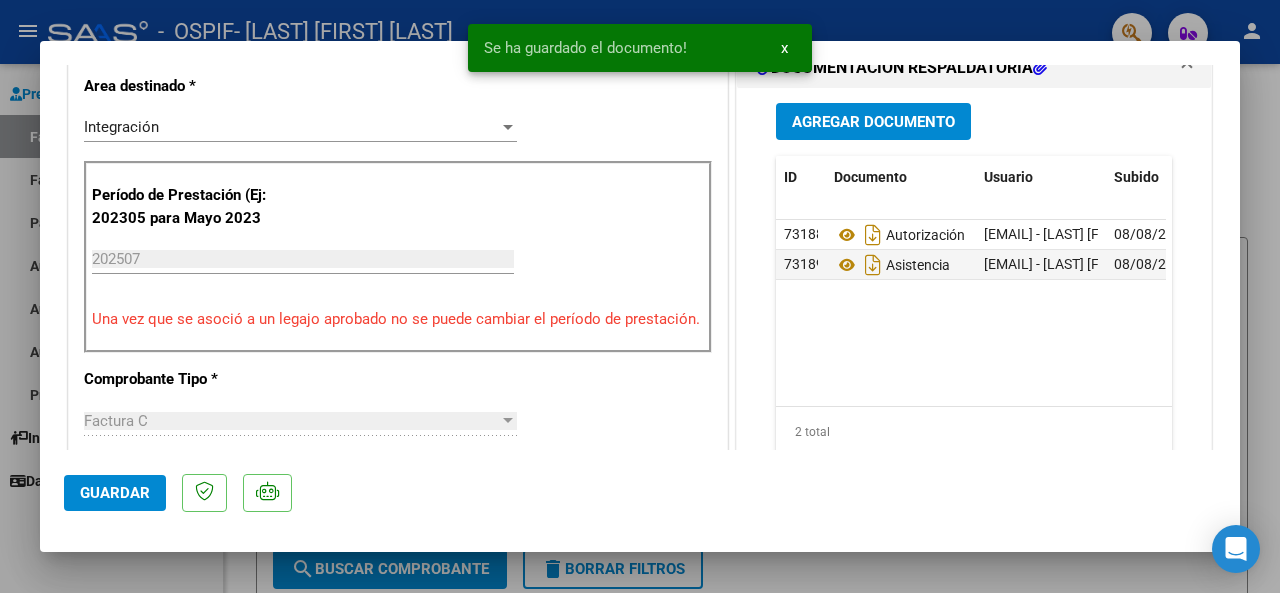 click at bounding box center [640, 296] 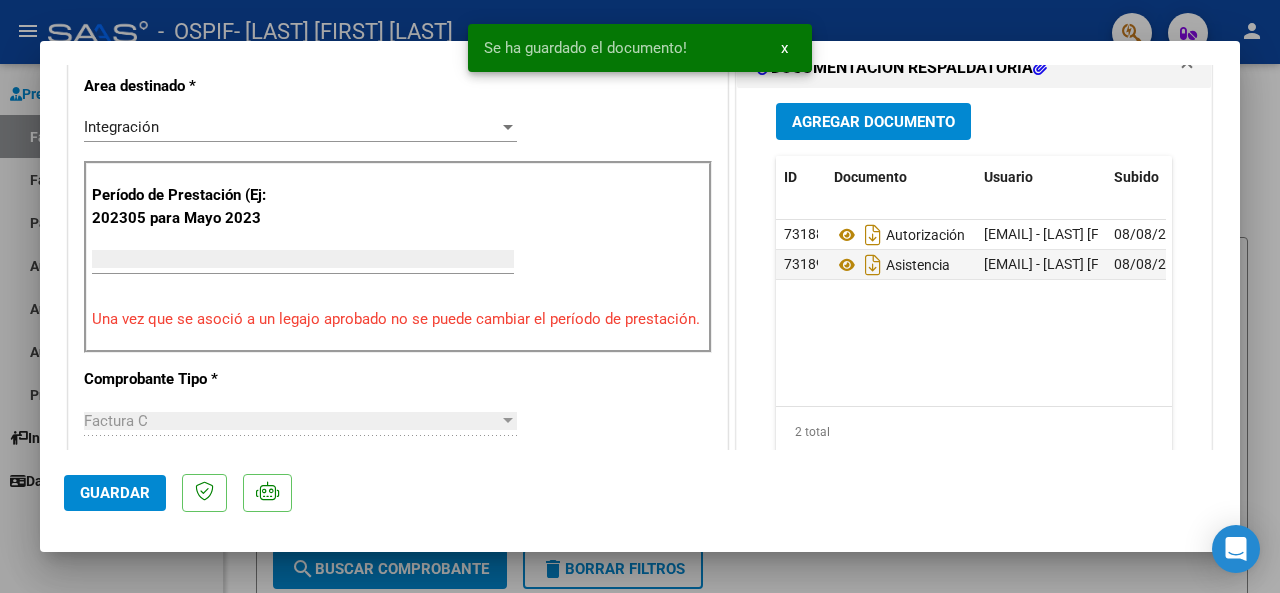 scroll, scrollTop: 460, scrollLeft: 0, axis: vertical 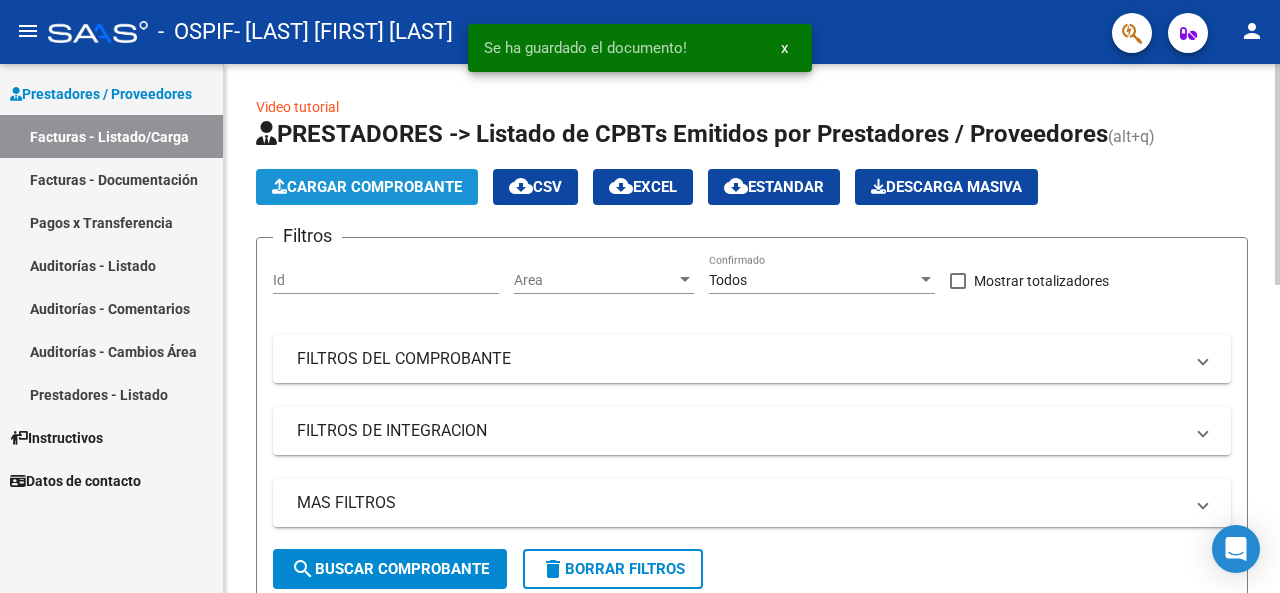 click on "Cargar Comprobante" 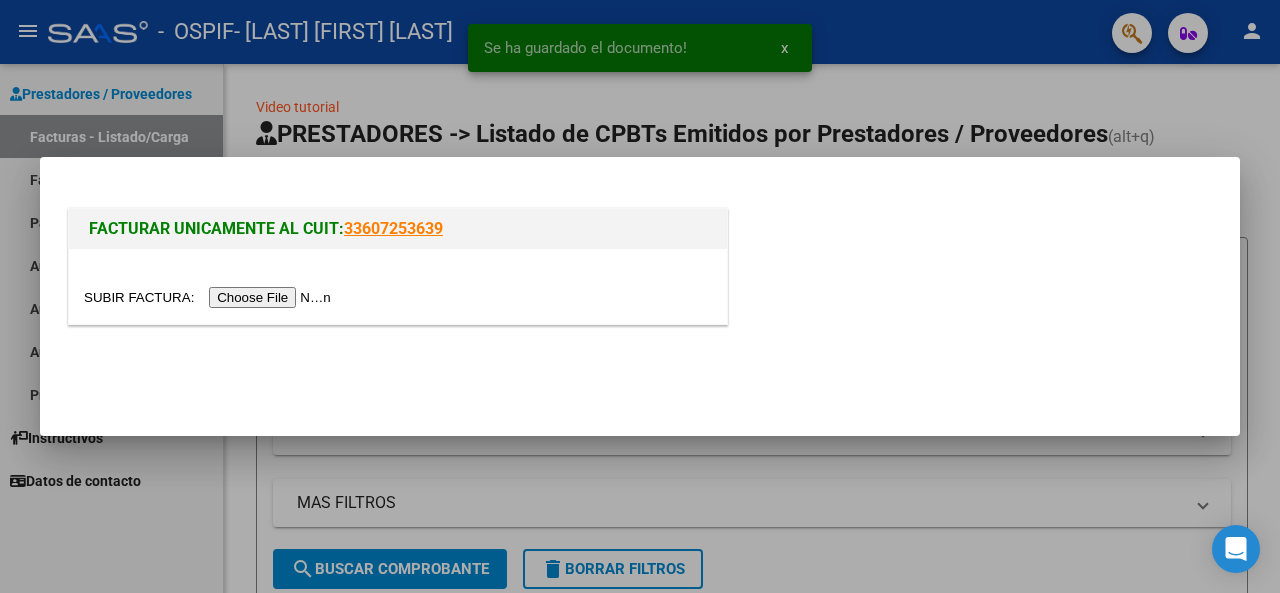 click at bounding box center [210, 297] 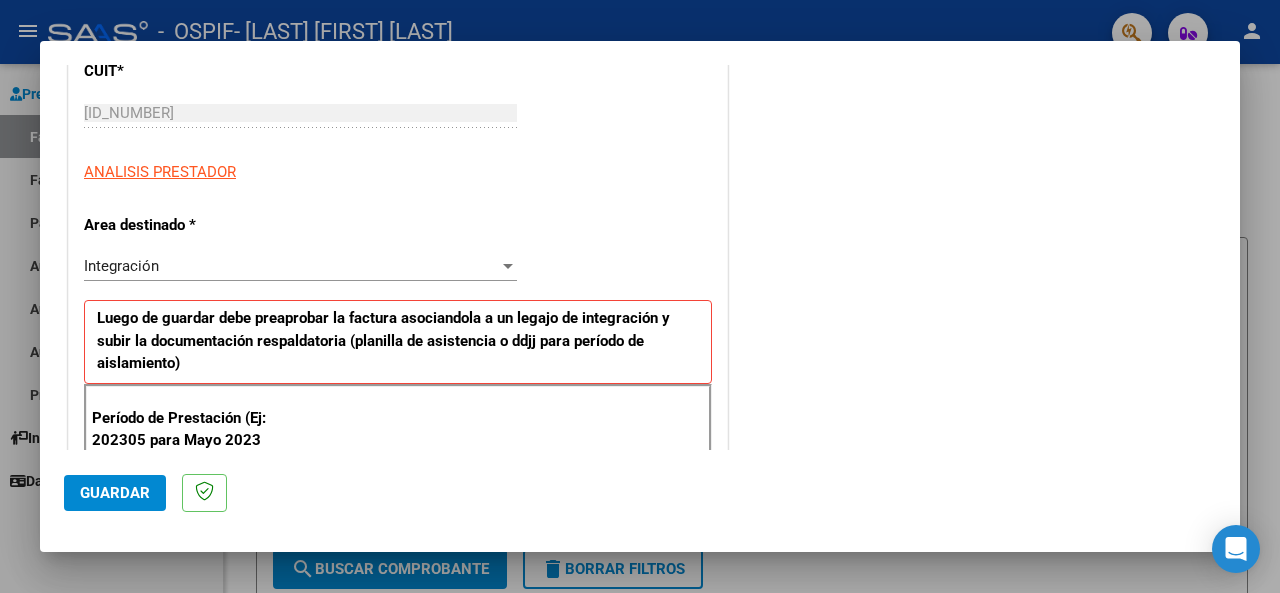 scroll, scrollTop: 400, scrollLeft: 0, axis: vertical 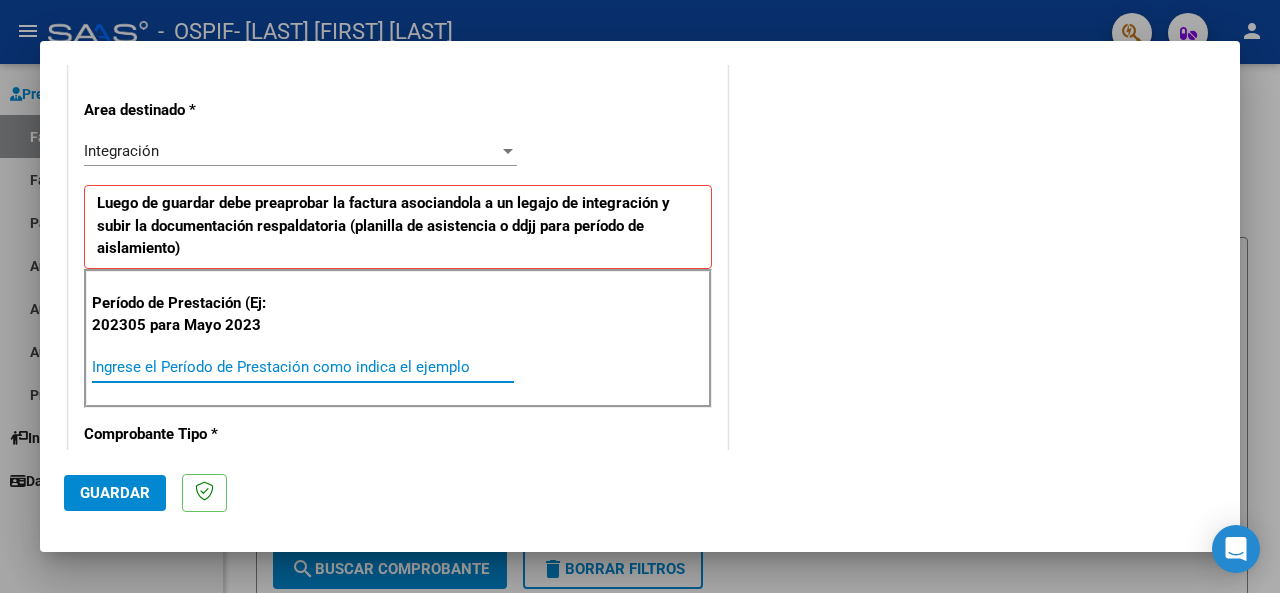 click on "Ingrese el Período de Prestación como indica el ejemplo" at bounding box center [303, 367] 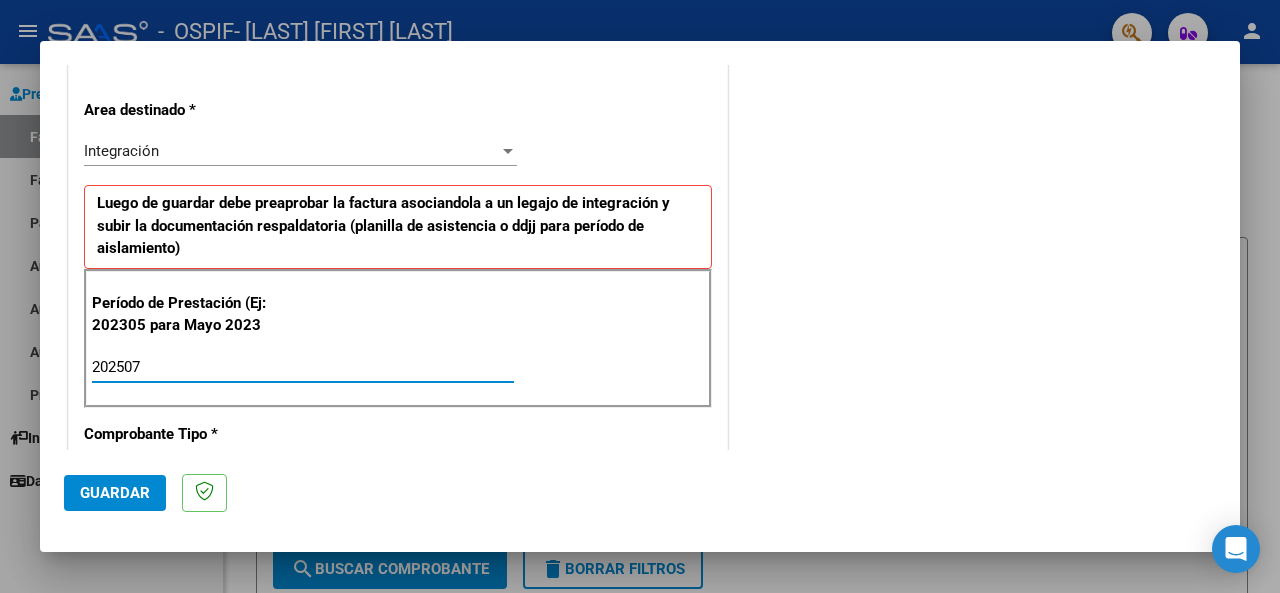 type on "202507" 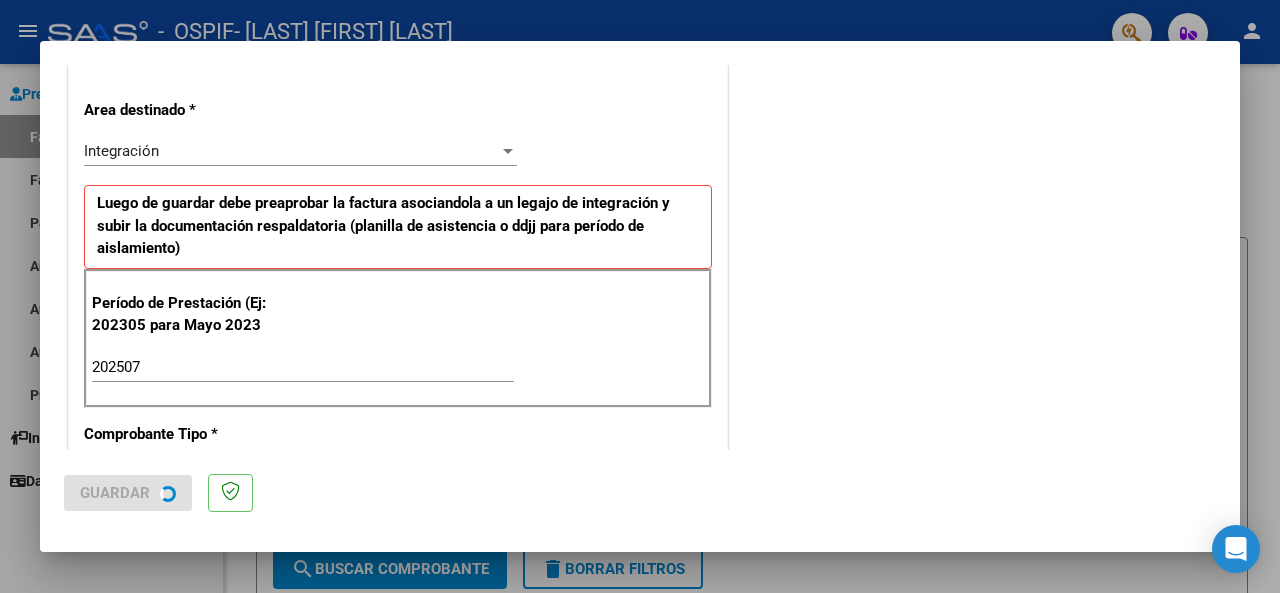 scroll, scrollTop: 0, scrollLeft: 0, axis: both 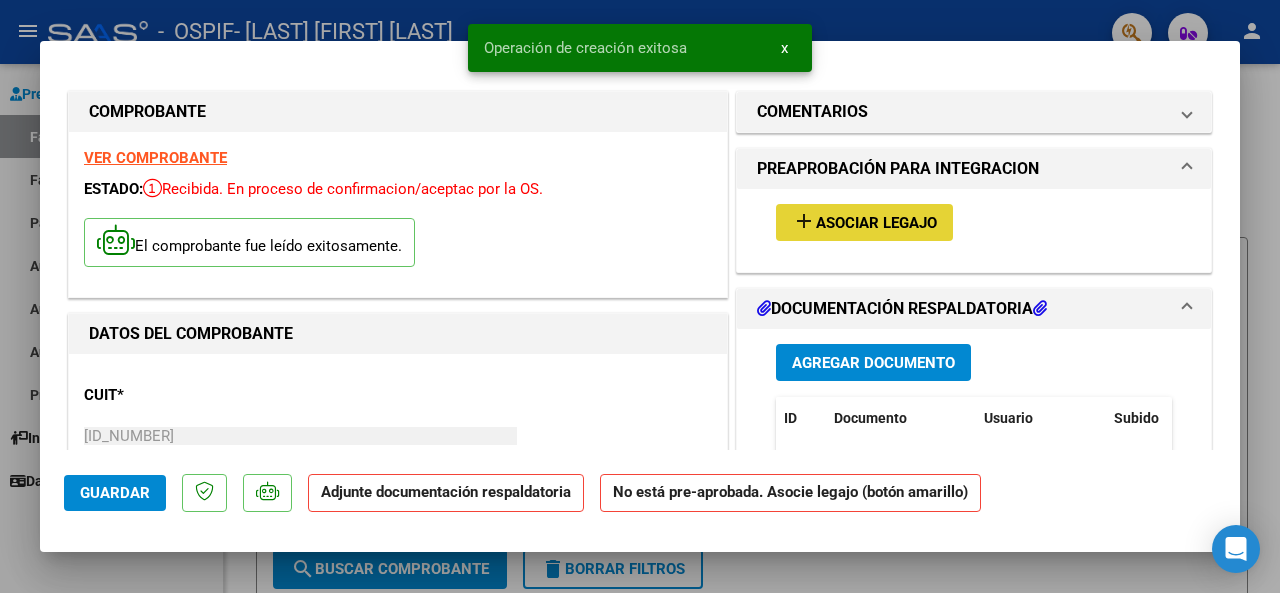 click on "Asociar Legajo" at bounding box center (876, 223) 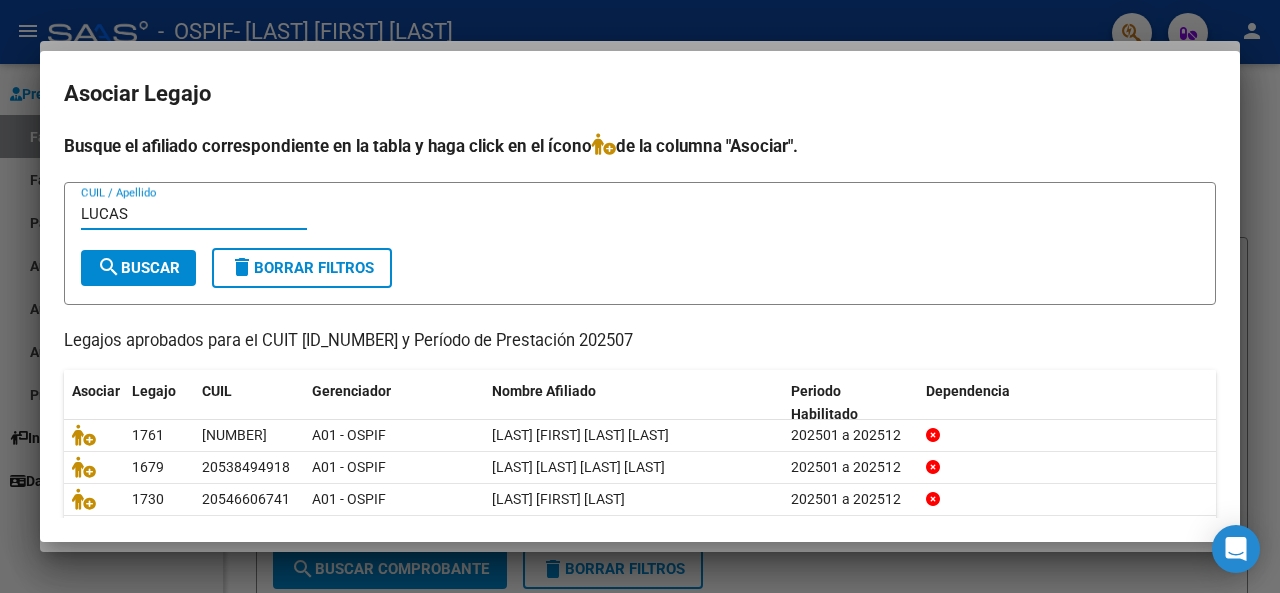 type on "LUCAS" 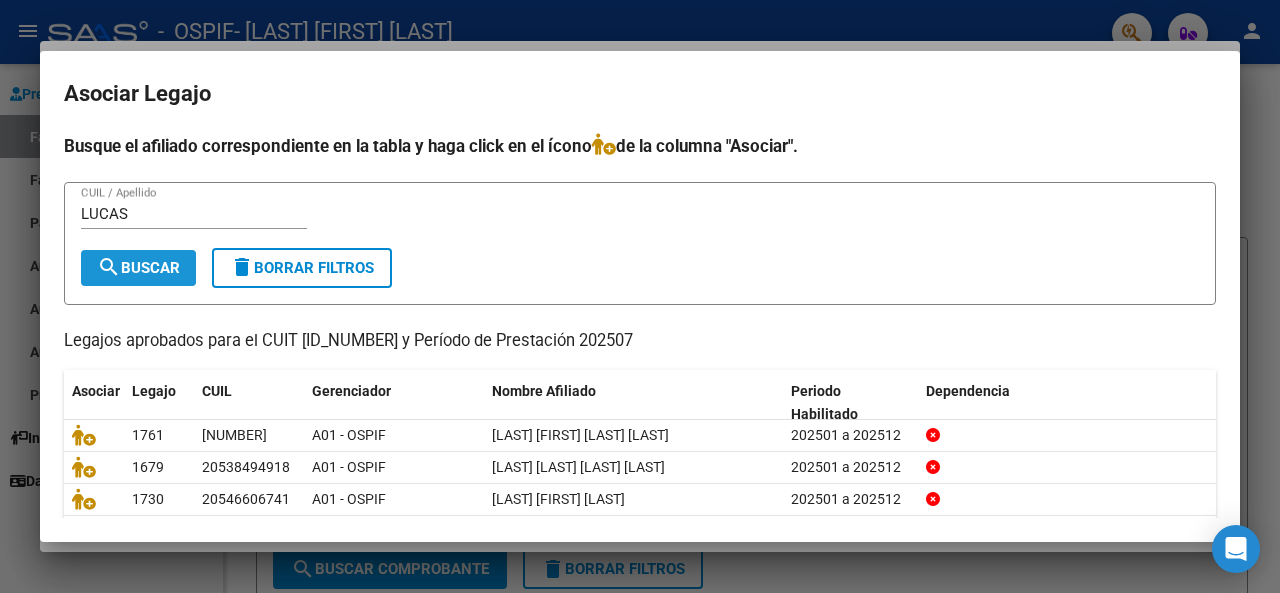 click on "search  Buscar" at bounding box center (138, 268) 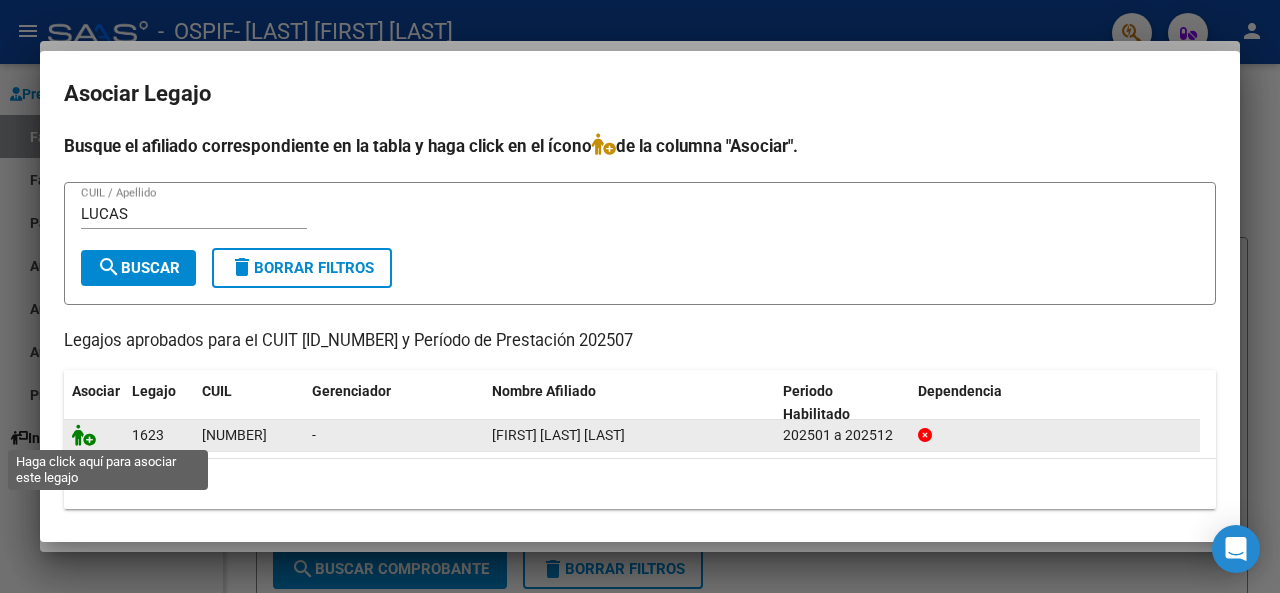 click 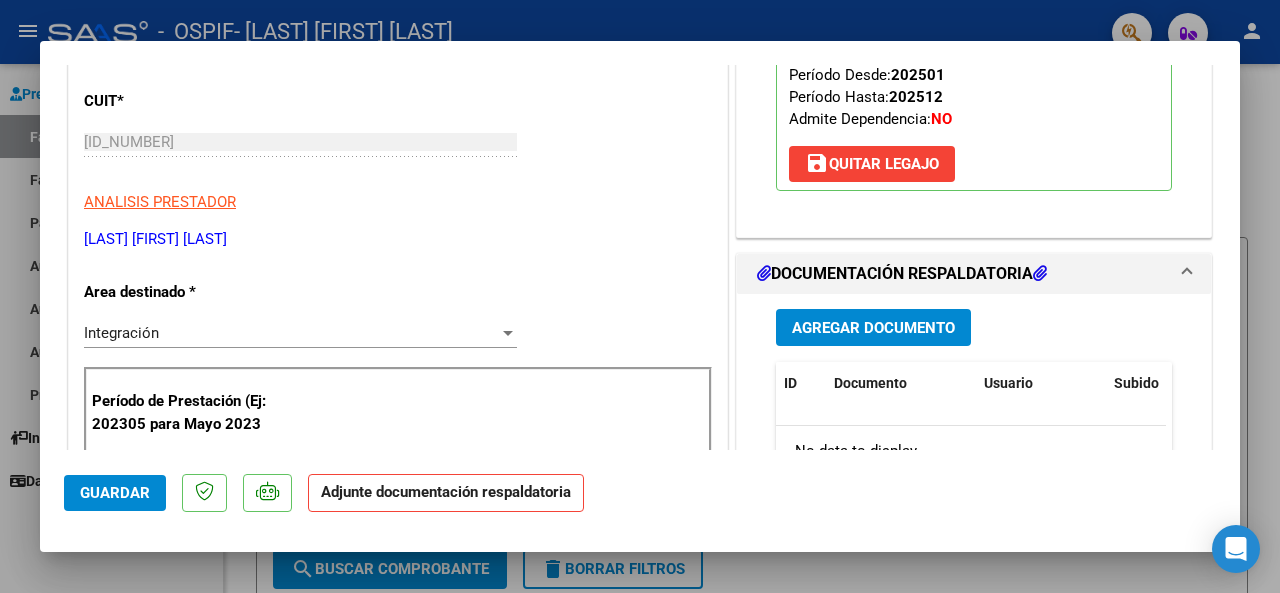 scroll, scrollTop: 300, scrollLeft: 0, axis: vertical 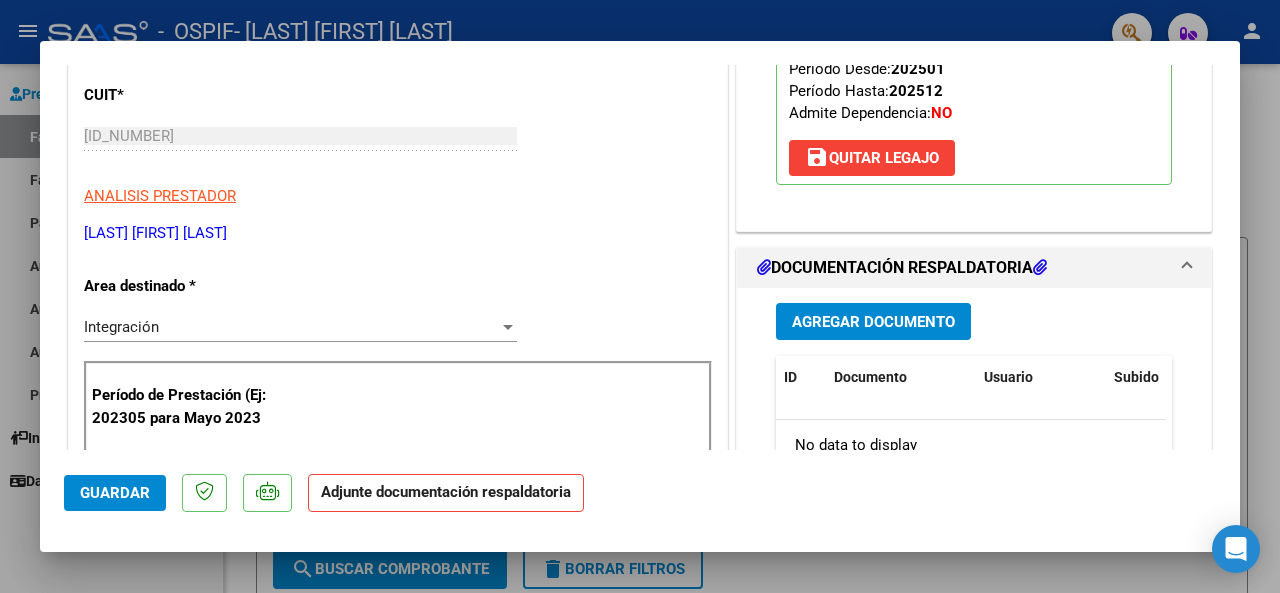 click on "Agregar Documento" at bounding box center (873, 322) 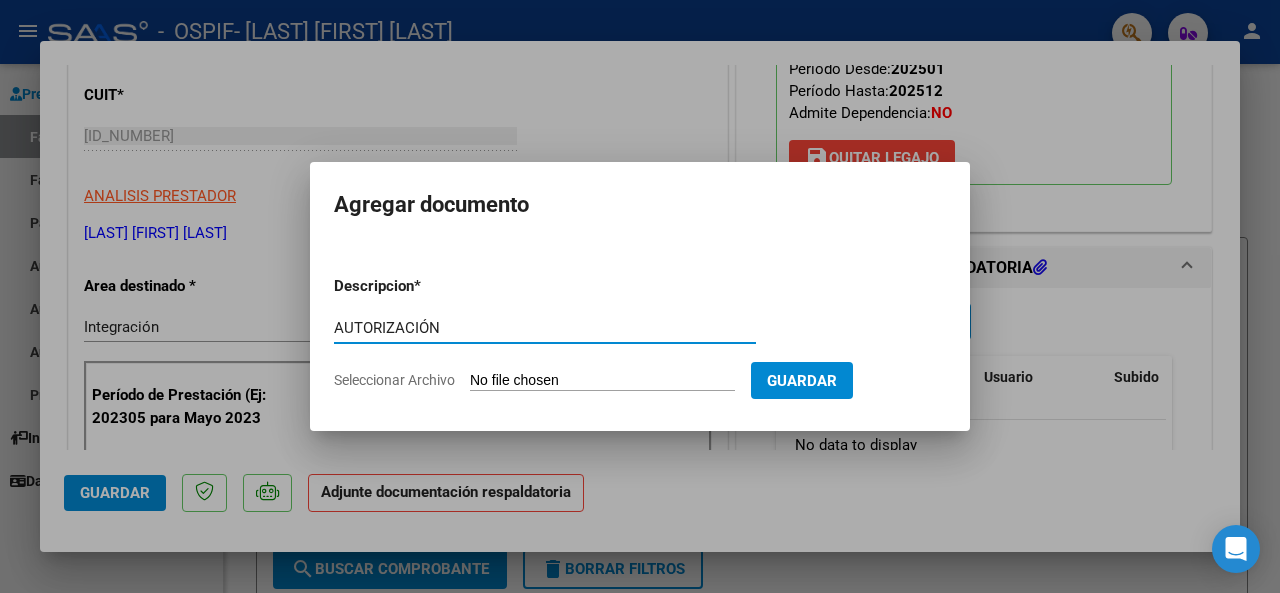 type on "AUTORIZACIÓN" 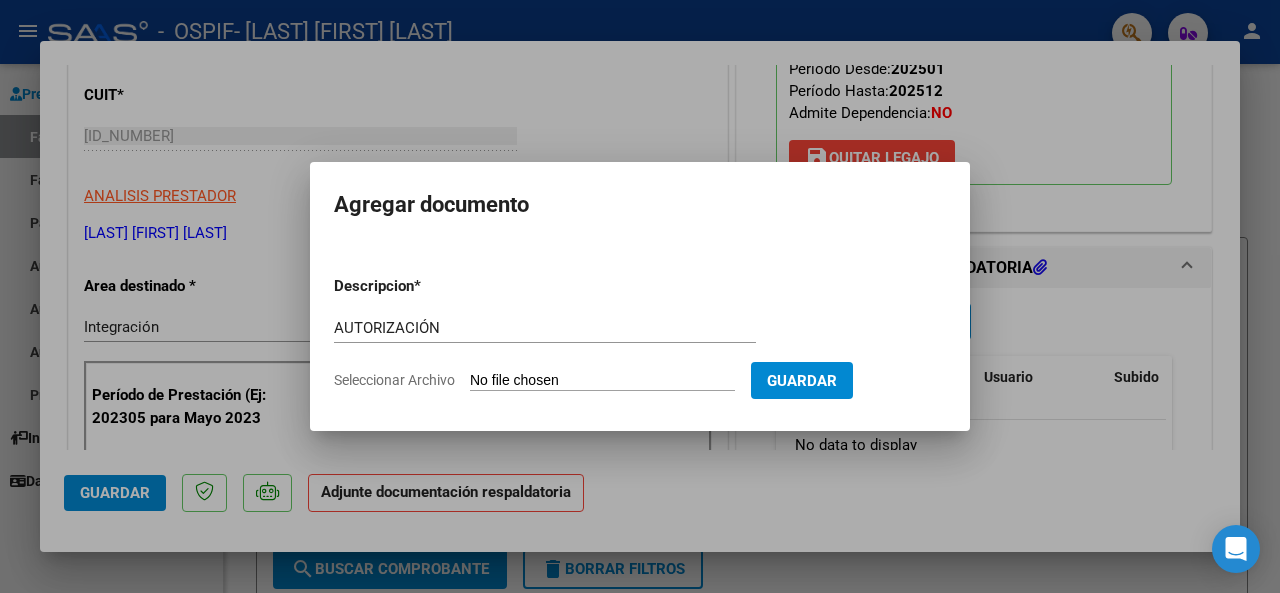 type on "C:\fakepath\AUTORIZACIÓN 2025 [FIRST] [LAST] [LAST].png" 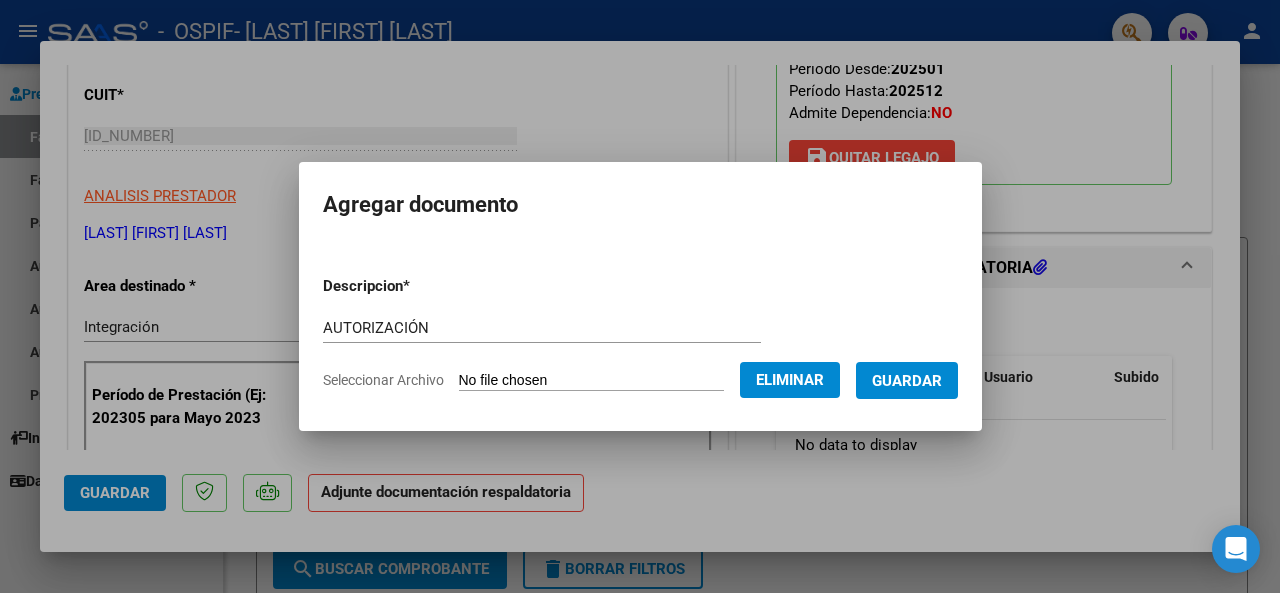 click on "Guardar" at bounding box center (907, 381) 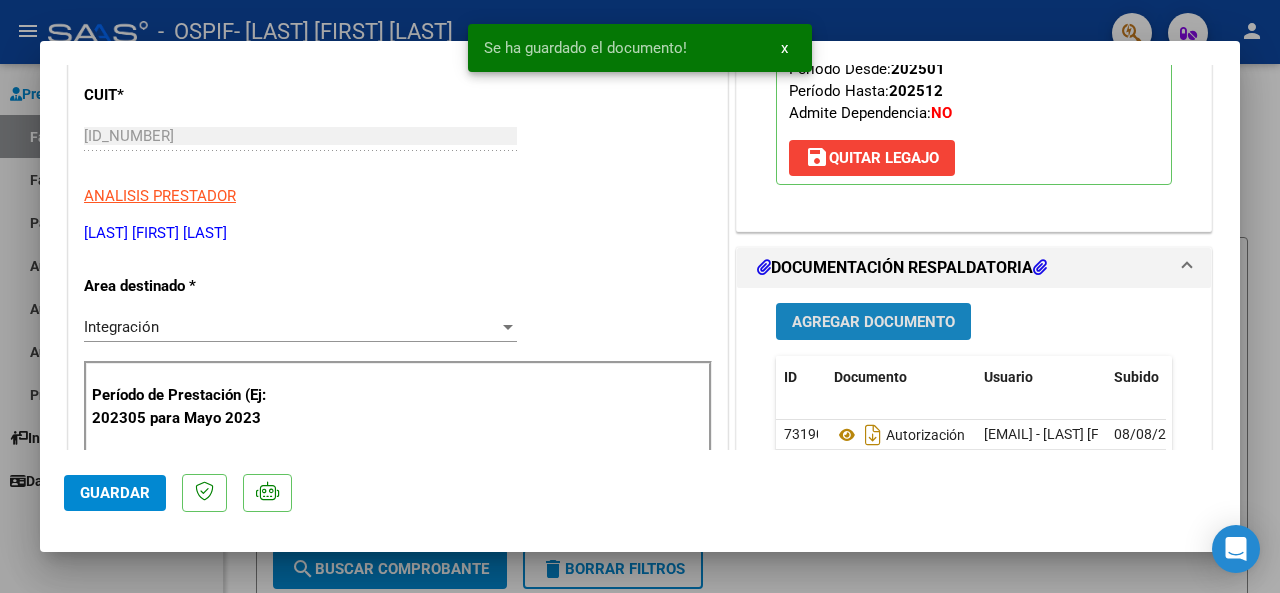 click on "Agregar Documento" at bounding box center [873, 322] 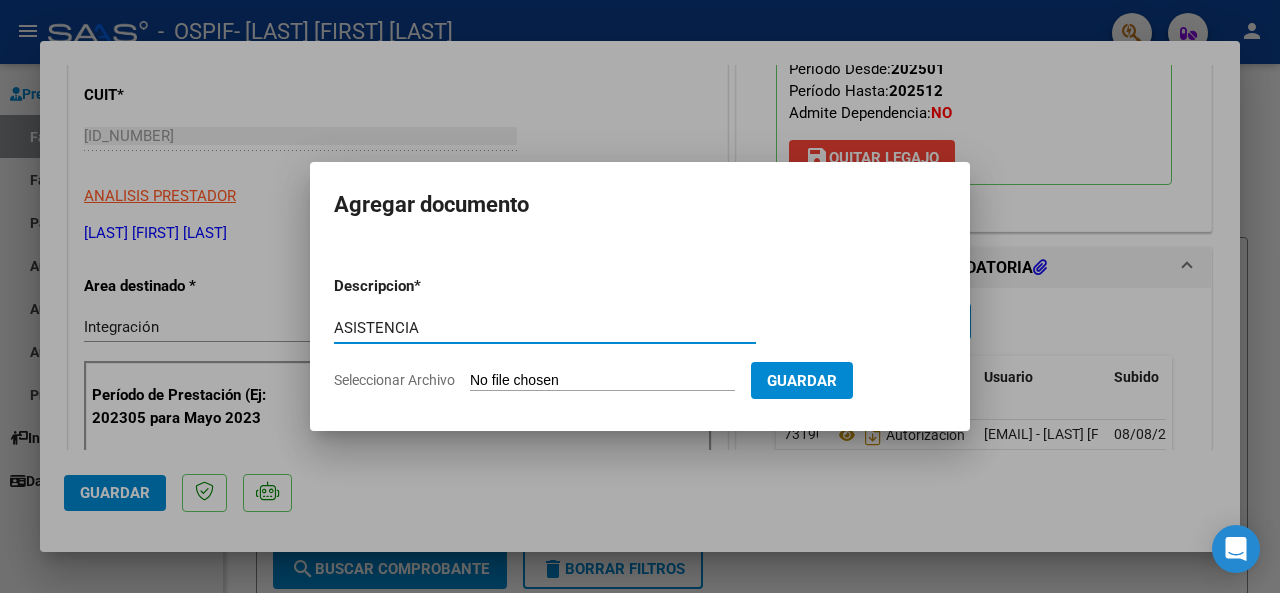 type on "ASISTENCIA" 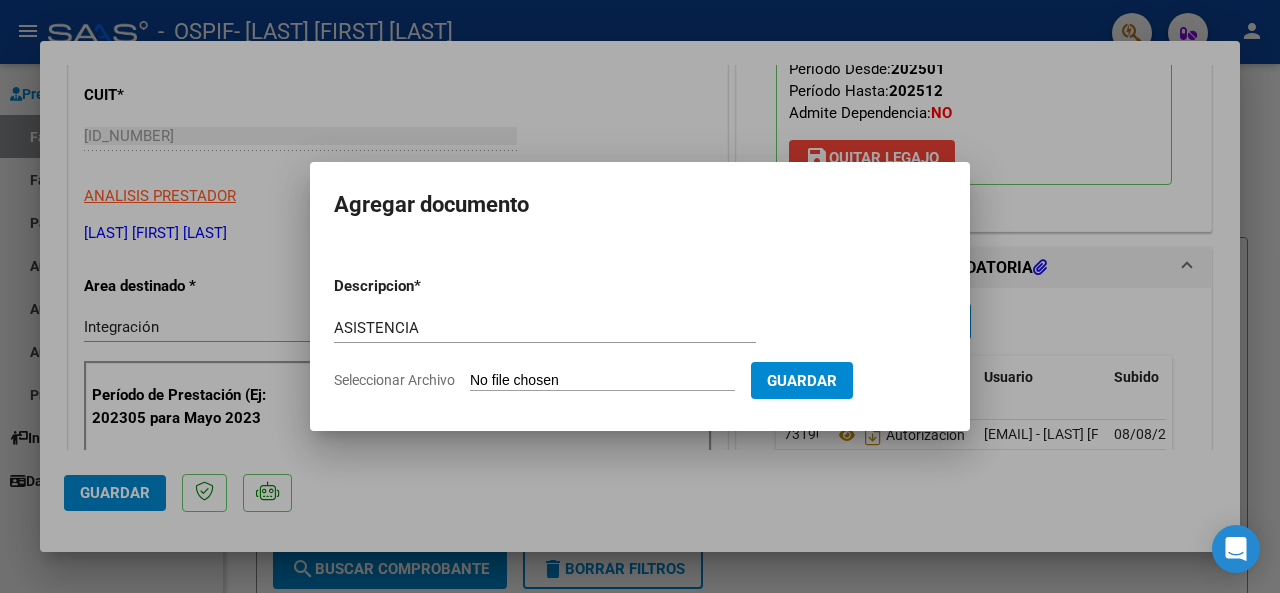 click on "Seleccionar Archivo" 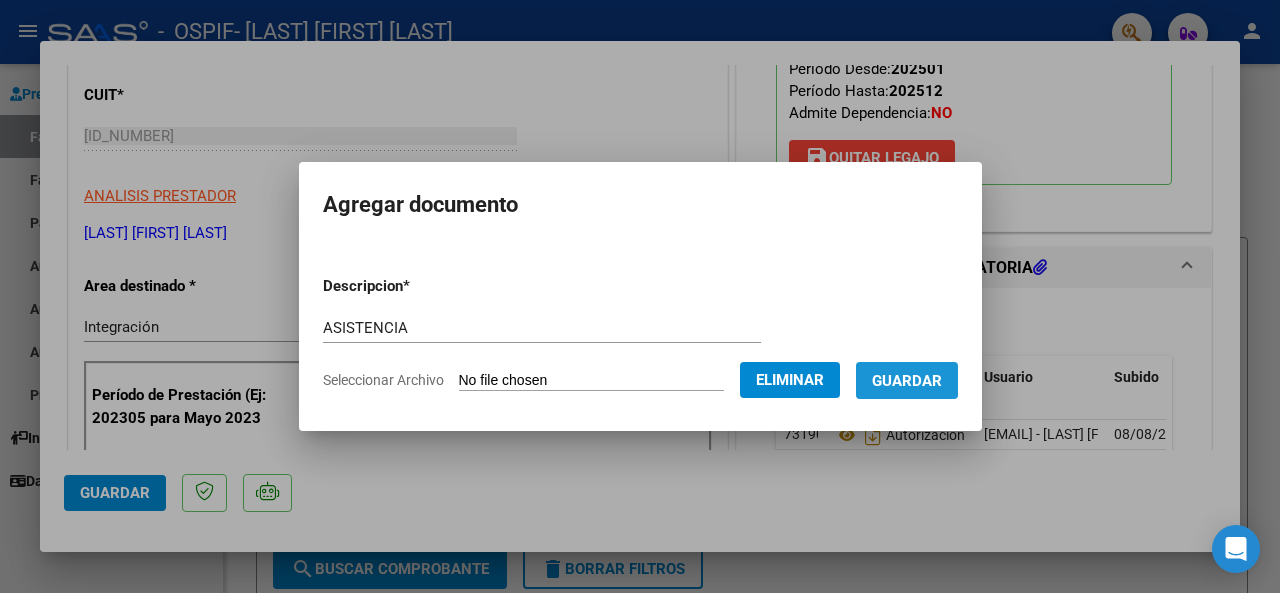 click on "Guardar" at bounding box center (907, 380) 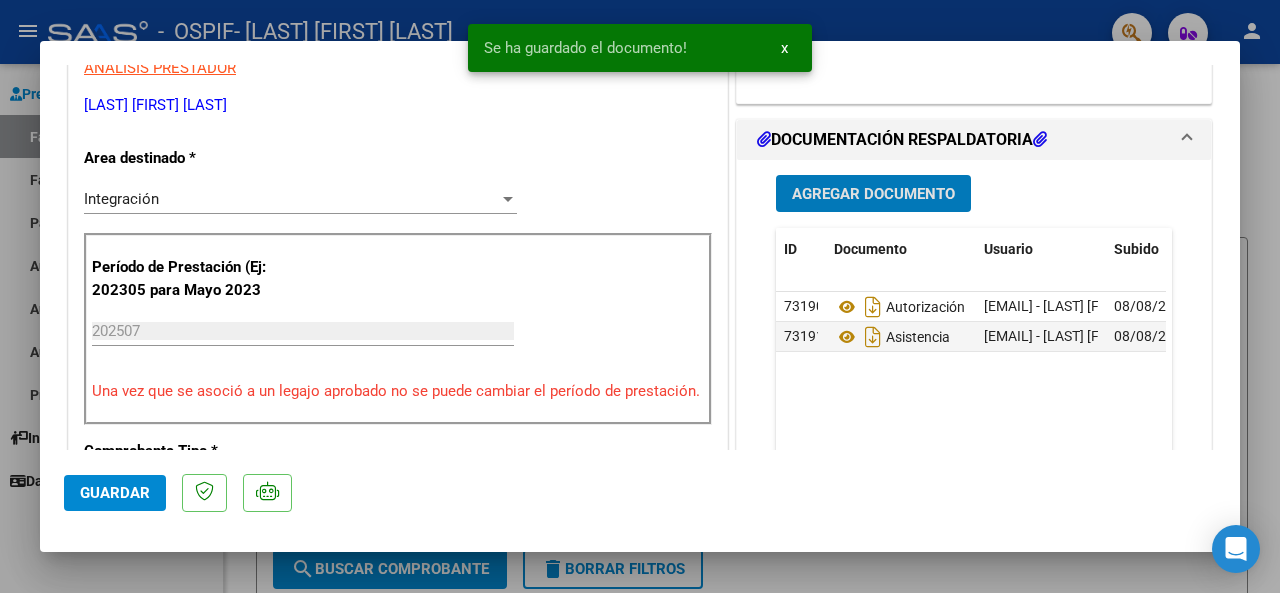 scroll, scrollTop: 600, scrollLeft: 0, axis: vertical 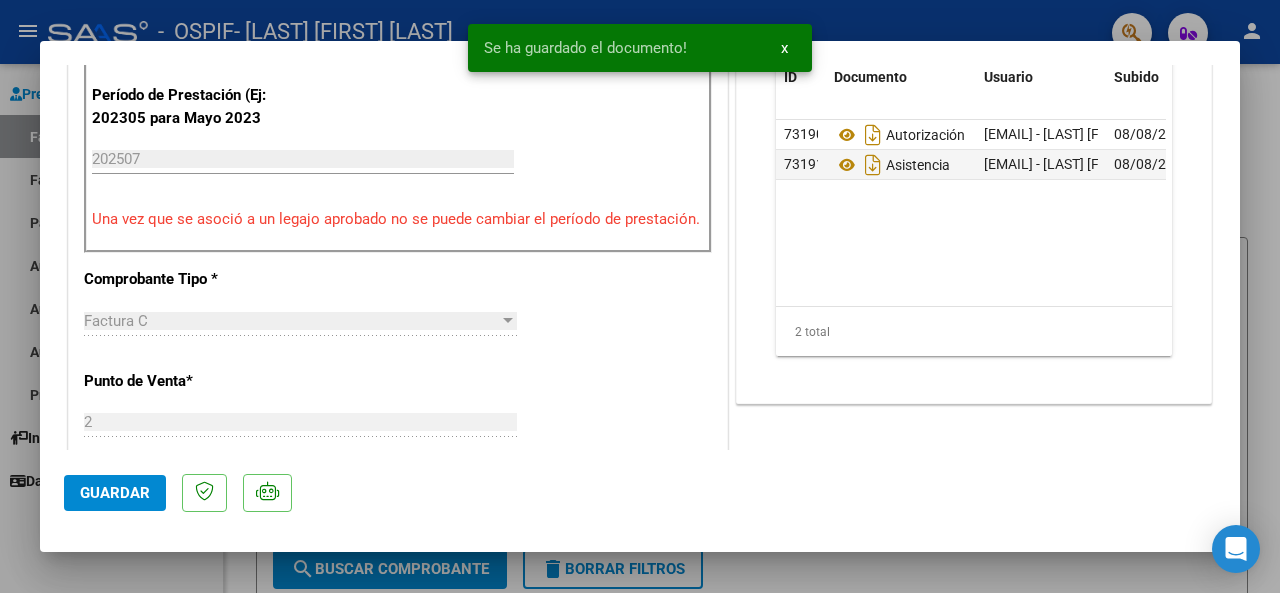 click at bounding box center [640, 296] 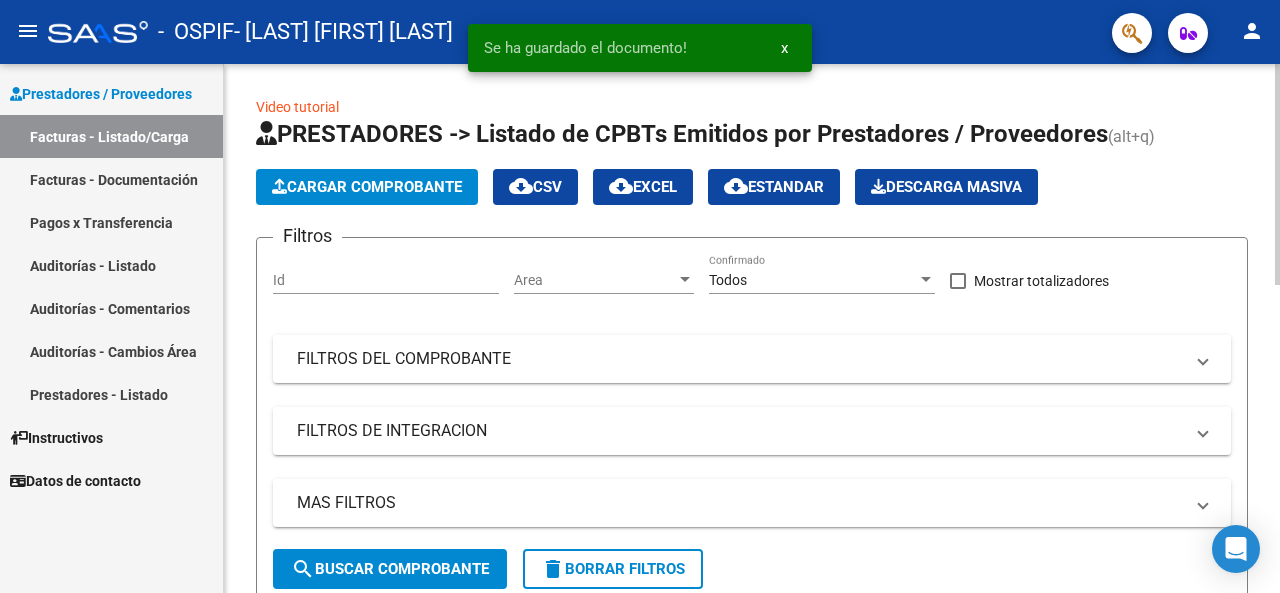 click on "Cargar Comprobante" 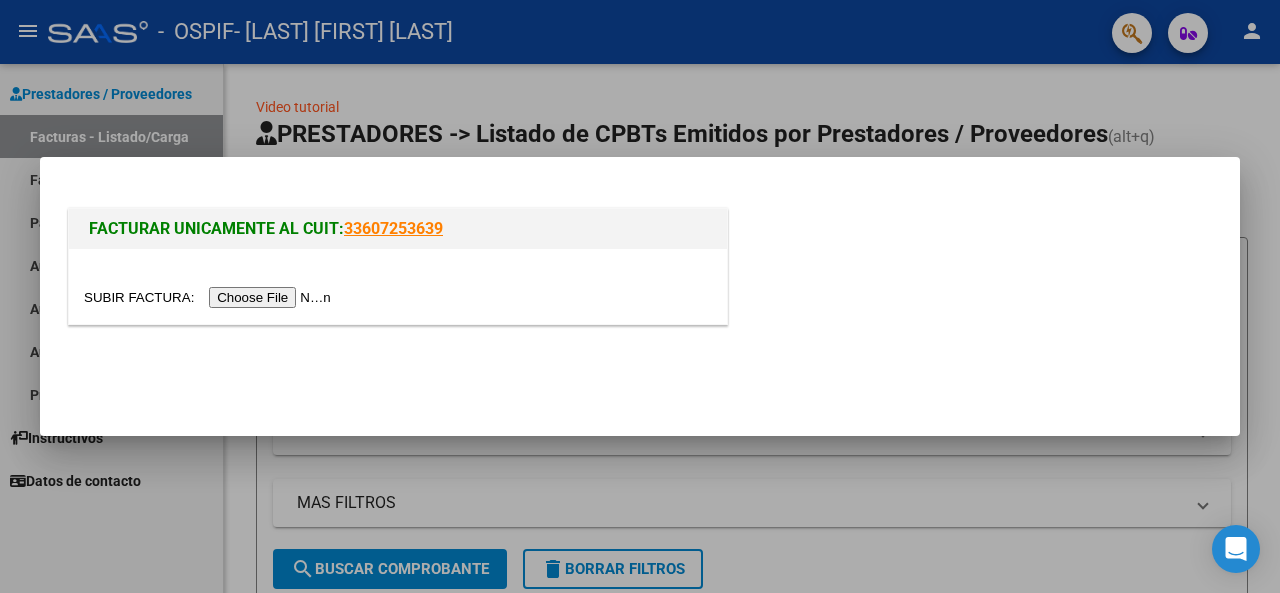 click at bounding box center [210, 297] 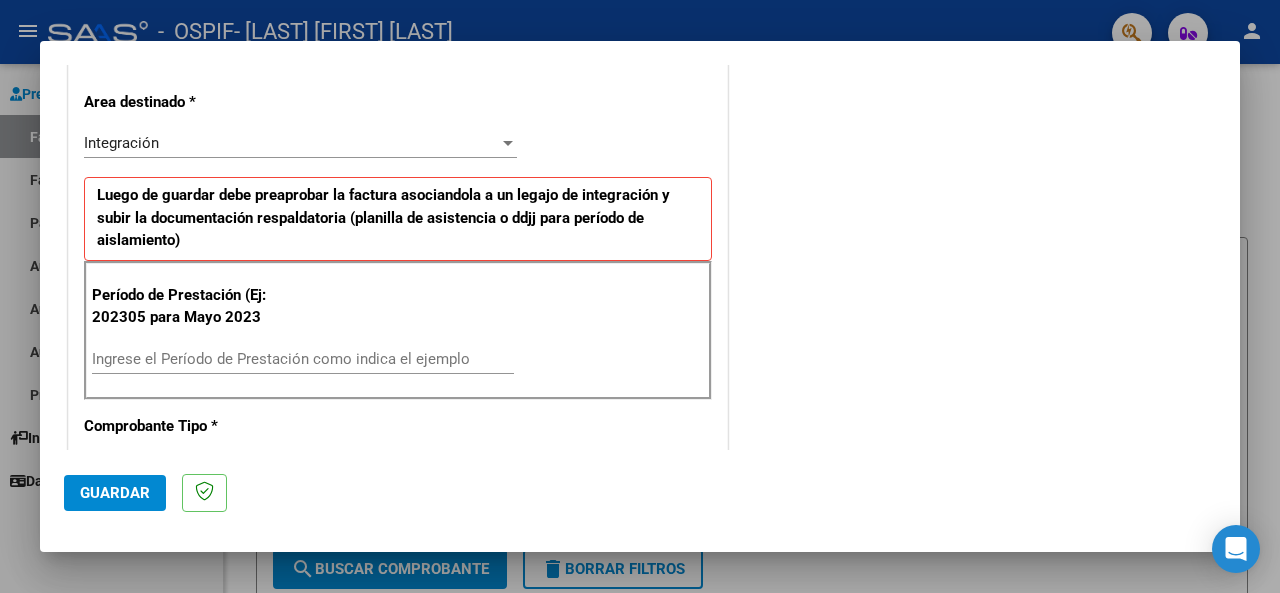 scroll, scrollTop: 500, scrollLeft: 0, axis: vertical 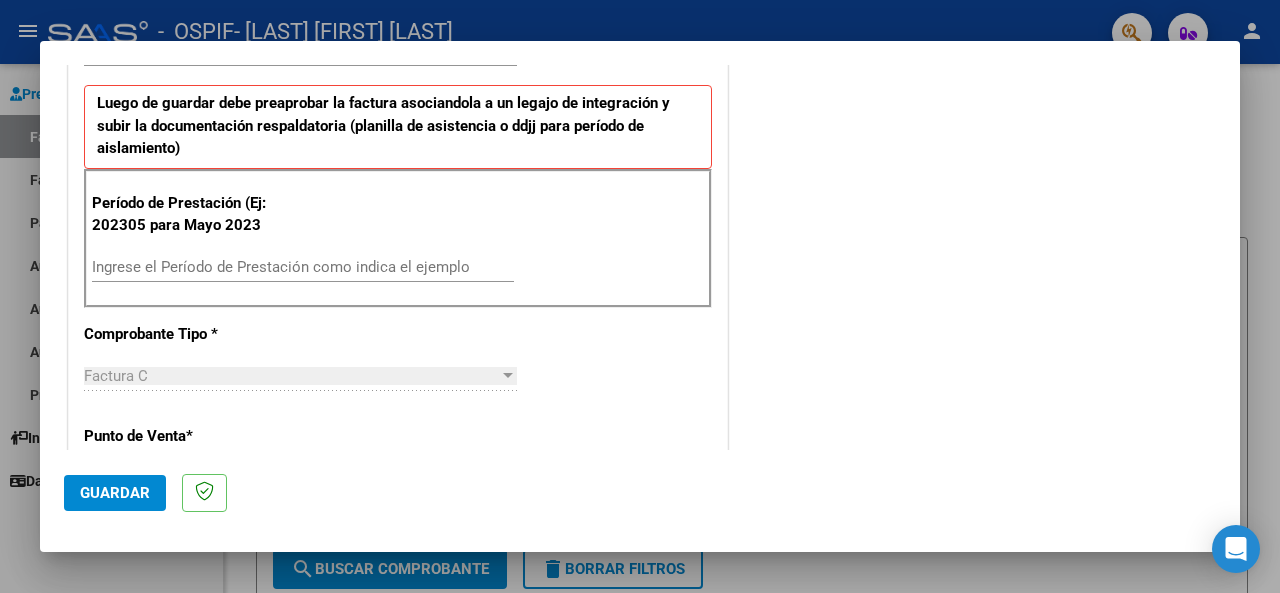 click on "Ingrese el Período de Prestación como indica el ejemplo" at bounding box center (303, 267) 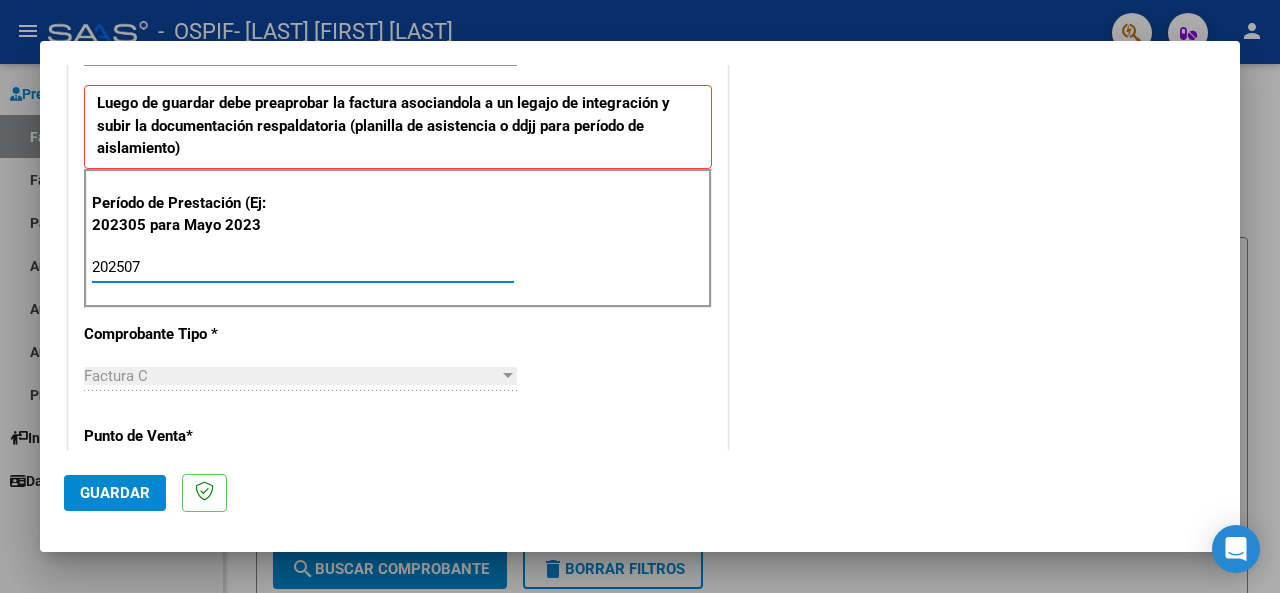 type on "202507" 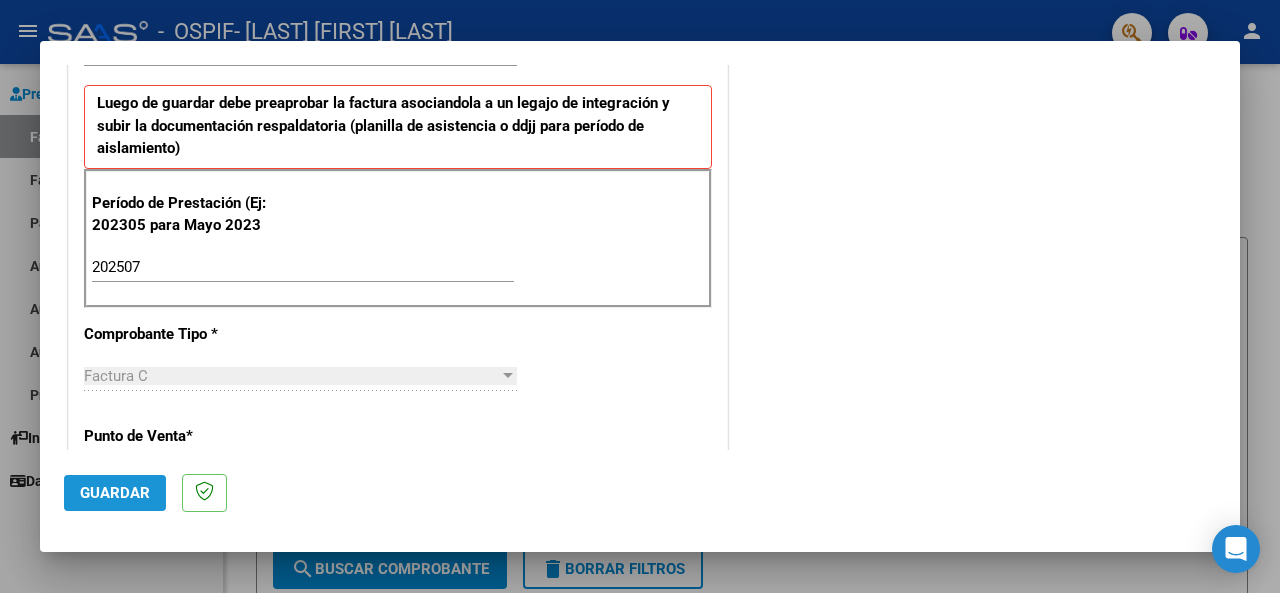 click on "Guardar" 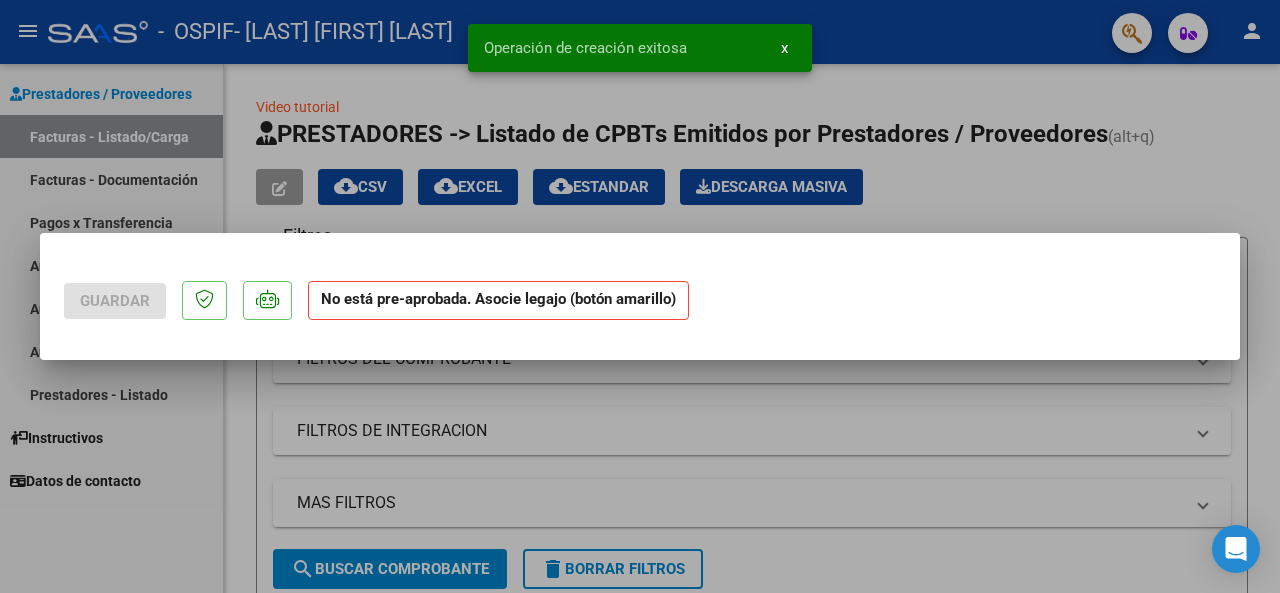 scroll, scrollTop: 0, scrollLeft: 0, axis: both 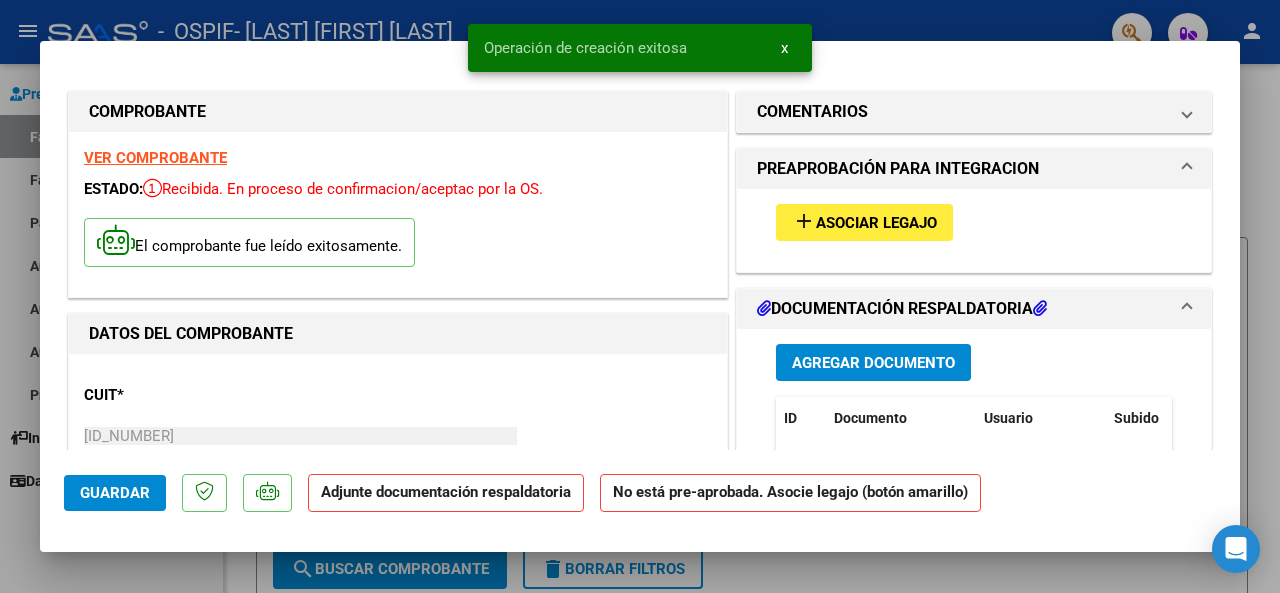 click on "Asociar Legajo" at bounding box center (876, 223) 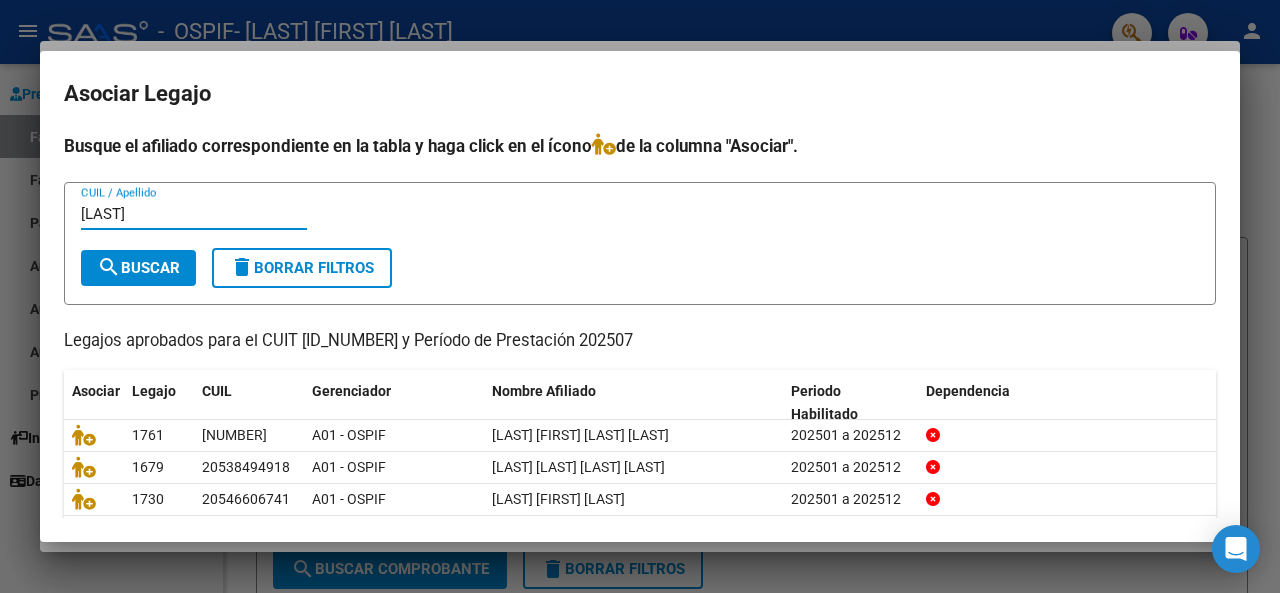 type on "[LAST]" 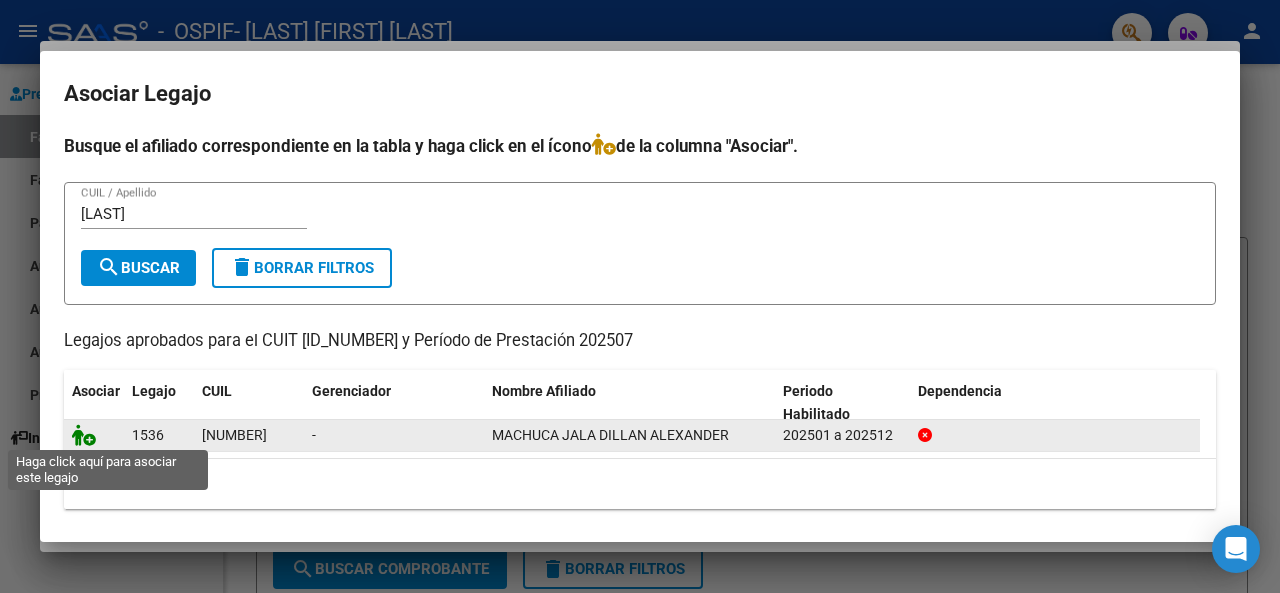 click 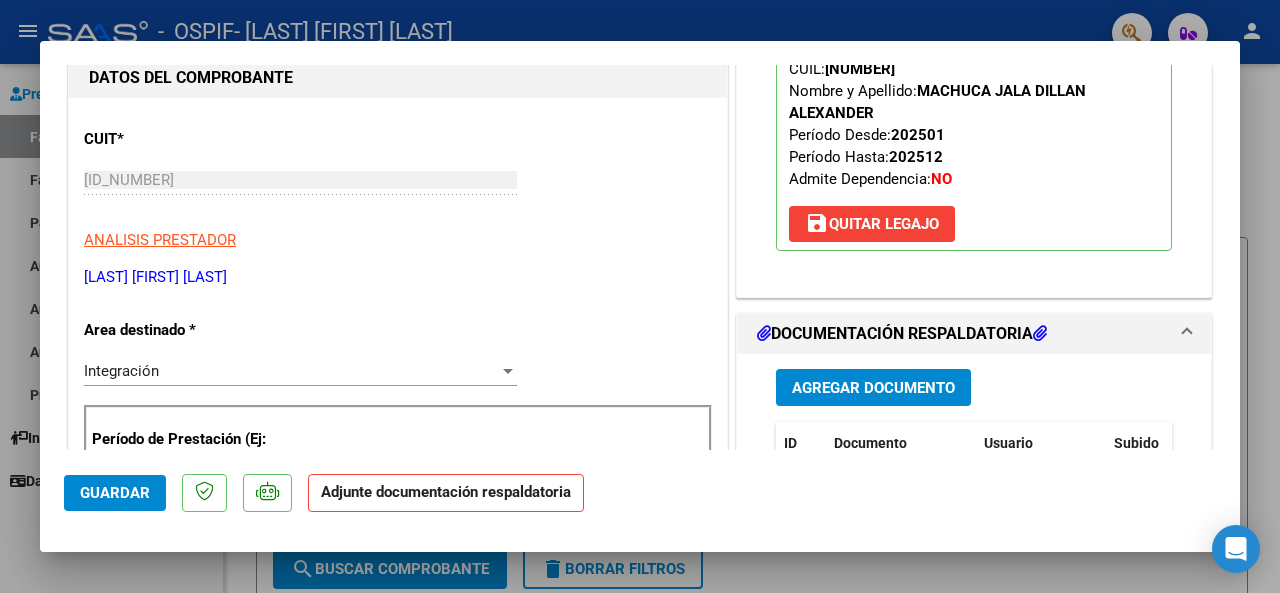 scroll, scrollTop: 300, scrollLeft: 0, axis: vertical 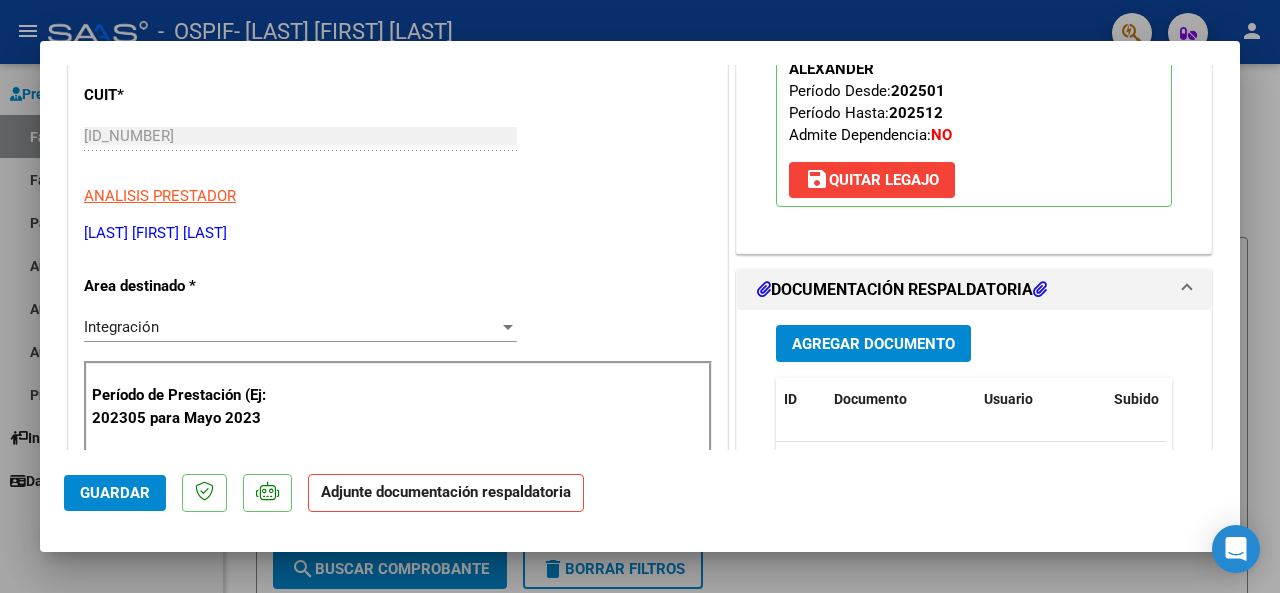 click on "Agregar Documento" at bounding box center [873, 343] 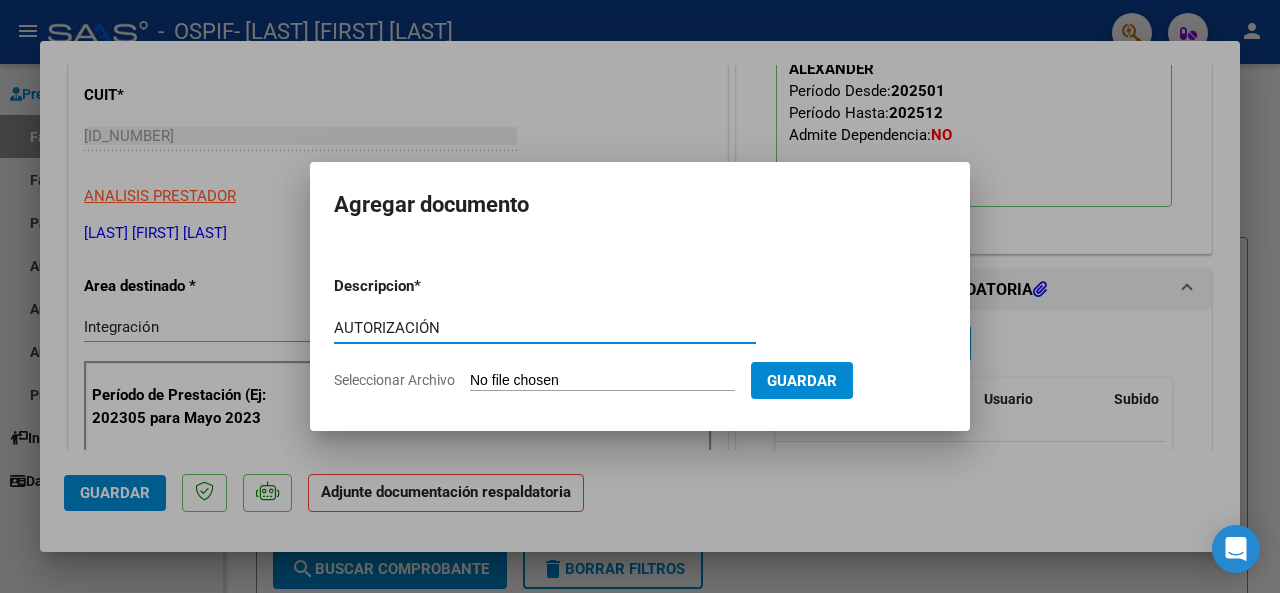 type on "AUTORIZACIÓN" 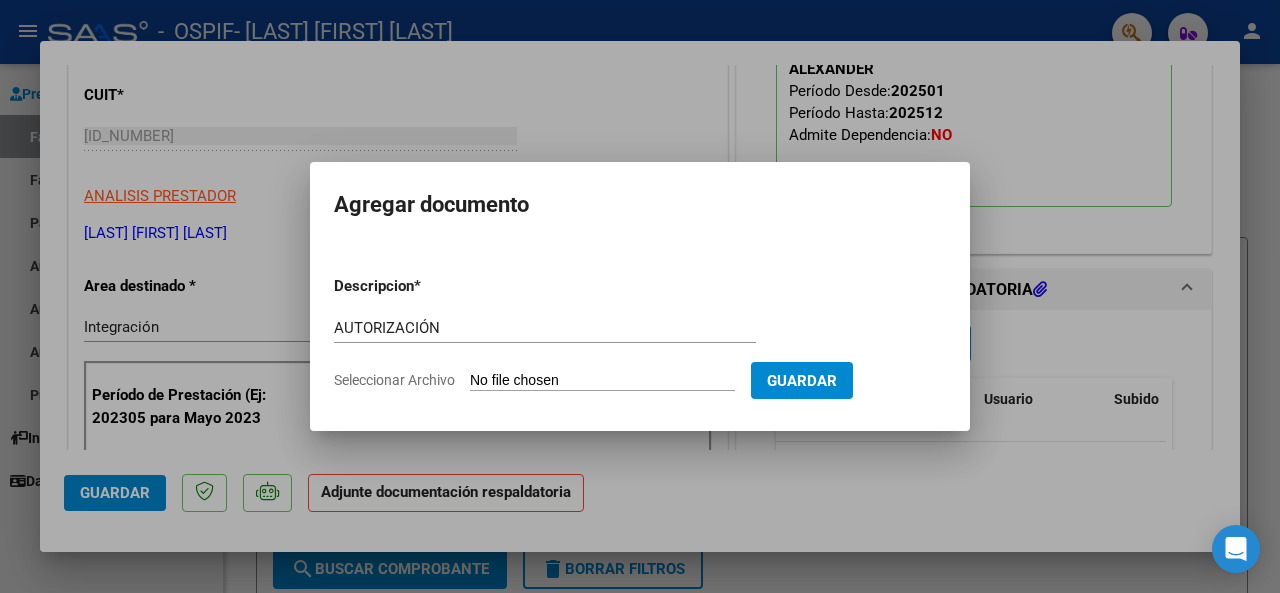 type on "C:\fakepath\AUTORIZACIÓN 2025- [LAST] [LAST] [LAST] [LAST].png" 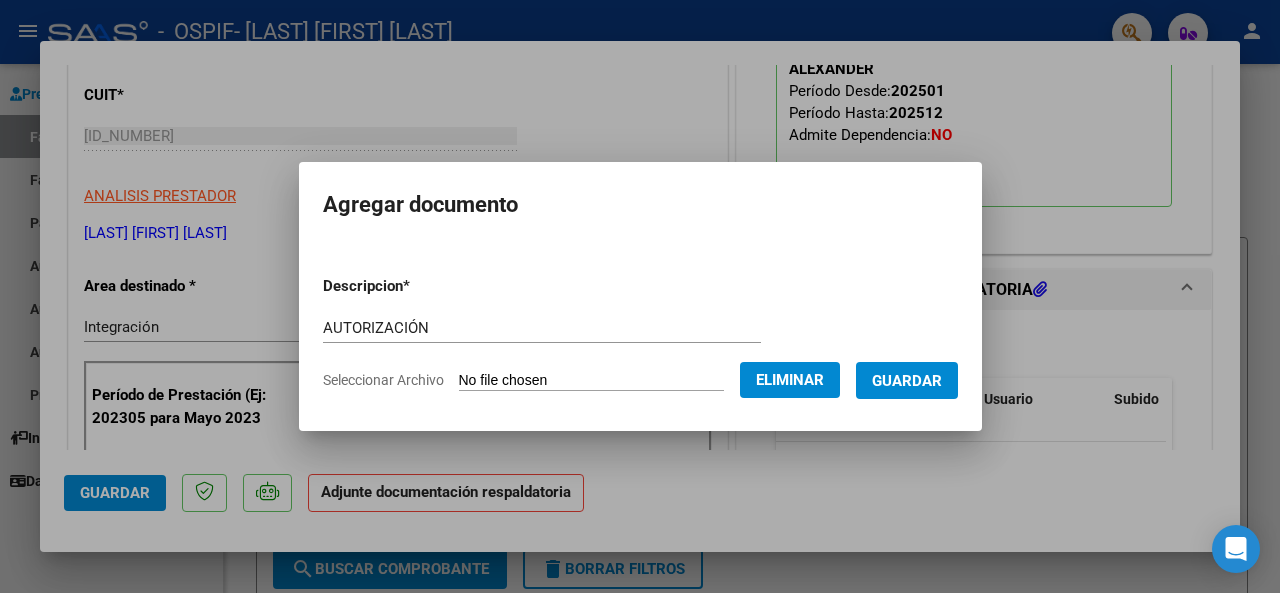 click on "Guardar" at bounding box center (907, 381) 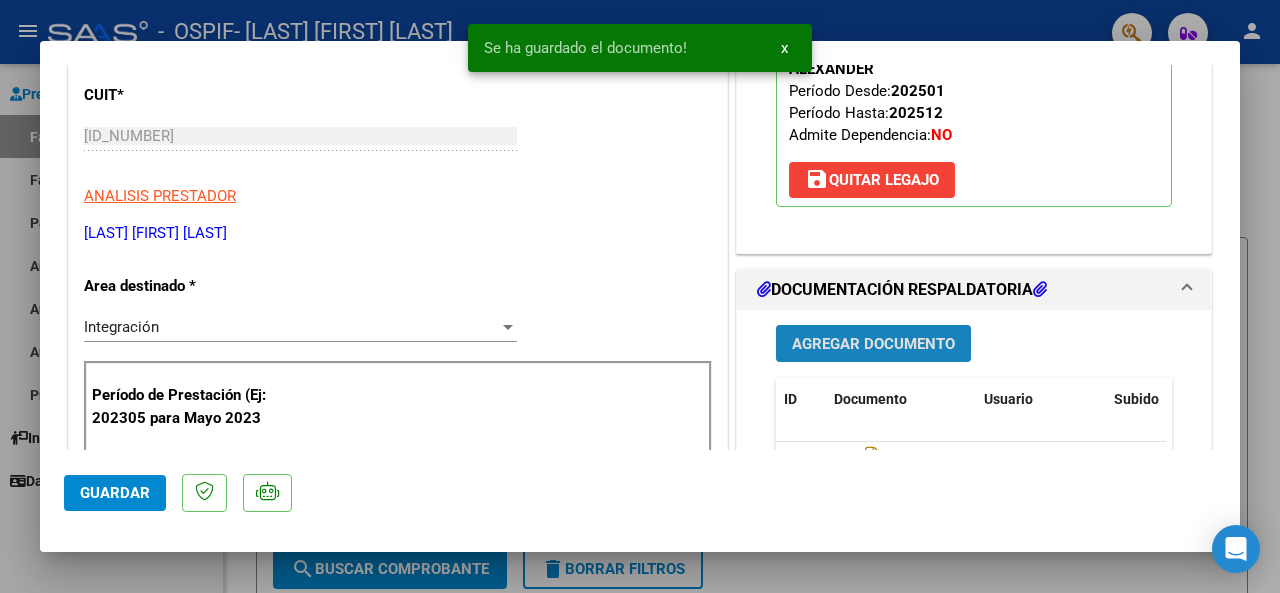 click on "Agregar Documento" at bounding box center [873, 344] 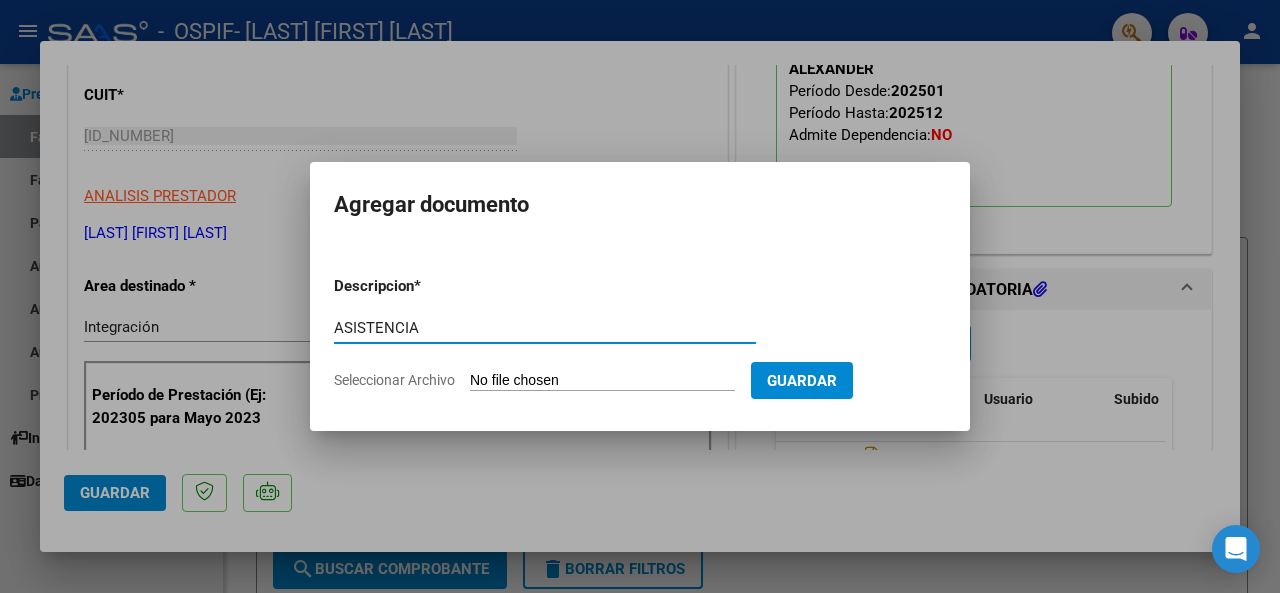 type on "ASISTENCIA" 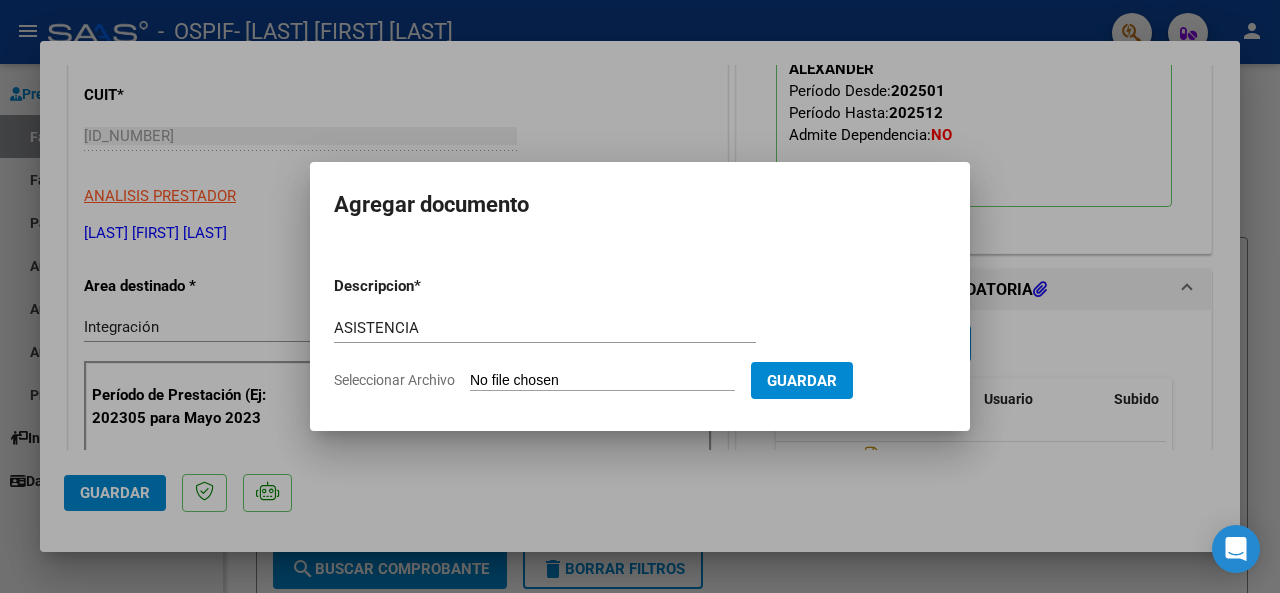 click on "Descripcion  *   ASISTENCIA Escriba aquí una descripcion  Seleccionar Archivo Guardar" at bounding box center (640, 333) 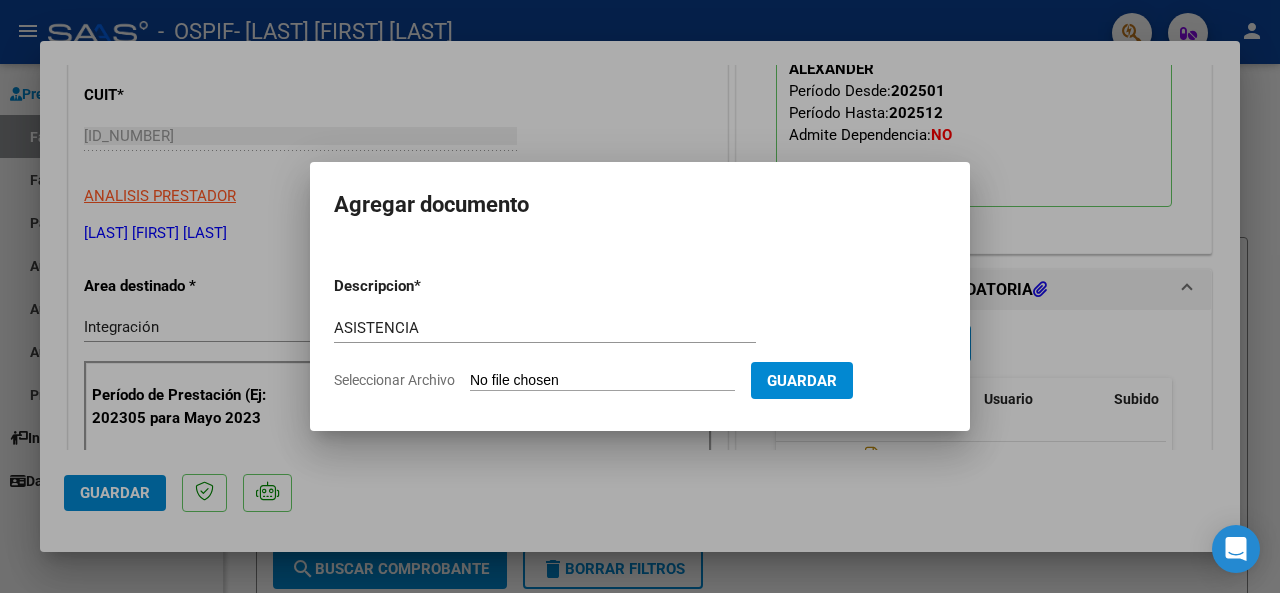 type on "C:\fakepath\ASISTENCIA [LAST] [LAST].jpeg" 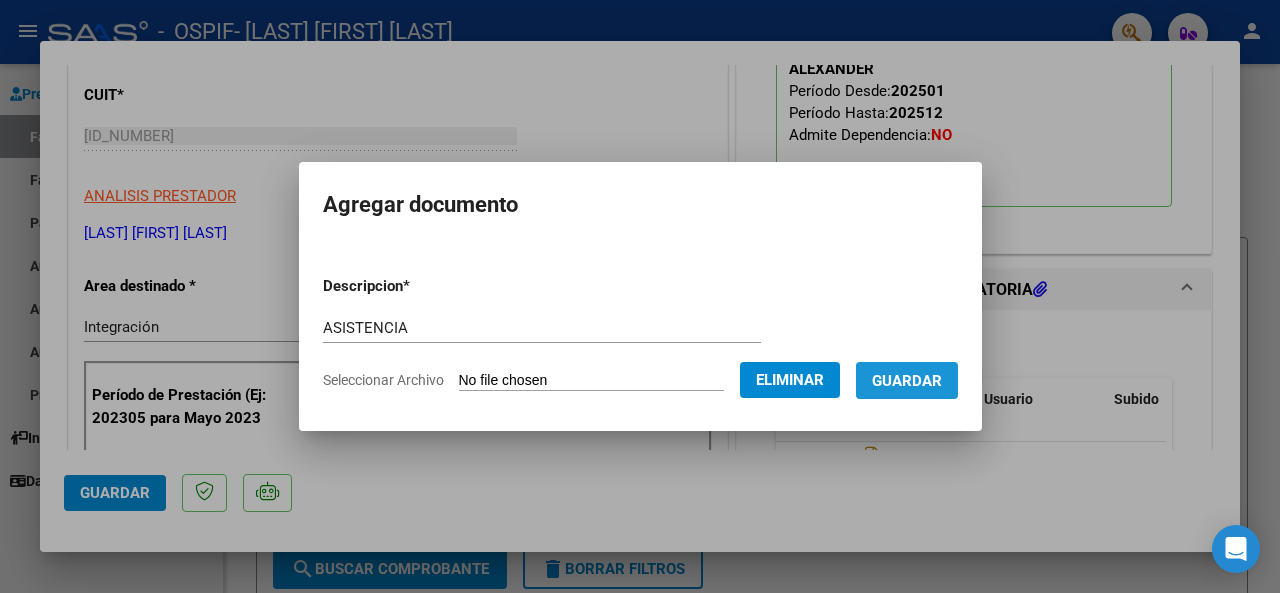 click on "Guardar" at bounding box center [907, 381] 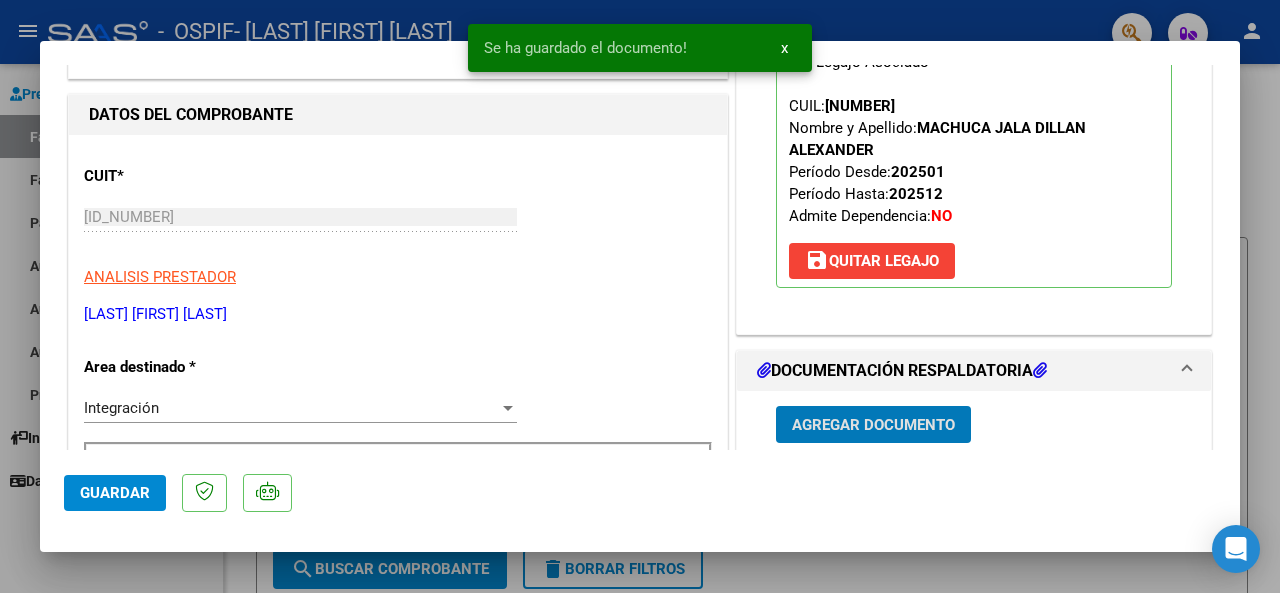 scroll, scrollTop: 200, scrollLeft: 0, axis: vertical 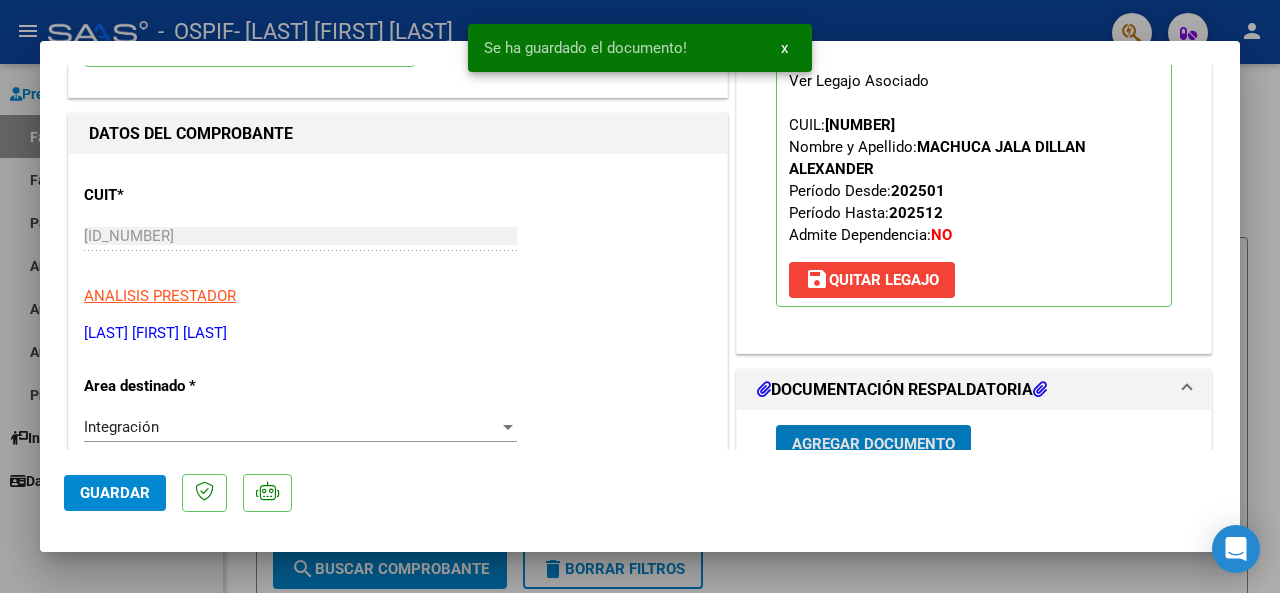 click at bounding box center (640, 296) 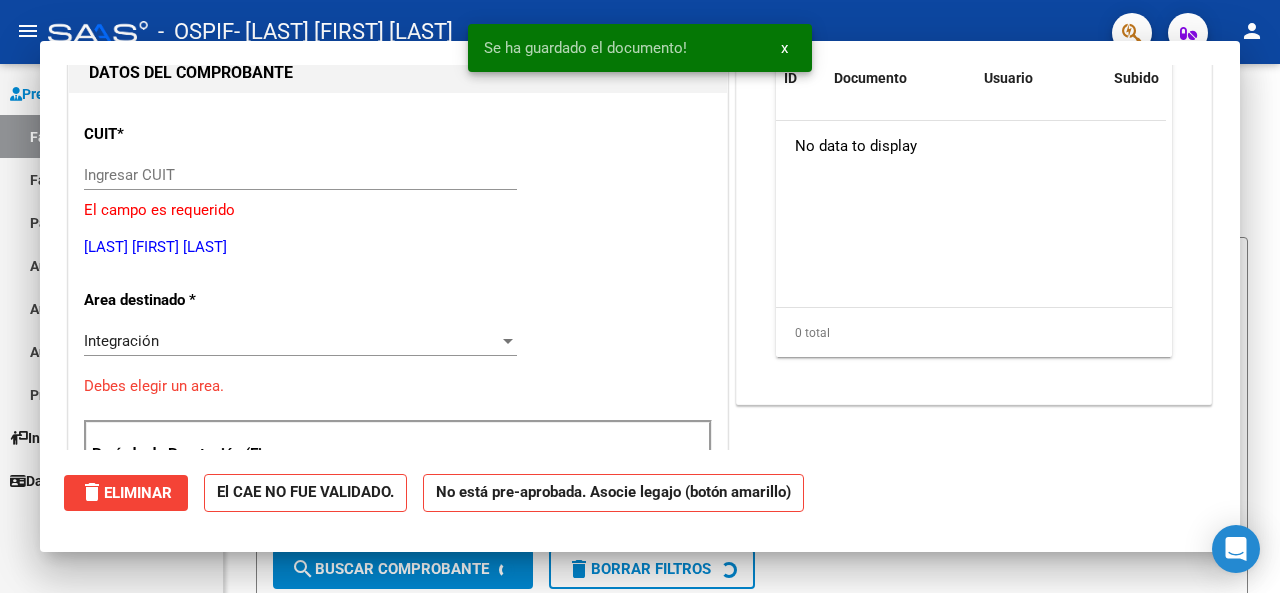 scroll, scrollTop: 0, scrollLeft: 0, axis: both 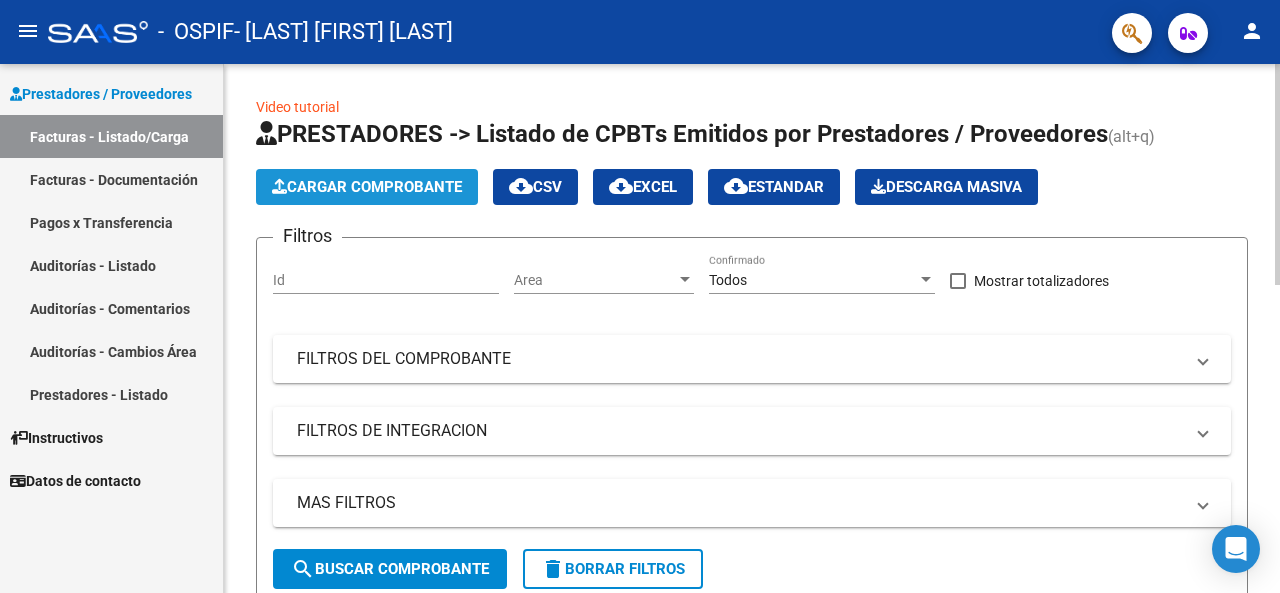 click on "Cargar Comprobante" 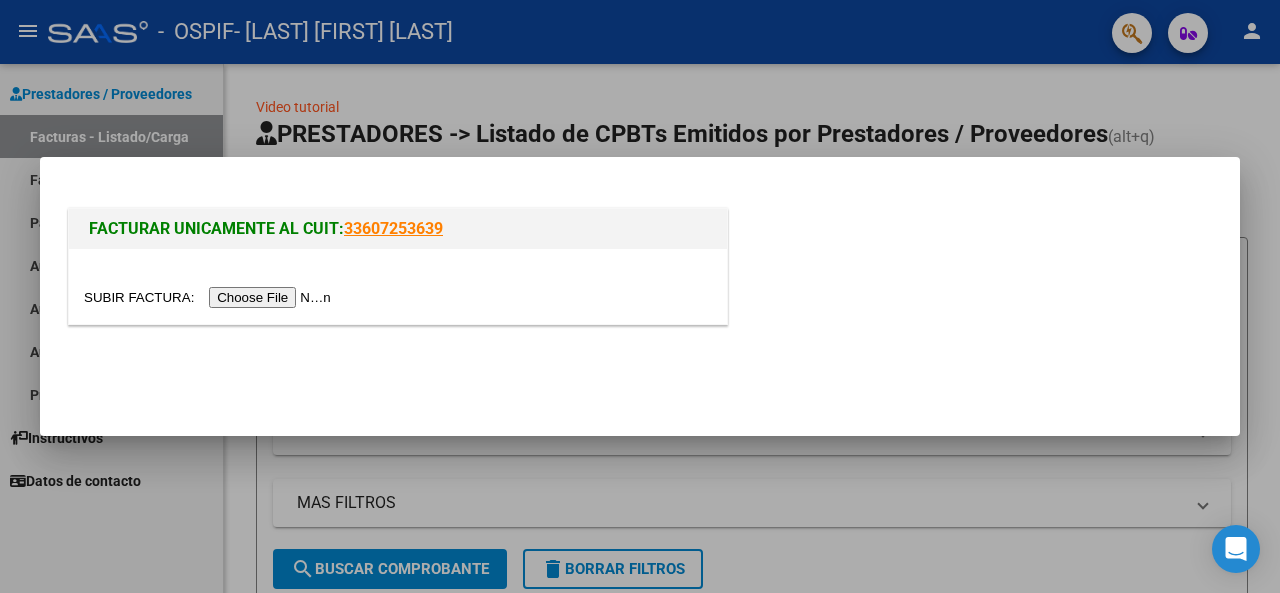 click at bounding box center (210, 297) 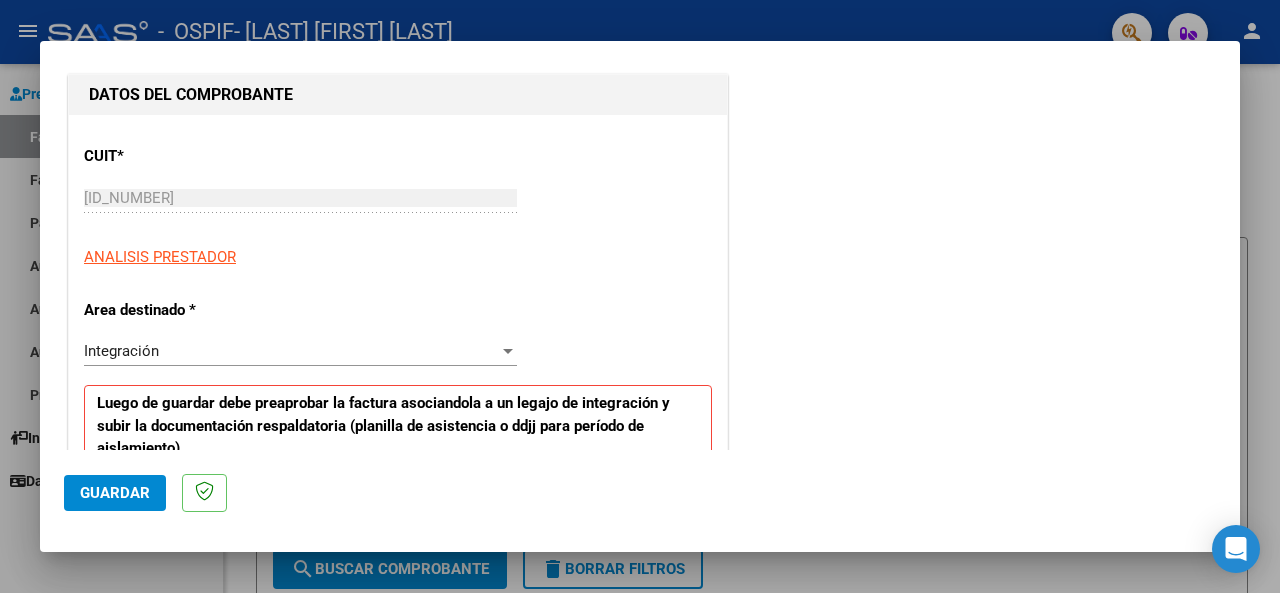 scroll, scrollTop: 400, scrollLeft: 0, axis: vertical 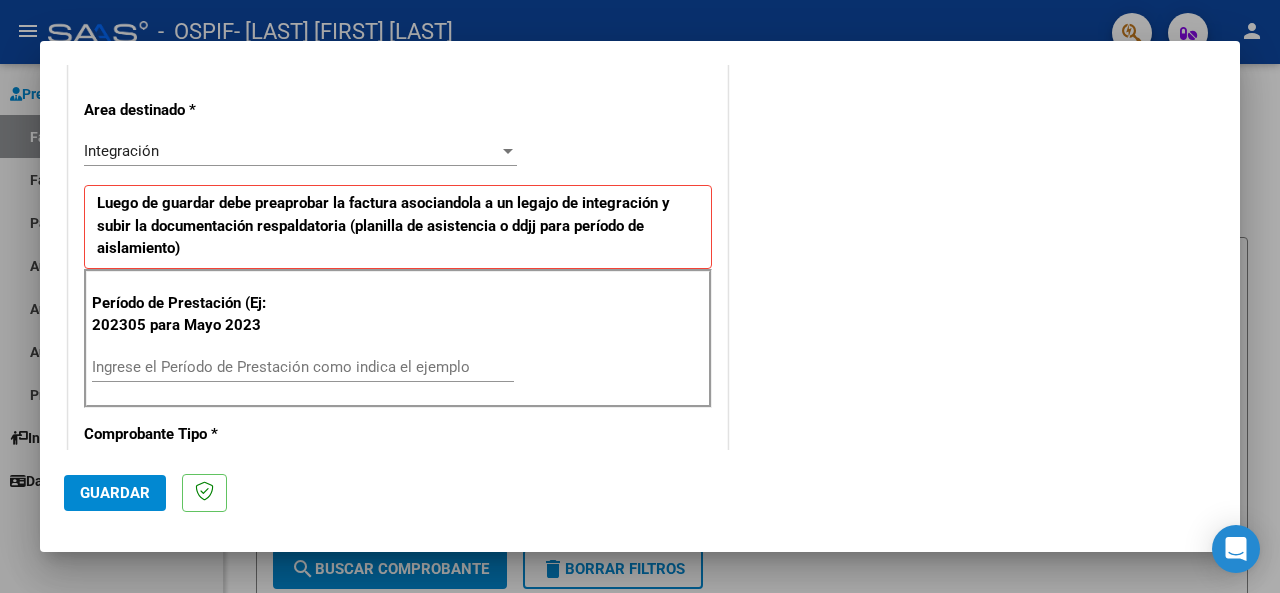 click on "Ingrese el Período de Prestación como indica el ejemplo" at bounding box center (303, 367) 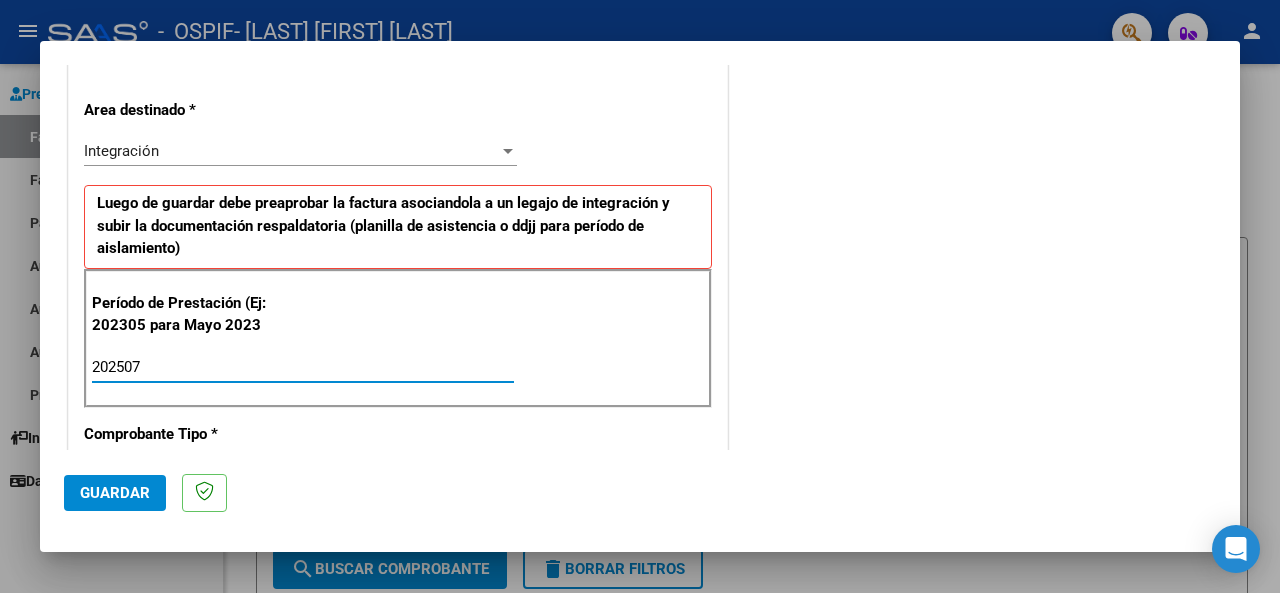 type on "202507" 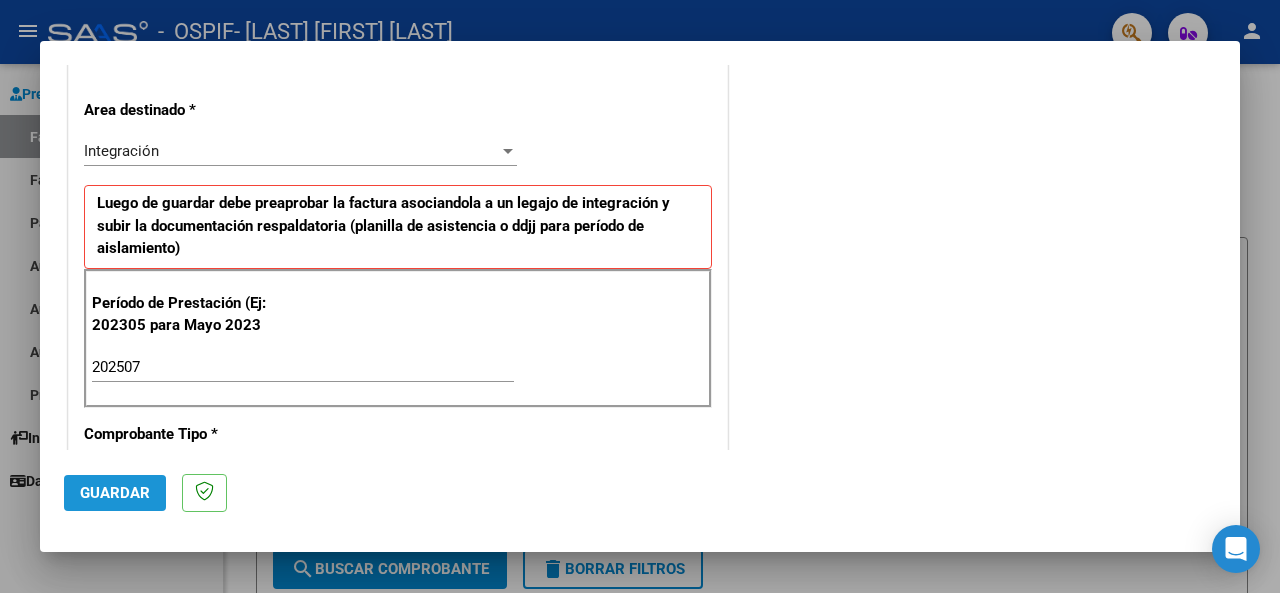 click on "Guardar" 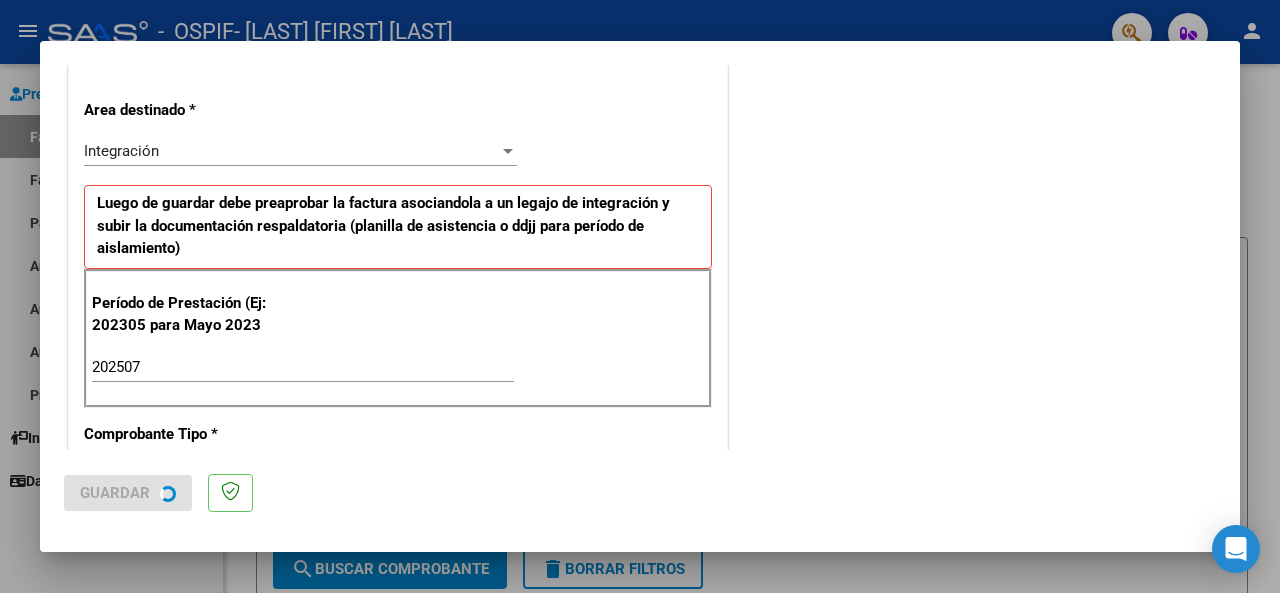scroll, scrollTop: 0, scrollLeft: 0, axis: both 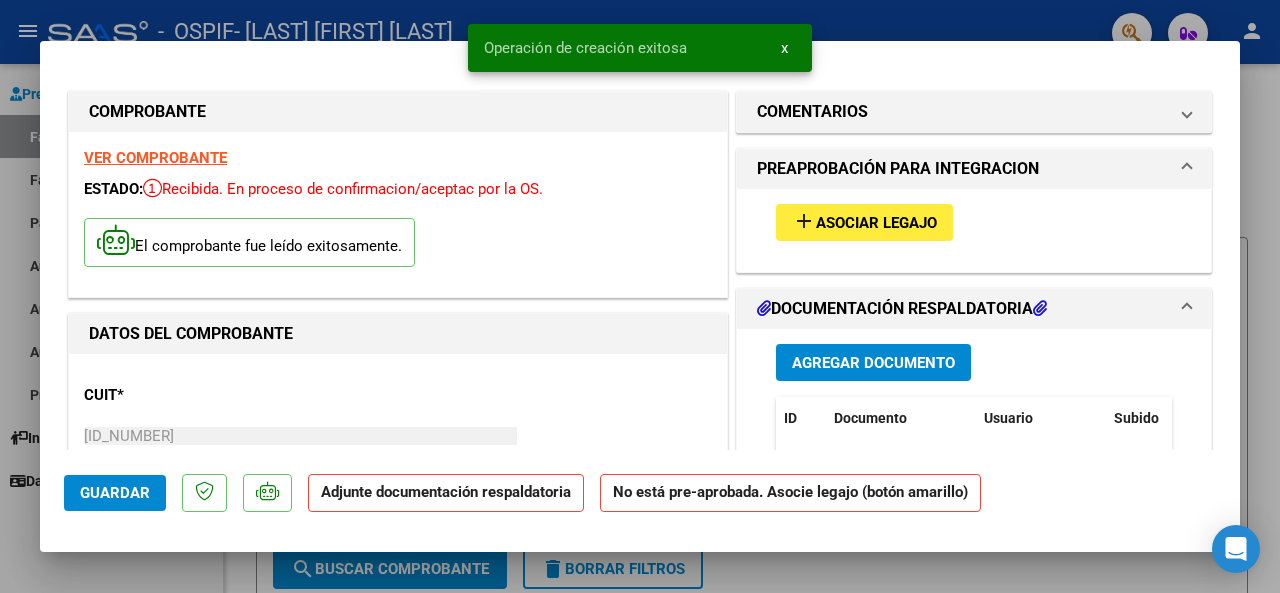 click on "Asociar Legajo" at bounding box center (876, 223) 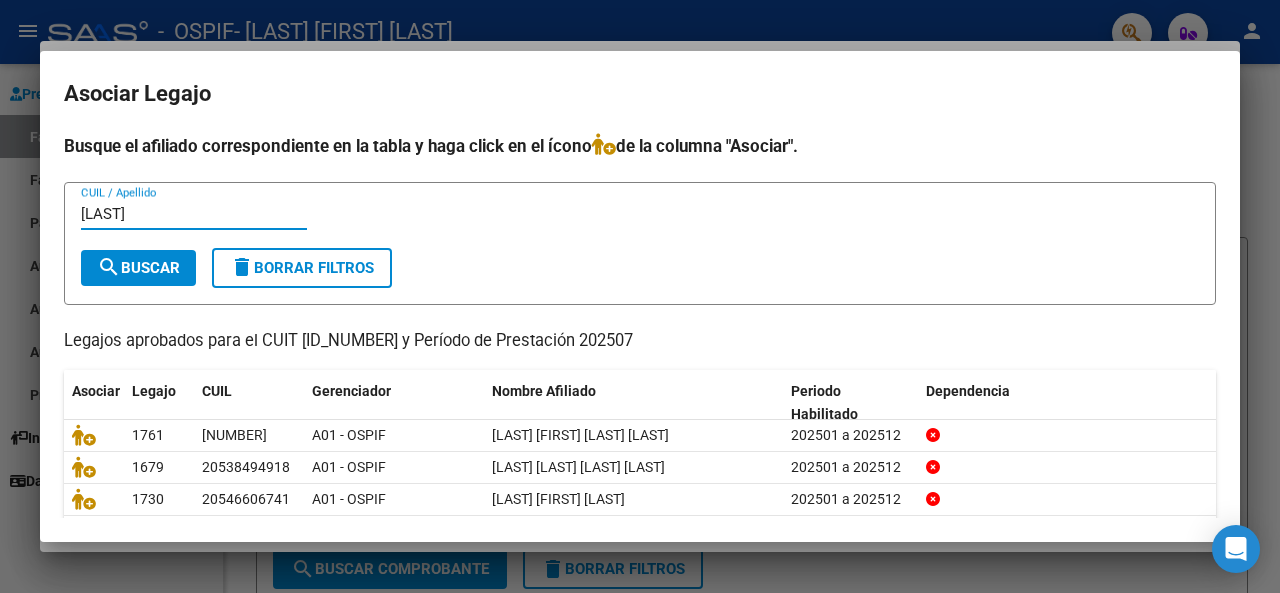 type on "[LAST]" 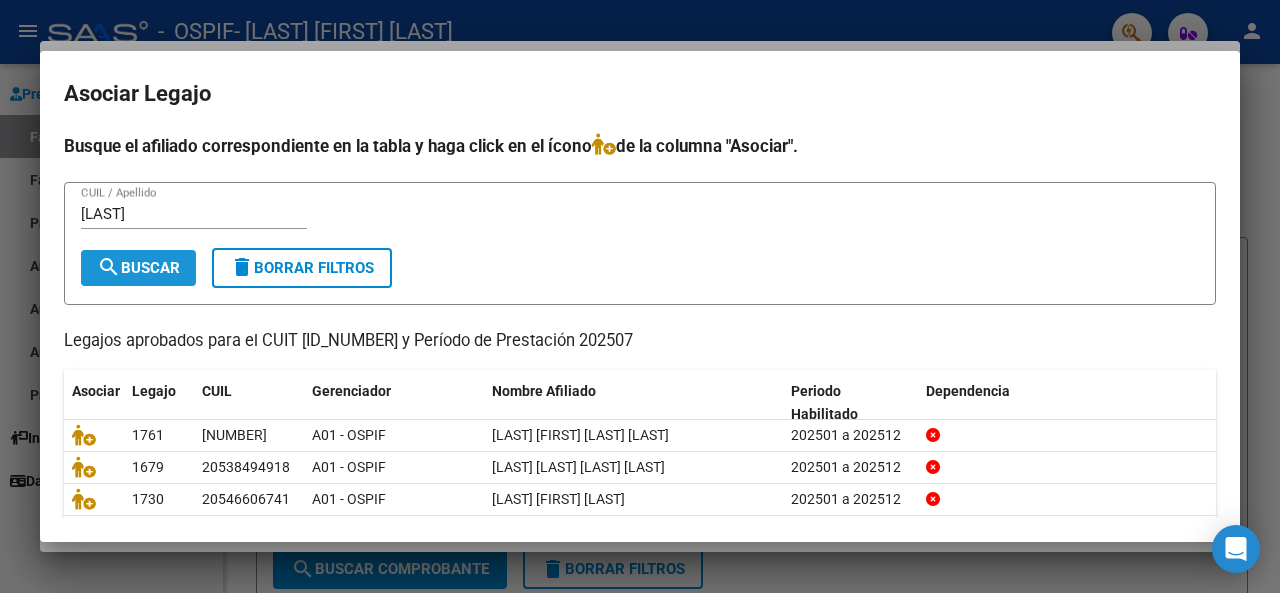 click on "search" at bounding box center (109, 267) 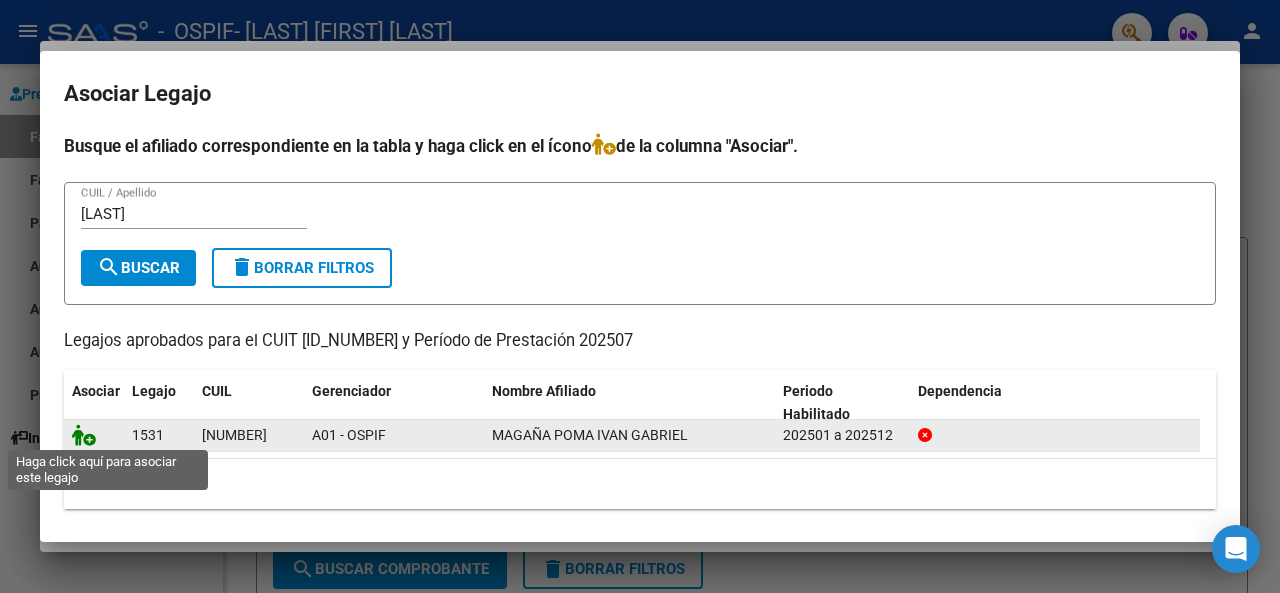 click 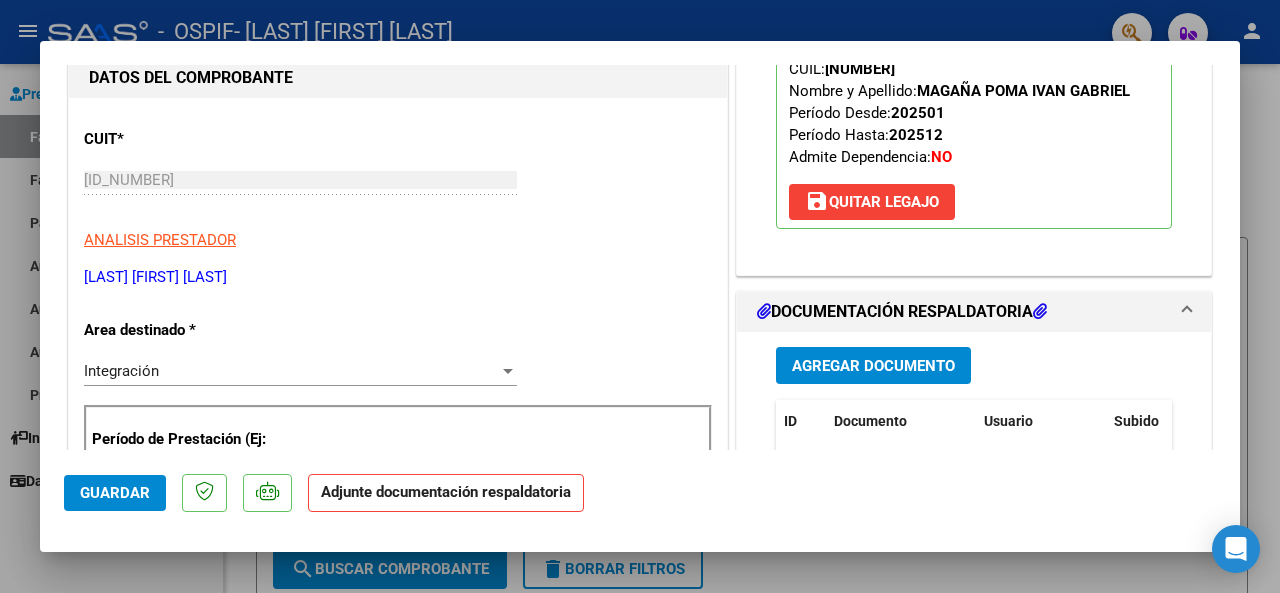 scroll, scrollTop: 300, scrollLeft: 0, axis: vertical 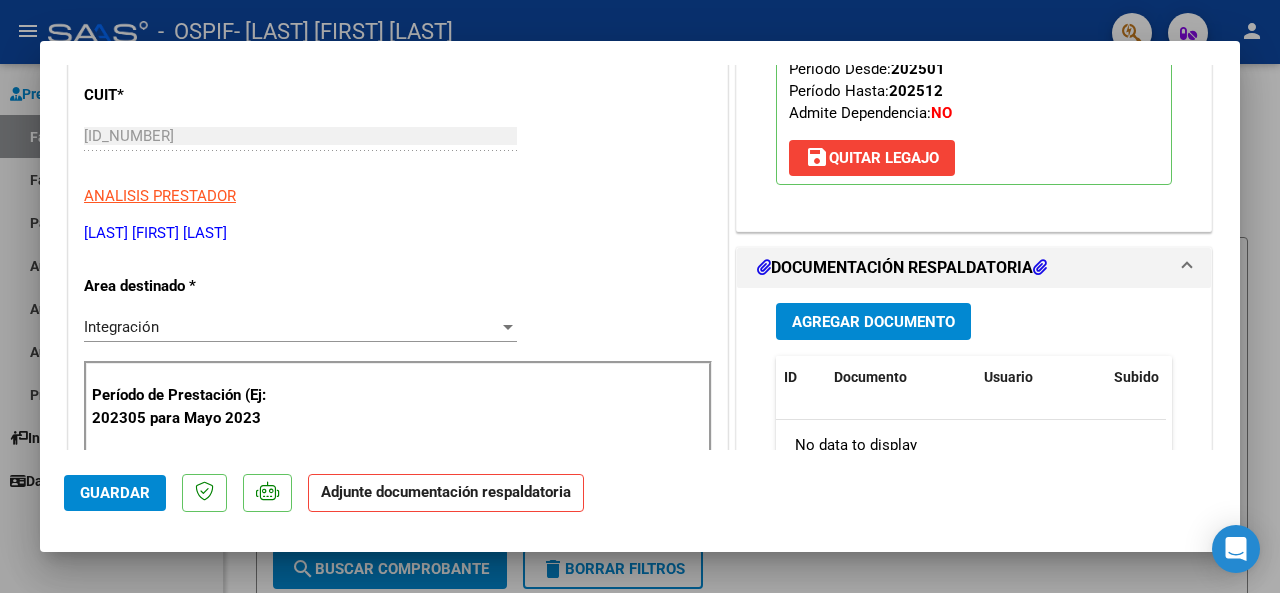 click on "Agregar Documento" at bounding box center (873, 322) 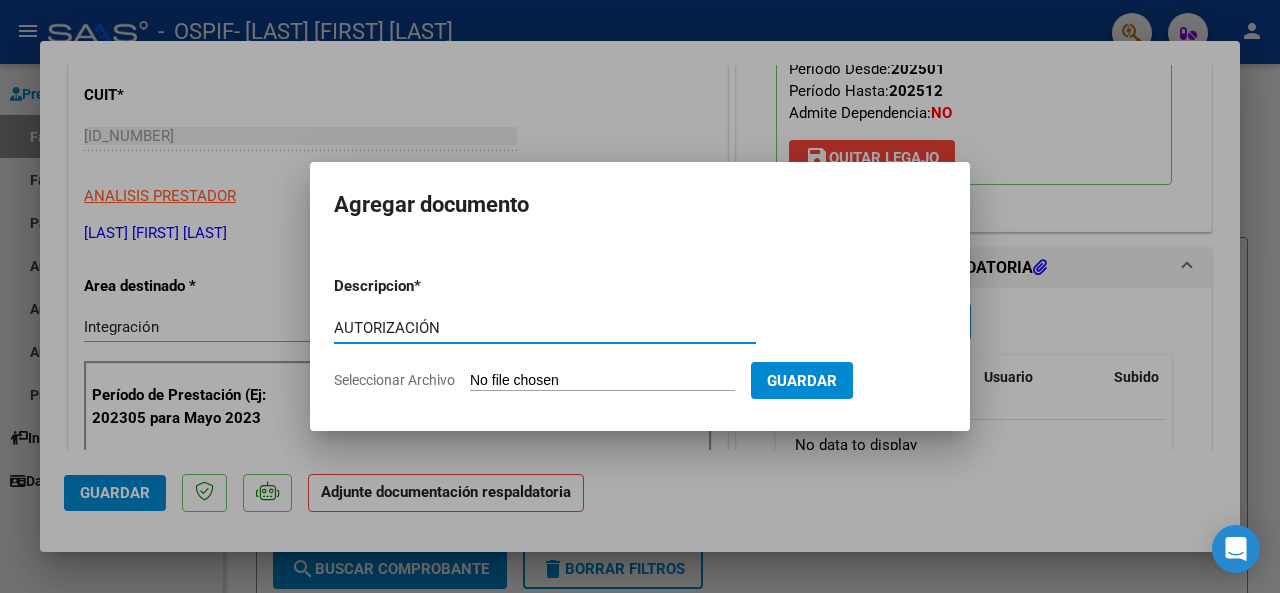 type on "AUTORIZACIÓN" 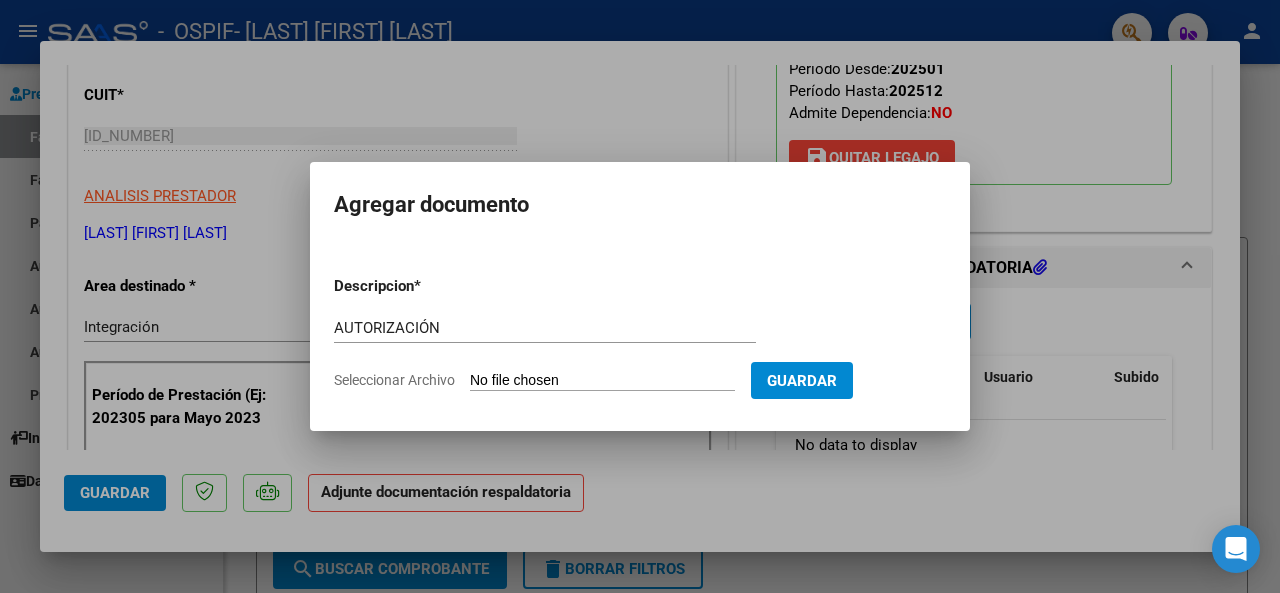 type on "C:\fakepath\AUTORIZACIÓN 2025- [LAST] [FIRST] [LAST] [LAST].png" 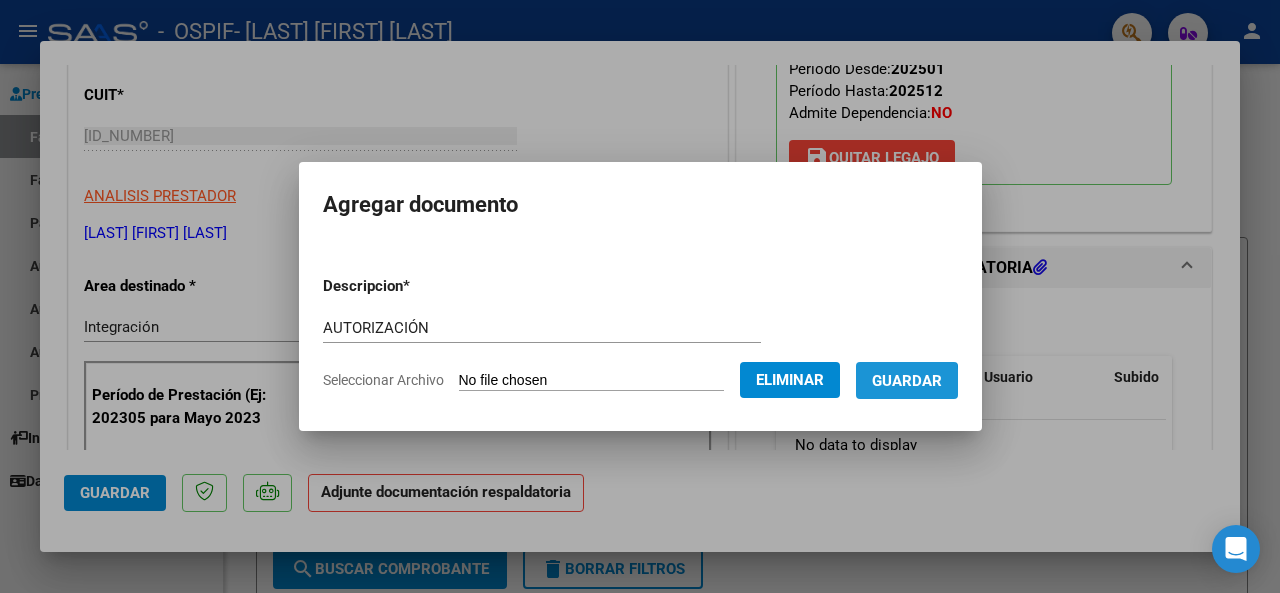 click on "Guardar" at bounding box center (907, 380) 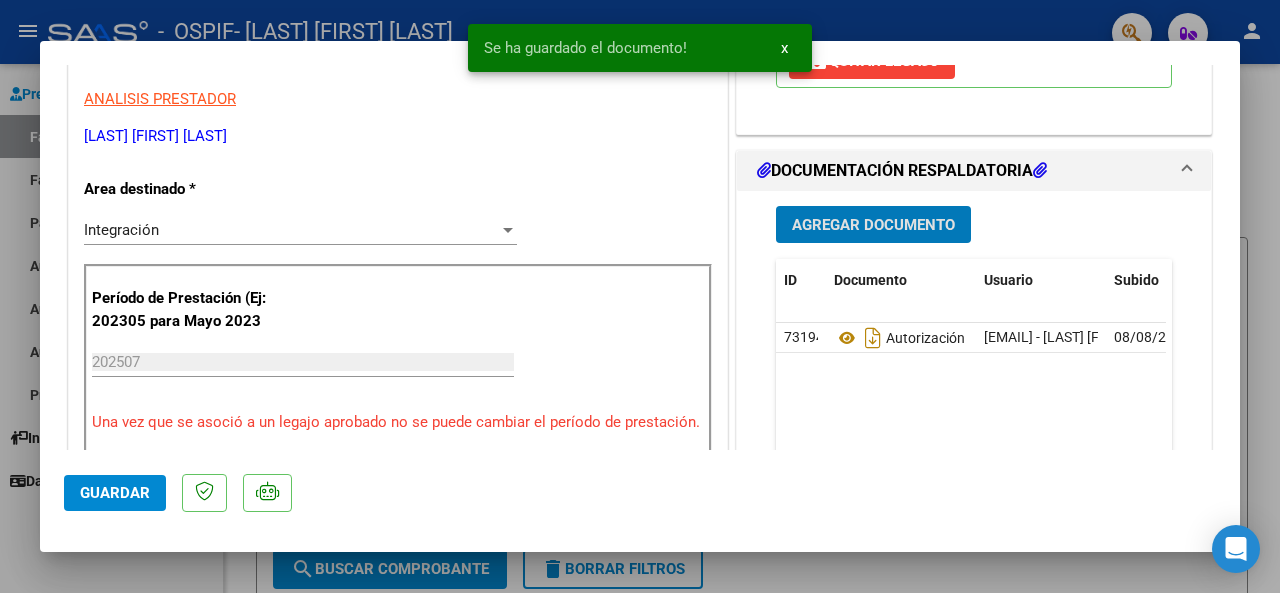 scroll, scrollTop: 400, scrollLeft: 0, axis: vertical 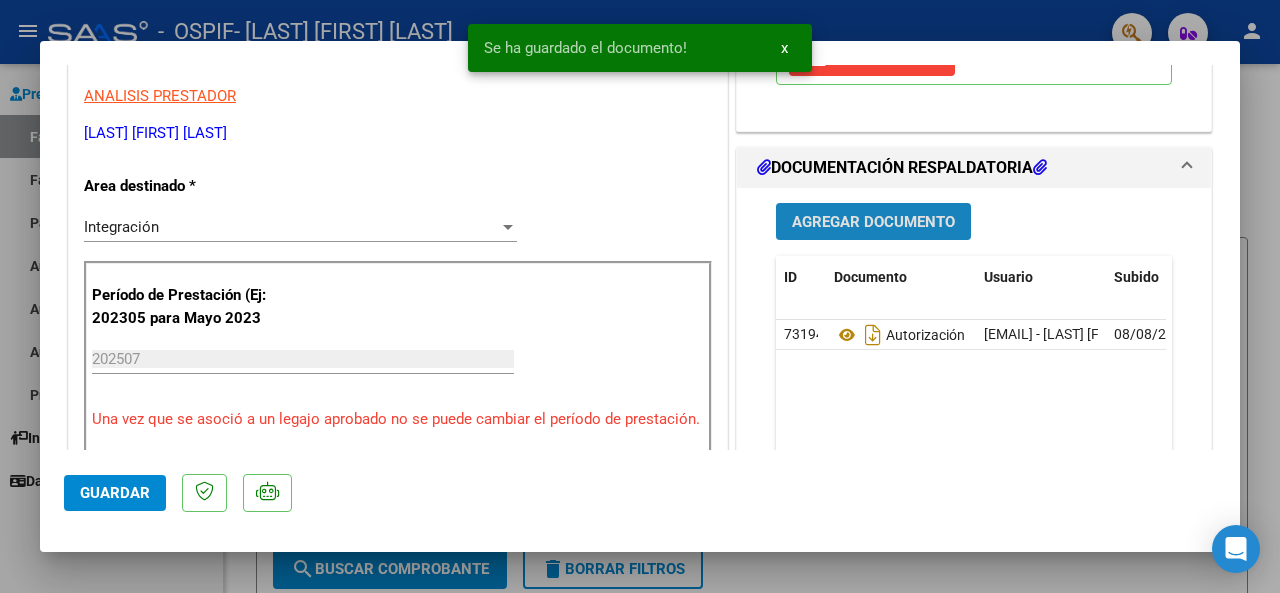 click on "Agregar Documento" at bounding box center [873, 221] 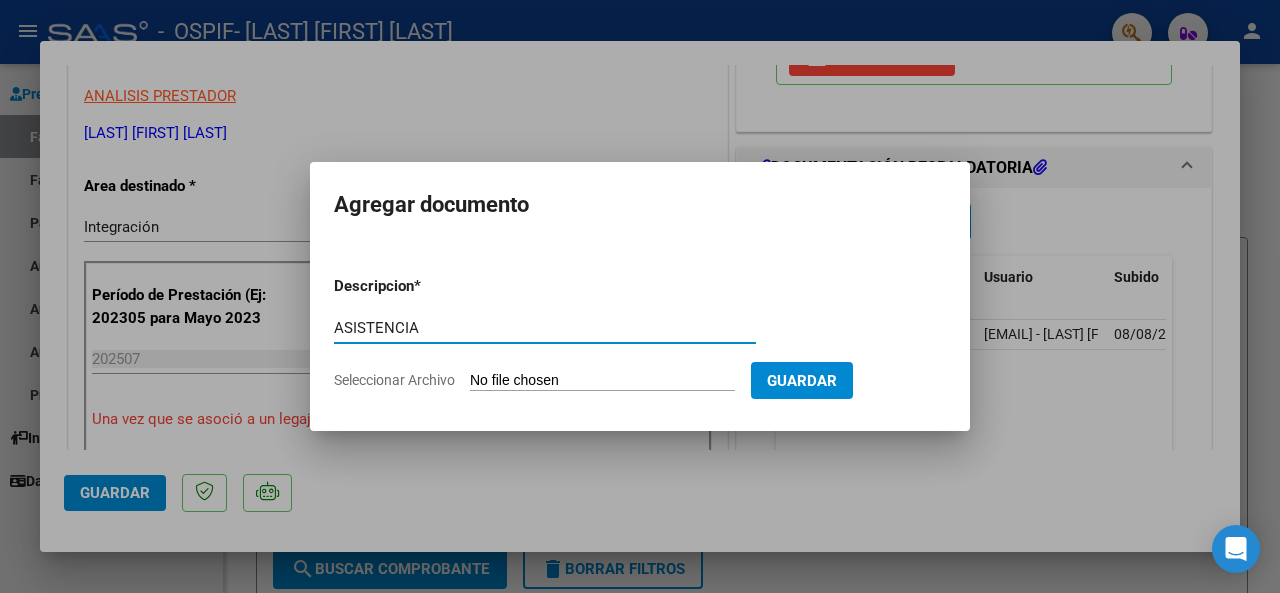 type on "ASISTENCIA" 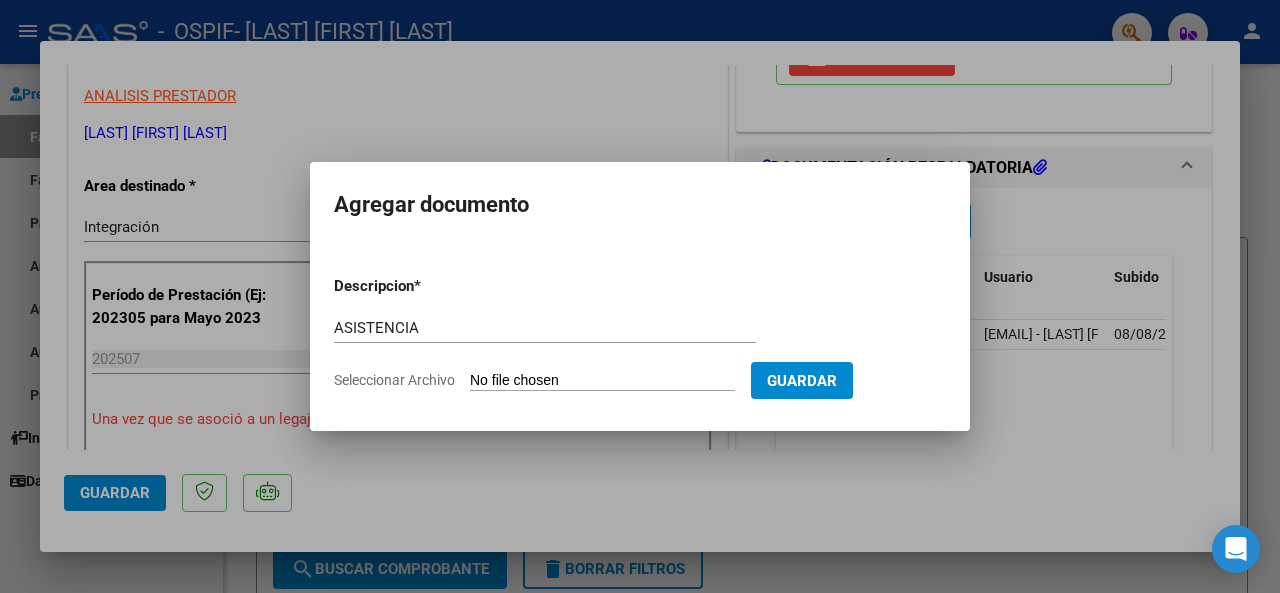 click on "Seleccionar Archivo" 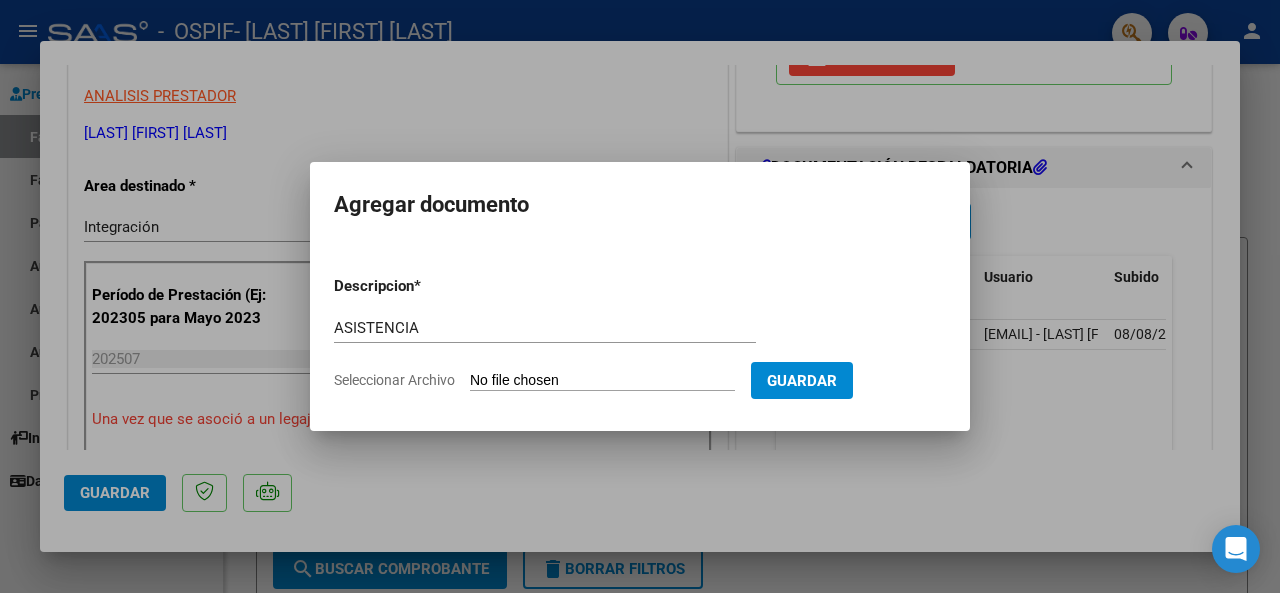 type on "C:\fakepath\ASISTENCIA [LAST] [LAST].jpeg" 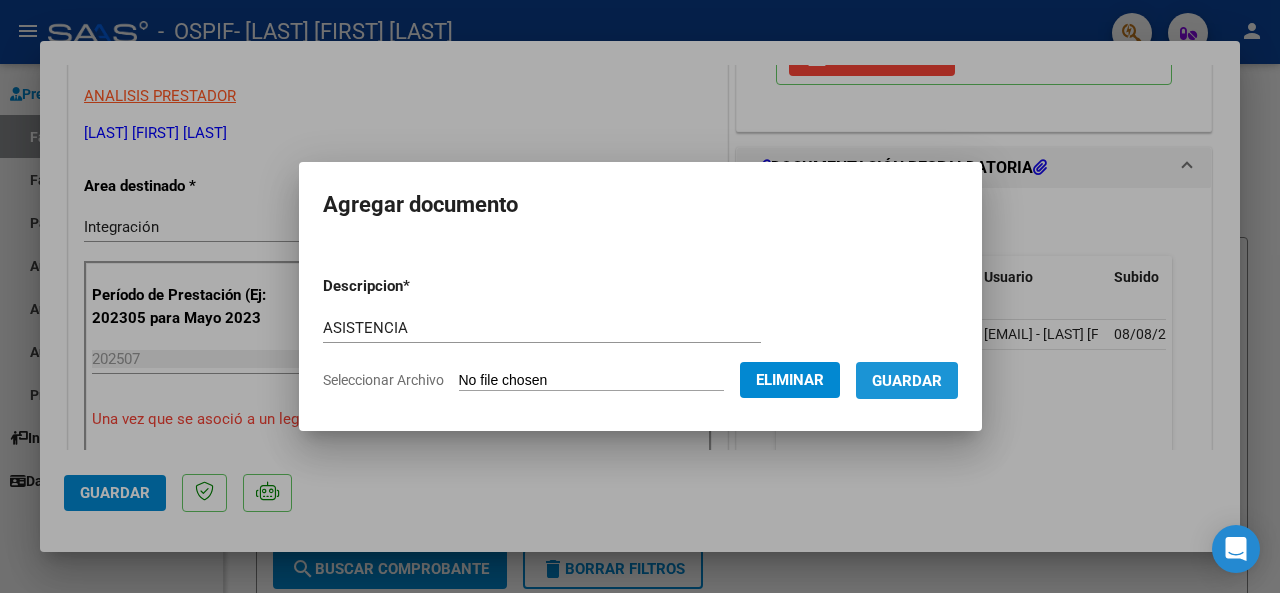 click on "Guardar" at bounding box center [907, 381] 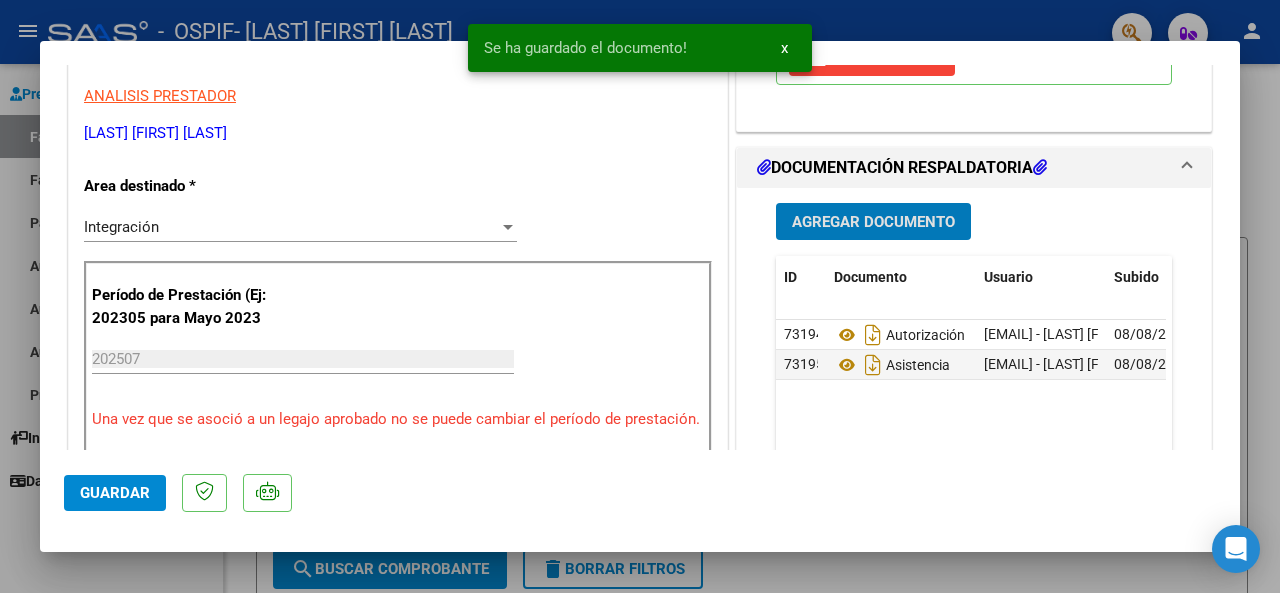 click at bounding box center (640, 296) 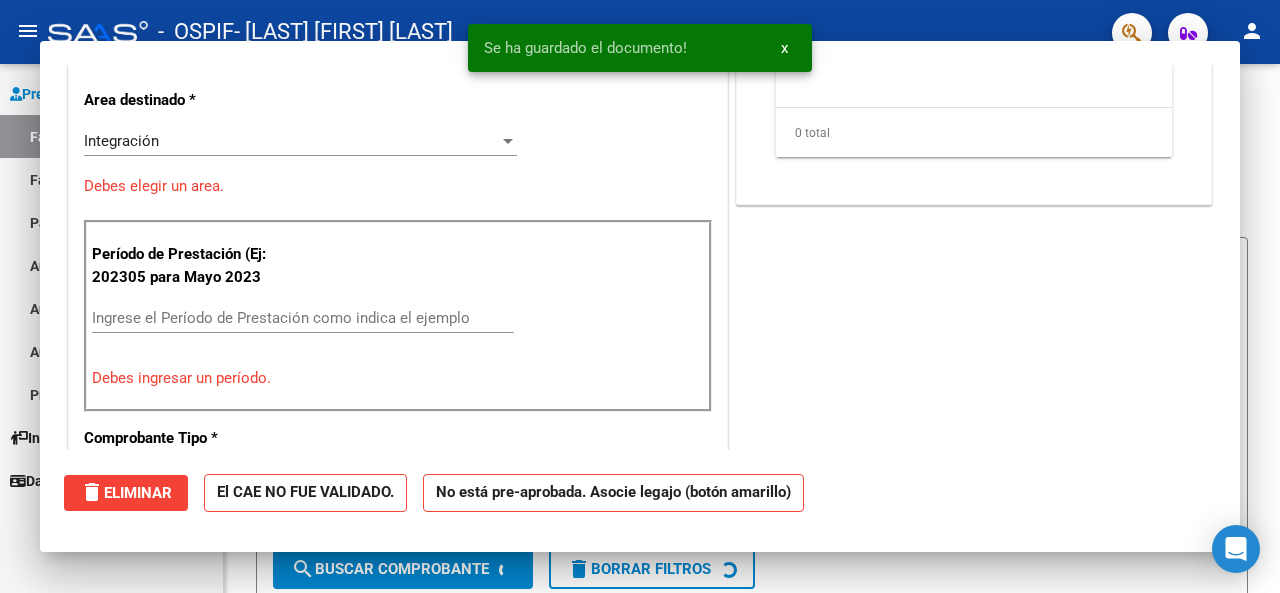 scroll, scrollTop: 340, scrollLeft: 0, axis: vertical 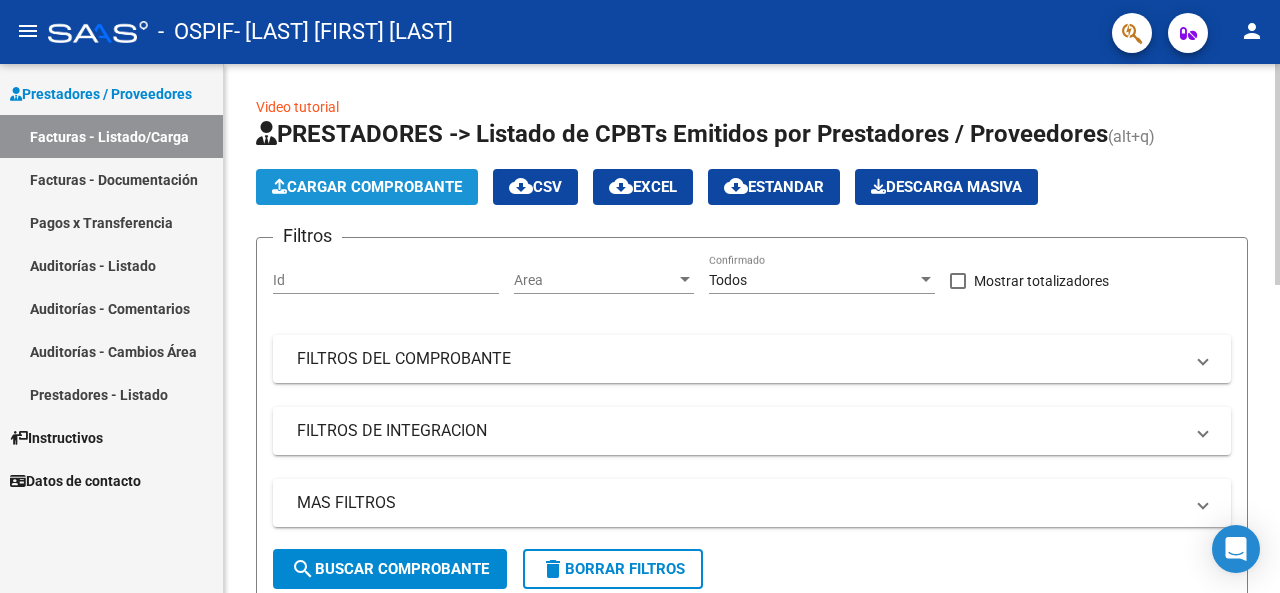 click on "Cargar Comprobante" 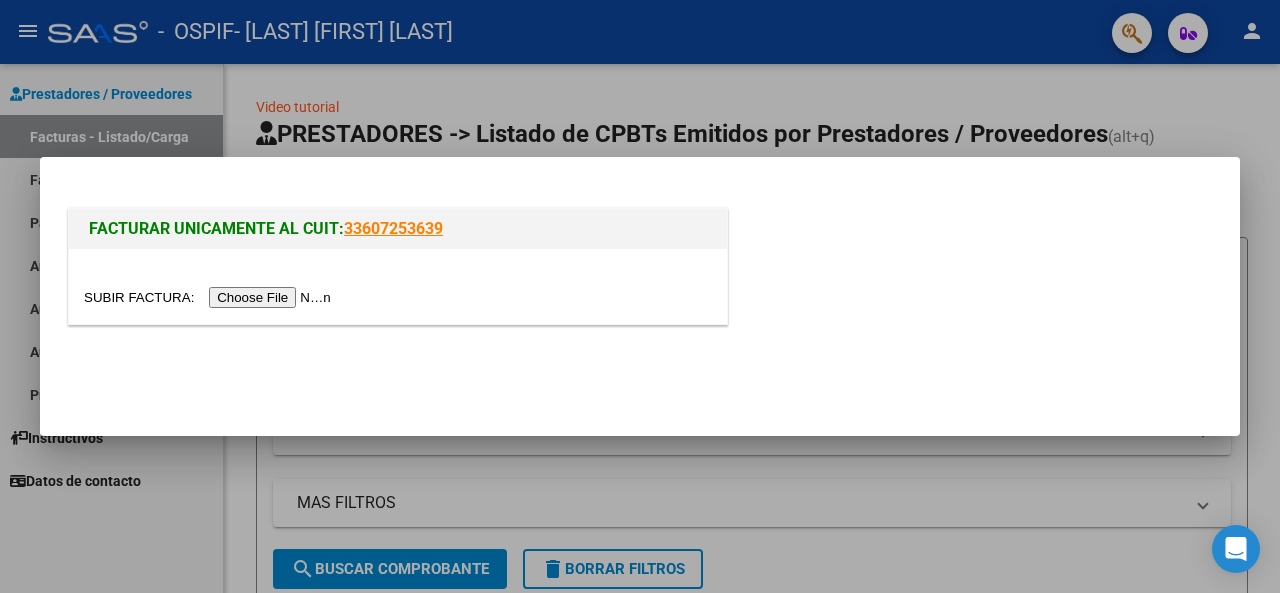 click at bounding box center (210, 297) 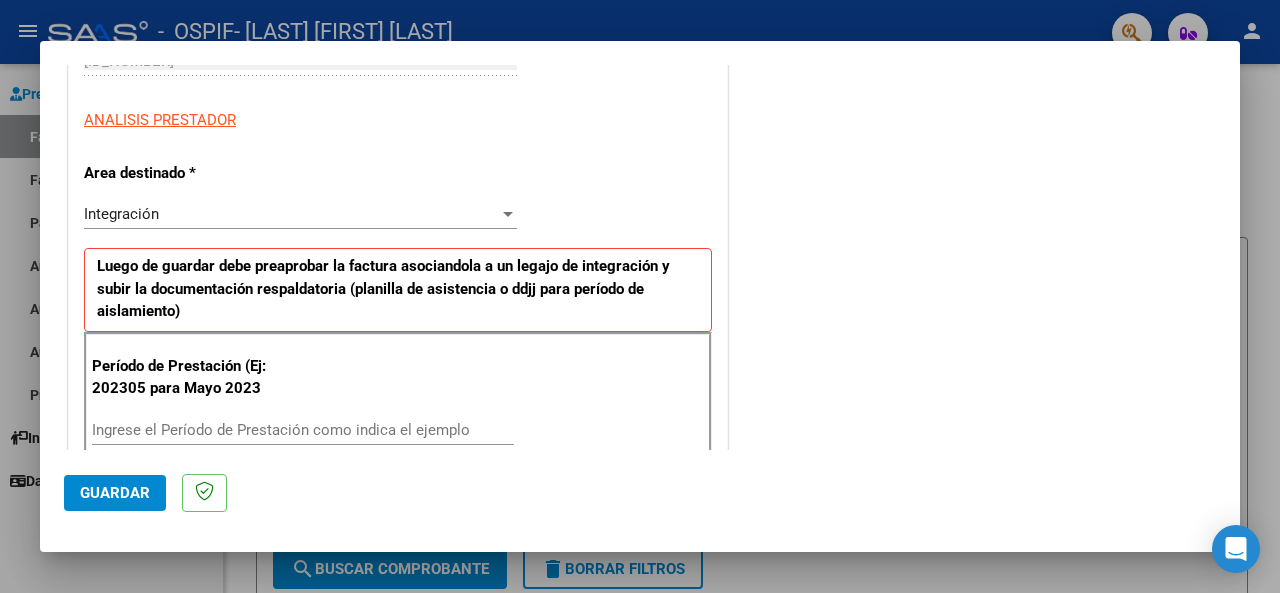 scroll, scrollTop: 400, scrollLeft: 0, axis: vertical 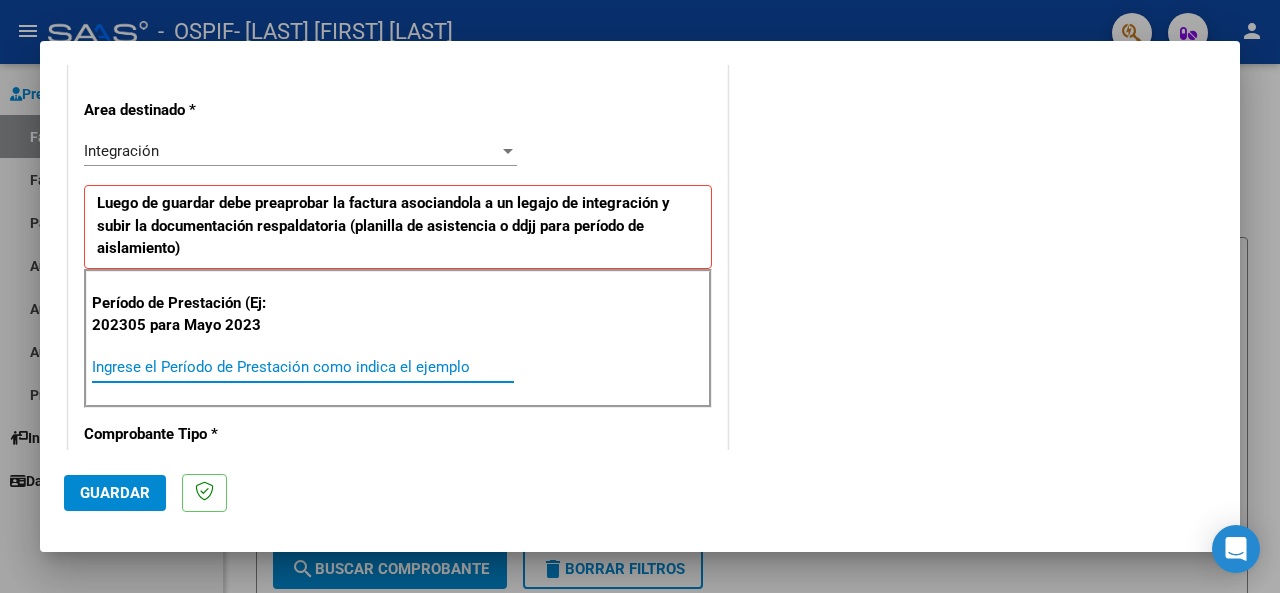 click on "Ingrese el Período de Prestación como indica el ejemplo" at bounding box center (303, 367) 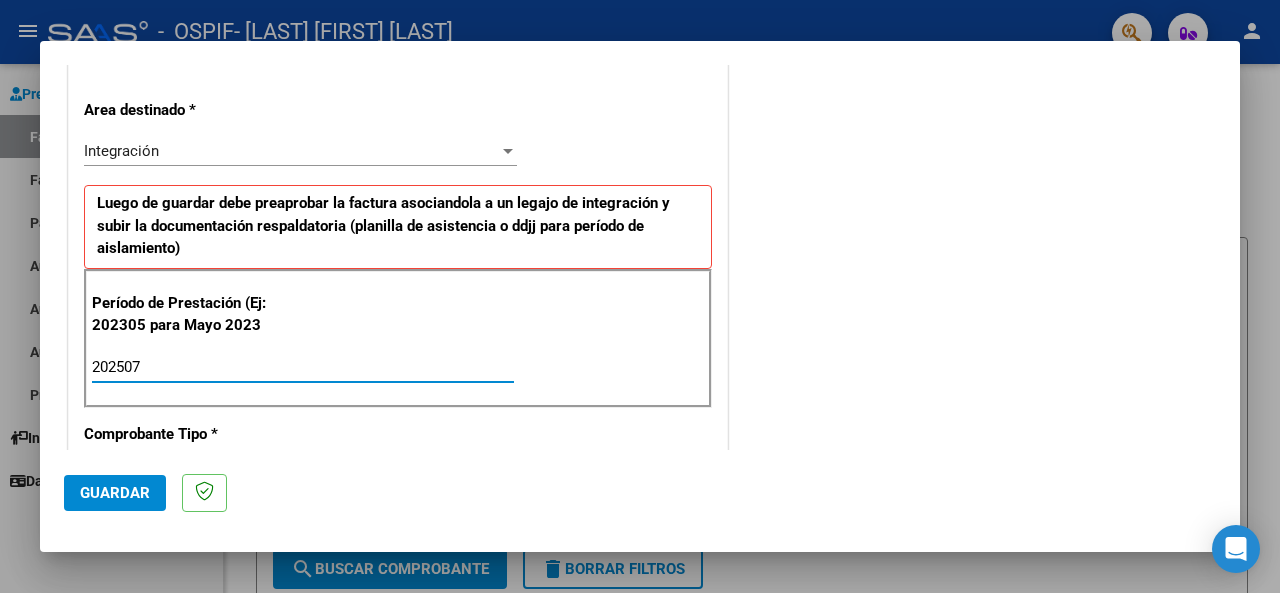 type on "202507" 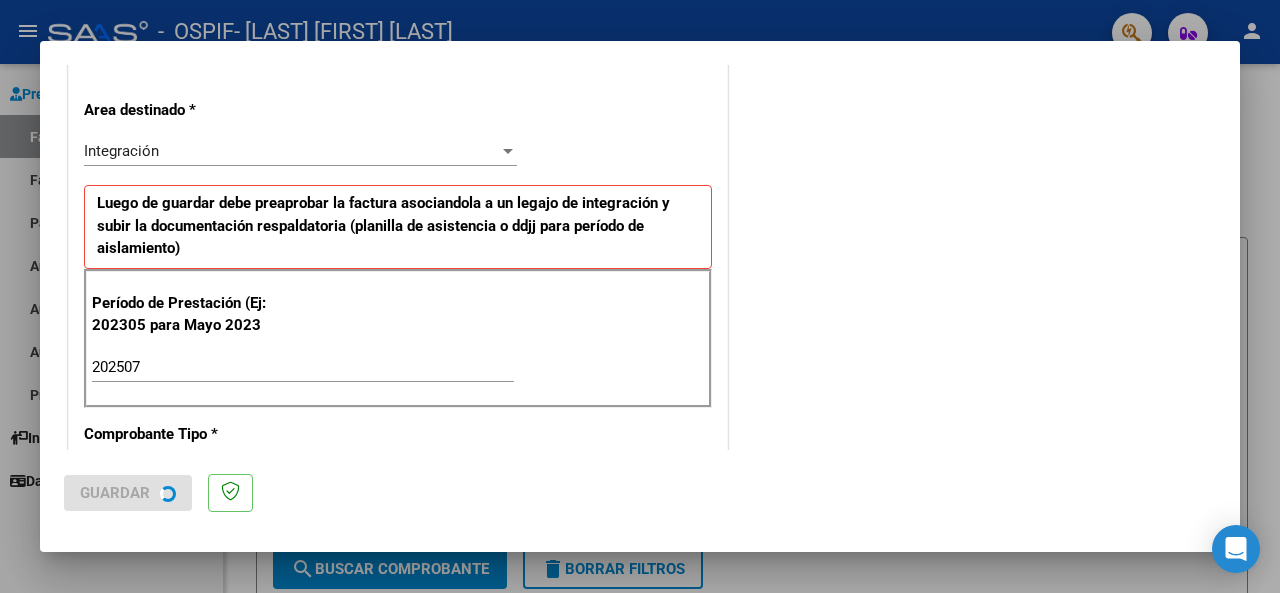 scroll, scrollTop: 0, scrollLeft: 0, axis: both 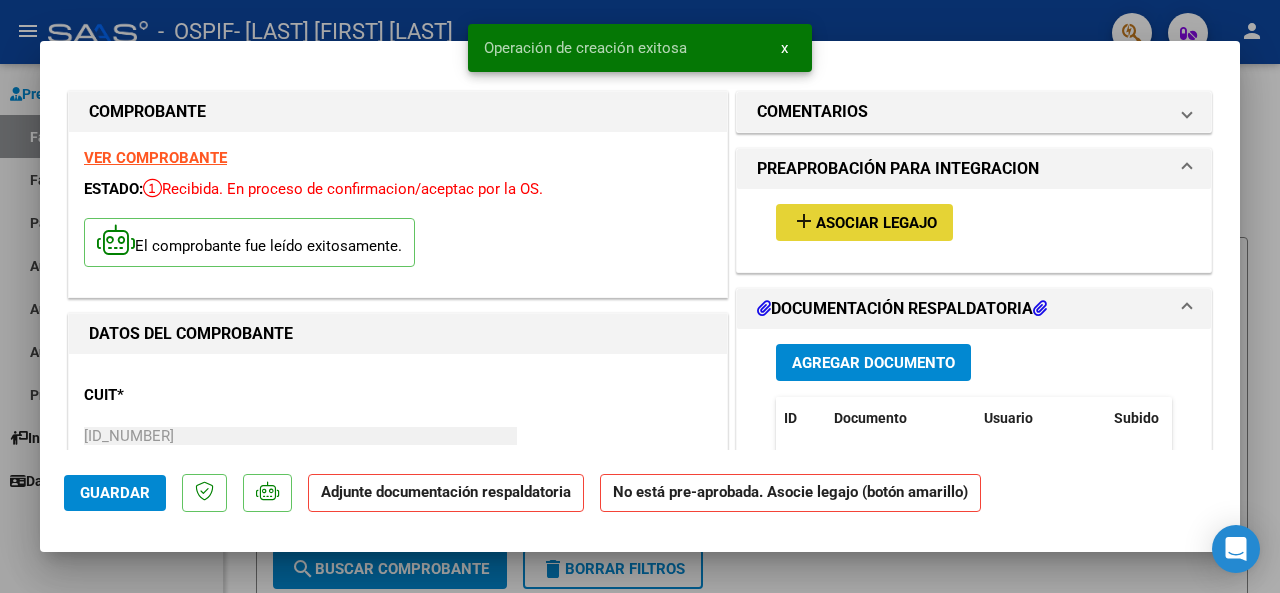 click on "Asociar Legajo" at bounding box center (876, 223) 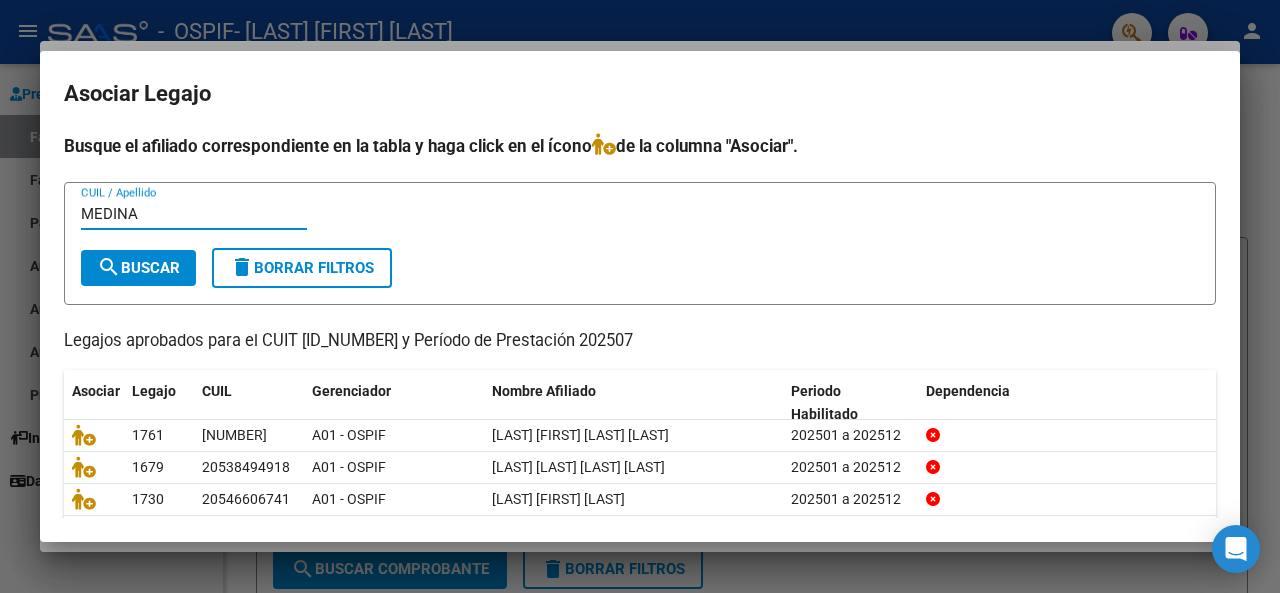 type on "MEDINA" 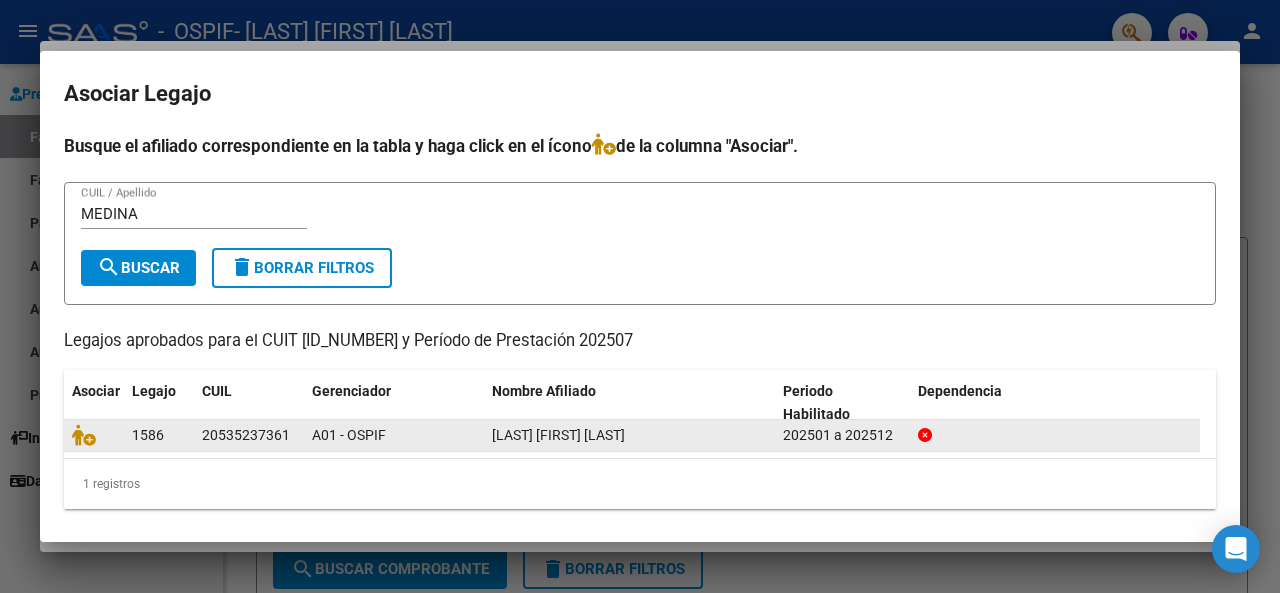 click 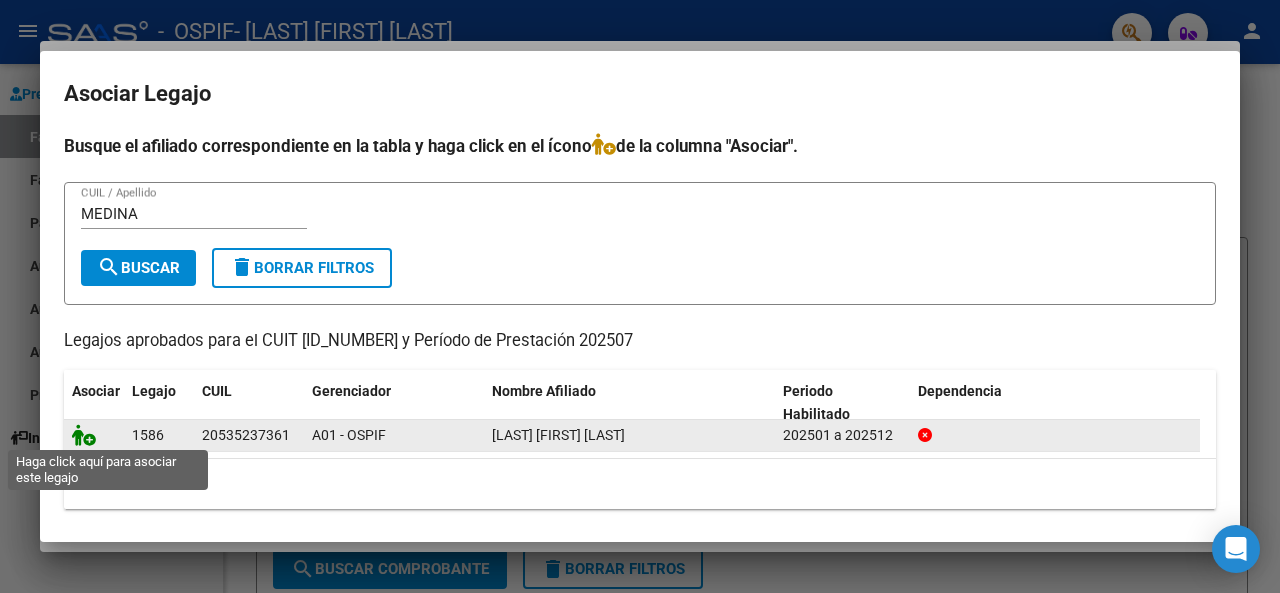click 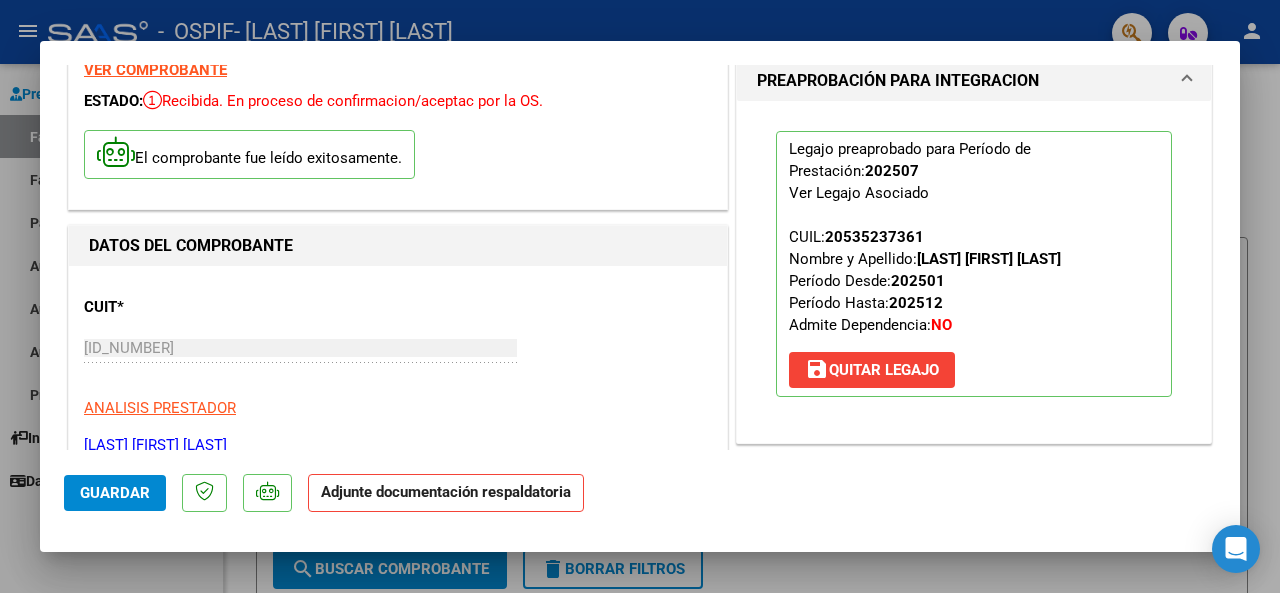 scroll, scrollTop: 300, scrollLeft: 0, axis: vertical 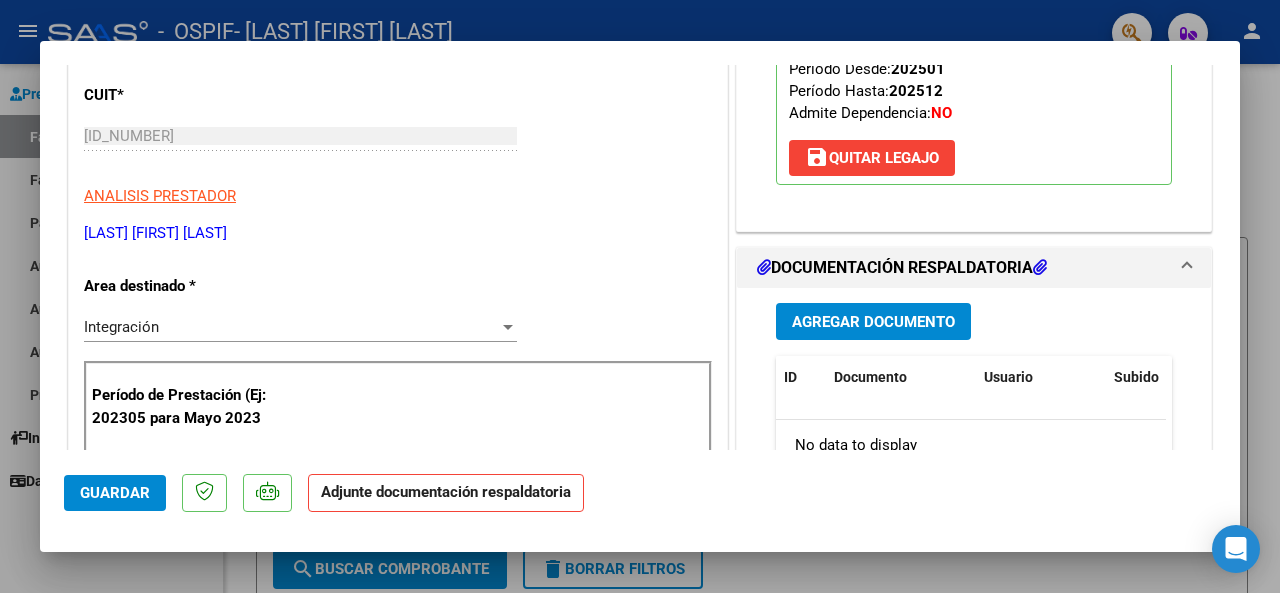 click on "Agregar Documento" at bounding box center (873, 322) 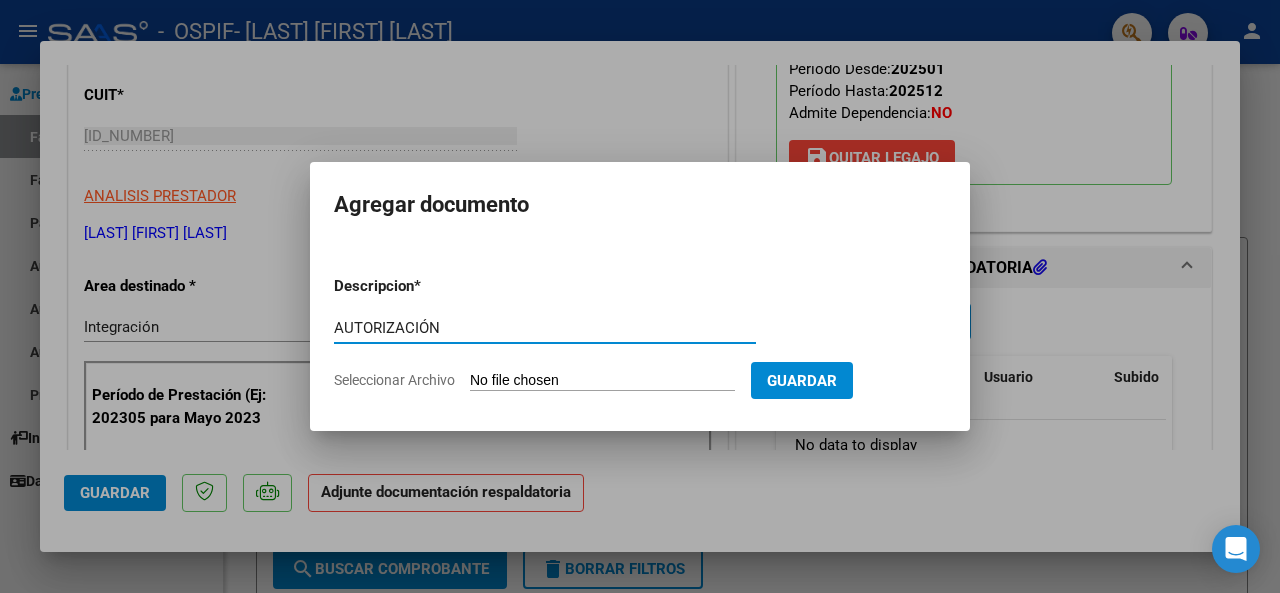 type on "AUTORIZACIÓN" 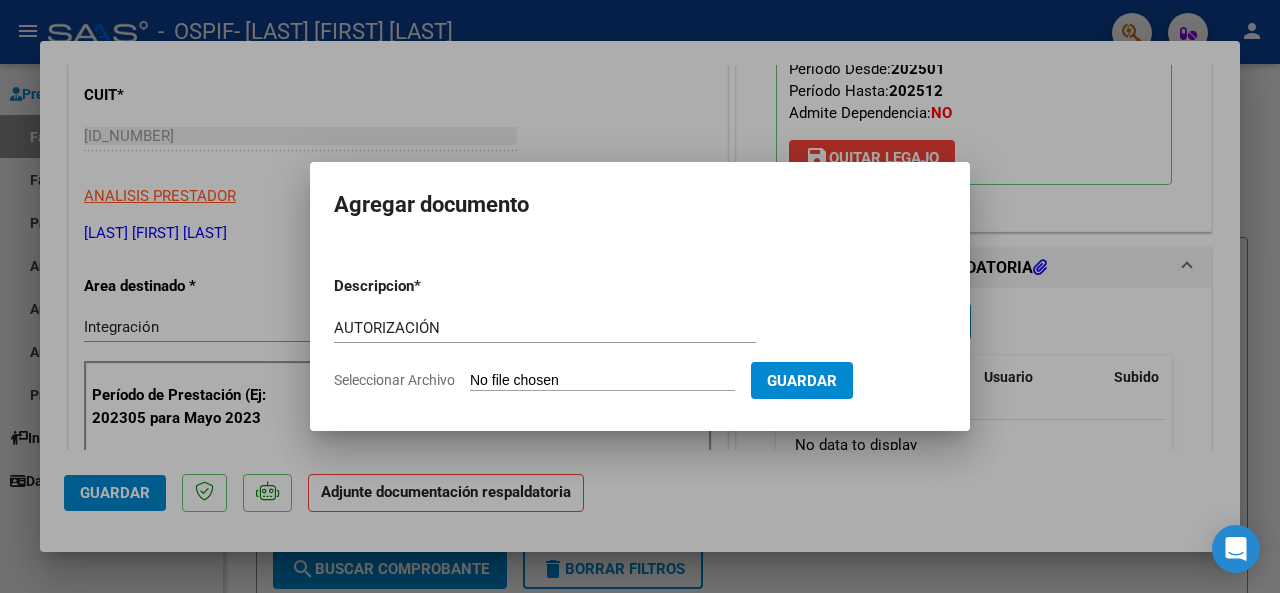click on "Seleccionar Archivo" 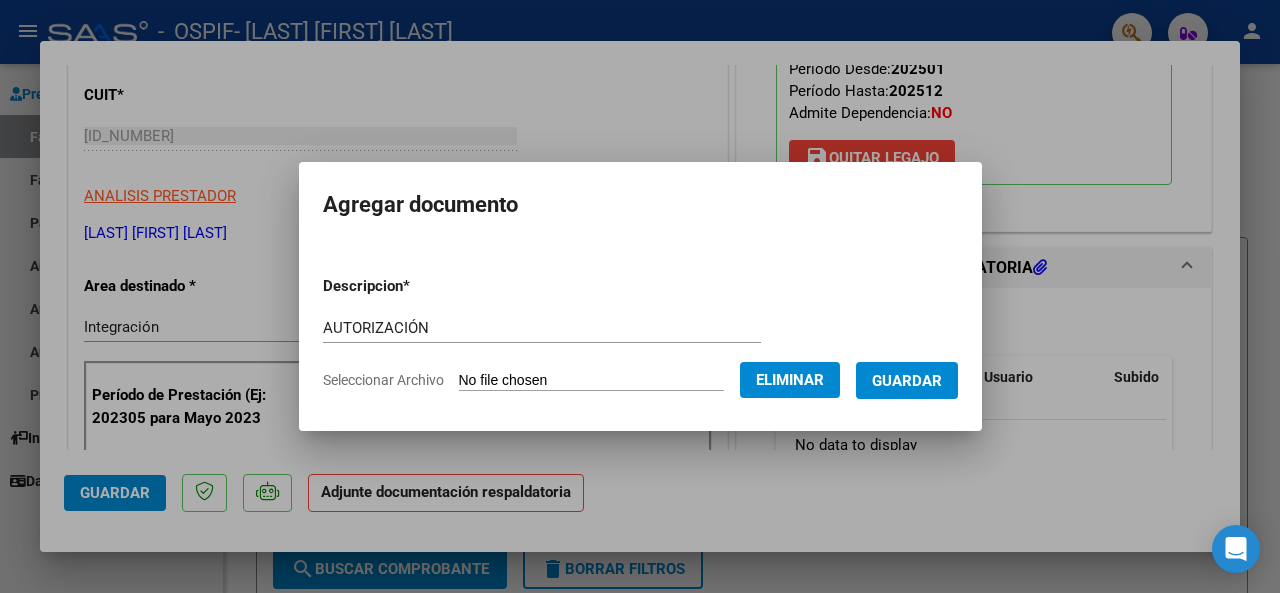 click on "Guardar" at bounding box center [907, 381] 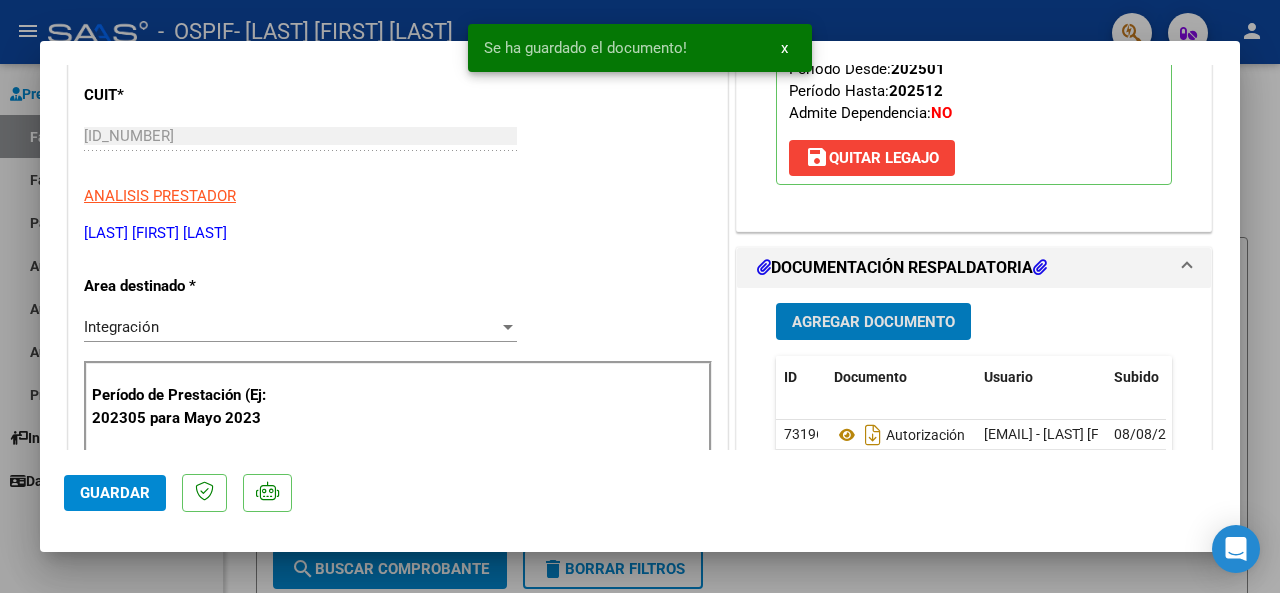 click on "Agregar Documento" at bounding box center (873, 322) 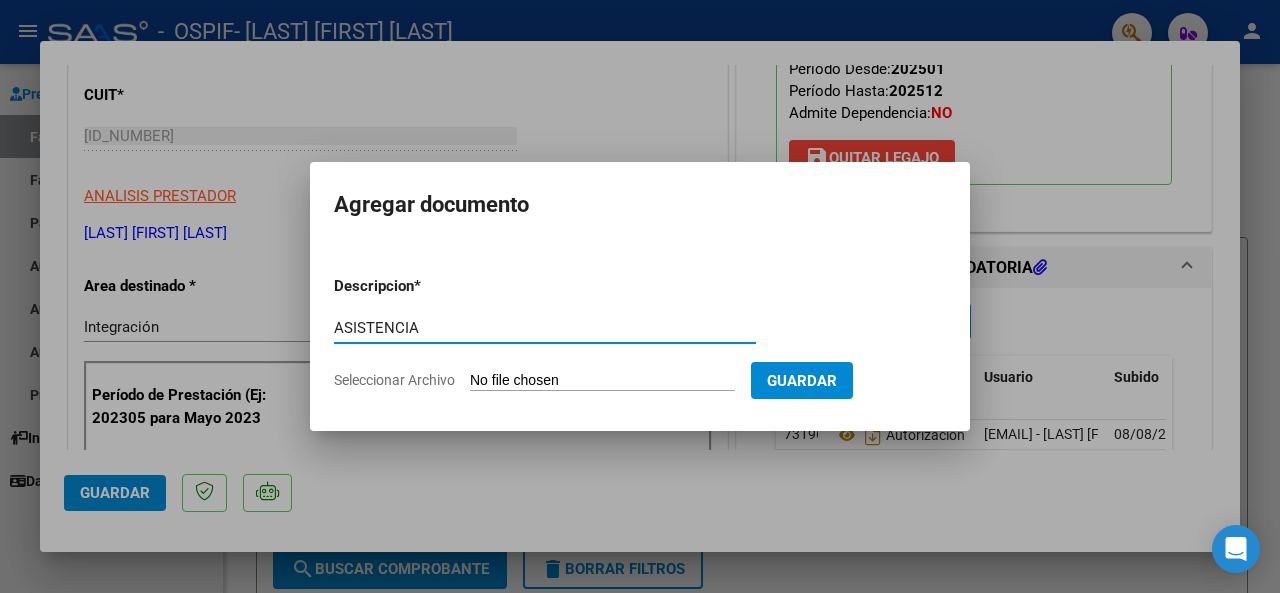 type on "ASISTENCIA" 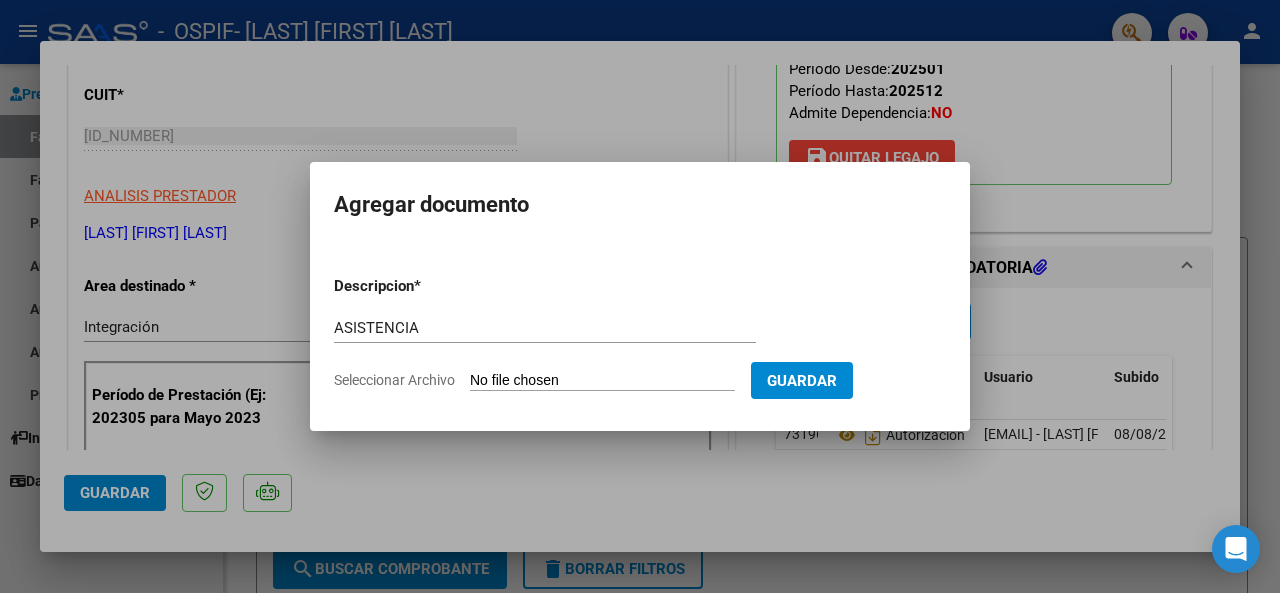 click on "Seleccionar Archivo" 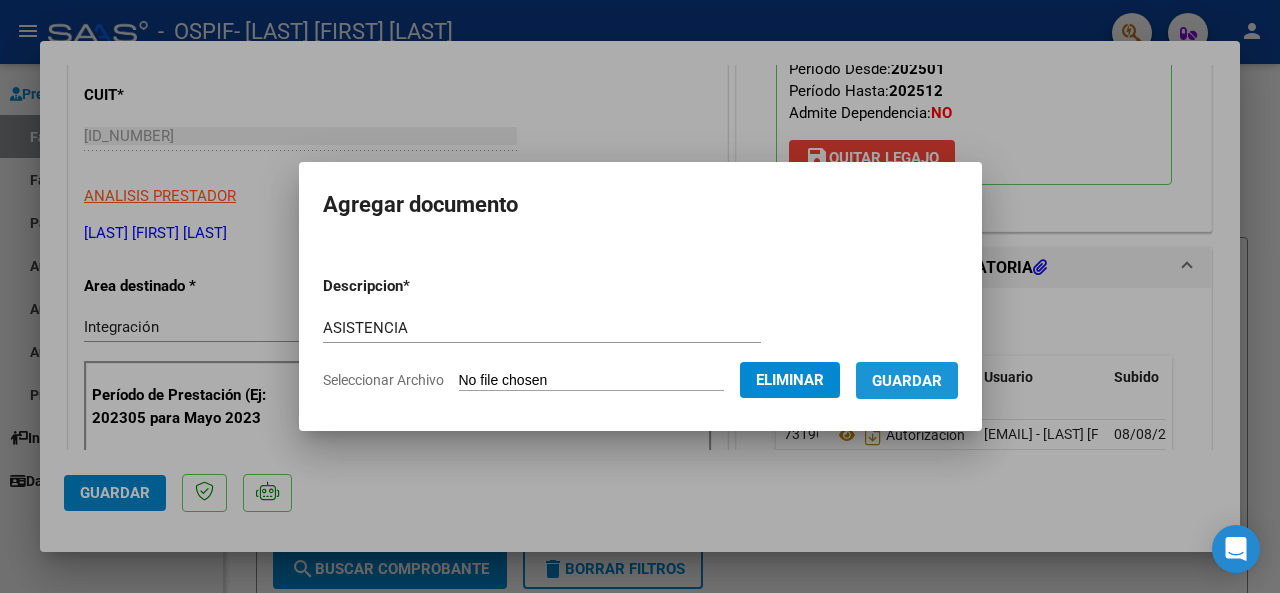 click on "Guardar" at bounding box center (907, 380) 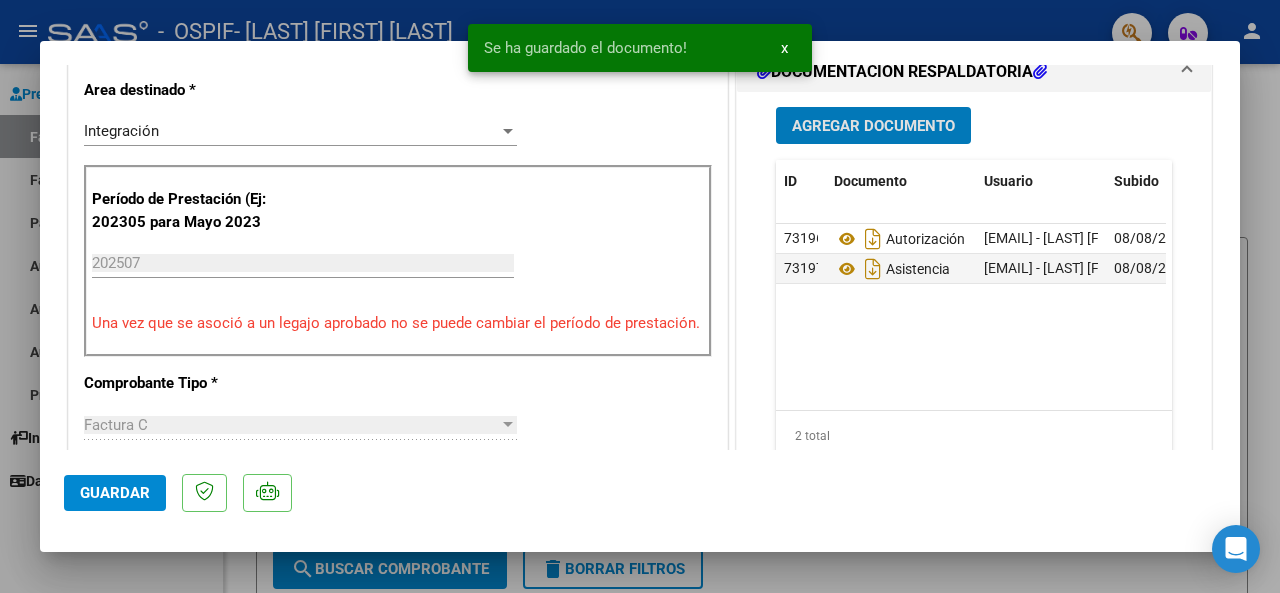 scroll, scrollTop: 500, scrollLeft: 0, axis: vertical 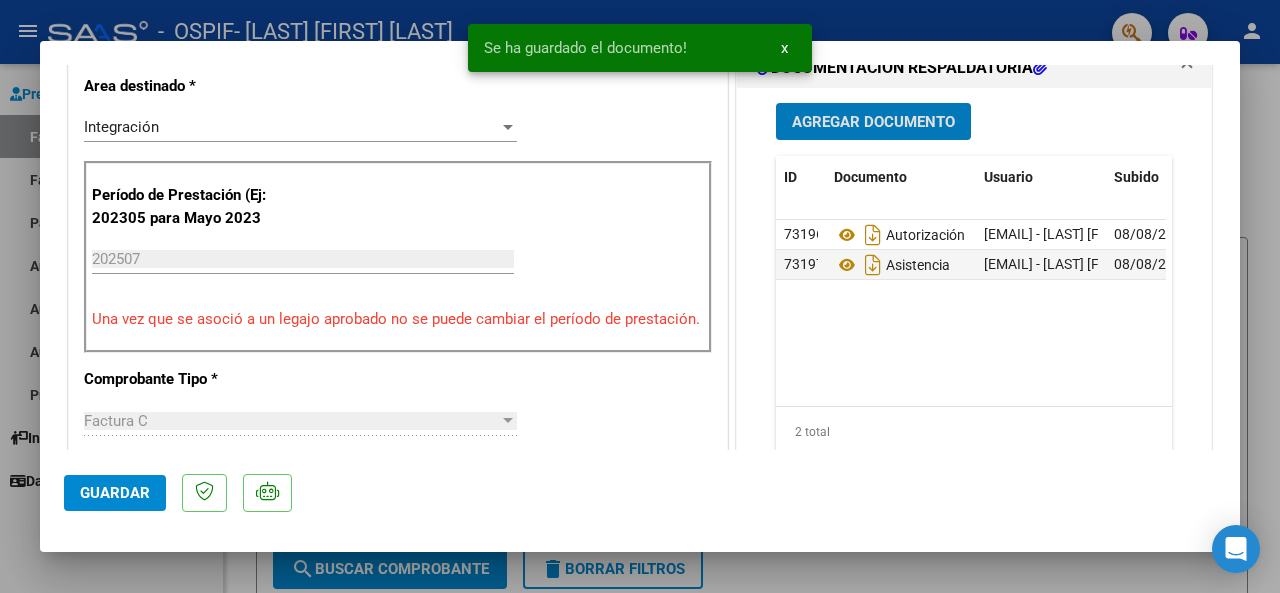 click at bounding box center (640, 296) 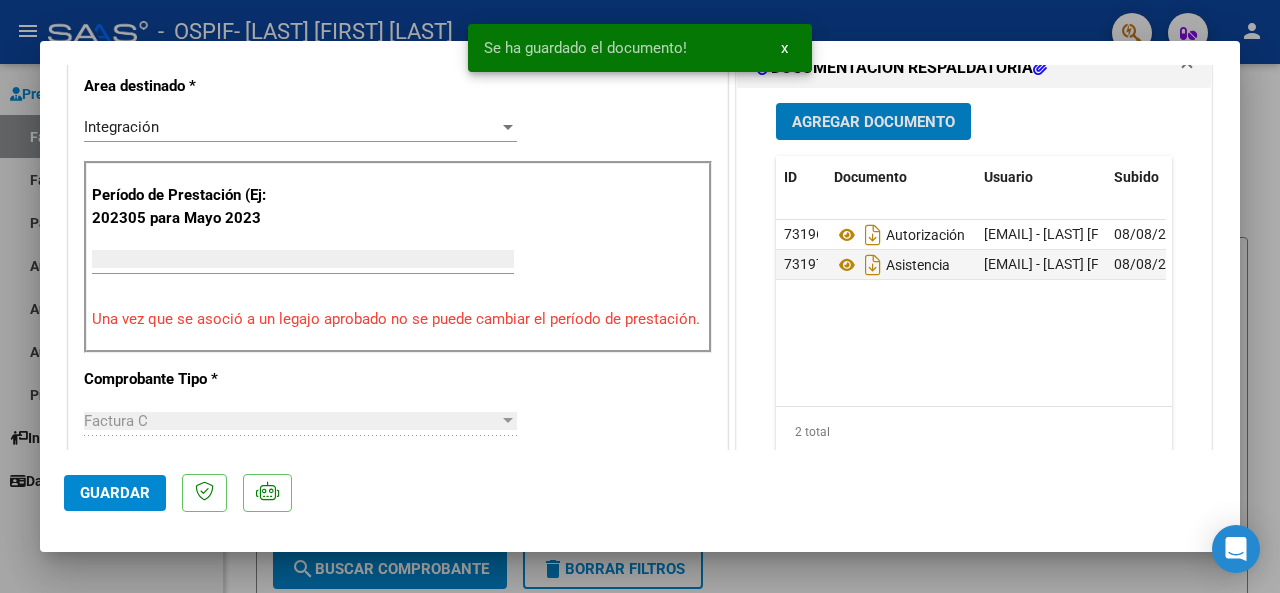 type 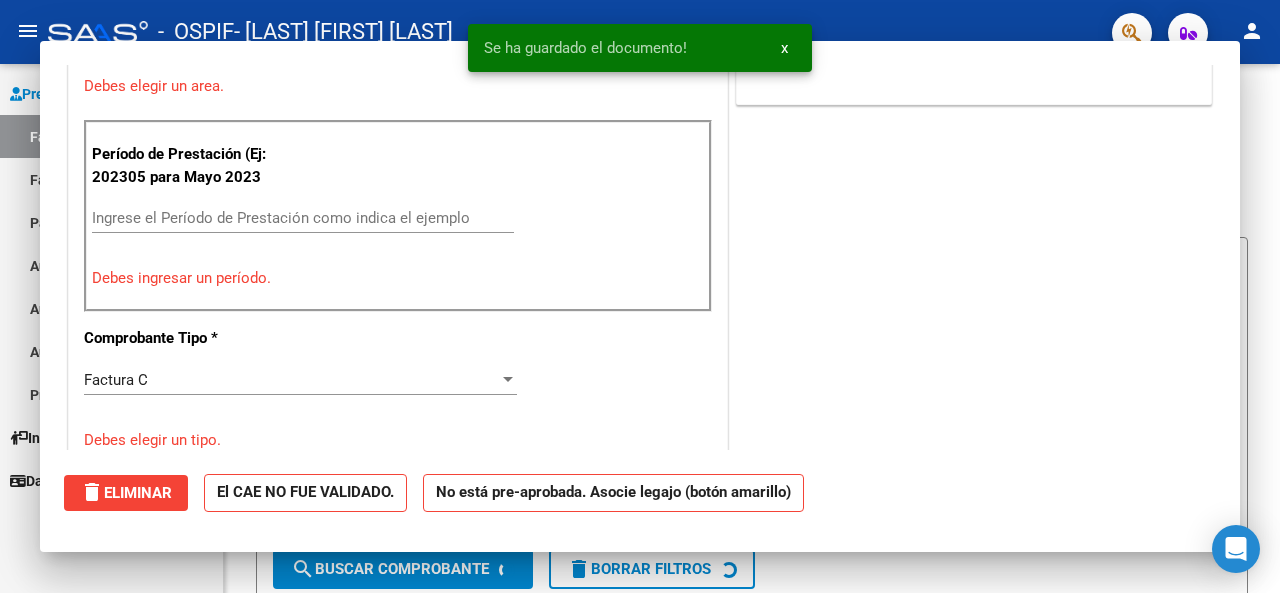 scroll, scrollTop: 460, scrollLeft: 0, axis: vertical 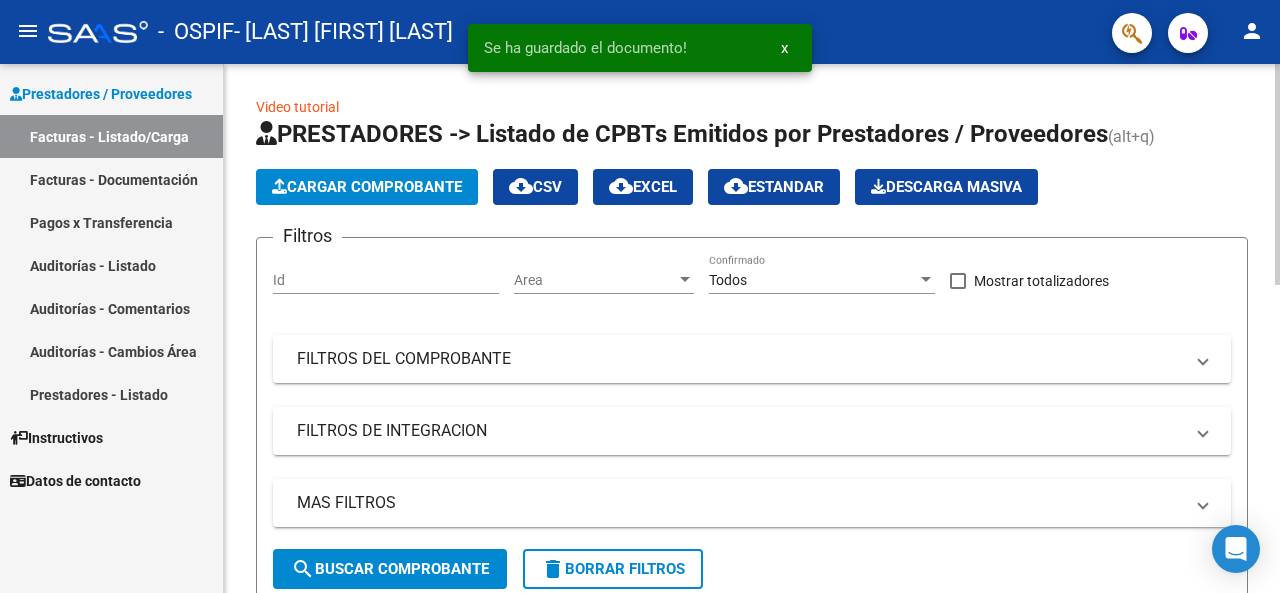 click on "Cargar Comprobante" 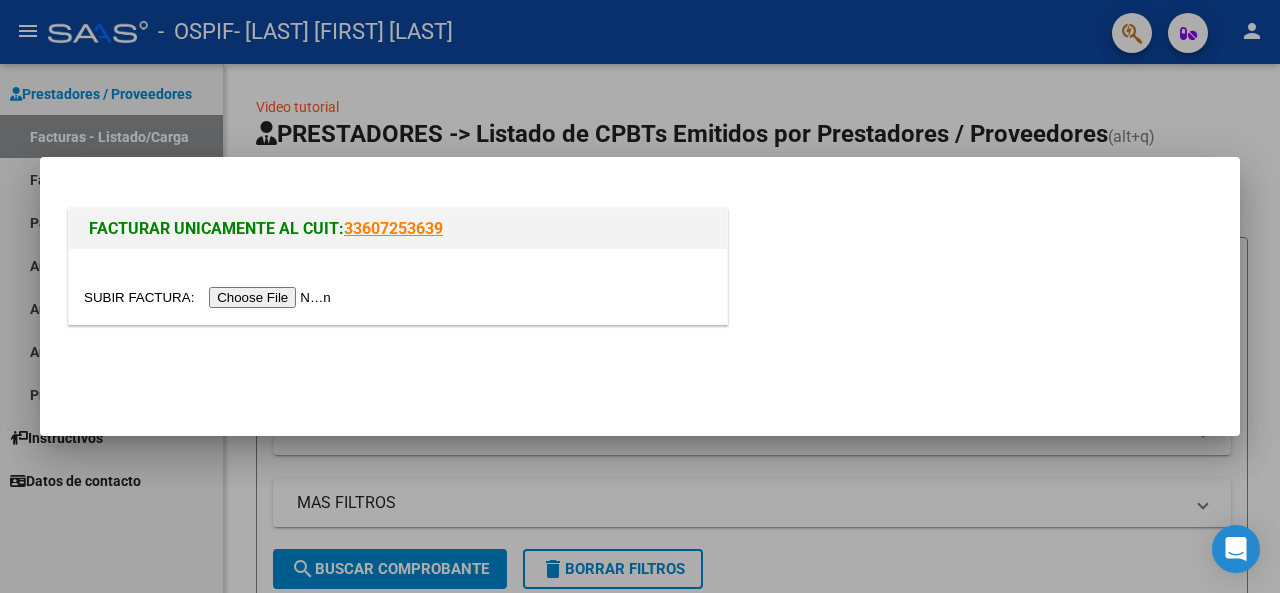 click at bounding box center (210, 297) 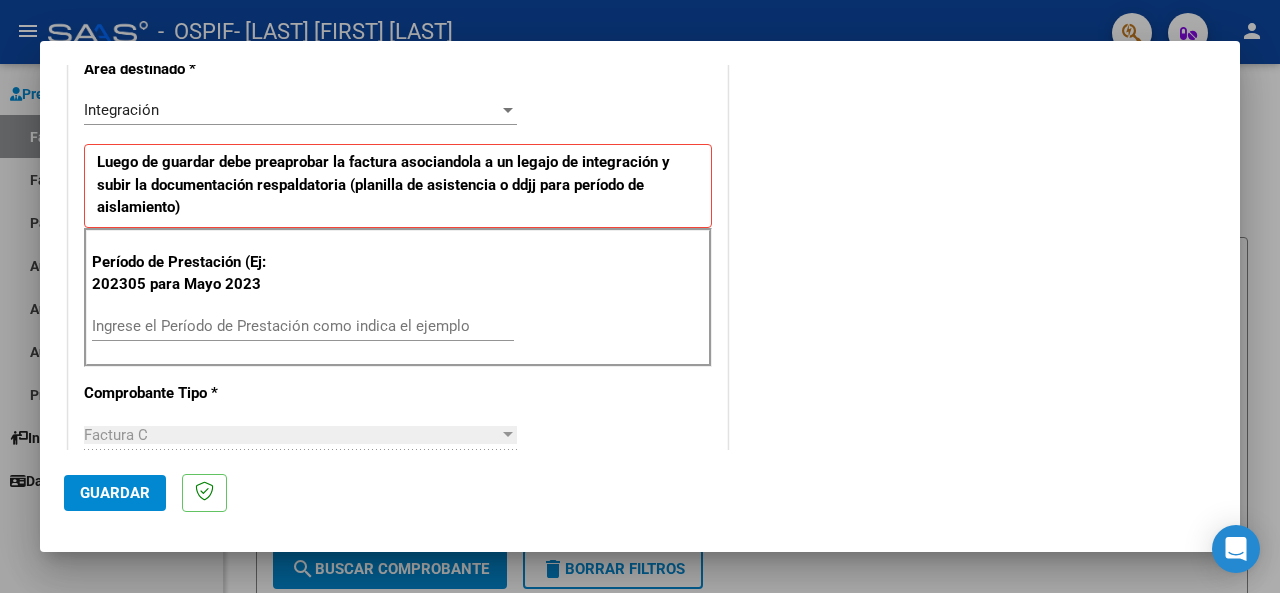 scroll, scrollTop: 500, scrollLeft: 0, axis: vertical 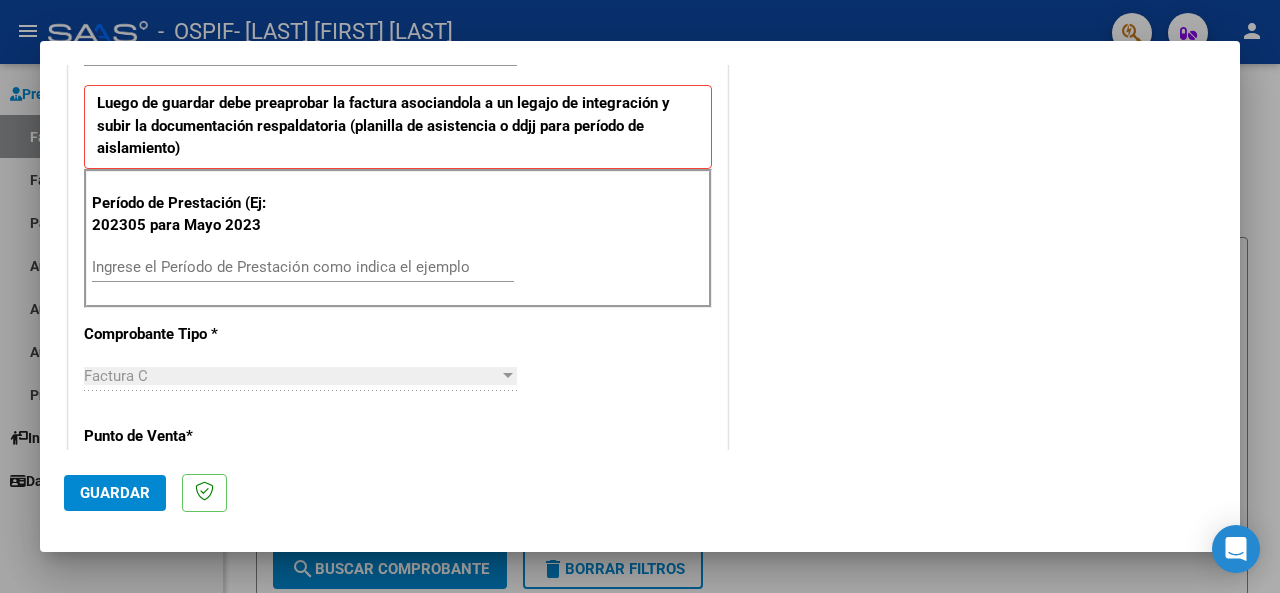 click on "Ingrese el Período de Prestación como indica el ejemplo" at bounding box center [303, 267] 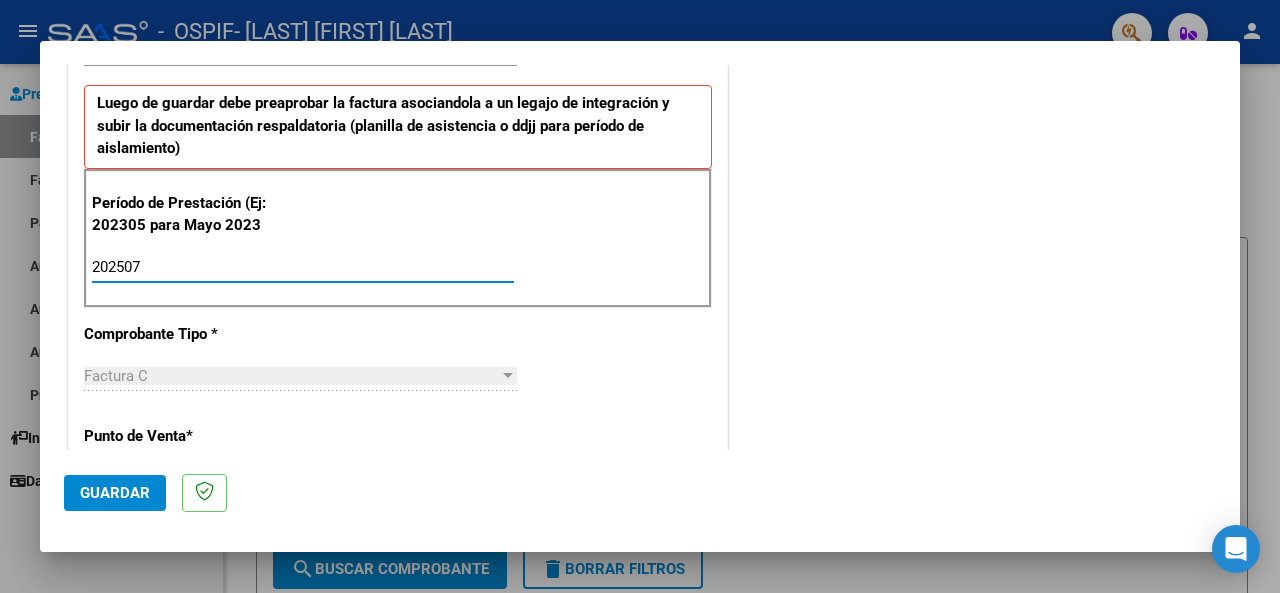type on "202507" 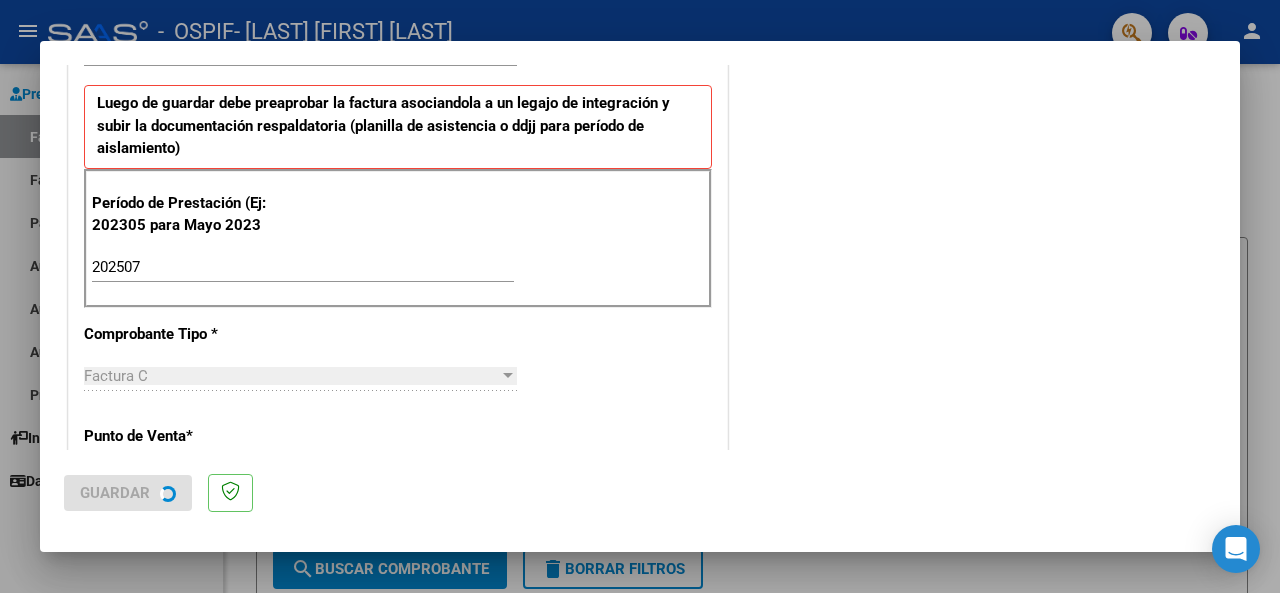 scroll, scrollTop: 0, scrollLeft: 0, axis: both 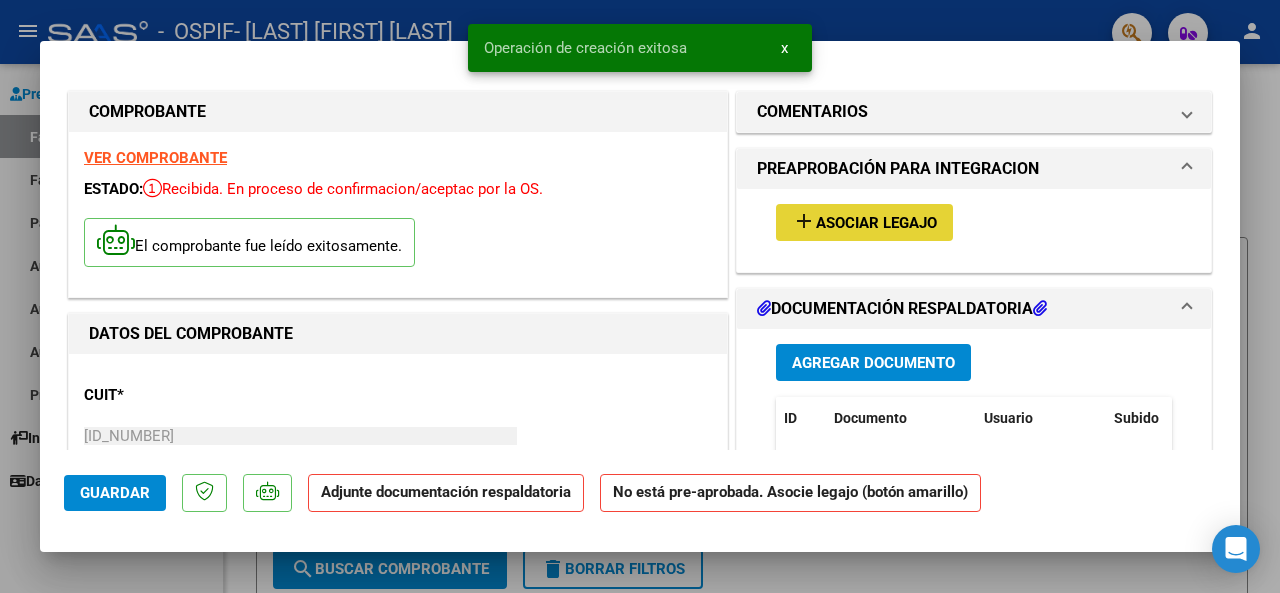click on "Asociar Legajo" at bounding box center (876, 223) 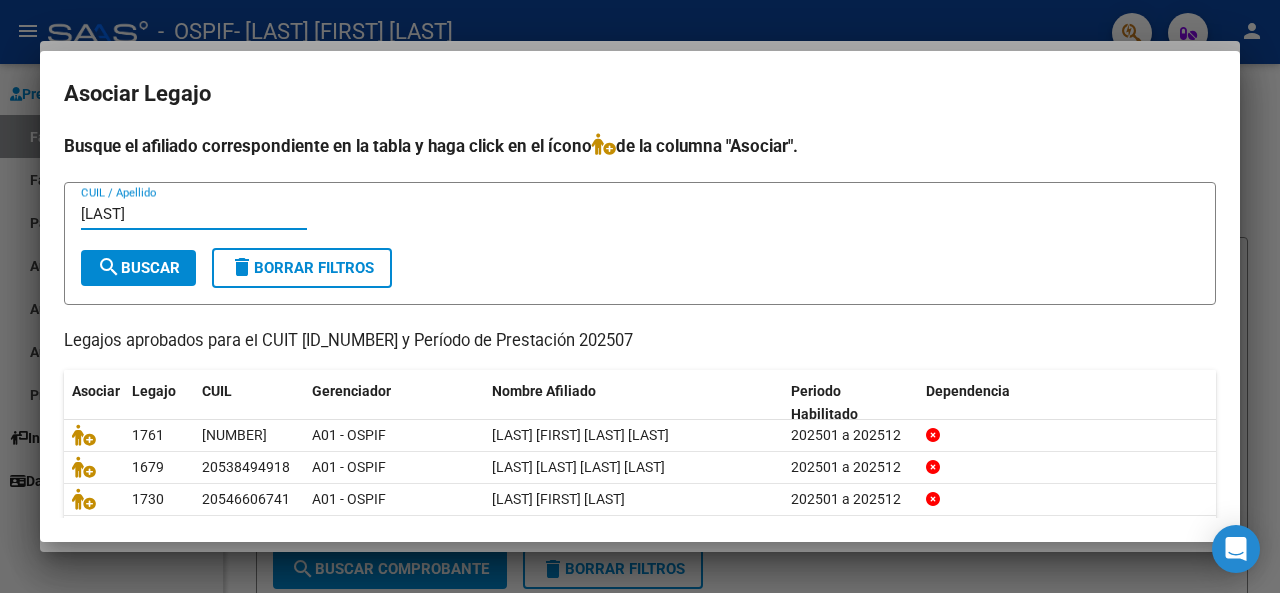 type on "[LAST]" 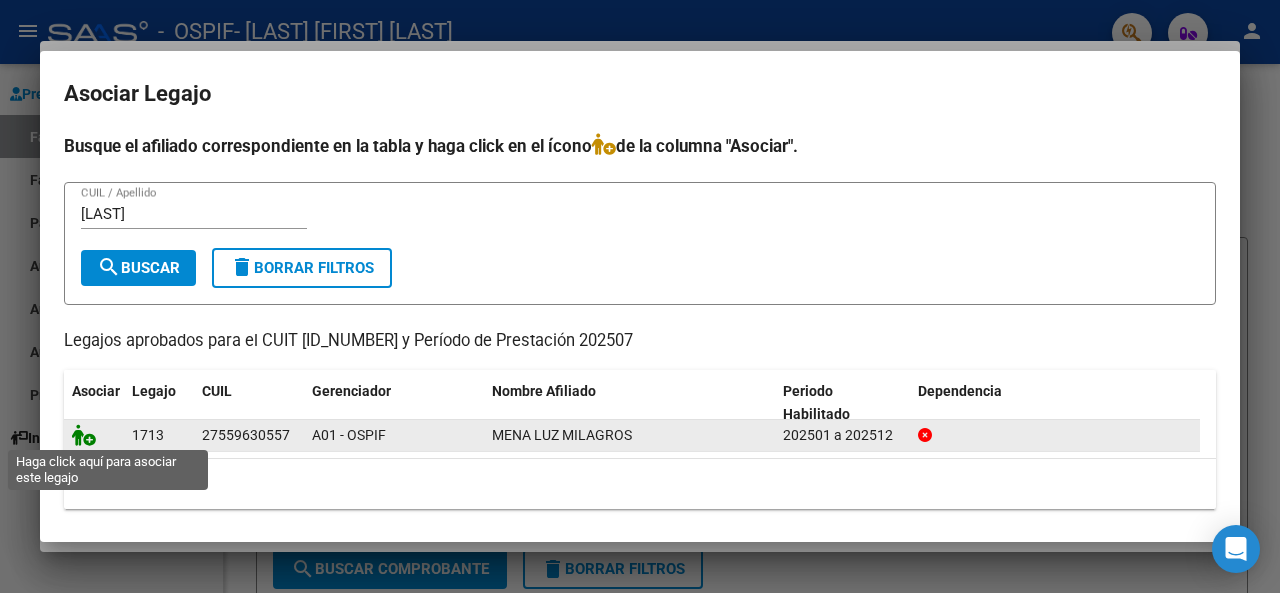 click 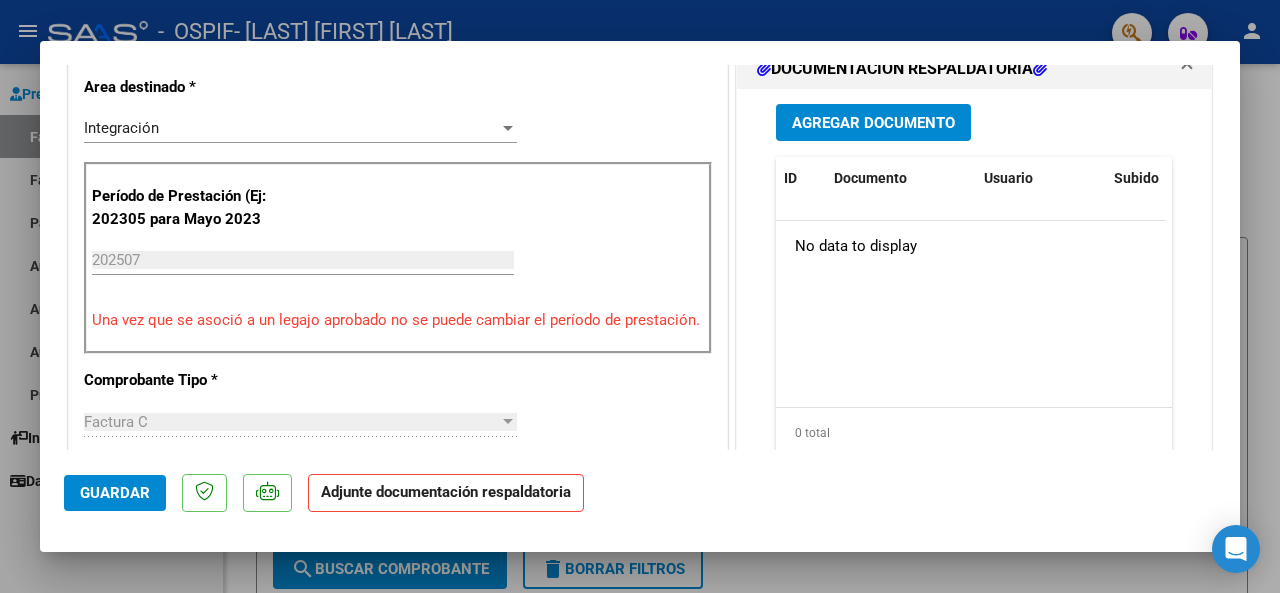 scroll, scrollTop: 500, scrollLeft: 0, axis: vertical 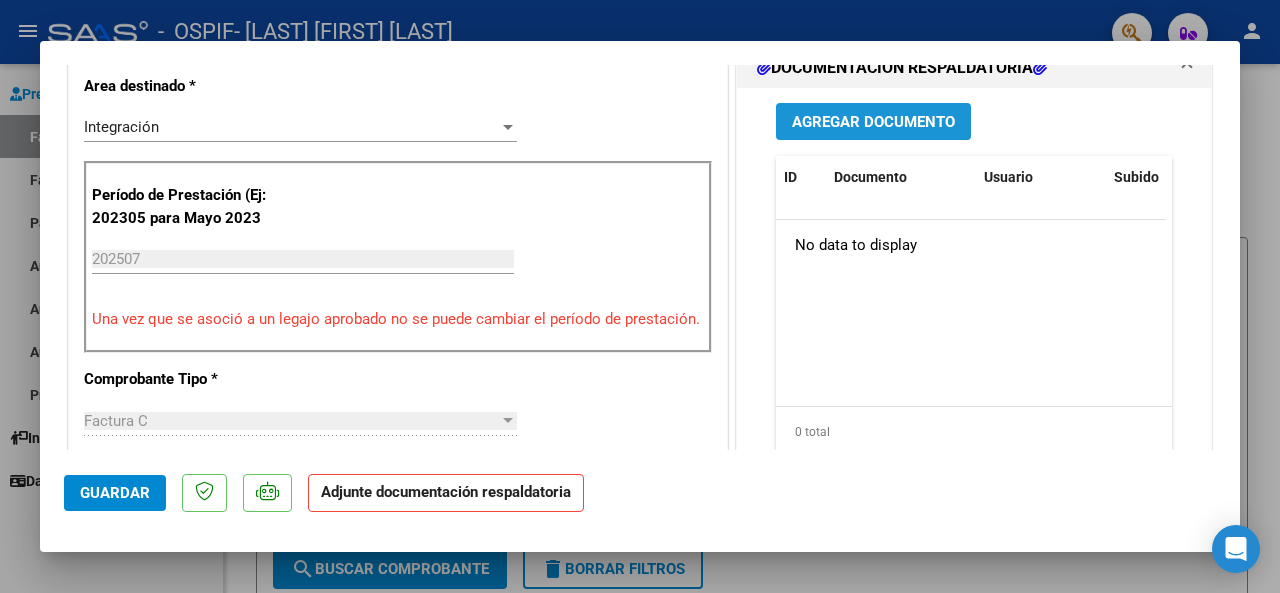 click on "Agregar Documento" at bounding box center (873, 122) 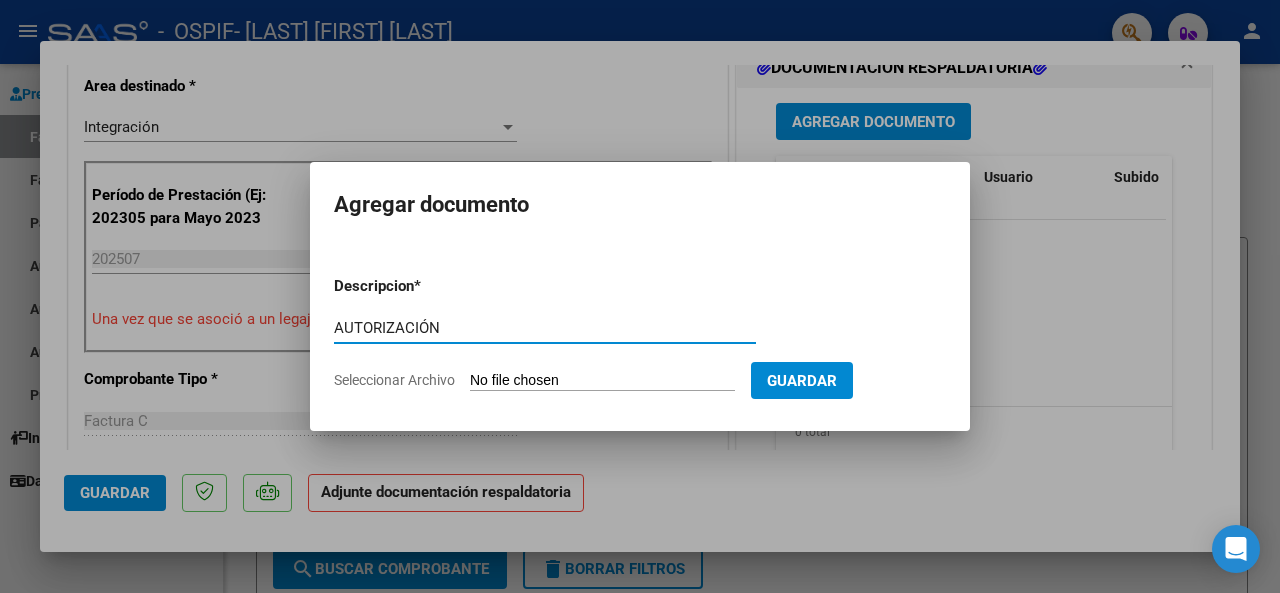 type on "AUTORIZACIÓN" 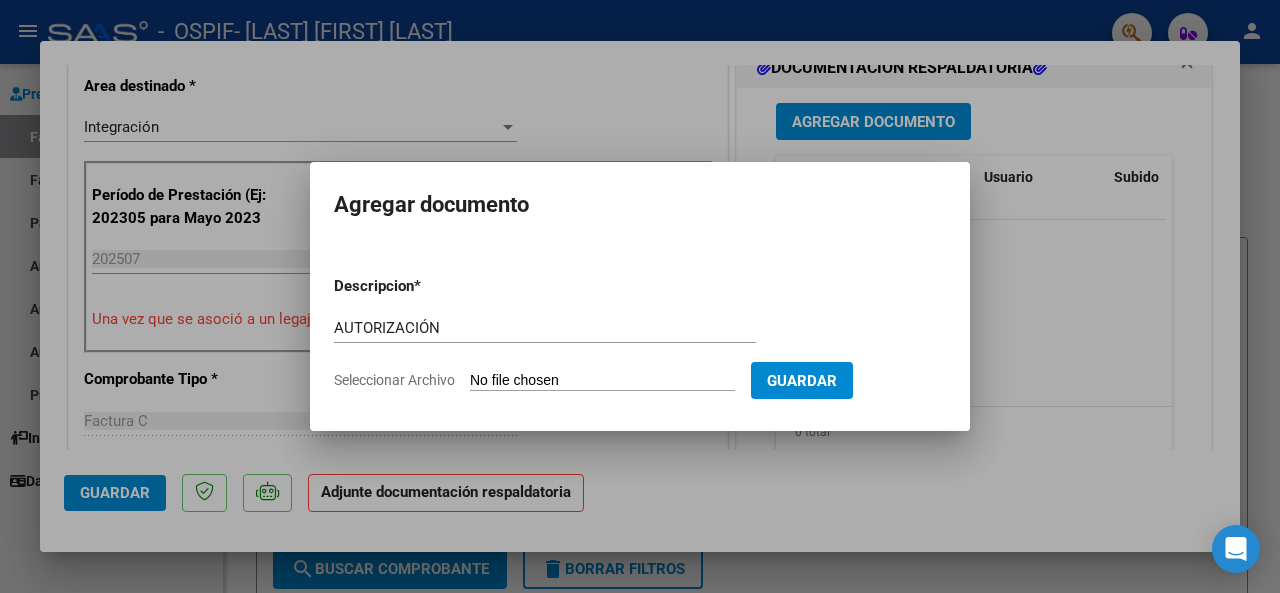 click on "Seleccionar Archivo" 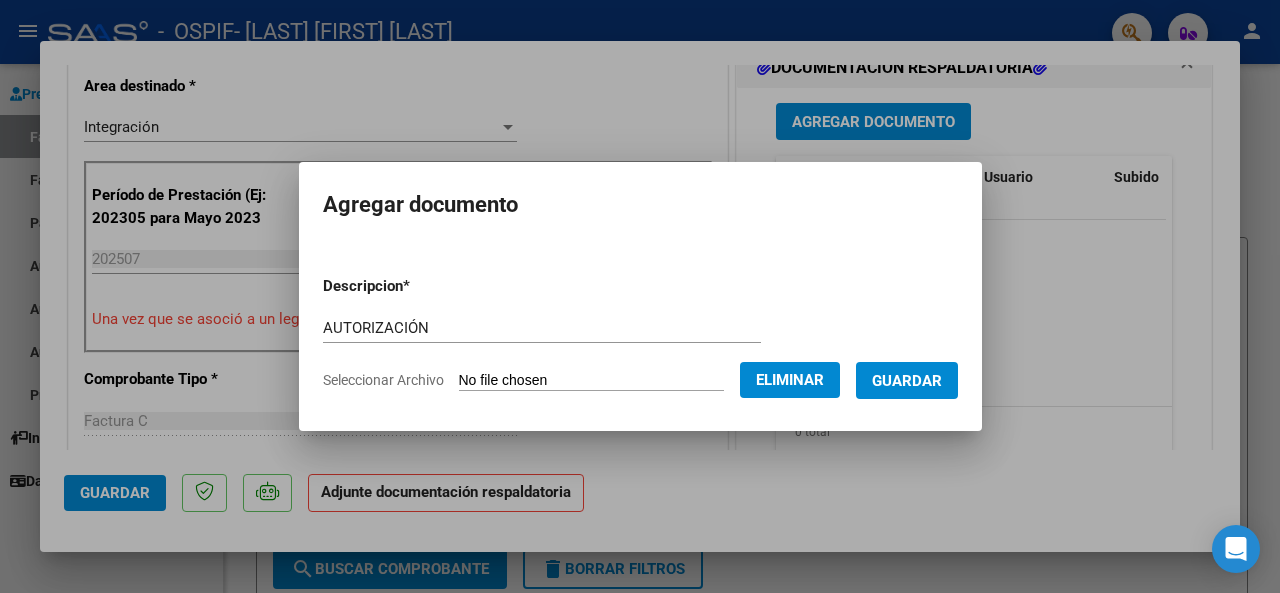 click on "Guardar" at bounding box center [907, 381] 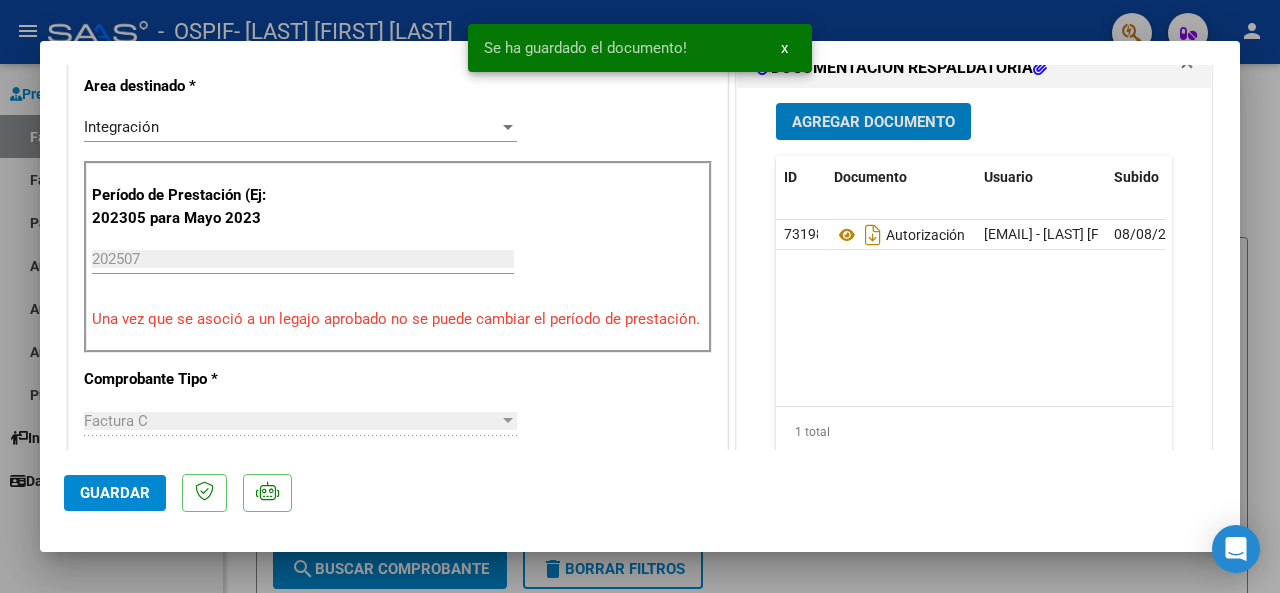 click on "Agregar Documento" at bounding box center [873, 122] 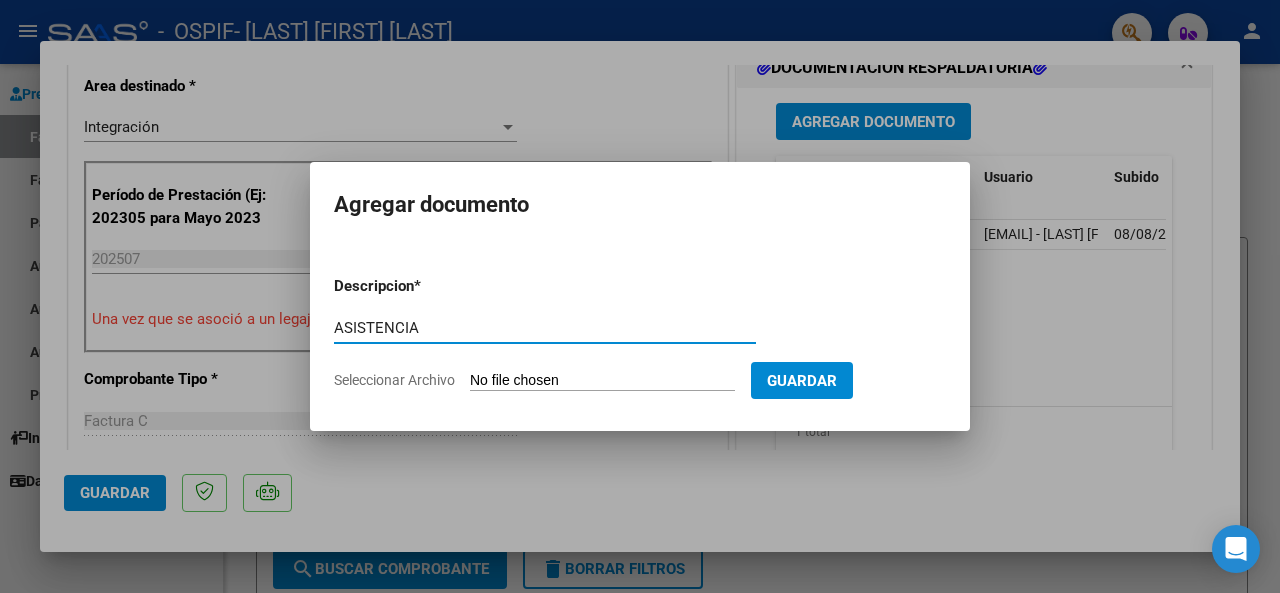 type on "ASISTENCIA" 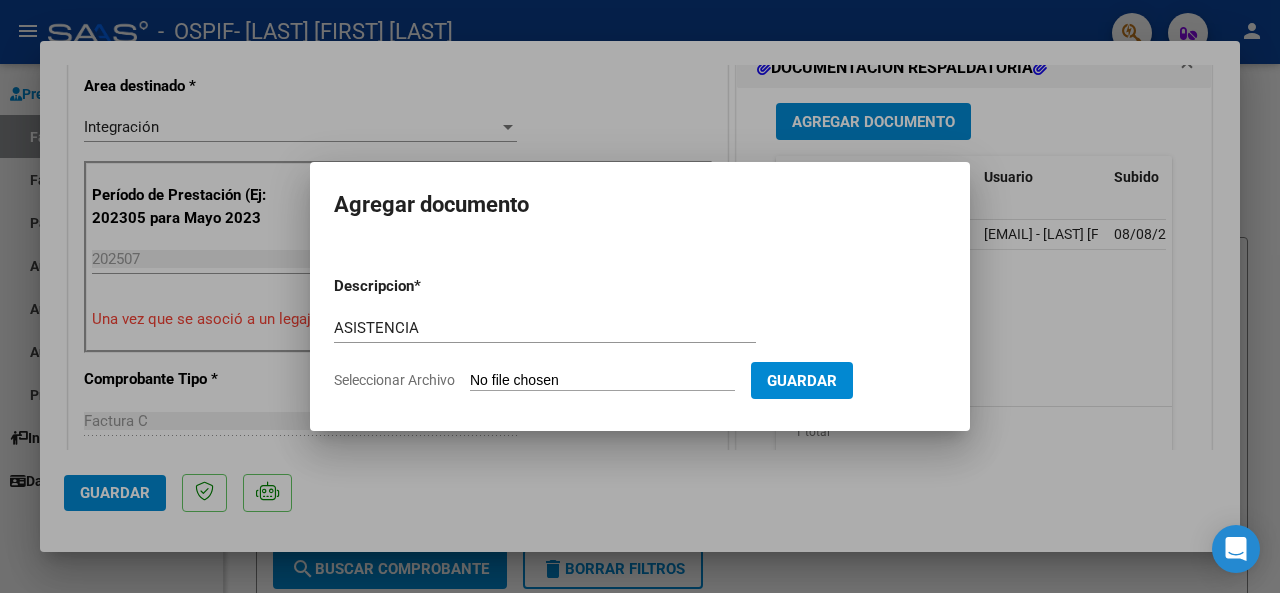click on "Seleccionar Archivo" 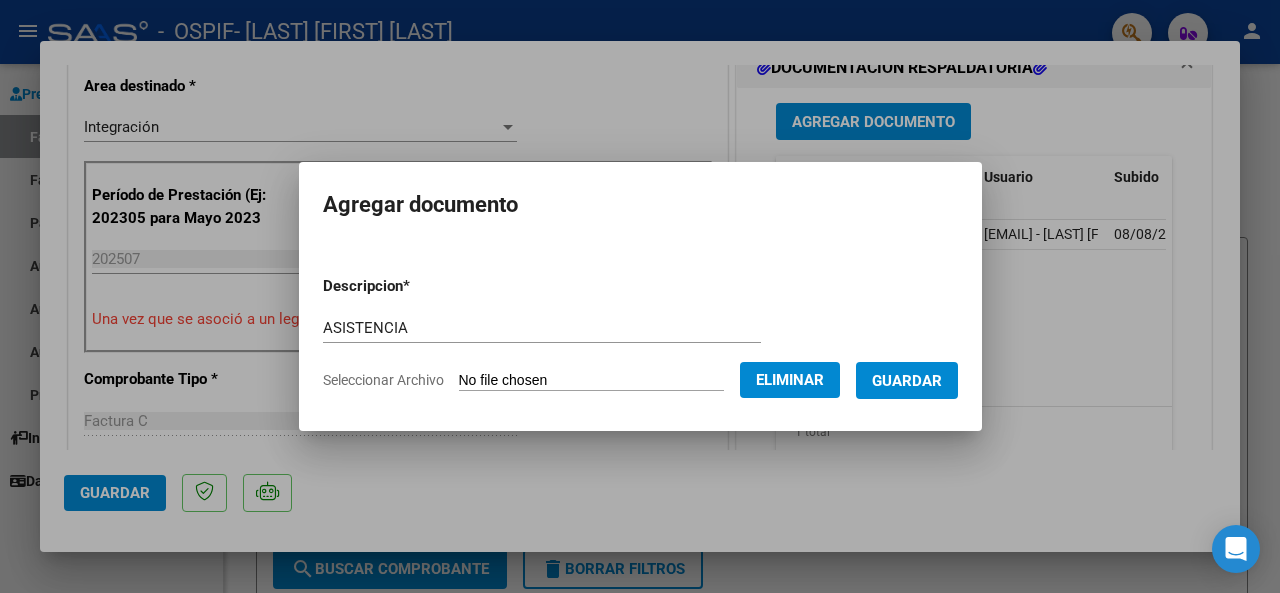click on "Guardar" at bounding box center [907, 381] 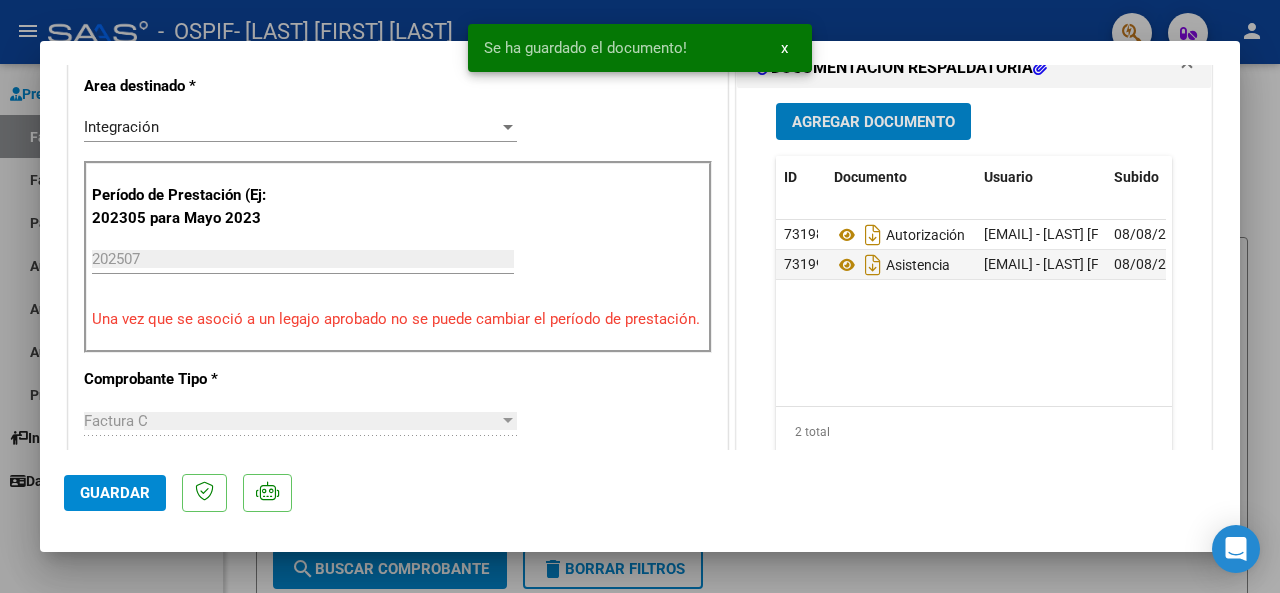 click at bounding box center [640, 296] 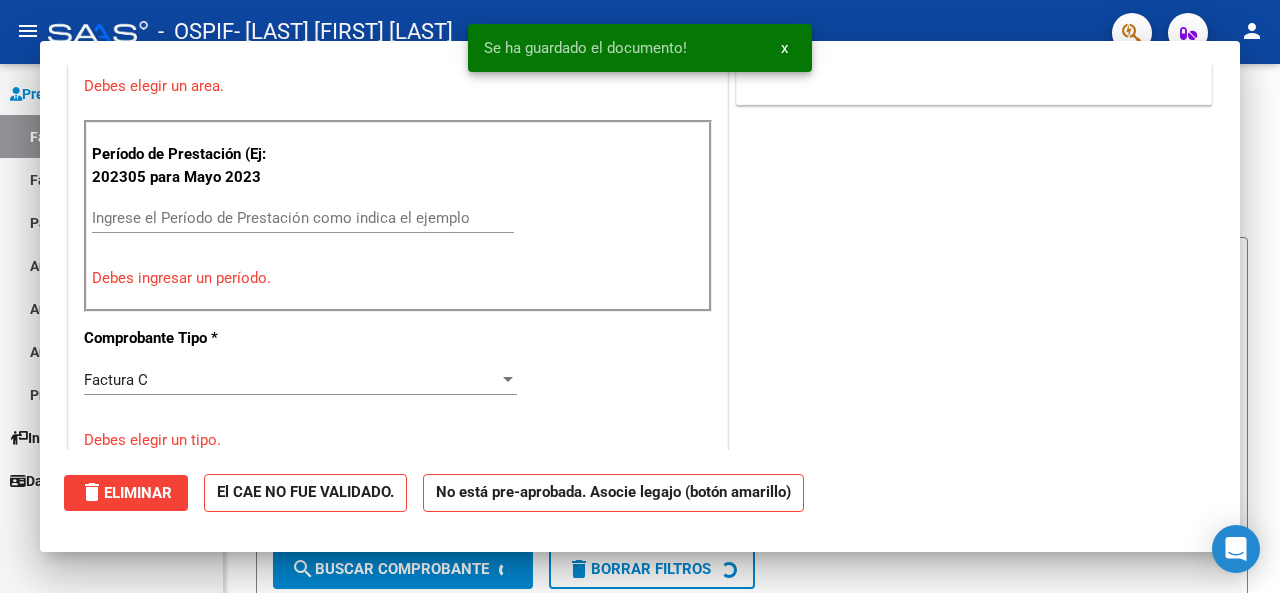 scroll, scrollTop: 460, scrollLeft: 0, axis: vertical 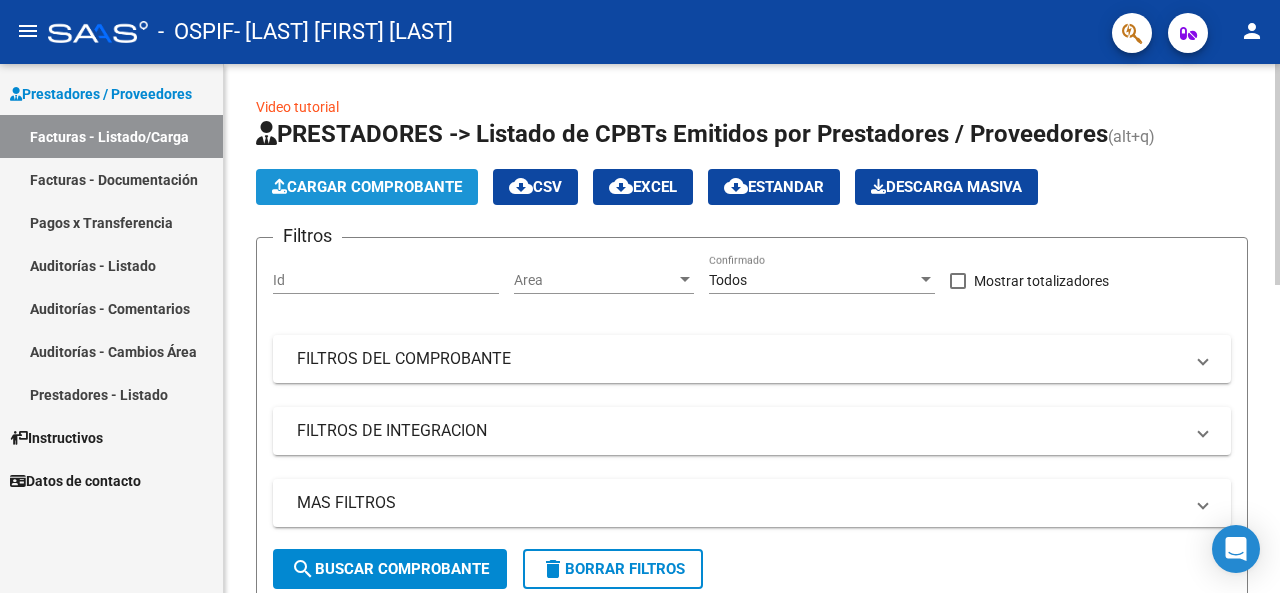 click on "Cargar Comprobante" 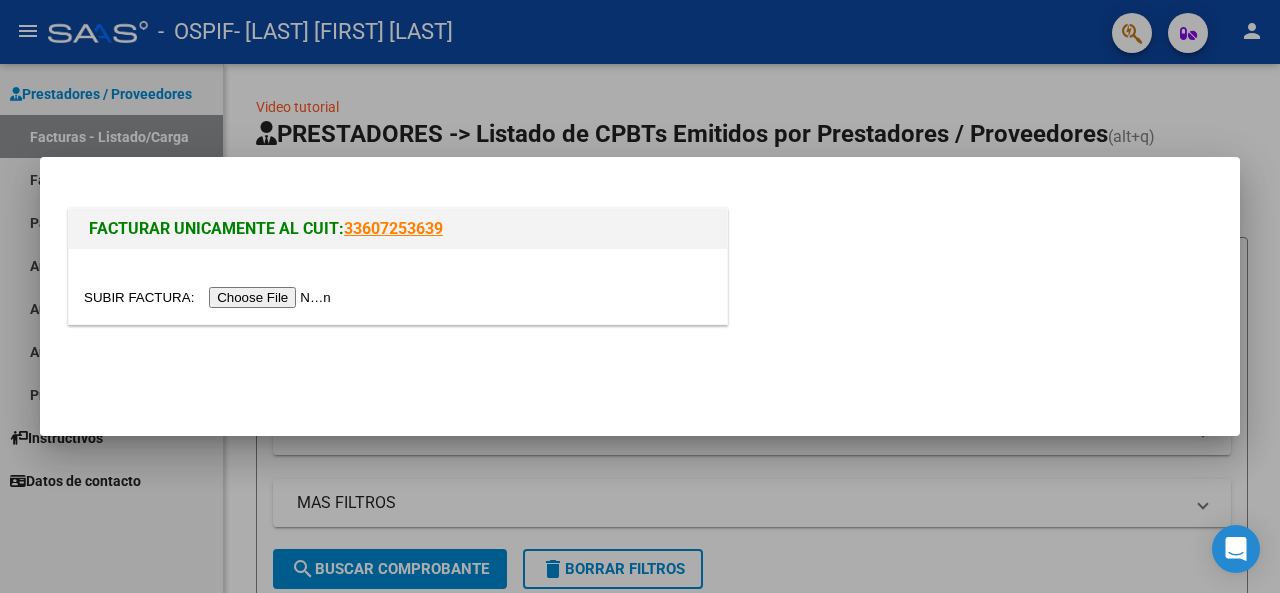 click at bounding box center [210, 297] 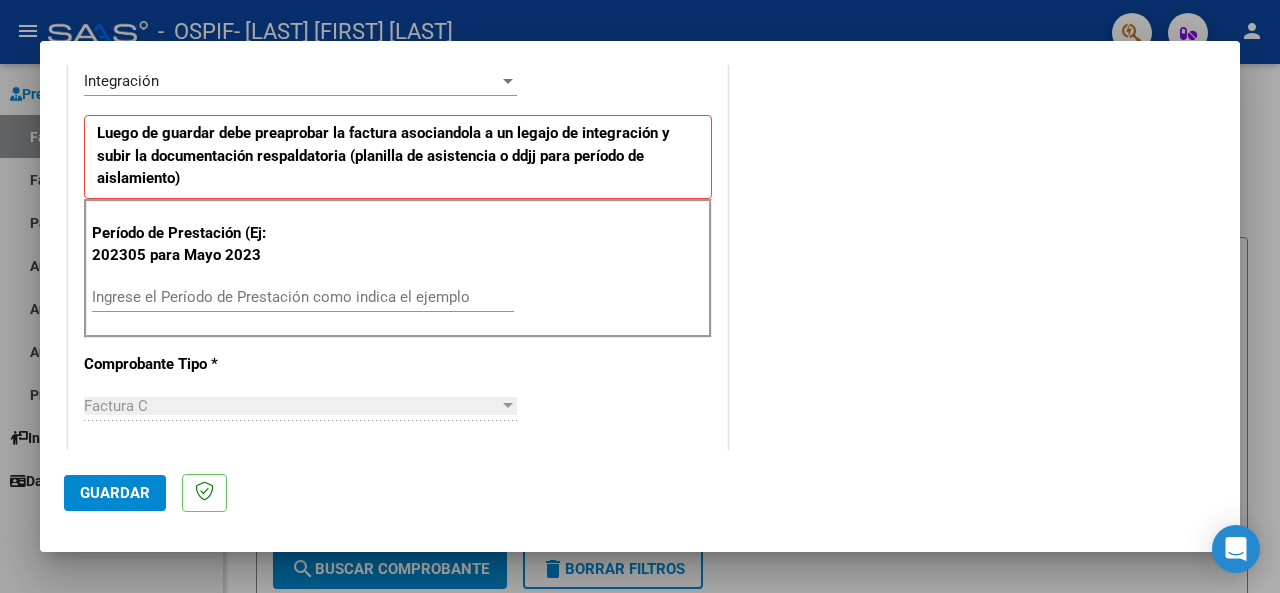scroll, scrollTop: 500, scrollLeft: 0, axis: vertical 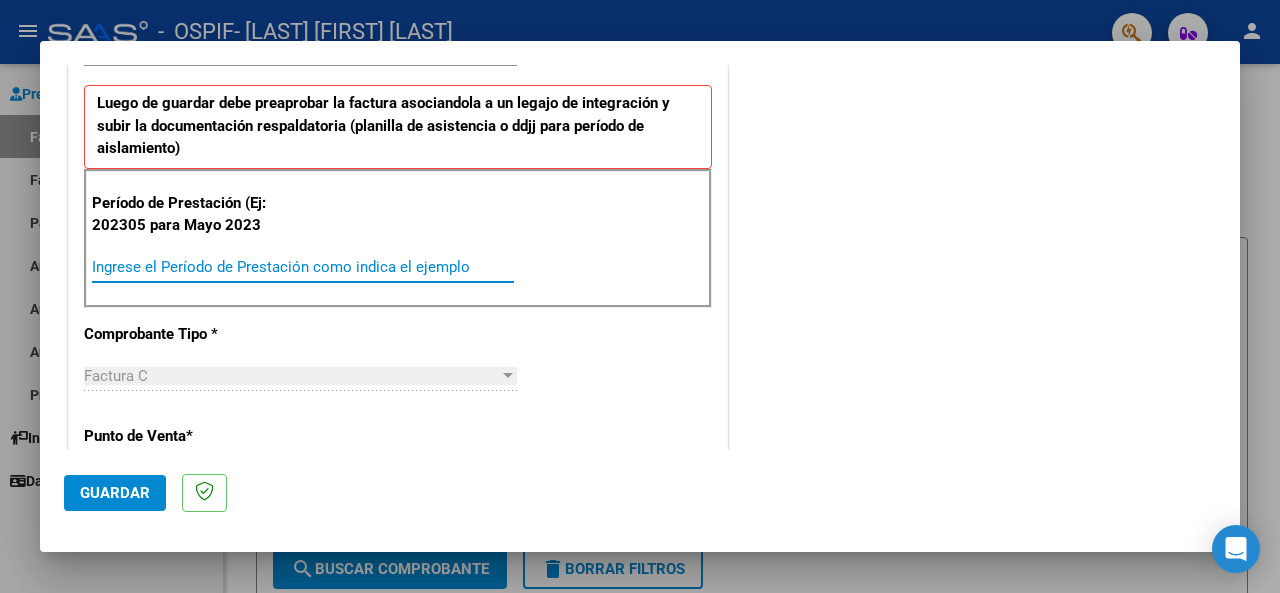 click on "Ingrese el Período de Prestación como indica el ejemplo" at bounding box center [303, 267] 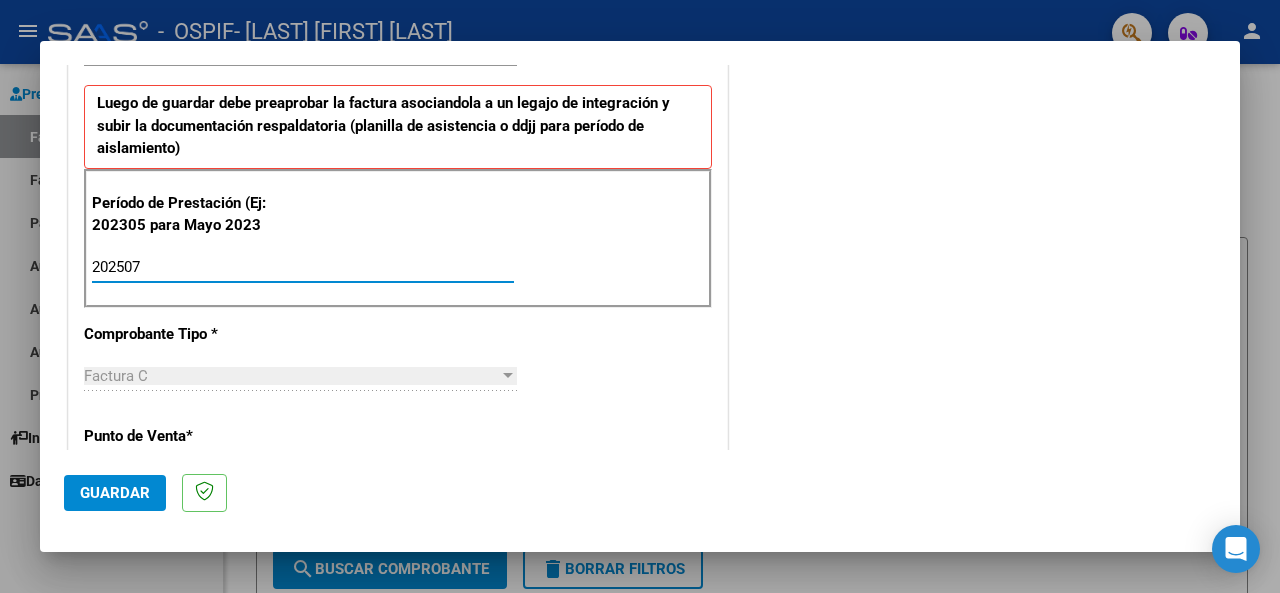 type on "202507" 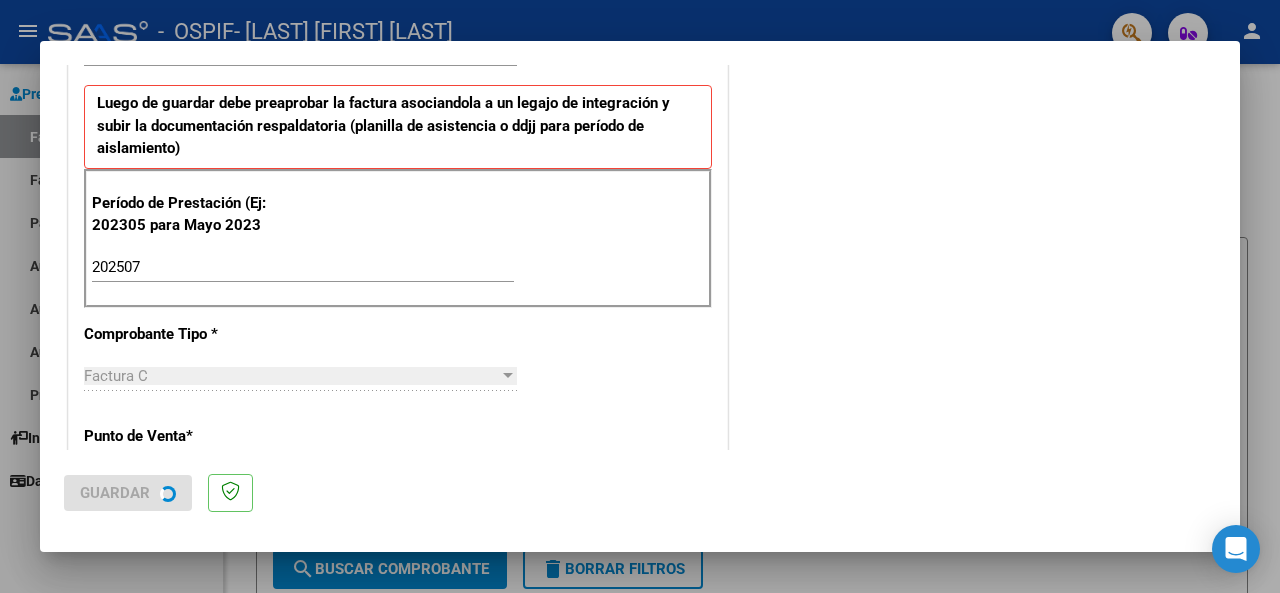 scroll, scrollTop: 0, scrollLeft: 0, axis: both 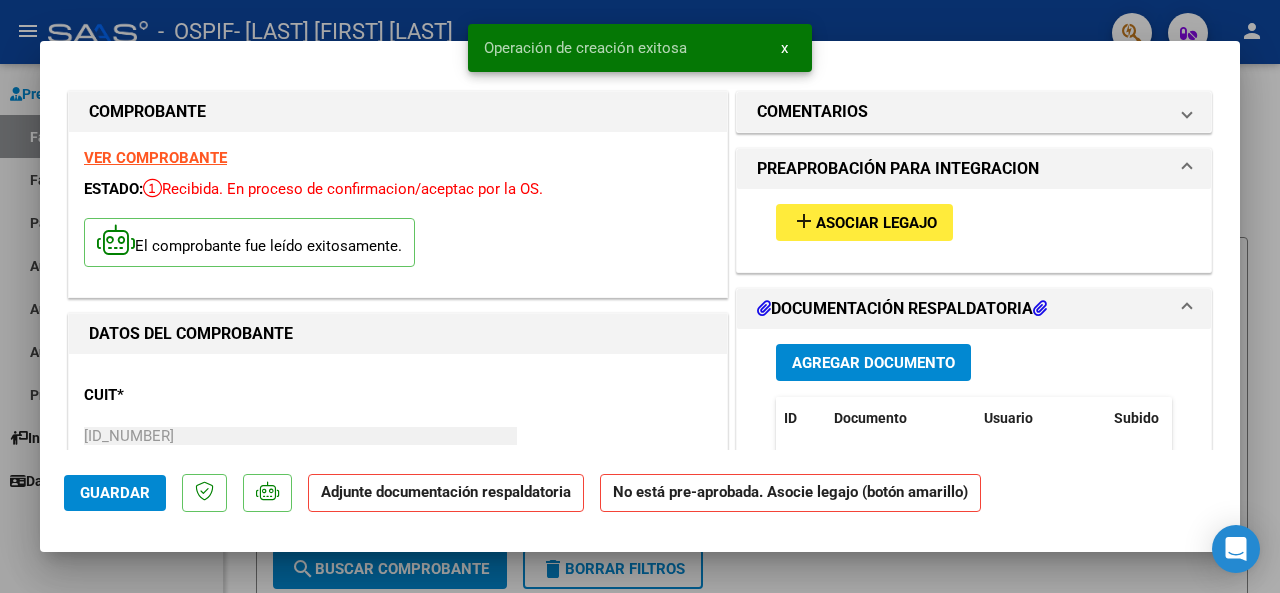 click on "Asociar Legajo" at bounding box center [876, 223] 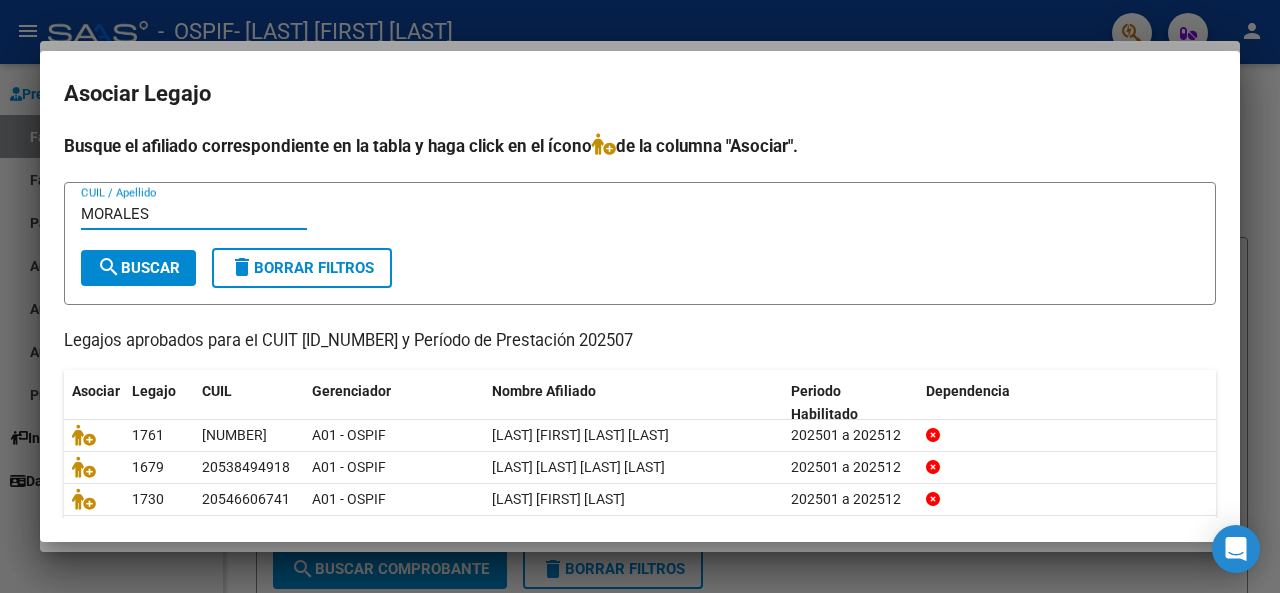type on "MORALES" 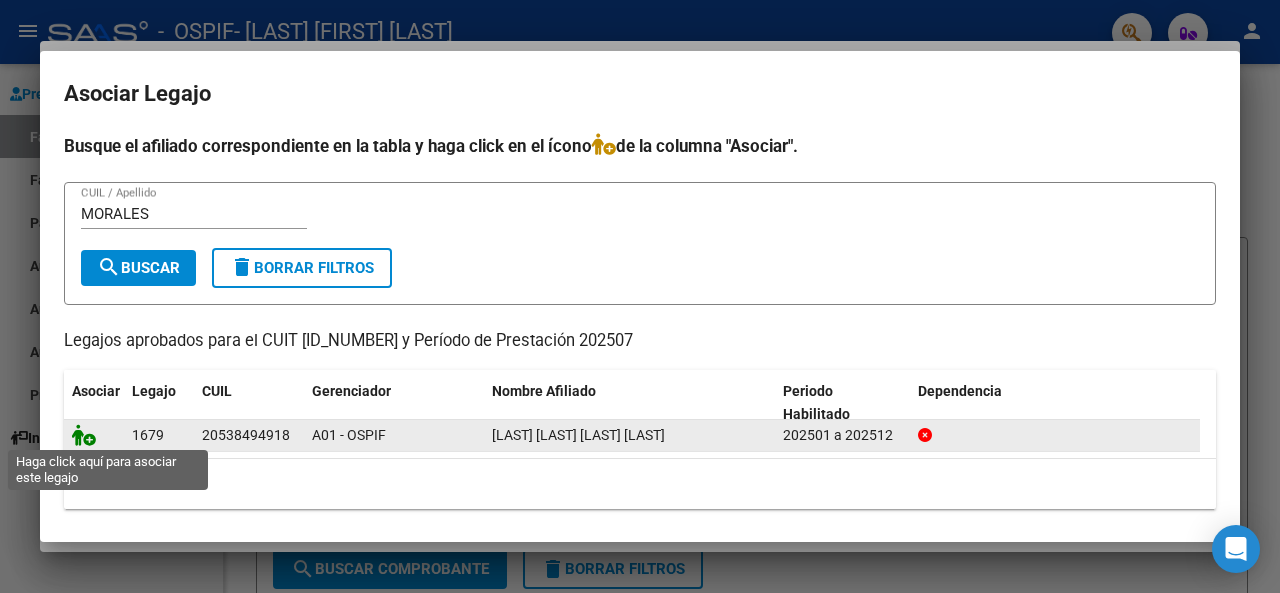 click 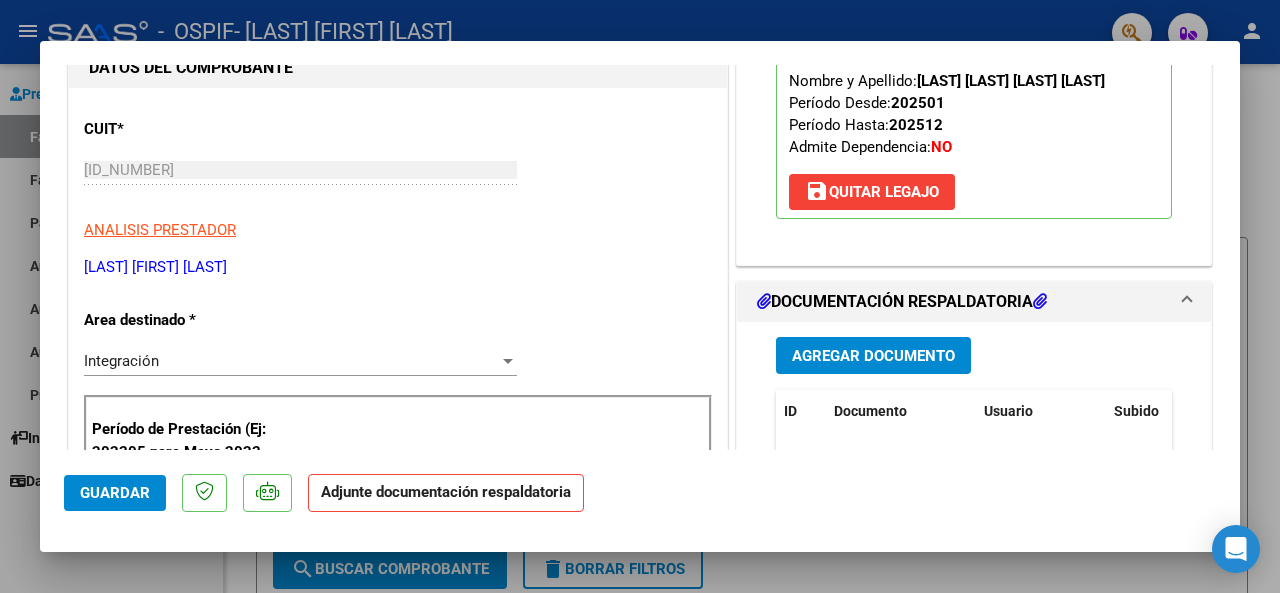 scroll, scrollTop: 300, scrollLeft: 0, axis: vertical 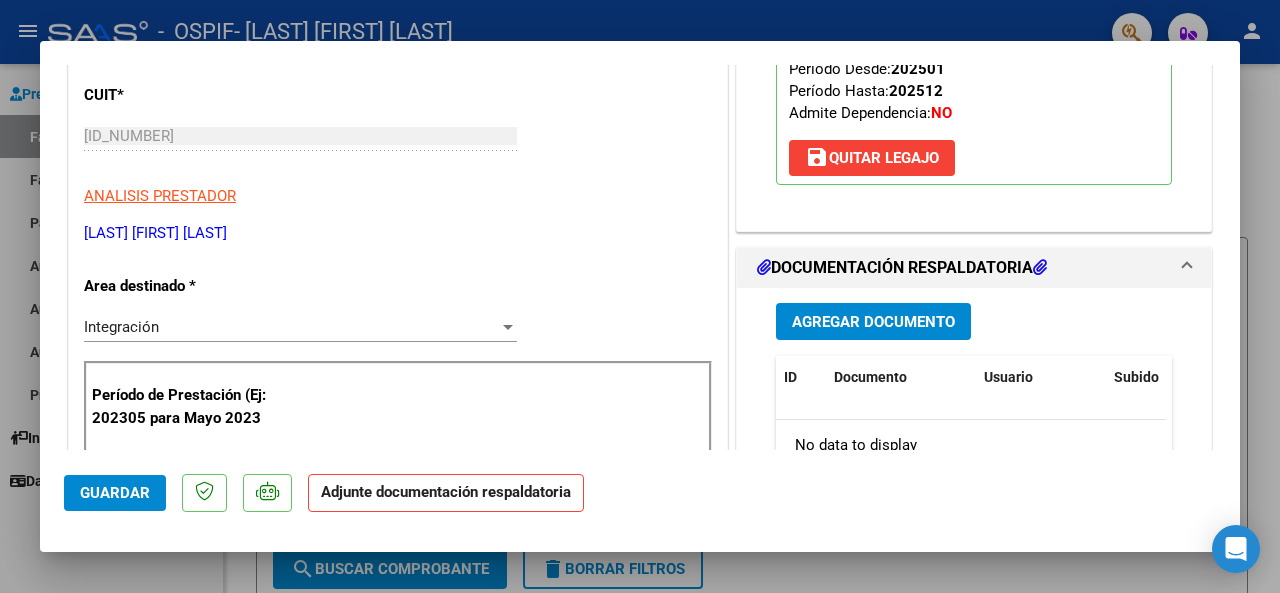 click on "Agregar Documento" at bounding box center [873, 321] 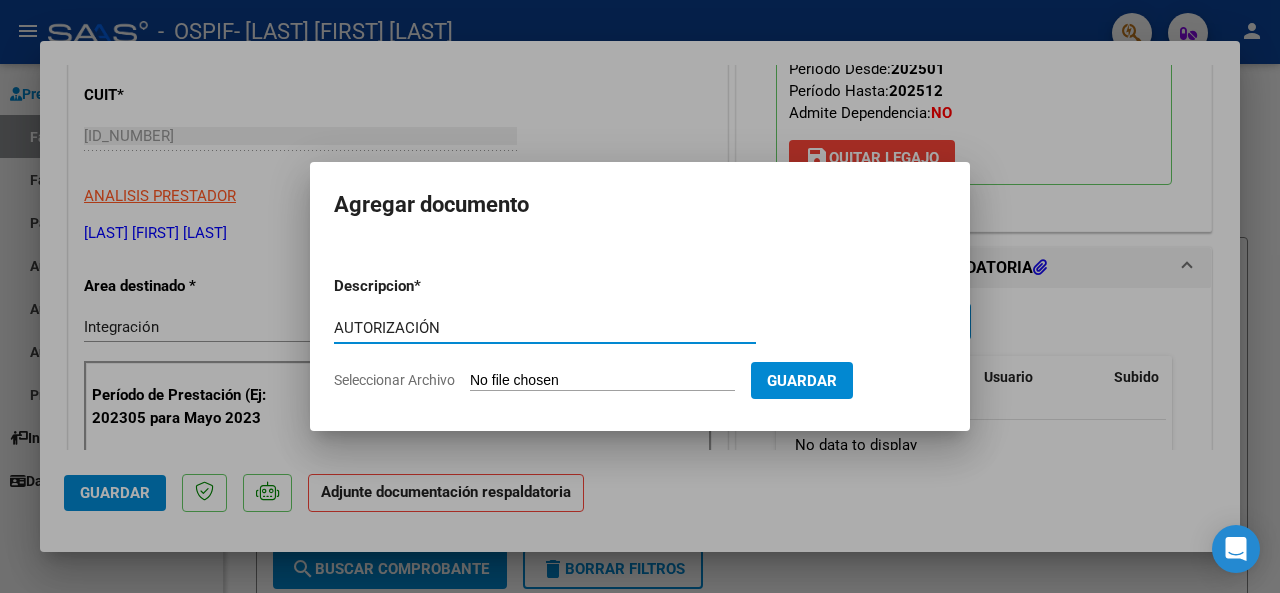 type on "AUTORIZACIÓN" 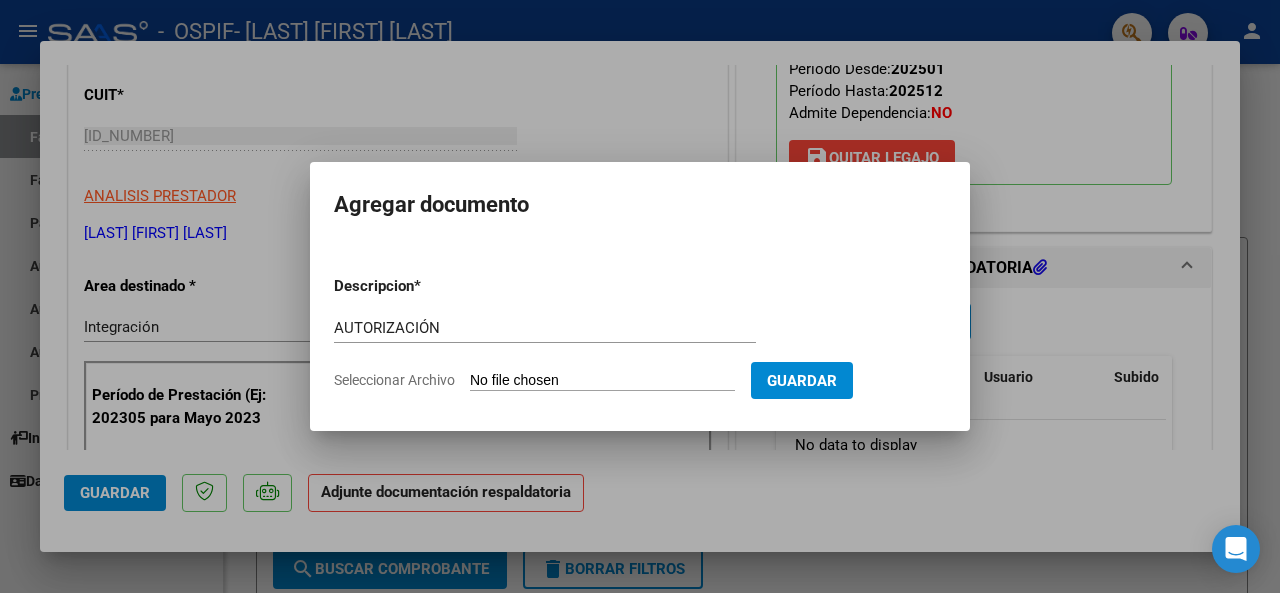 click on "Seleccionar Archivo" 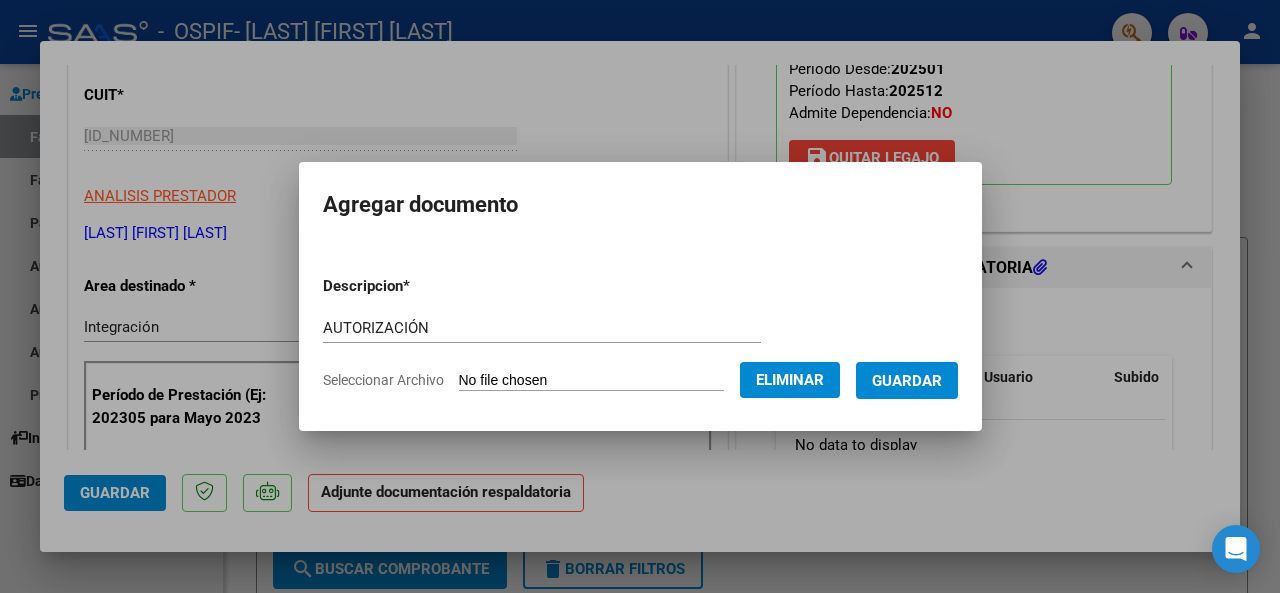 click on "Guardar" at bounding box center (907, 381) 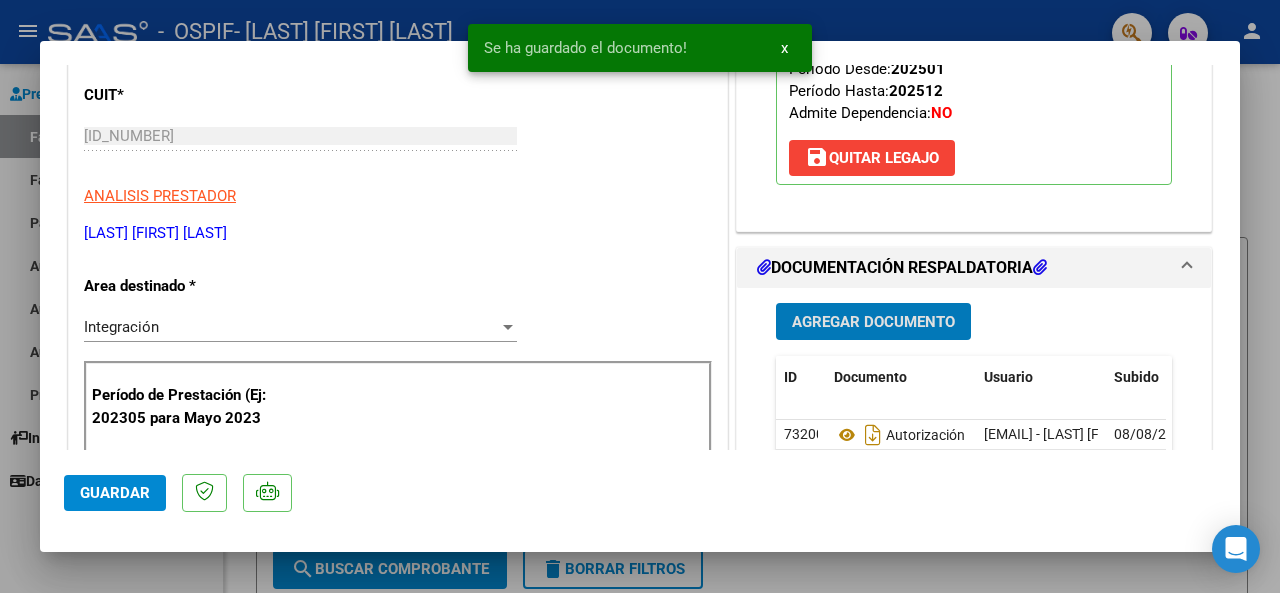 click on "Agregar Documento" at bounding box center (873, 322) 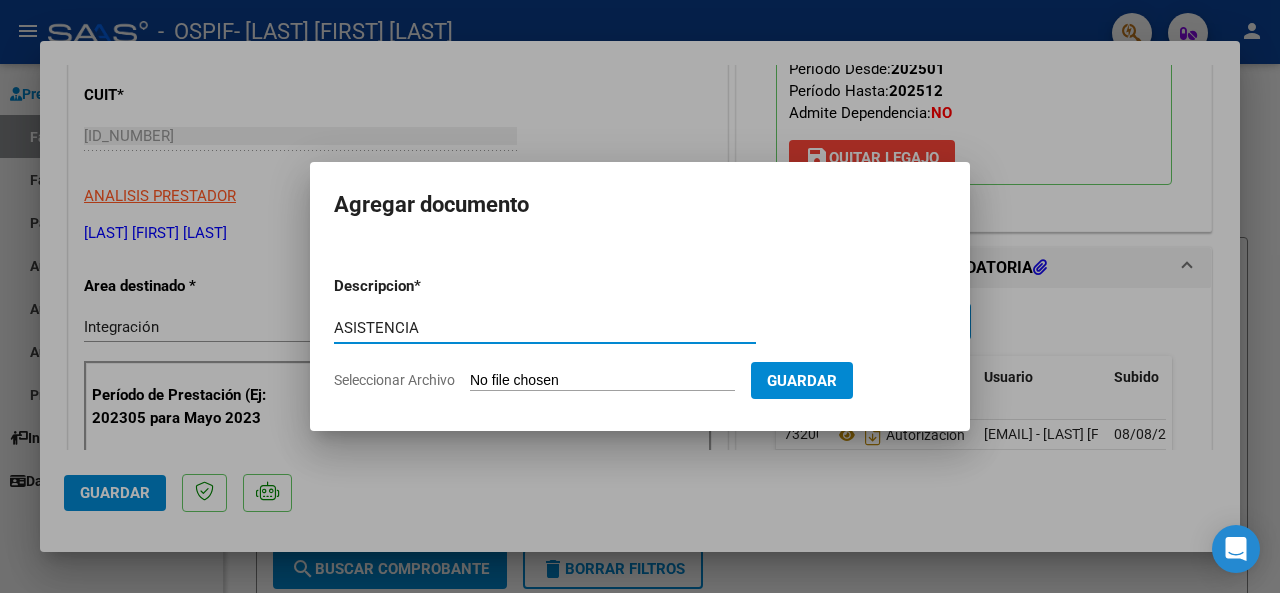 type on "ASISTENCIA" 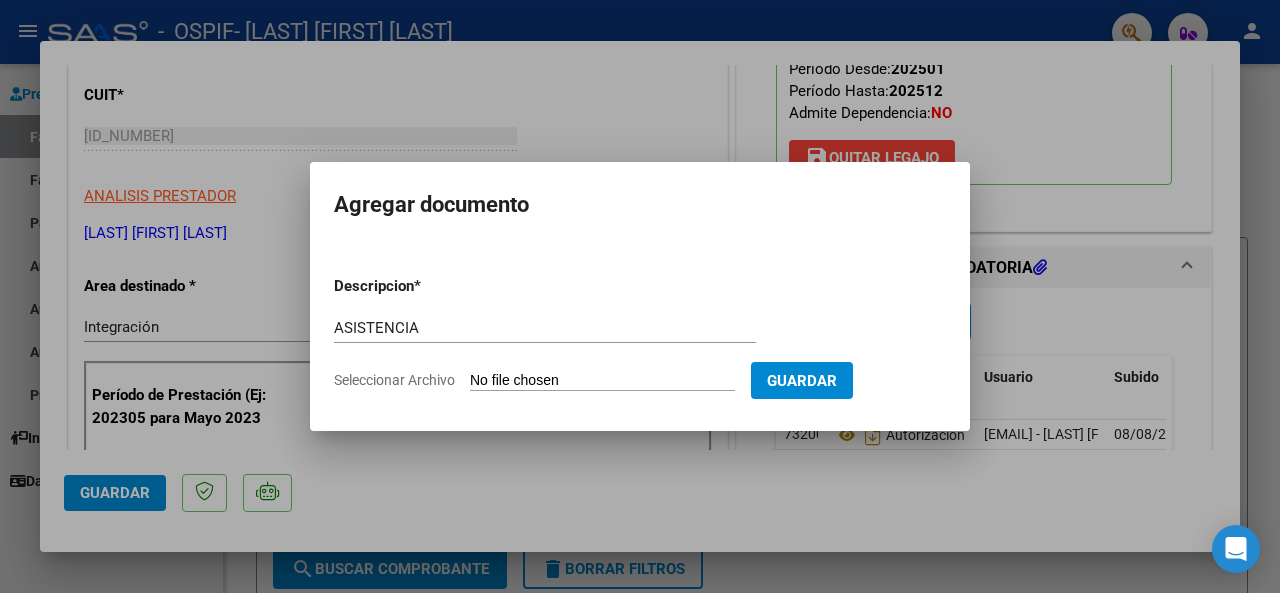 click on "Seleccionar Archivo" 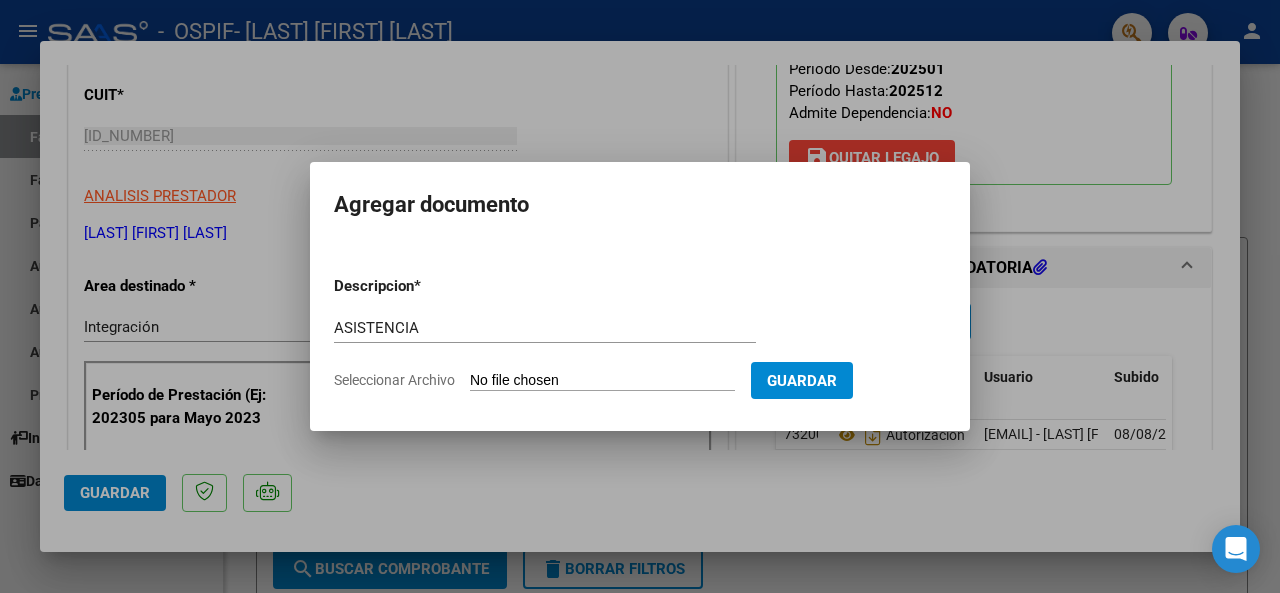 type on "C:\fakepath\ASISTENCIA [LAST] [LAST].jpeg" 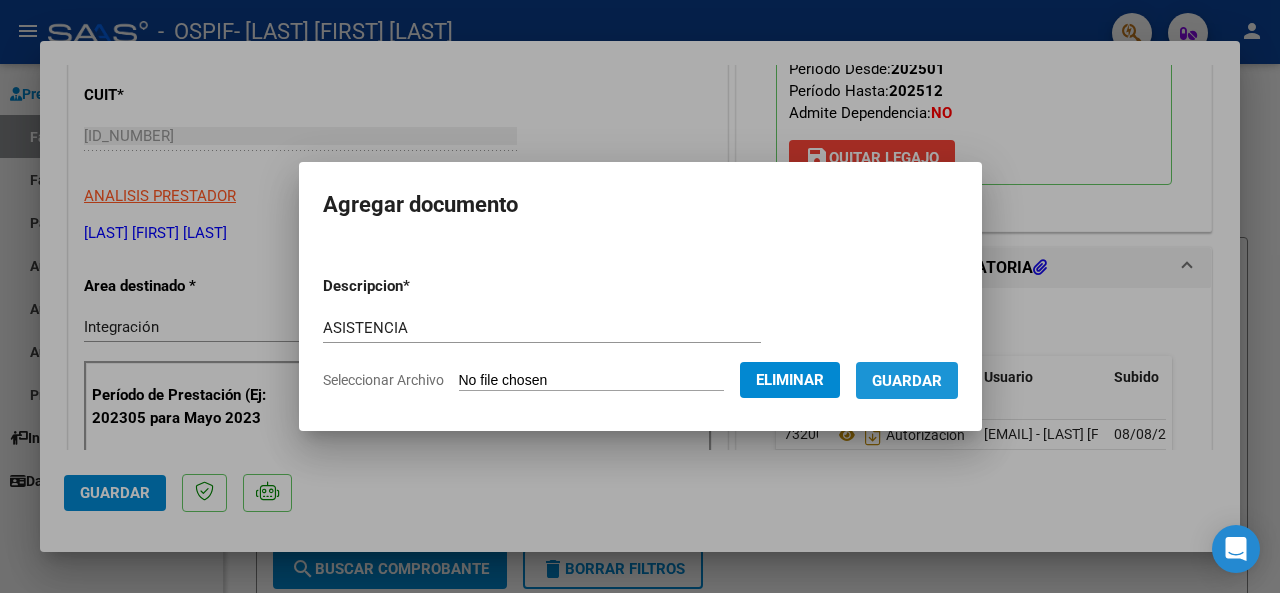 click on "Guardar" at bounding box center (907, 380) 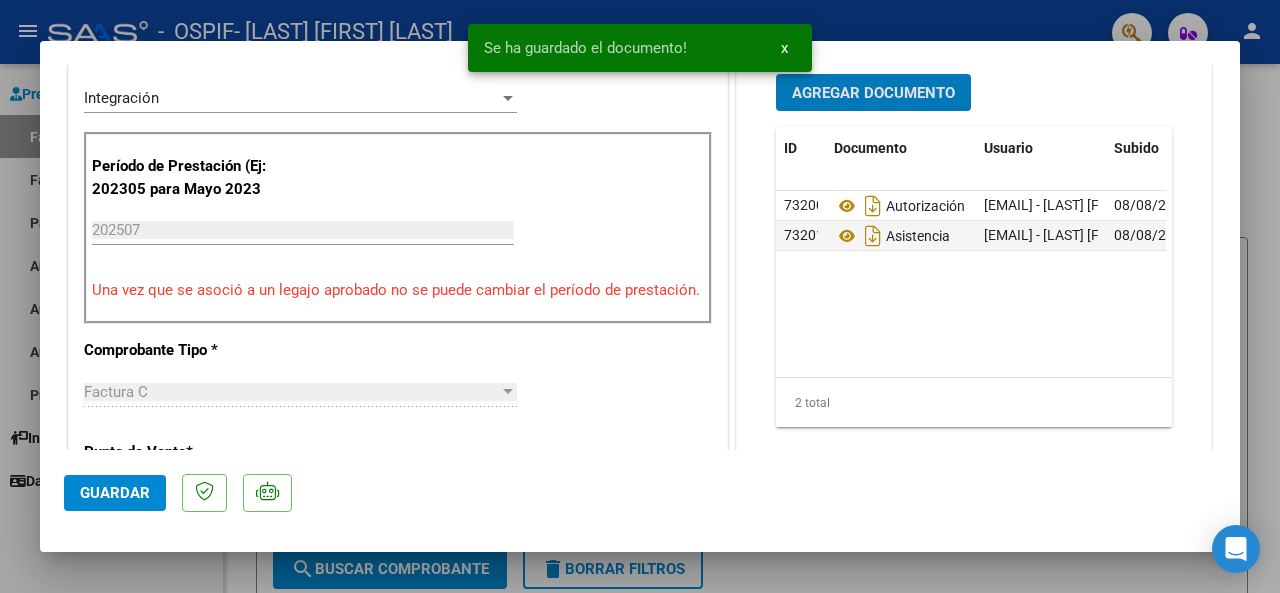 scroll, scrollTop: 600, scrollLeft: 0, axis: vertical 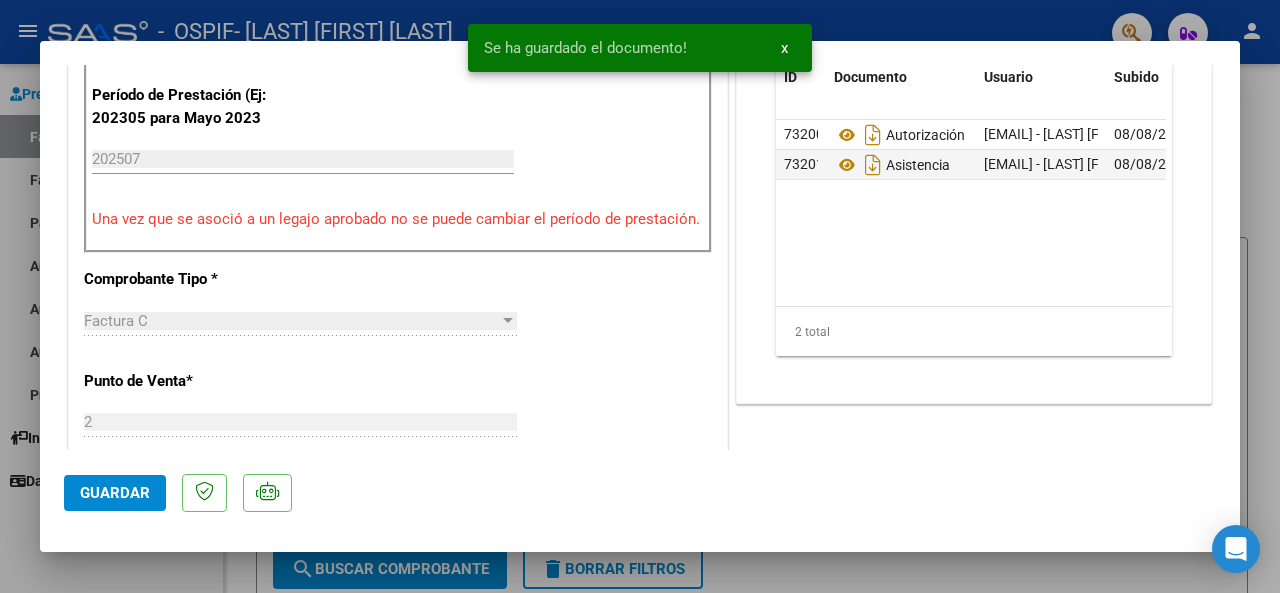 click at bounding box center (640, 296) 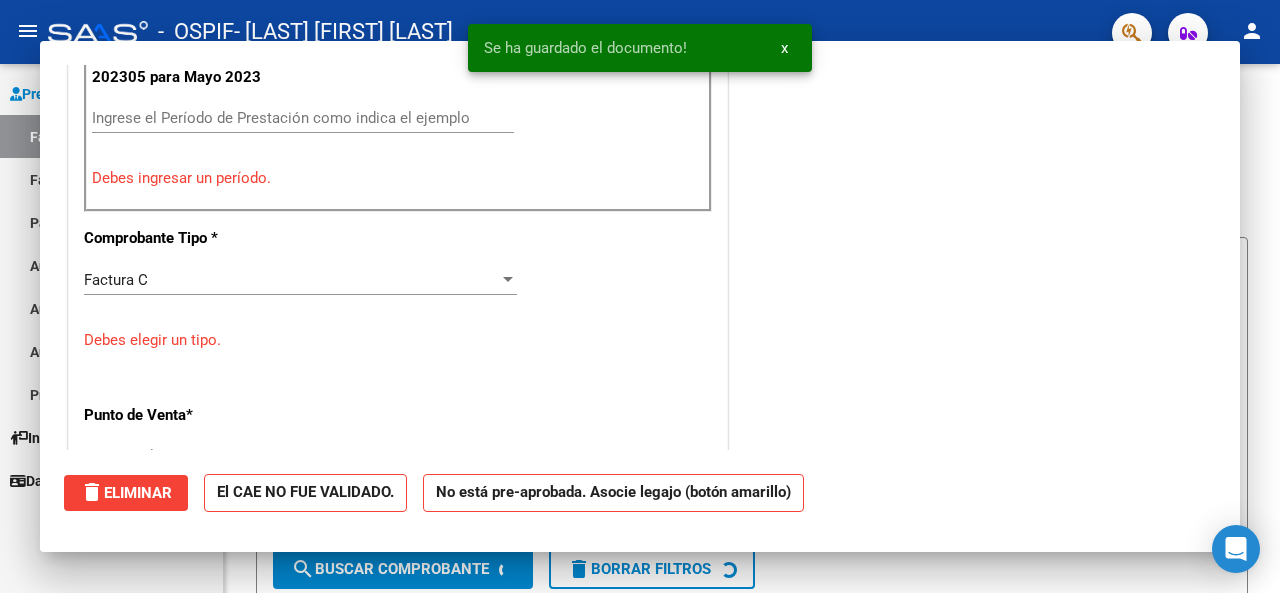 scroll, scrollTop: 560, scrollLeft: 0, axis: vertical 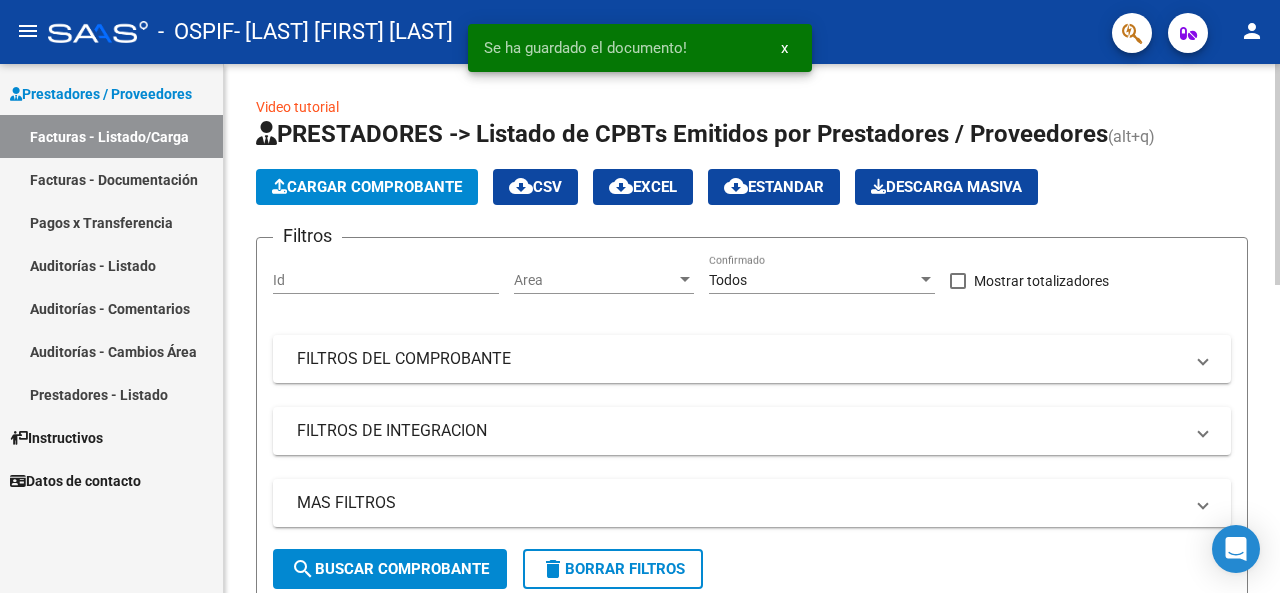 click on "Cargar Comprobante" 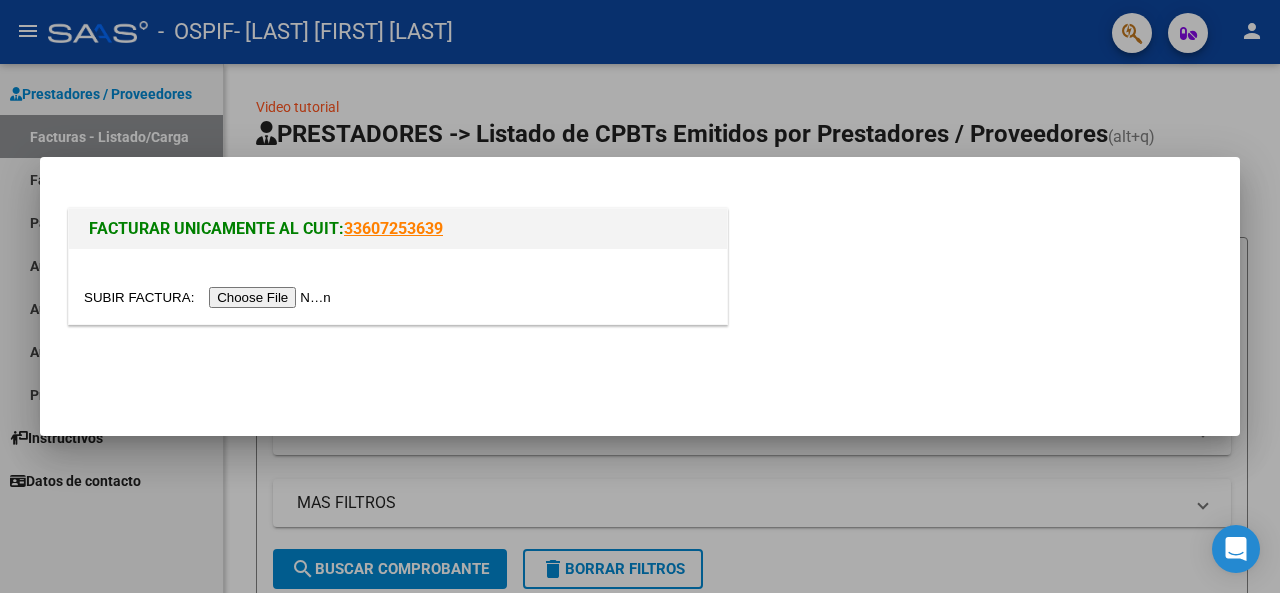 click at bounding box center [210, 297] 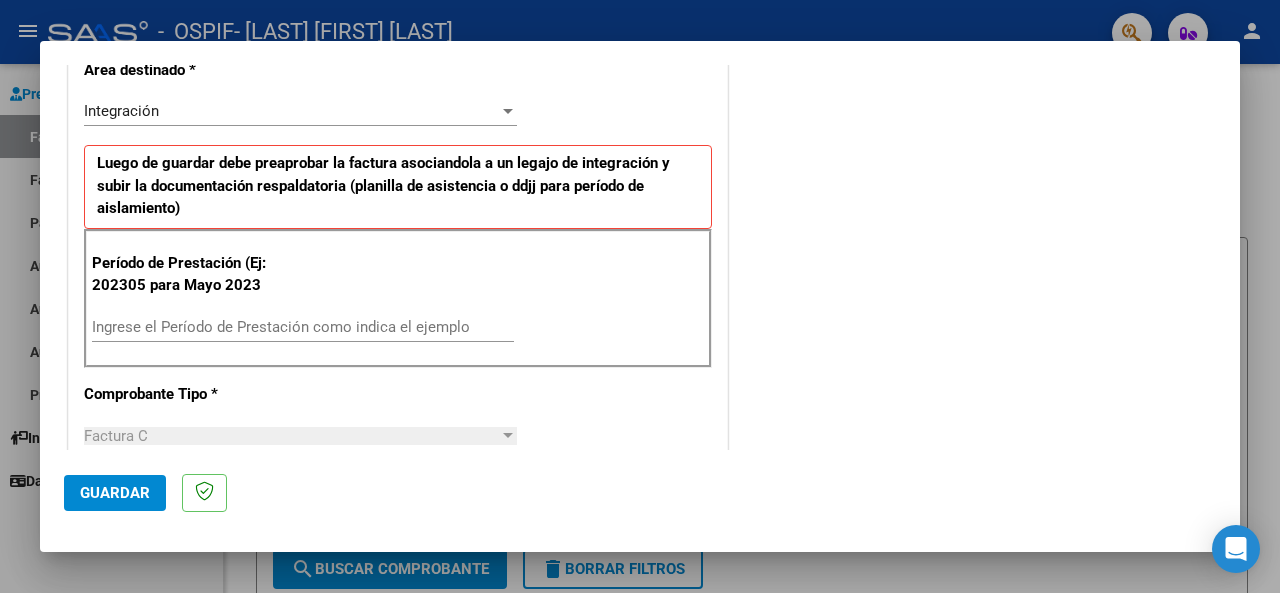 scroll, scrollTop: 600, scrollLeft: 0, axis: vertical 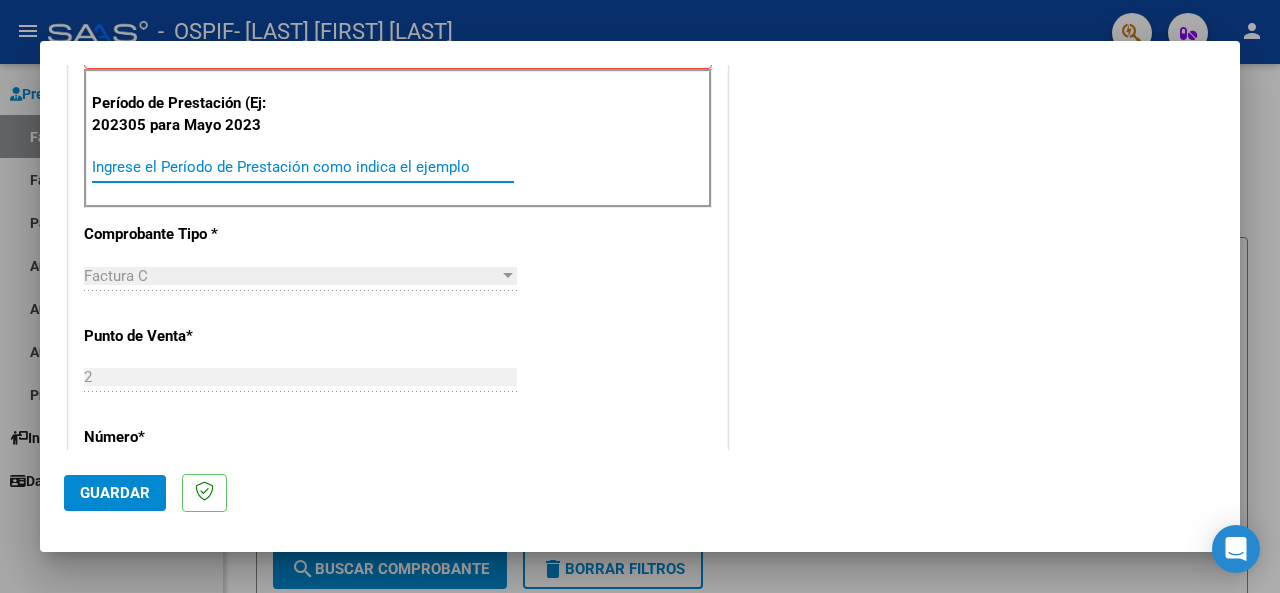 click on "Ingrese el Período de Prestación como indica el ejemplo" at bounding box center (303, 167) 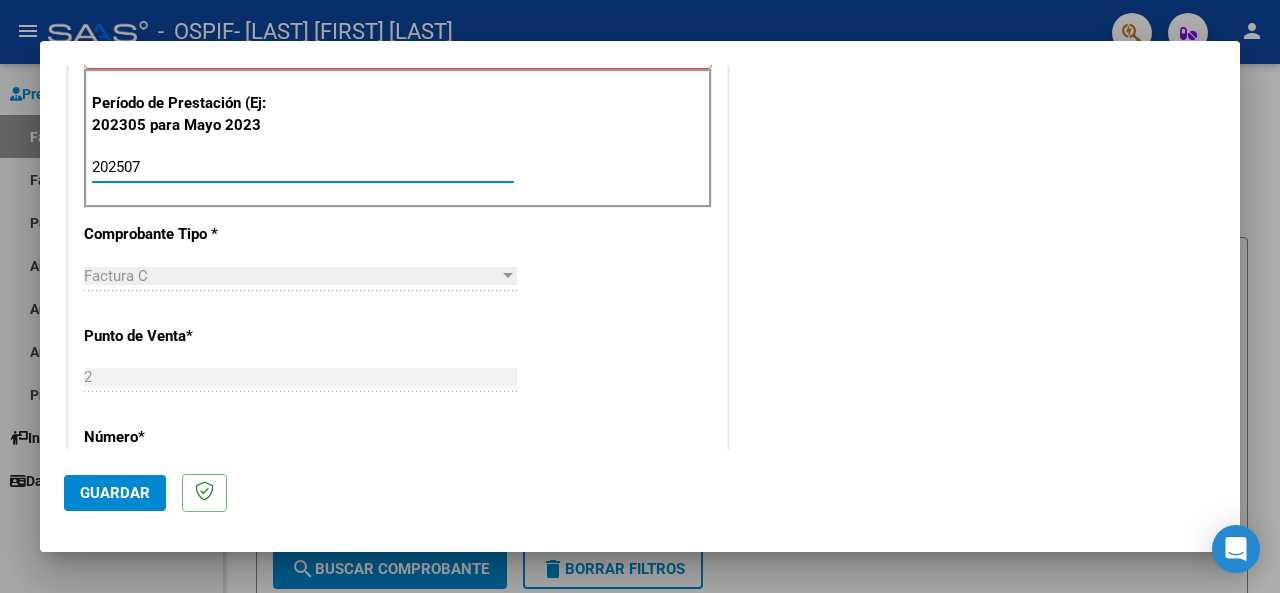 type on "202507" 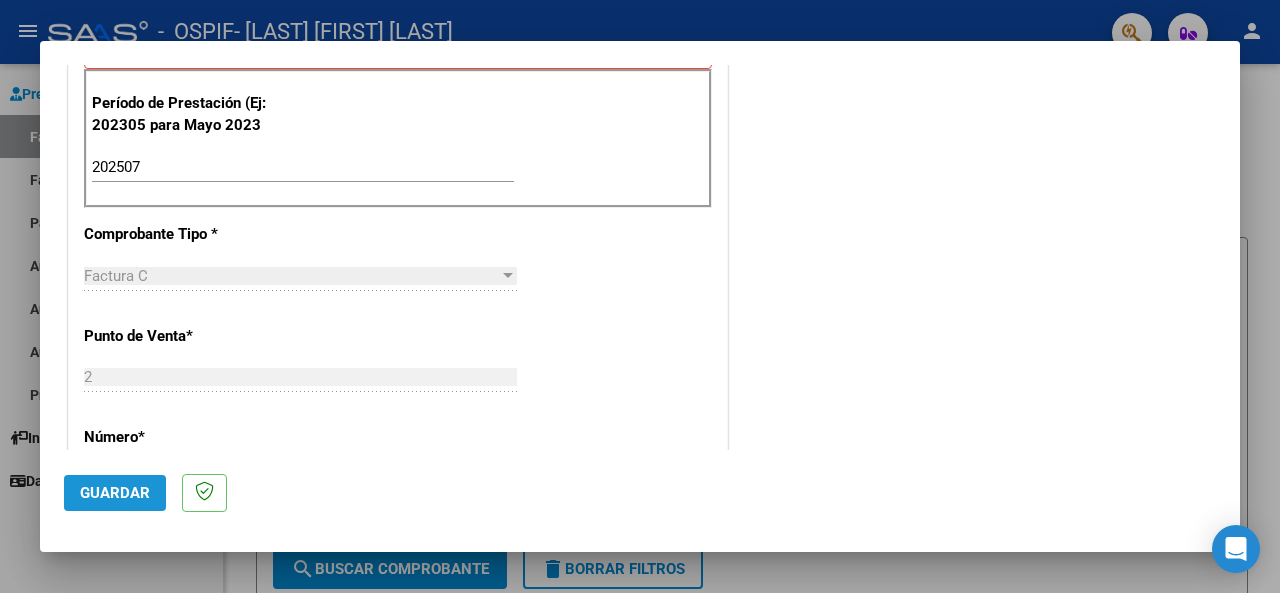 click on "Guardar" 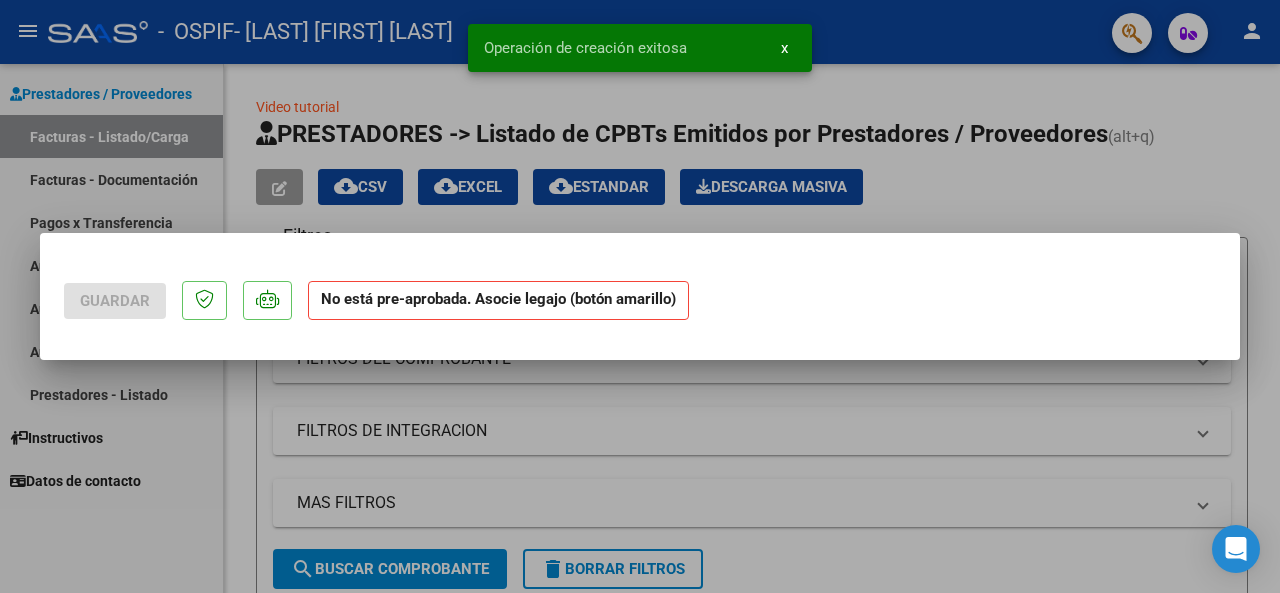 scroll, scrollTop: 0, scrollLeft: 0, axis: both 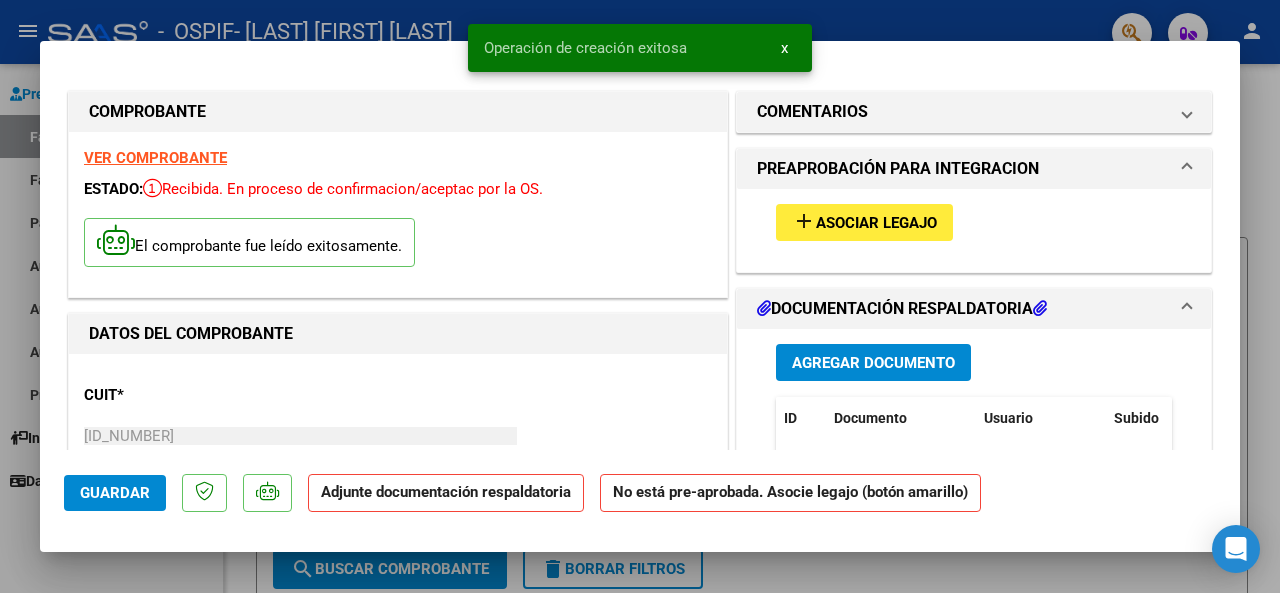 click on "Asociar Legajo" at bounding box center (876, 223) 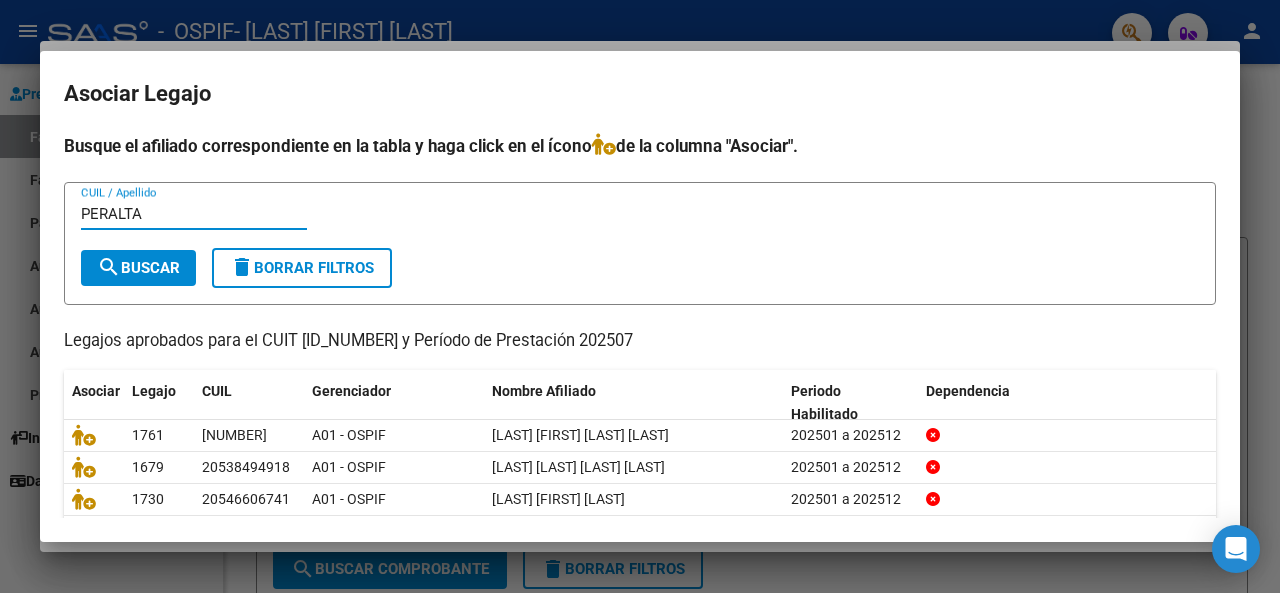 type on "PERALTA" 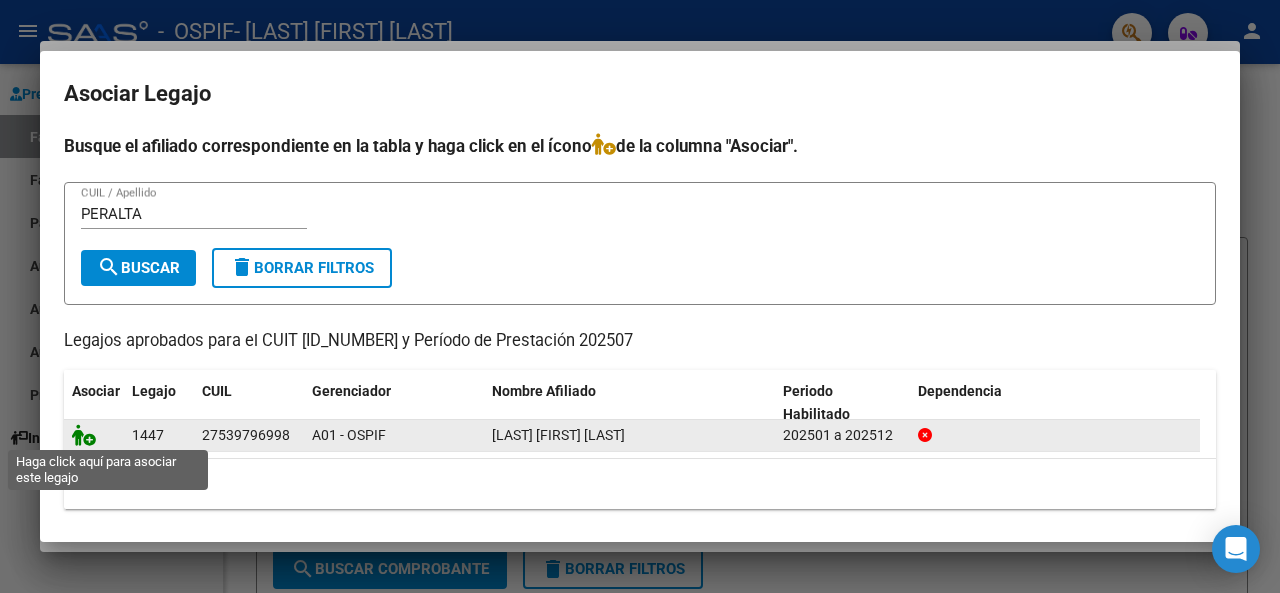 click 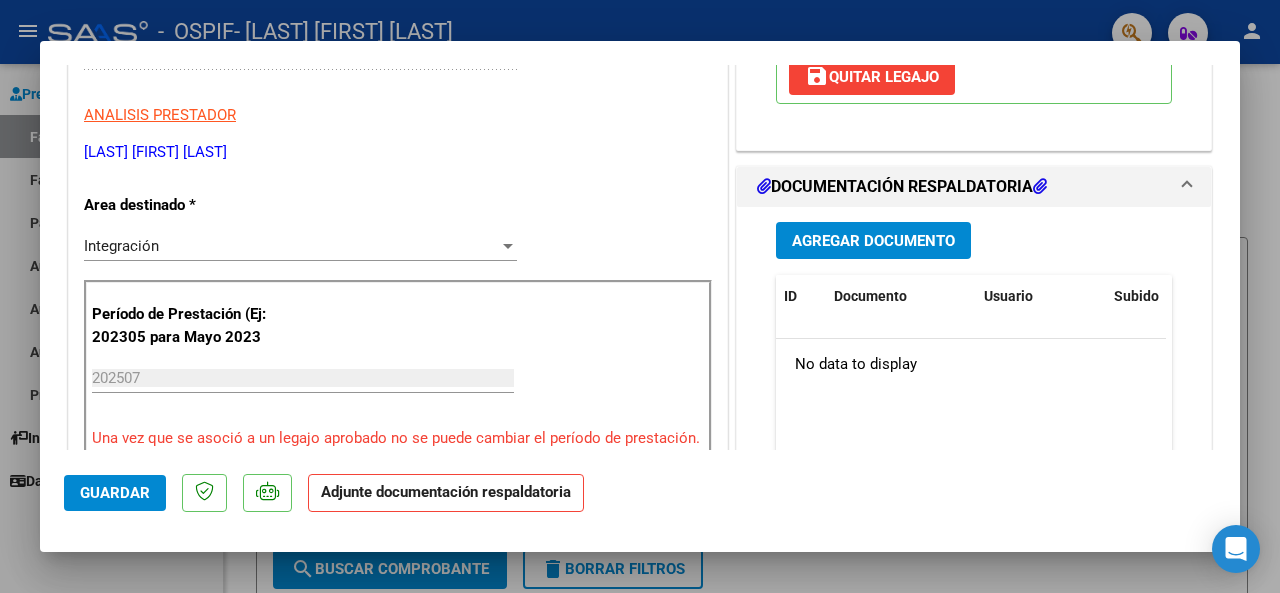 scroll, scrollTop: 400, scrollLeft: 0, axis: vertical 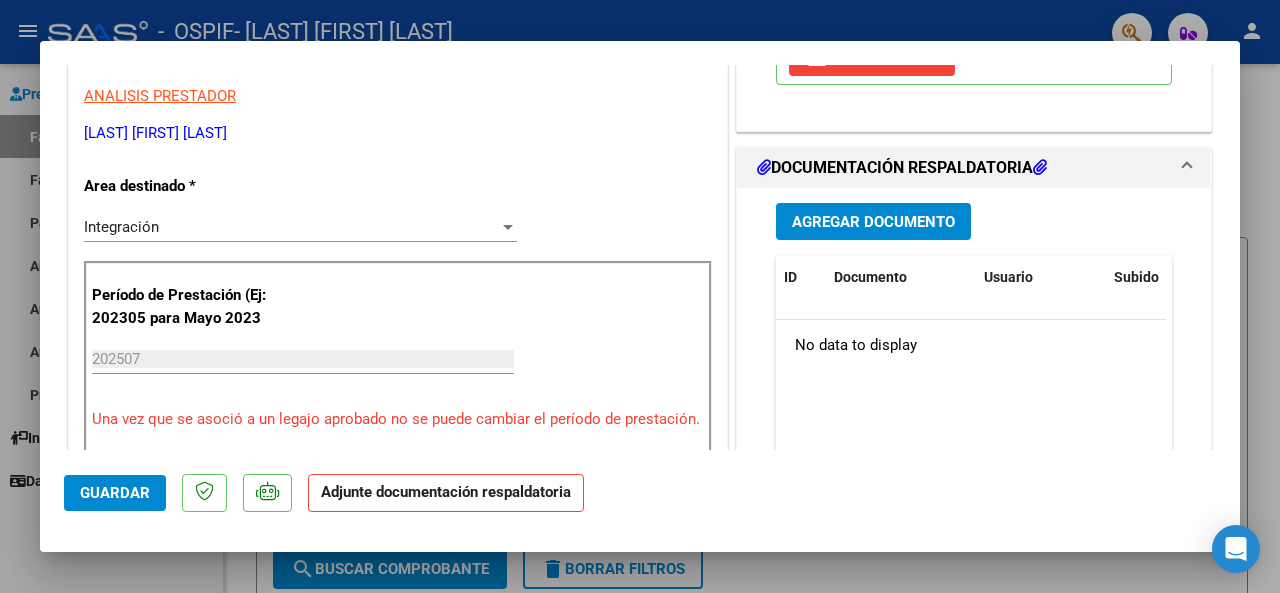 click on "Agregar Documento" at bounding box center (873, 222) 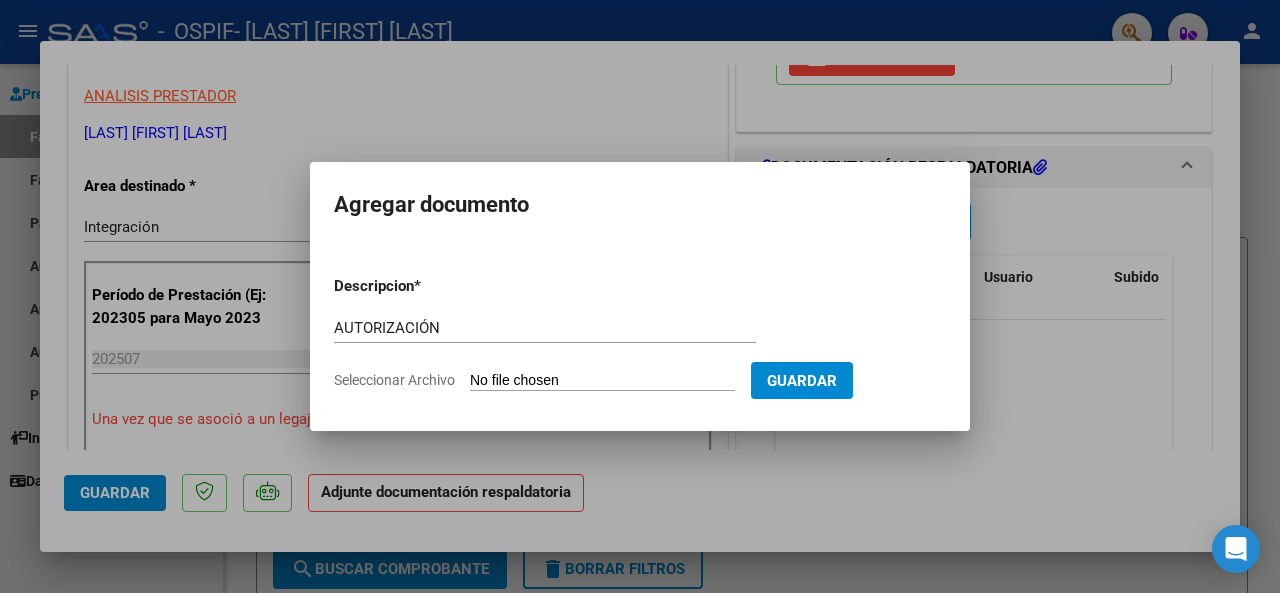 click on "Seleccionar Archivo" 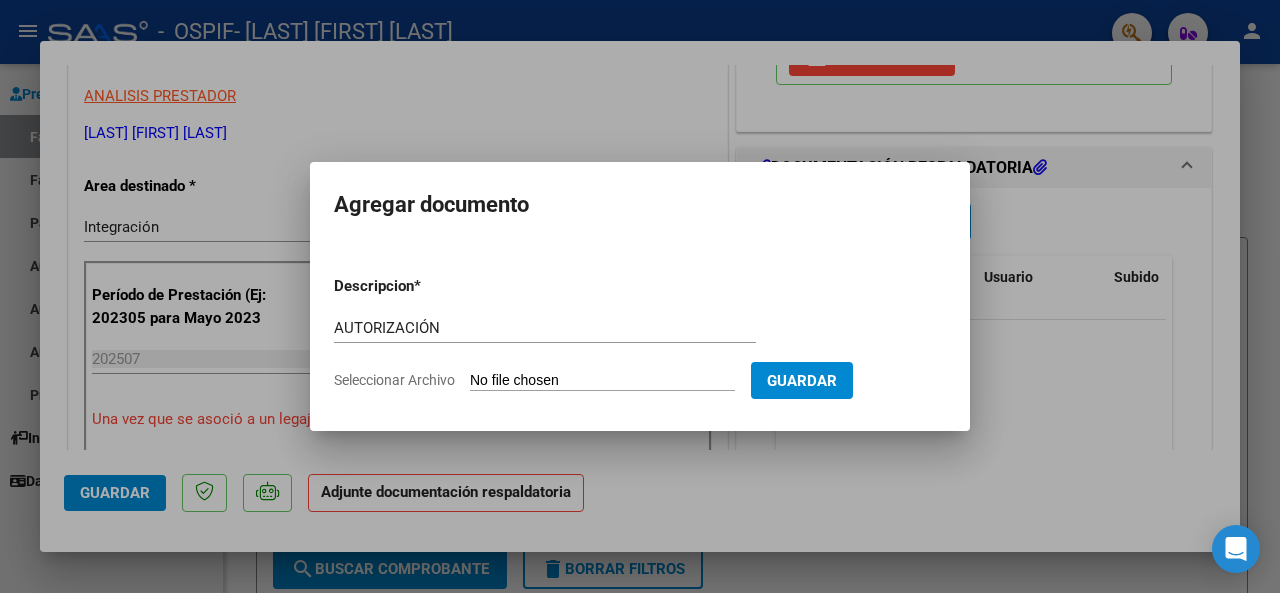 click on "AUTORIZACIÓN" at bounding box center (545, 328) 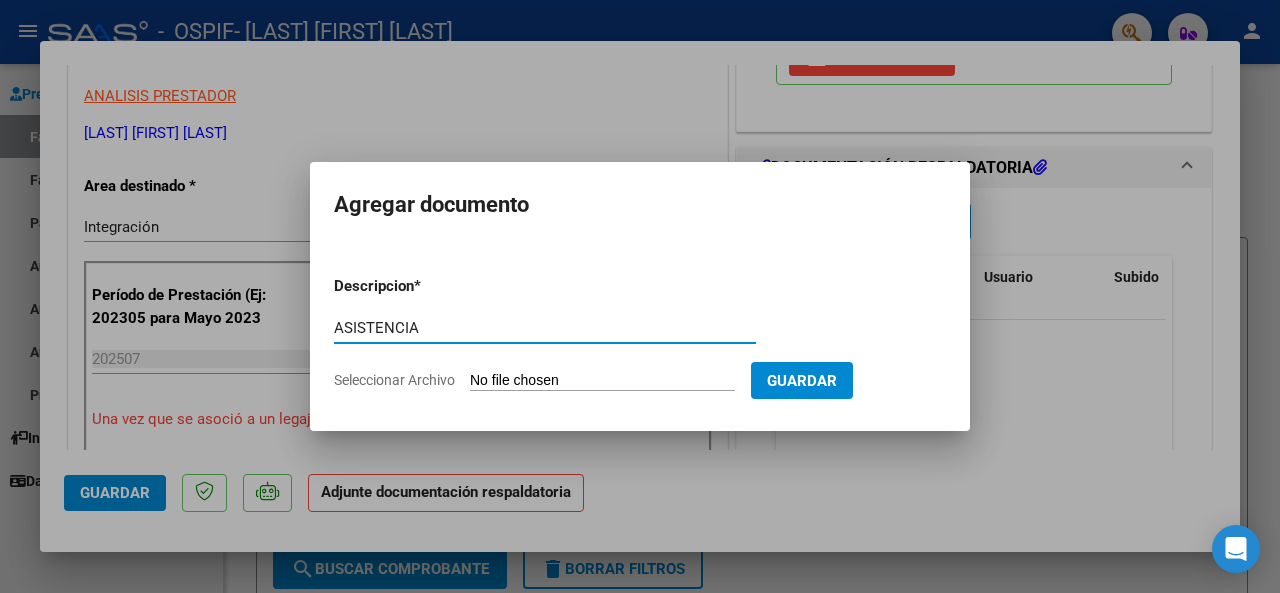 type on "ASISTENCIA" 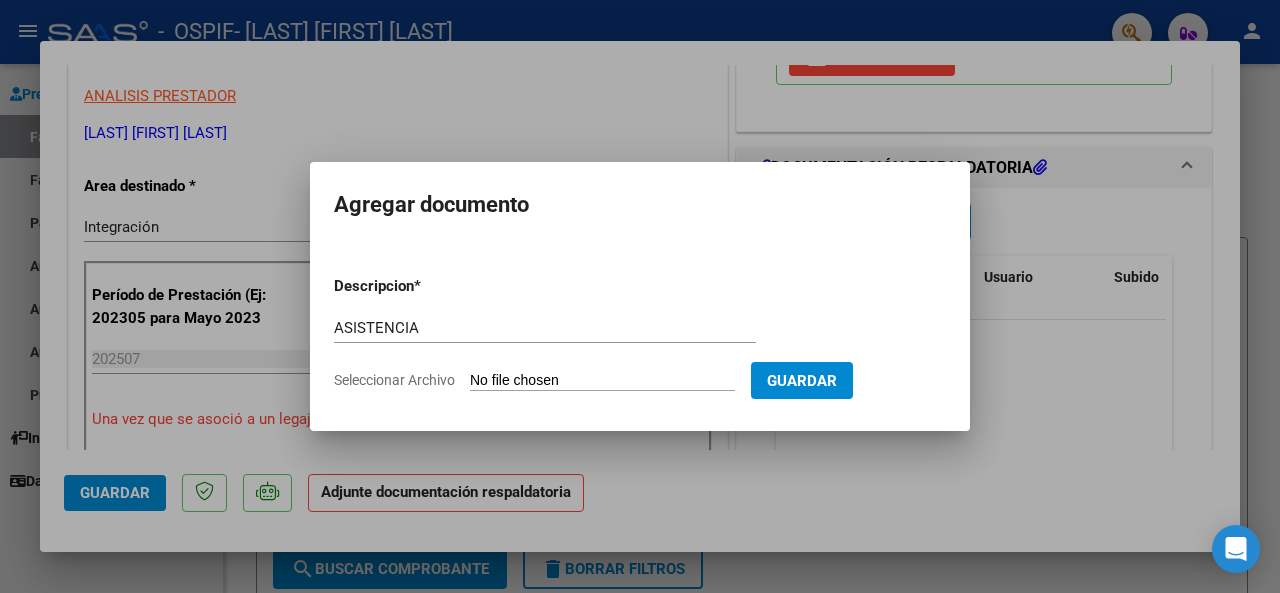 click on "Seleccionar Archivo" 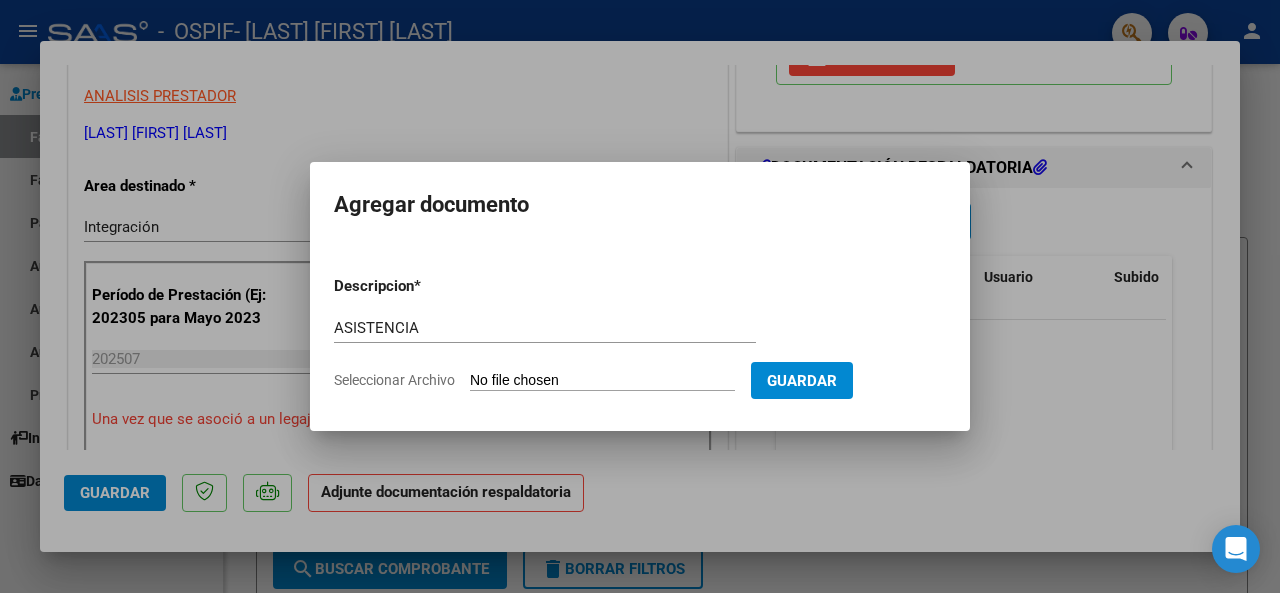 type on "C:\fakepath\ASISTENCIA [LAST].jpeg" 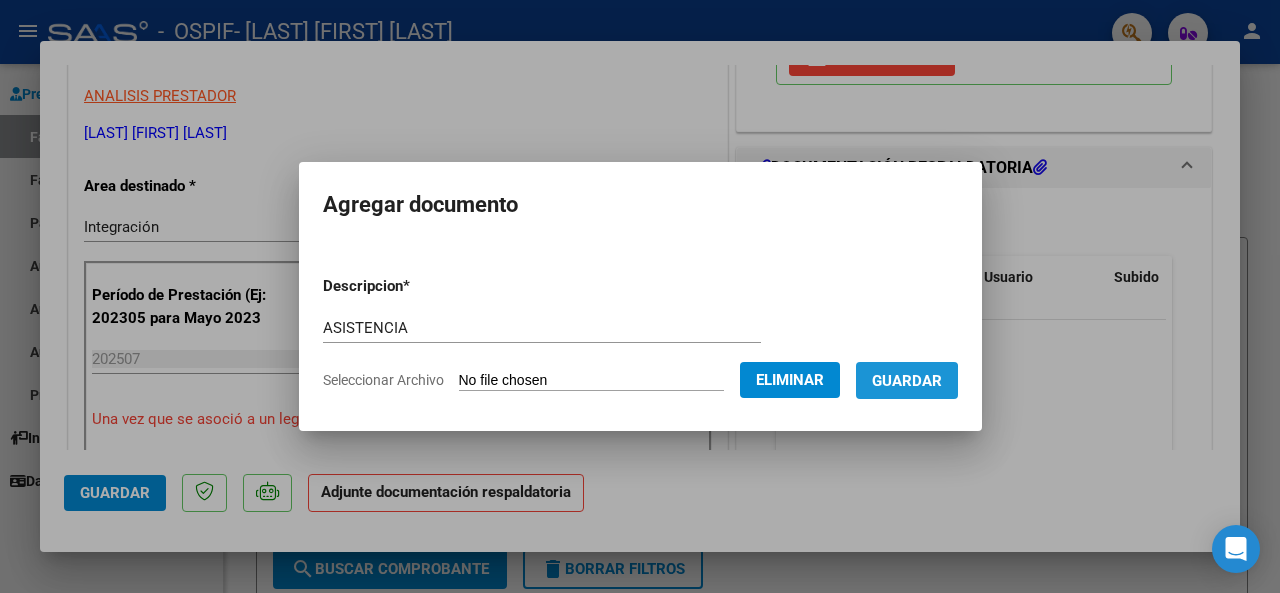 click on "Guardar" at bounding box center (907, 381) 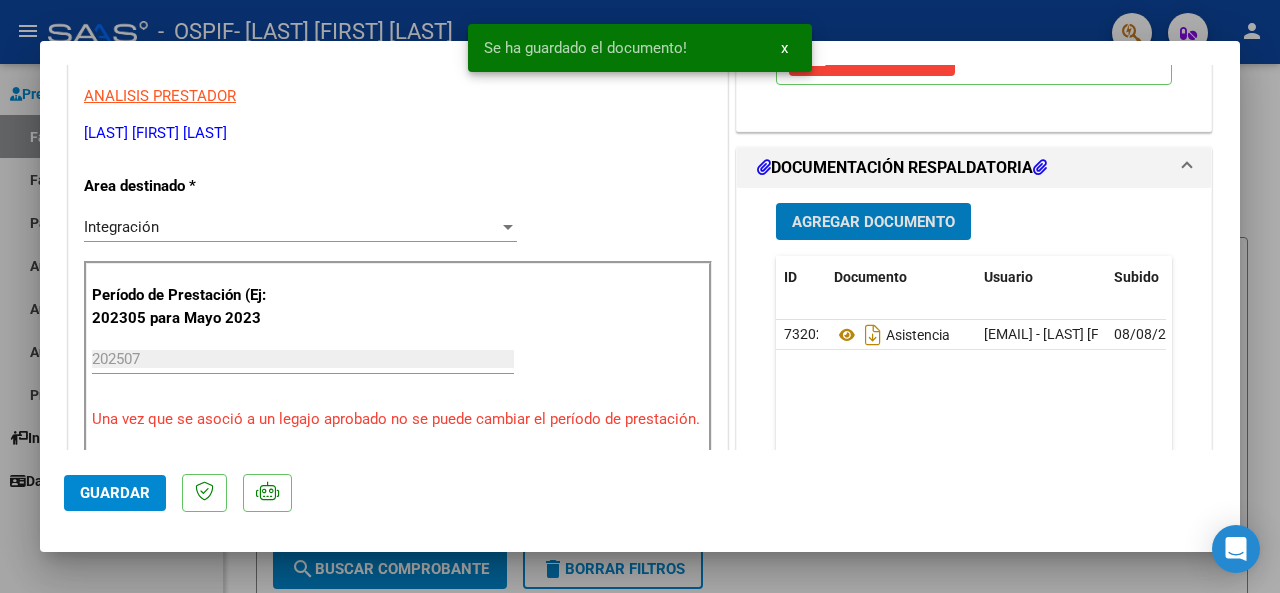 click at bounding box center (640, 296) 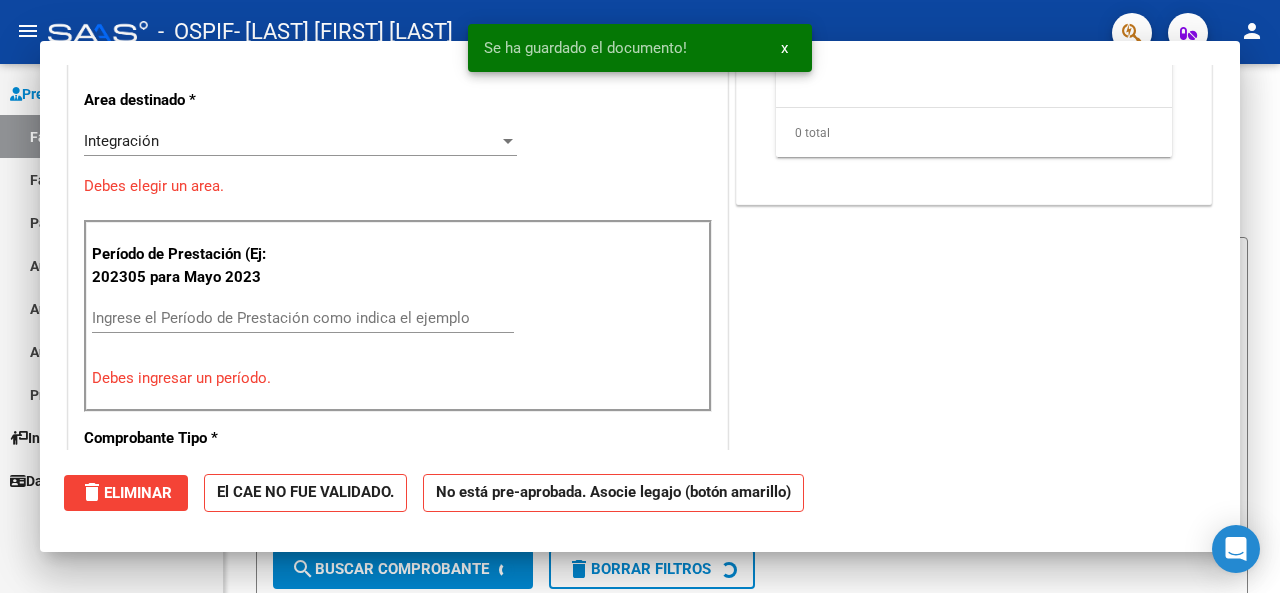 scroll, scrollTop: 0, scrollLeft: 0, axis: both 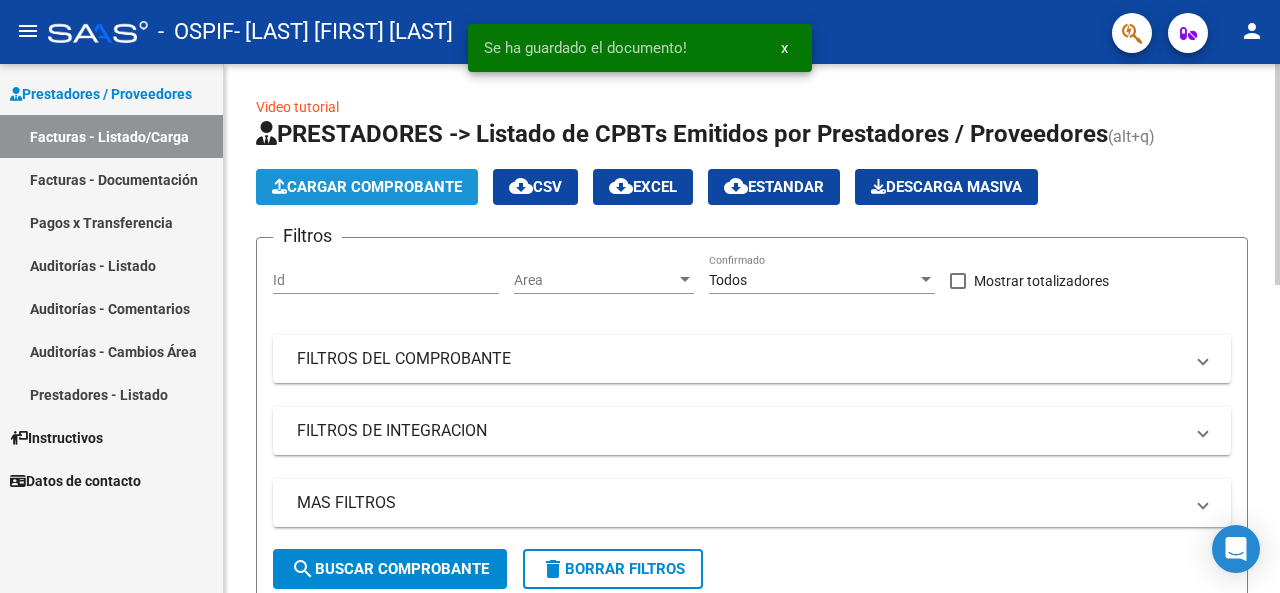 click on "Cargar Comprobante" 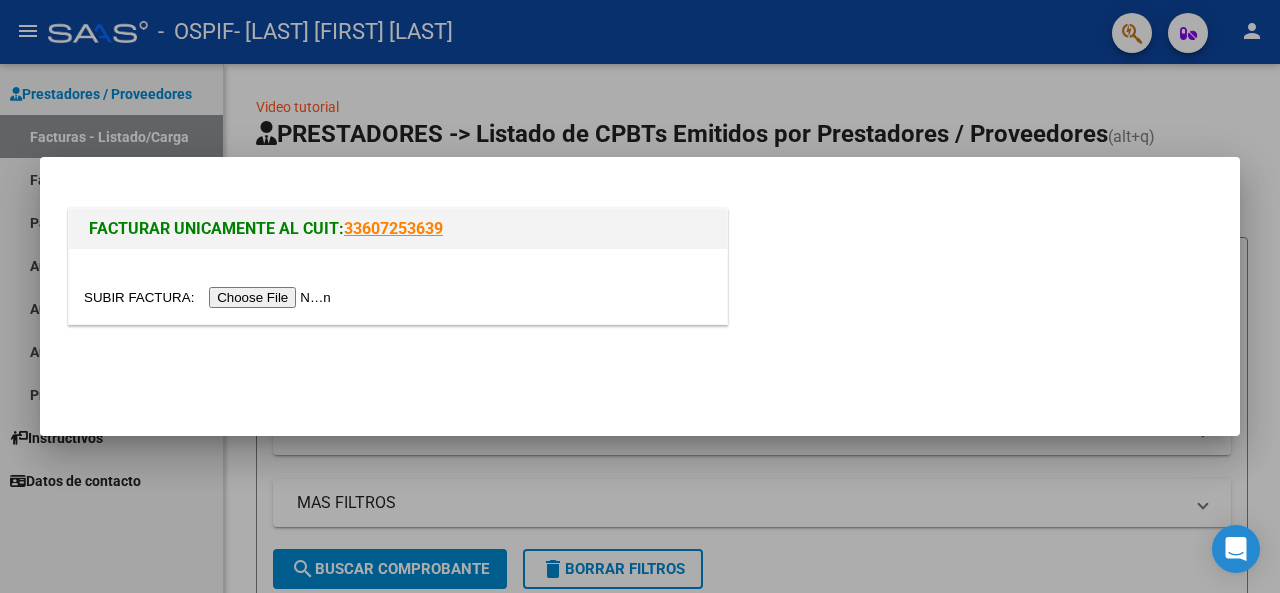 click at bounding box center [210, 297] 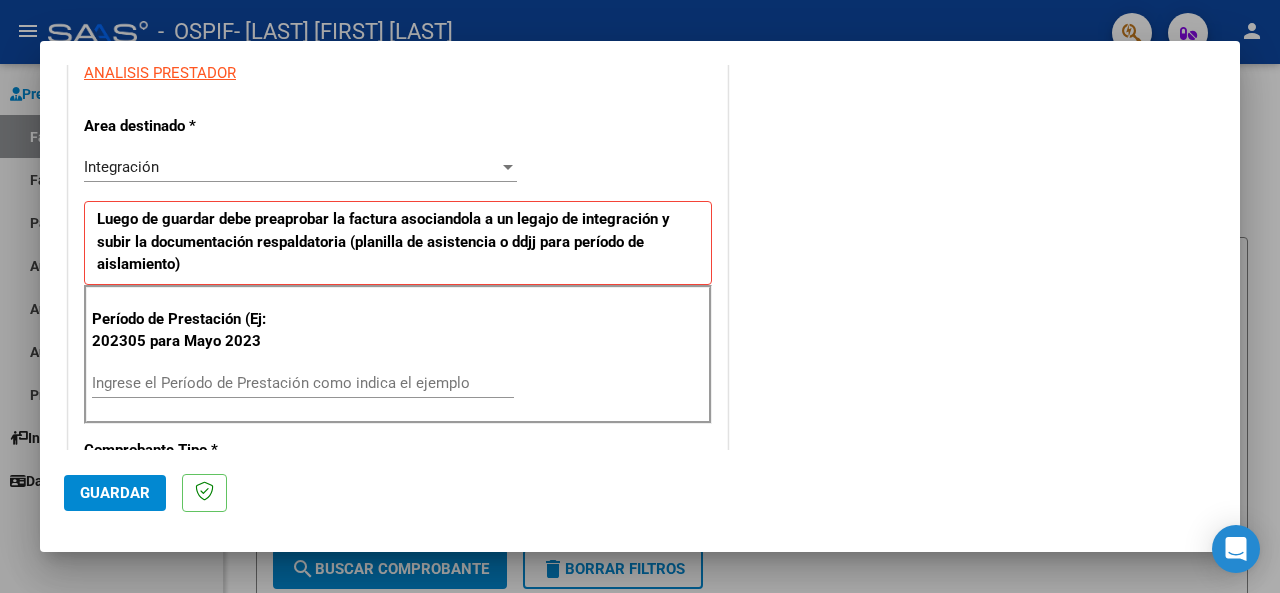 scroll, scrollTop: 500, scrollLeft: 0, axis: vertical 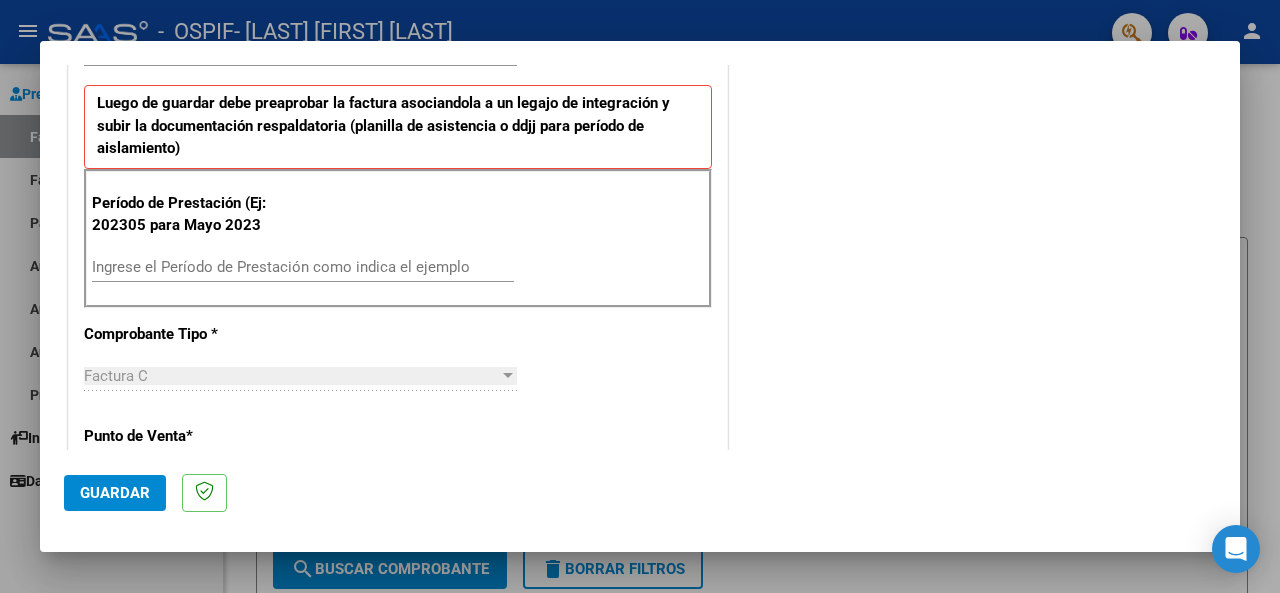 click on "Ingrese el Período de Prestación como indica el ejemplo" at bounding box center [303, 267] 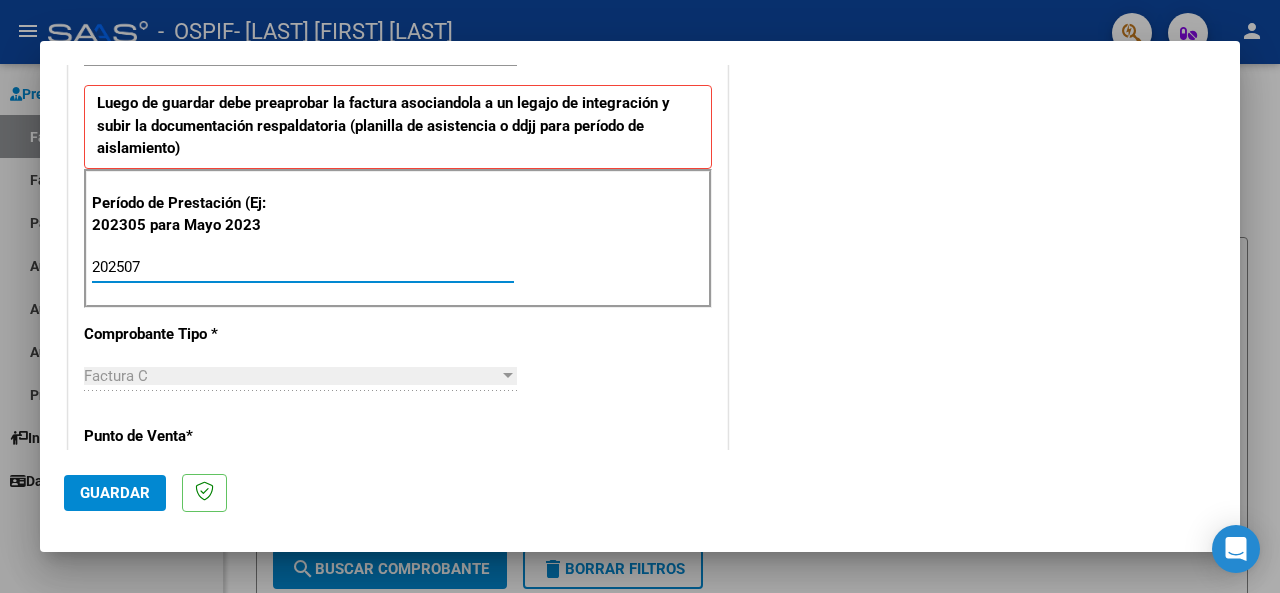 type on "202507" 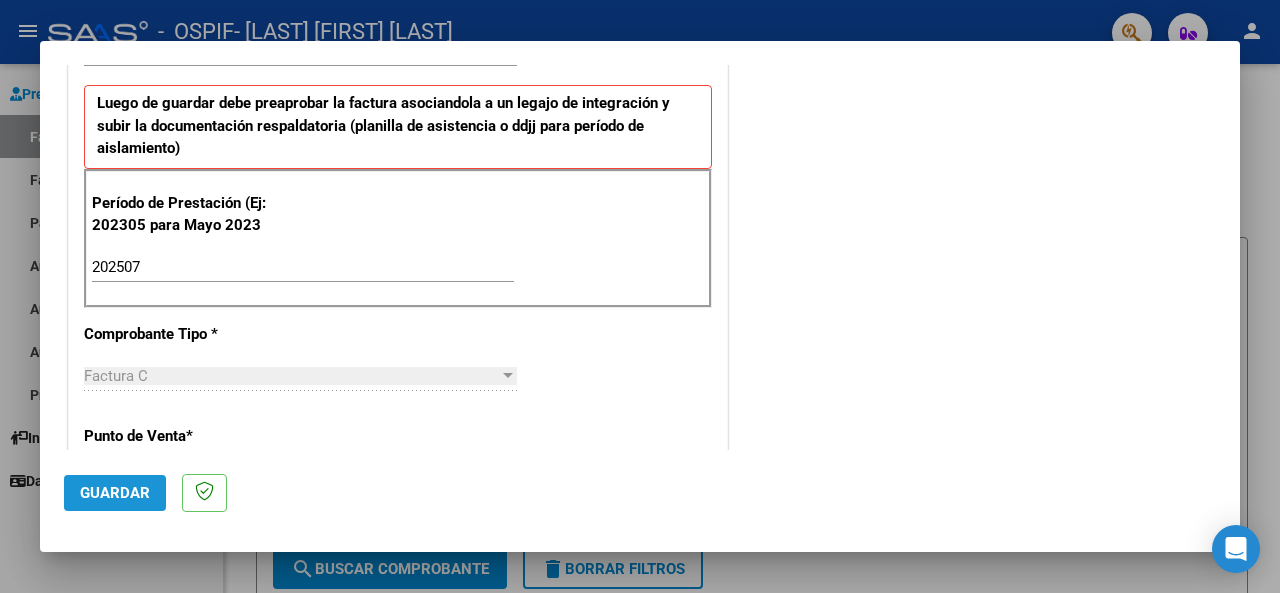click on "Guardar" 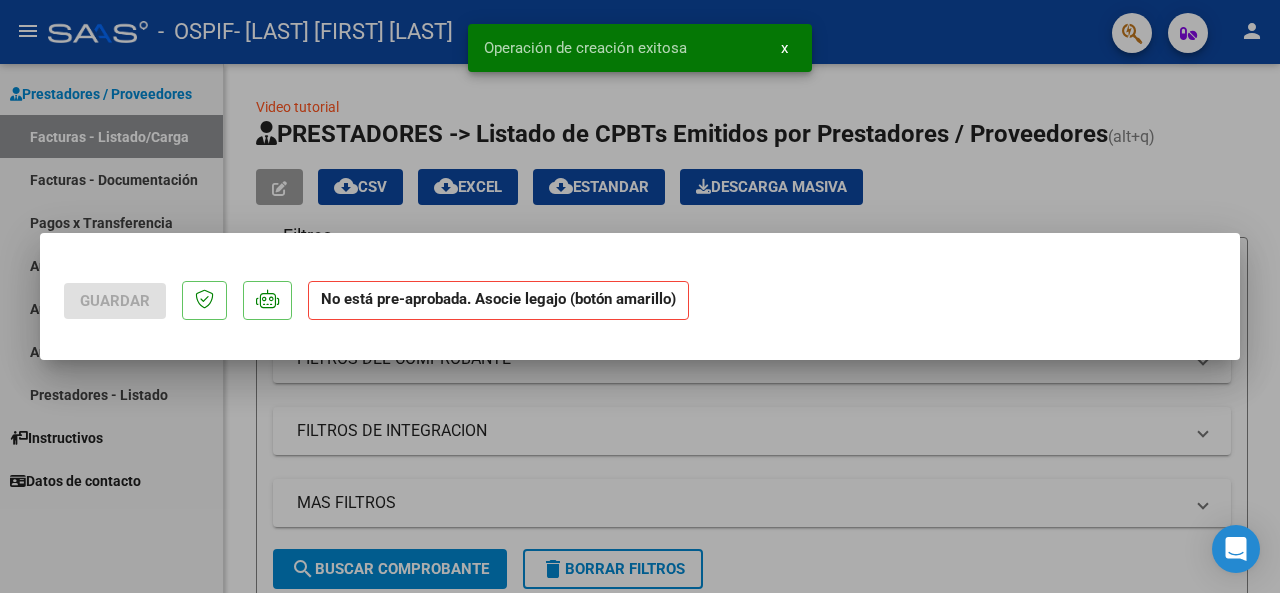 scroll, scrollTop: 0, scrollLeft: 0, axis: both 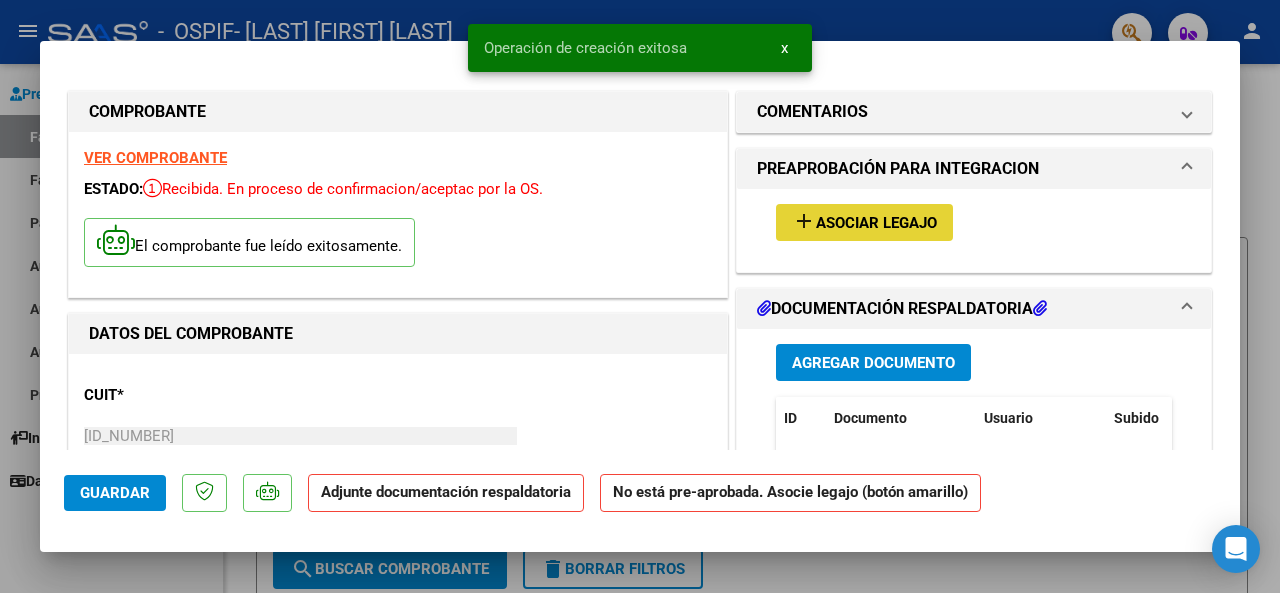 click on "Asociar Legajo" at bounding box center [876, 223] 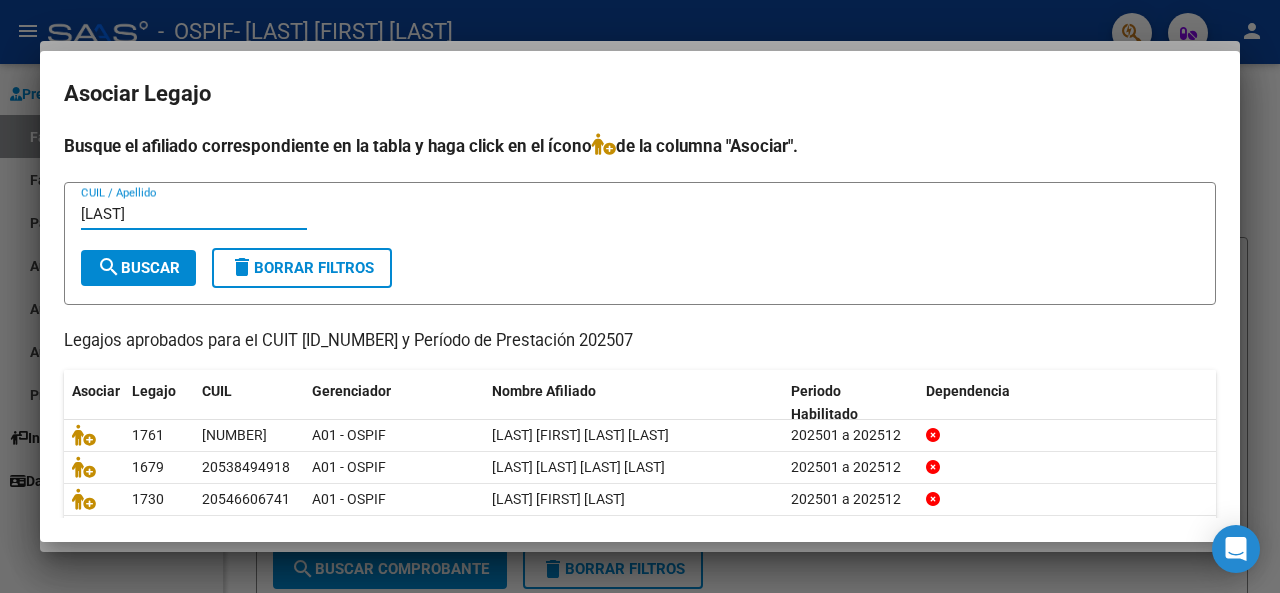type on "[LAST]" 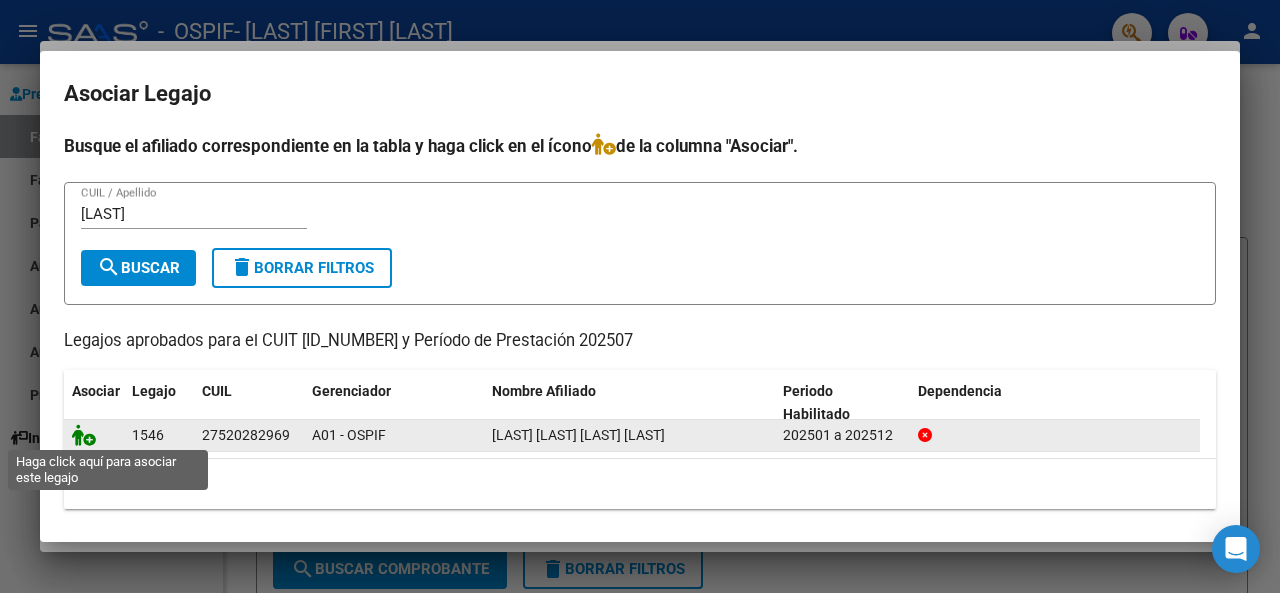 click 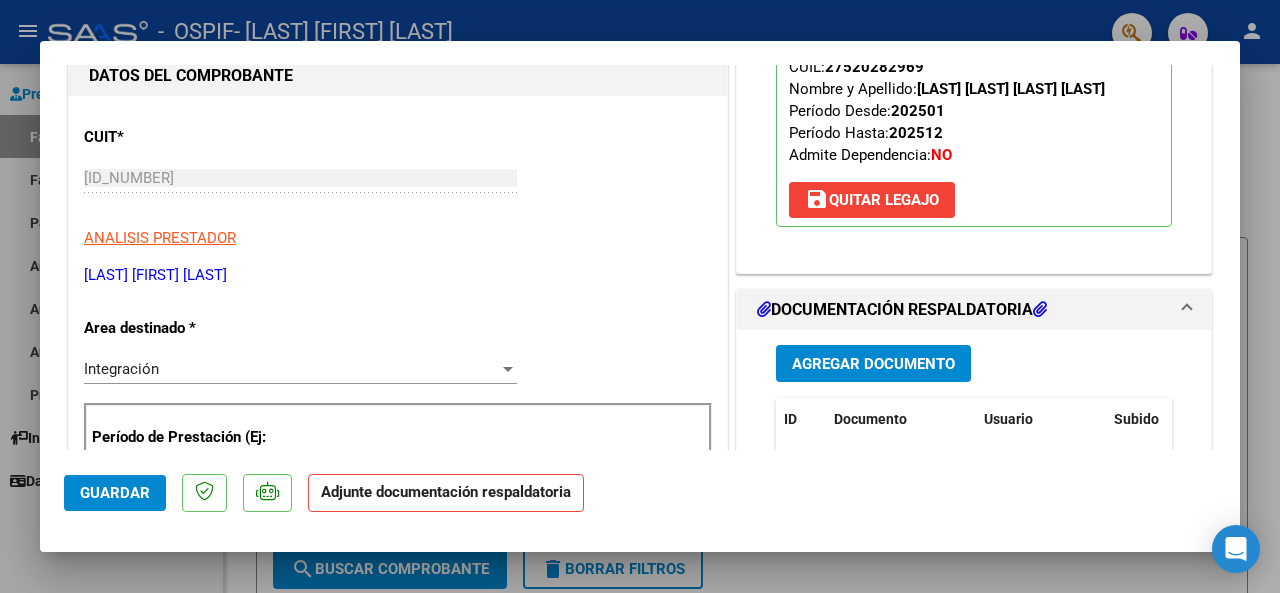scroll, scrollTop: 300, scrollLeft: 0, axis: vertical 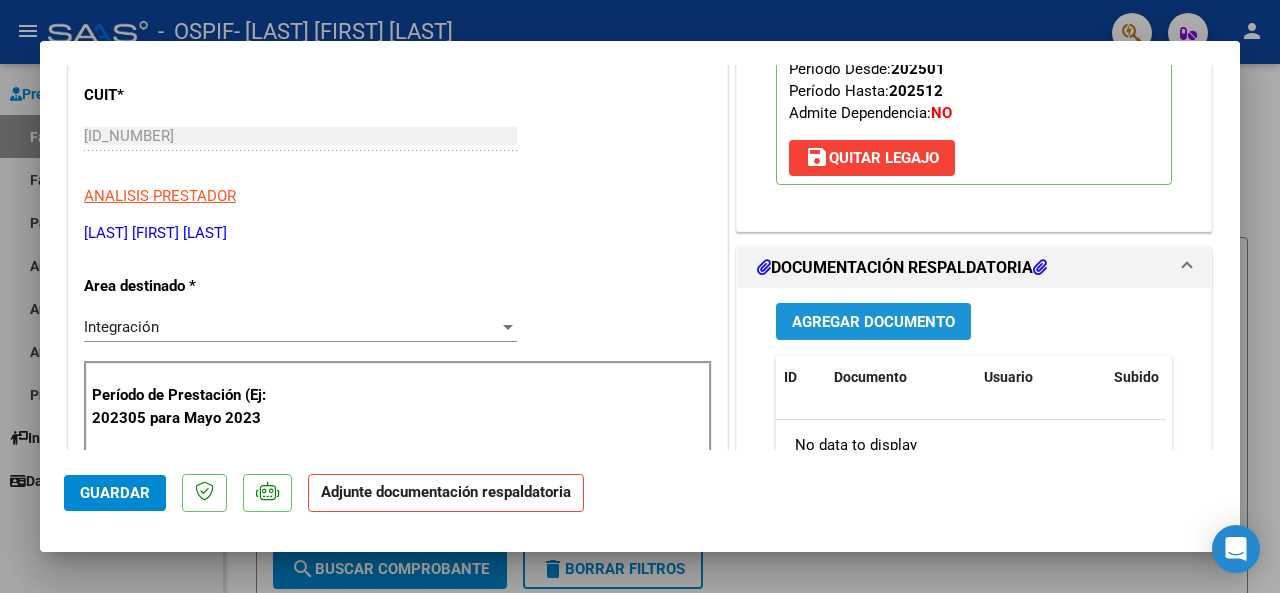 click on "Agregar Documento" at bounding box center (873, 322) 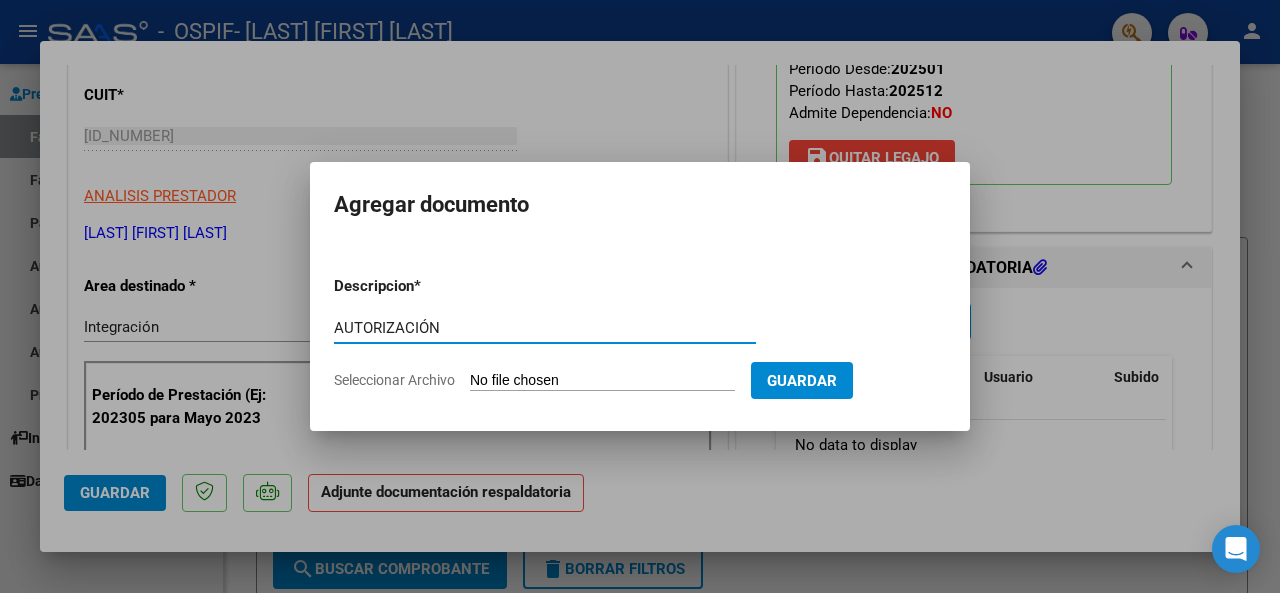 type on "AUTORIZACIÓN" 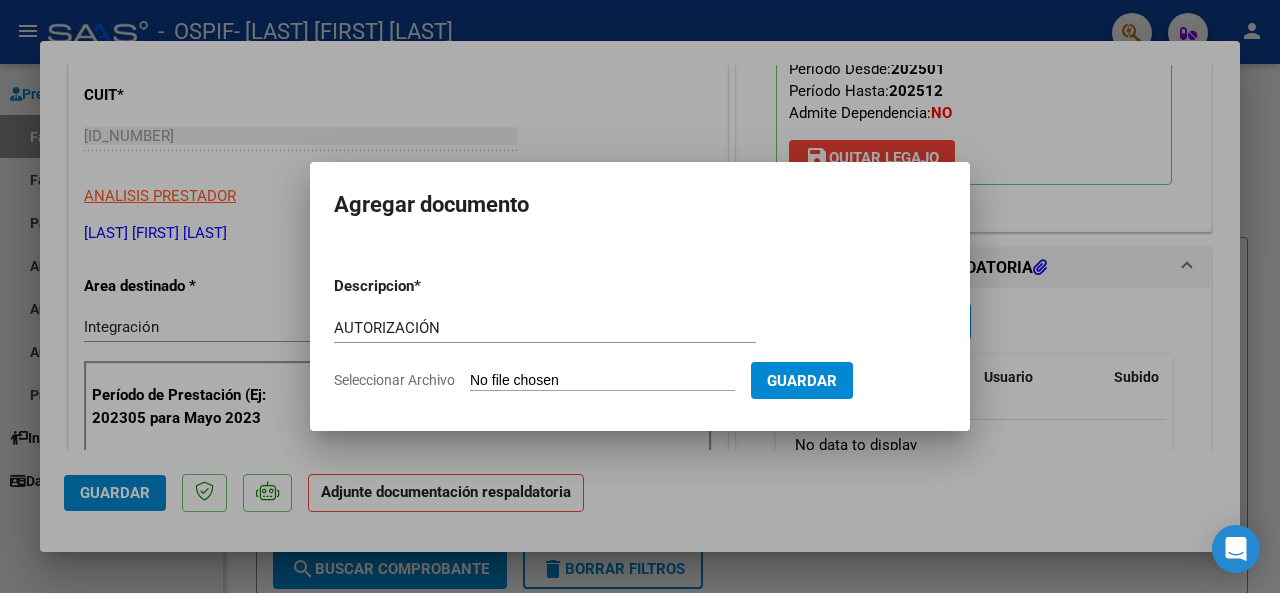 click on "Seleccionar Archivo" 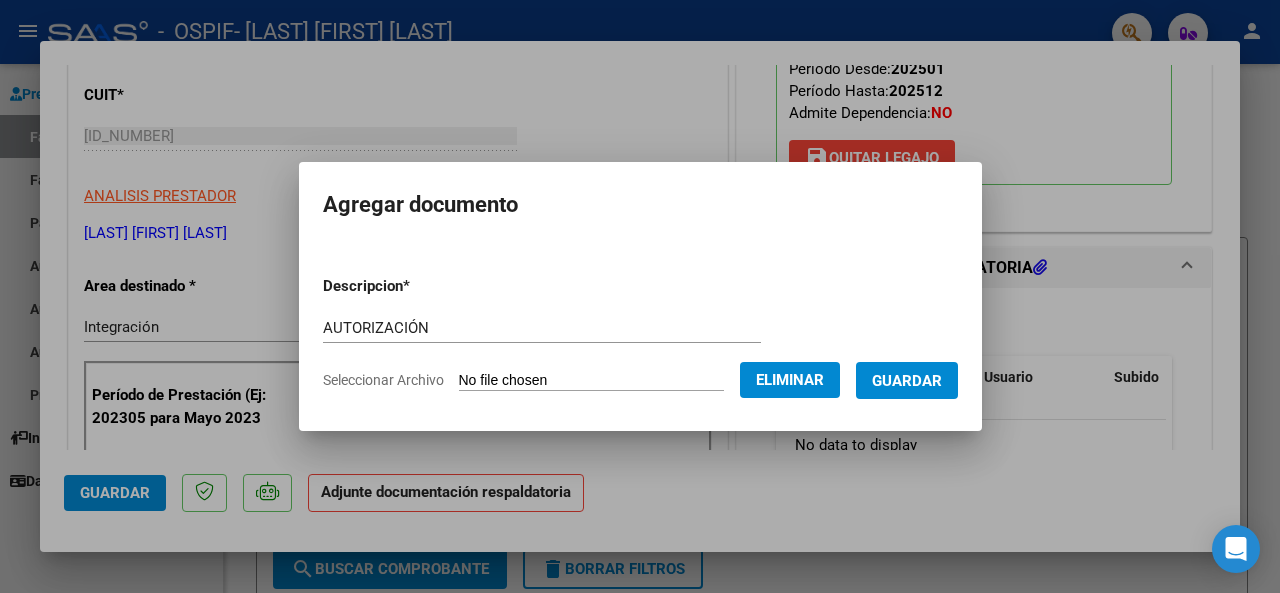 click on "Guardar" at bounding box center (907, 381) 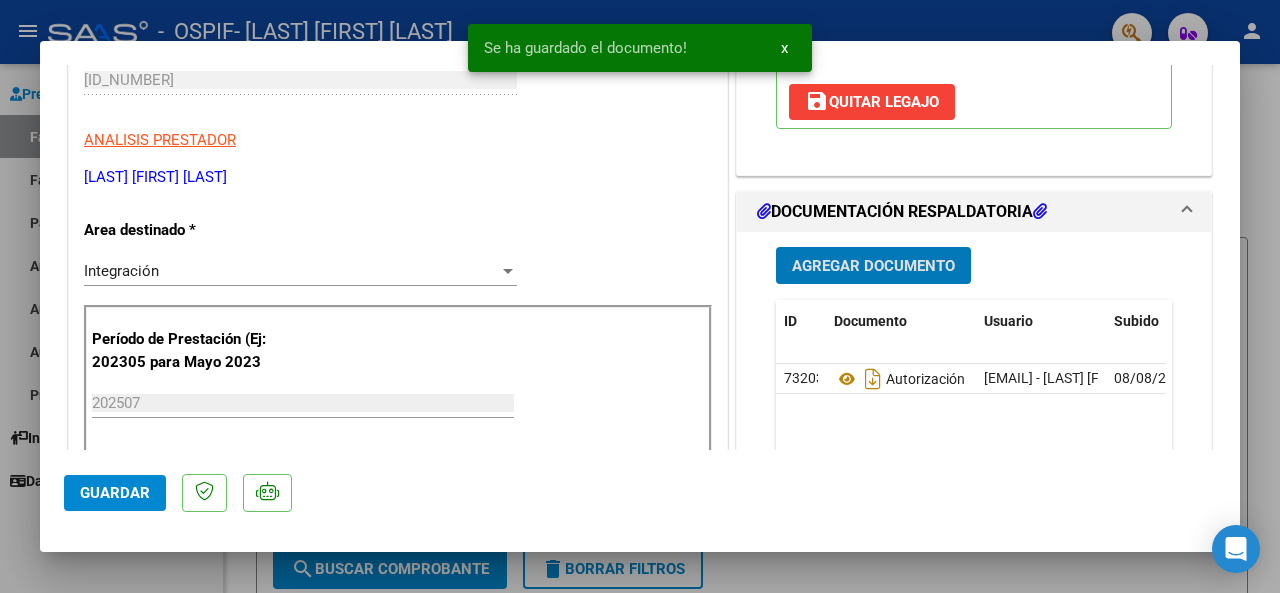 scroll, scrollTop: 500, scrollLeft: 0, axis: vertical 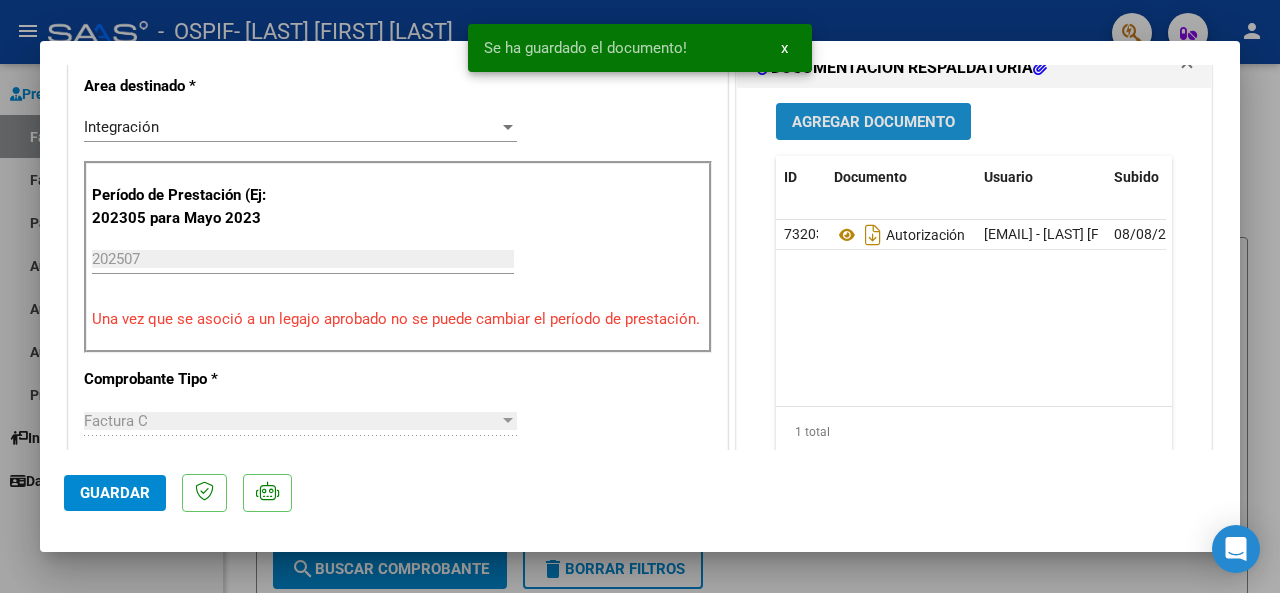click on "Agregar Documento" at bounding box center (873, 122) 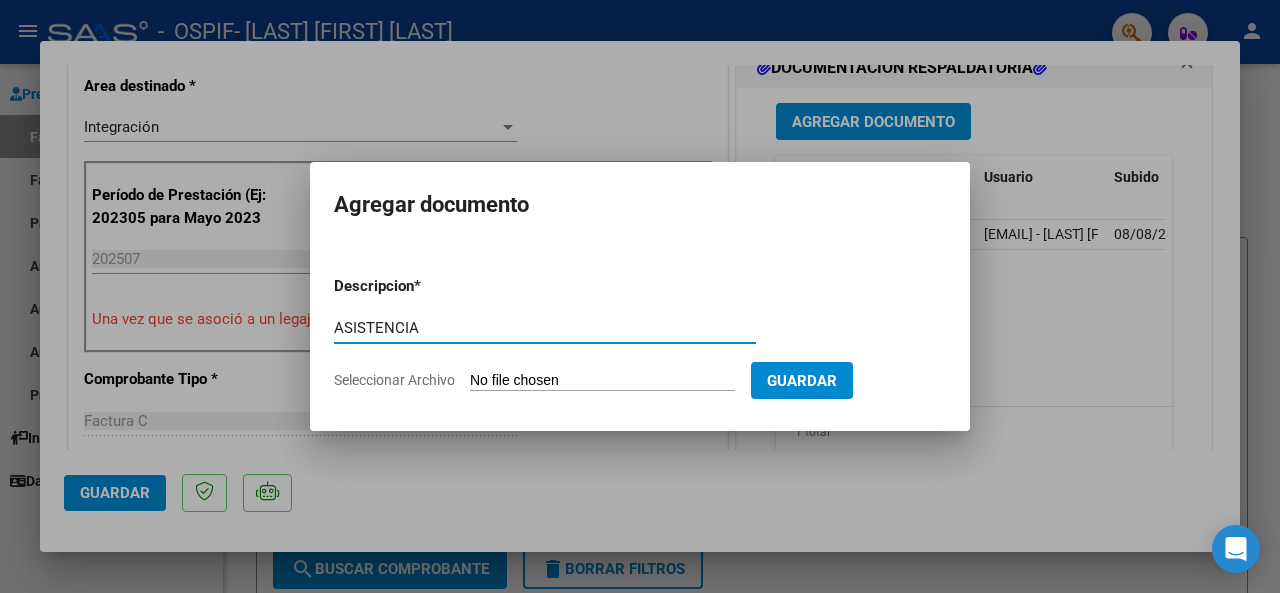 type on "ASISTENCIA" 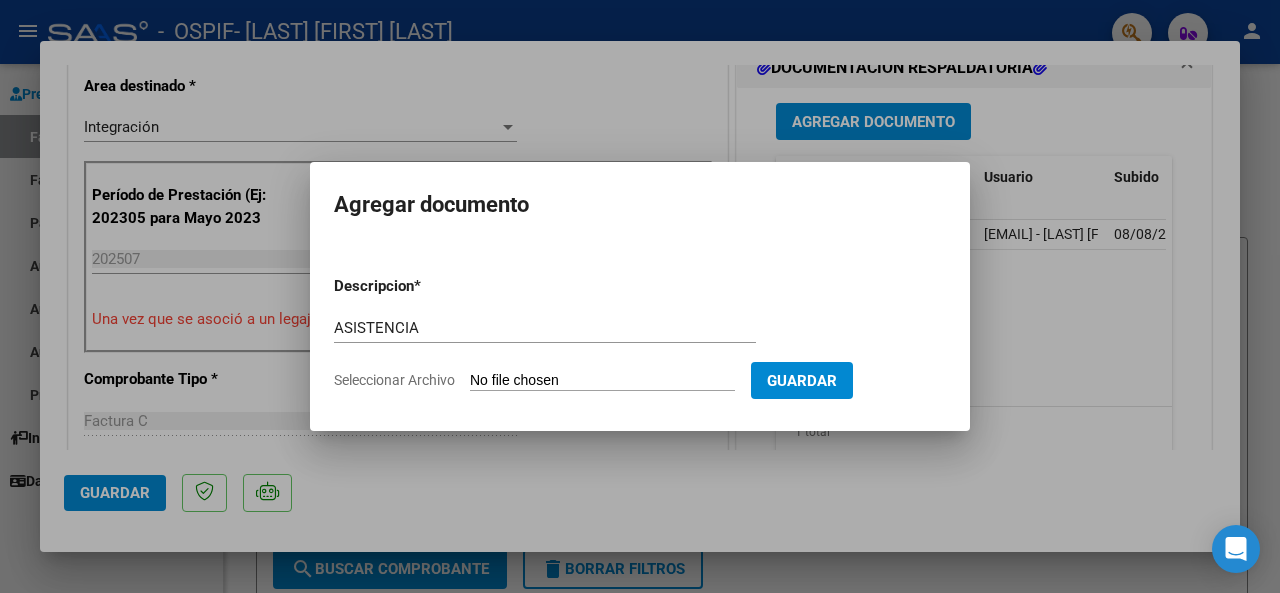 click on "Seleccionar Archivo" 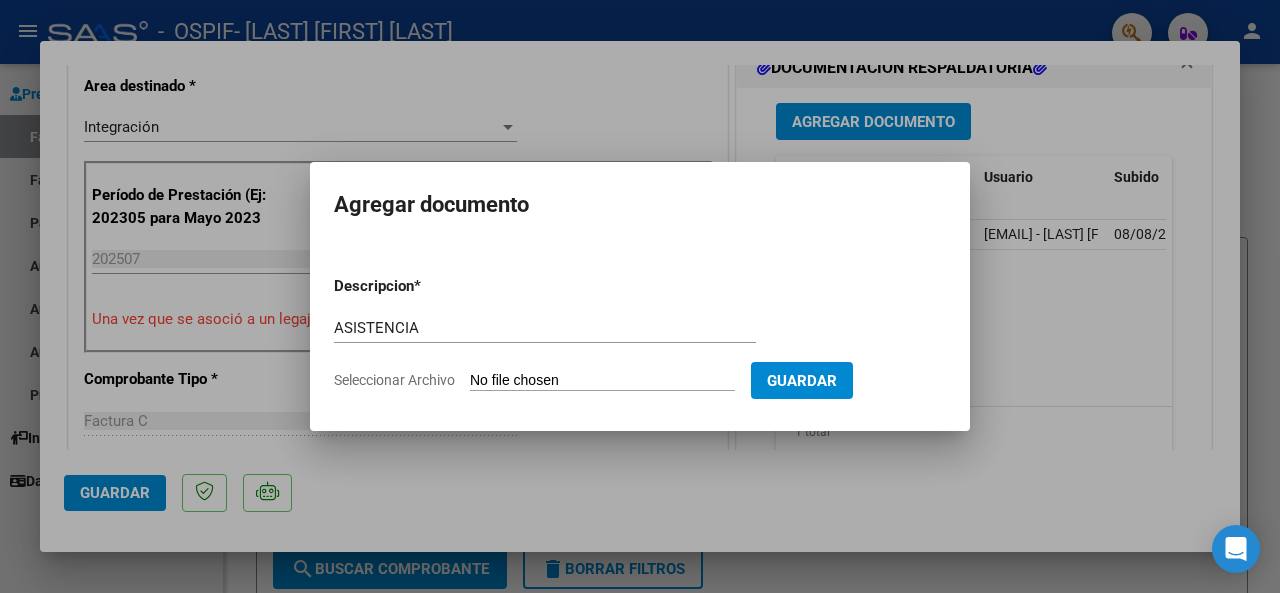 type on "C:\fakepath\ASISTENCIA [LAST] [LAST].jpeg" 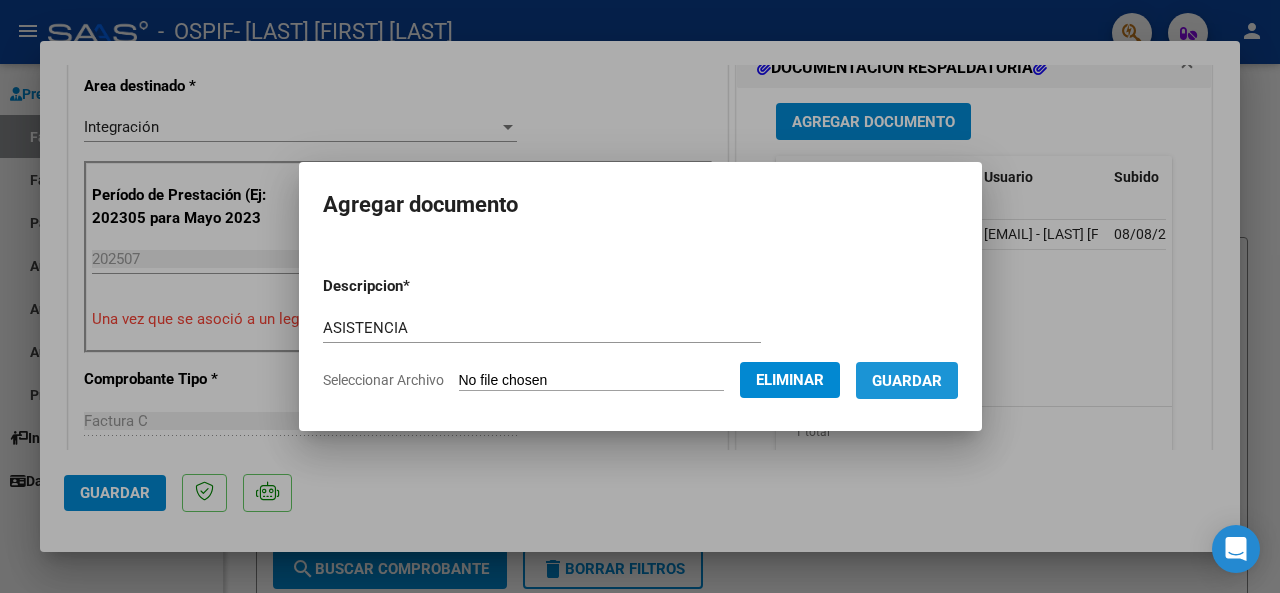 click on "Guardar" at bounding box center (907, 381) 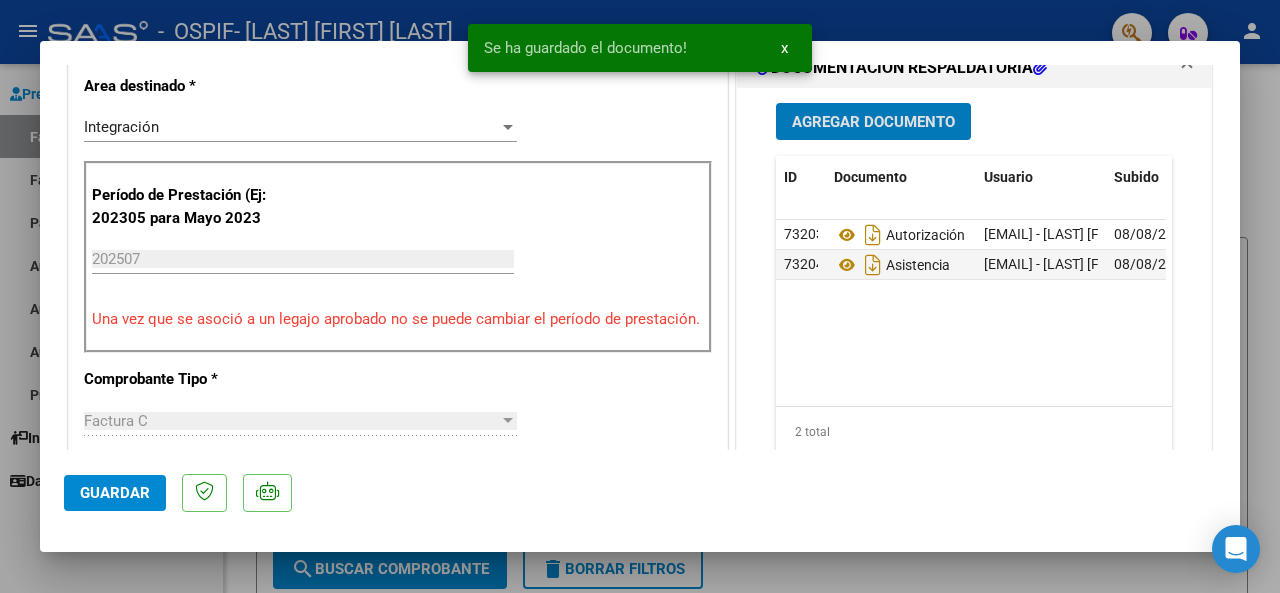 click at bounding box center [640, 296] 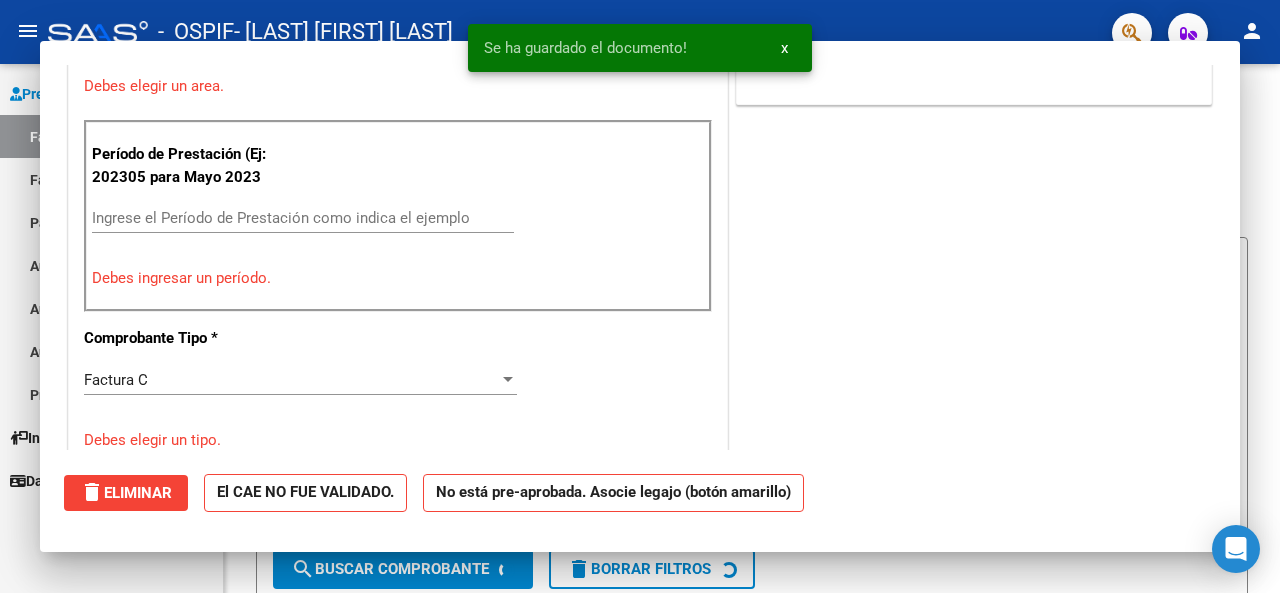 scroll, scrollTop: 460, scrollLeft: 0, axis: vertical 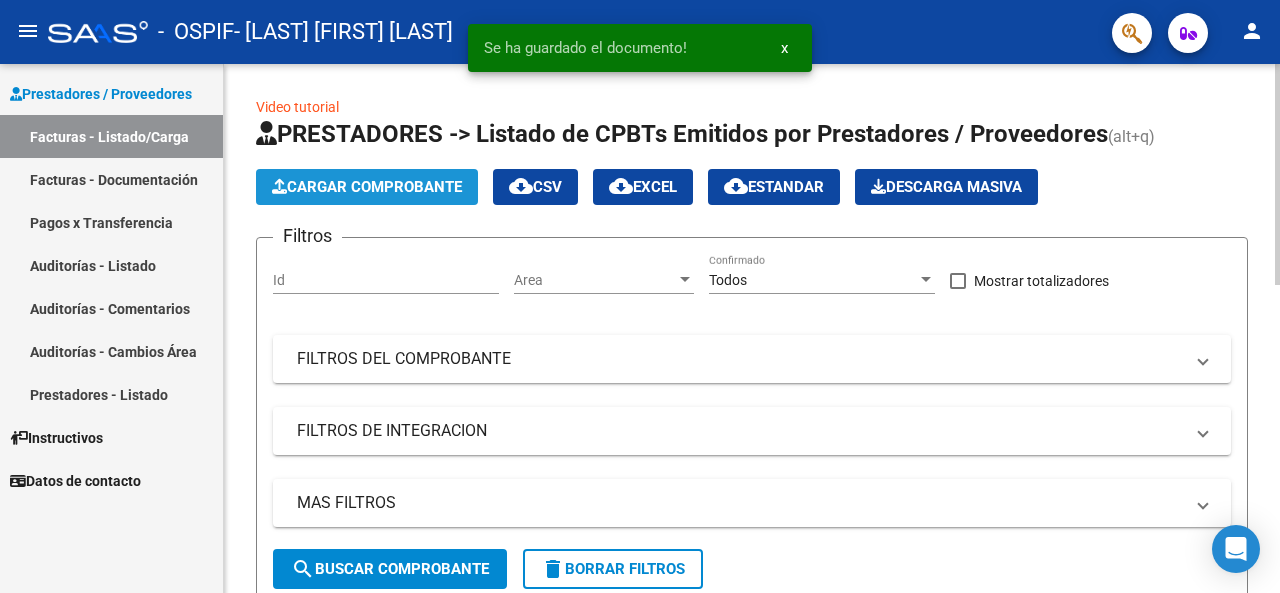 click on "Cargar Comprobante" 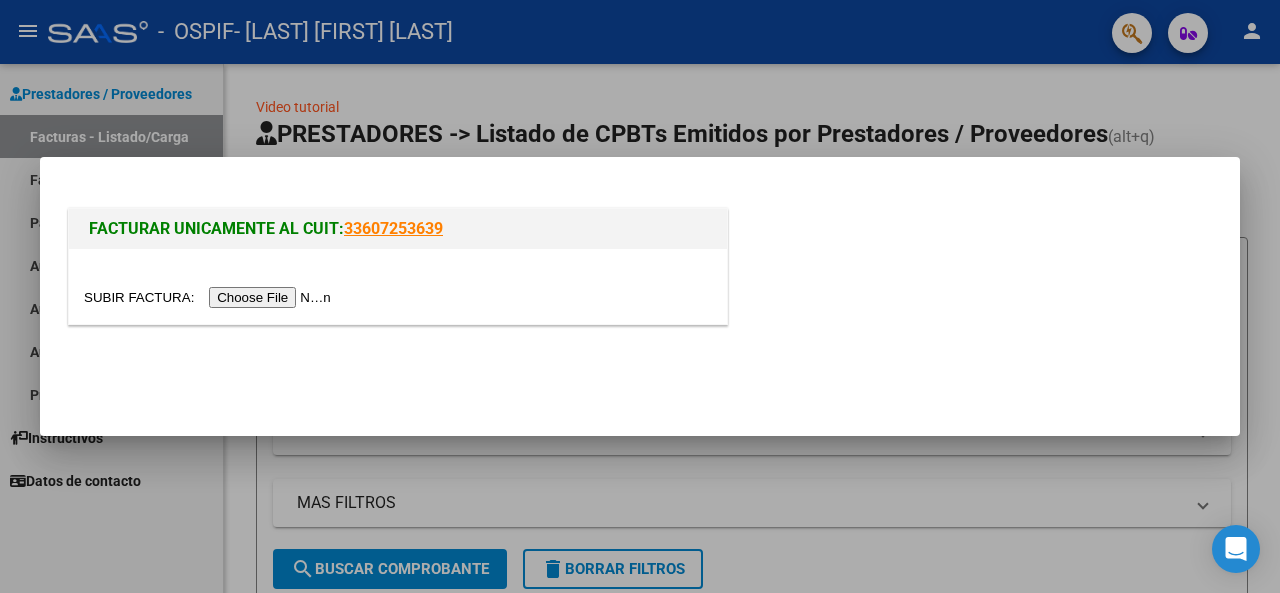 click at bounding box center (210, 297) 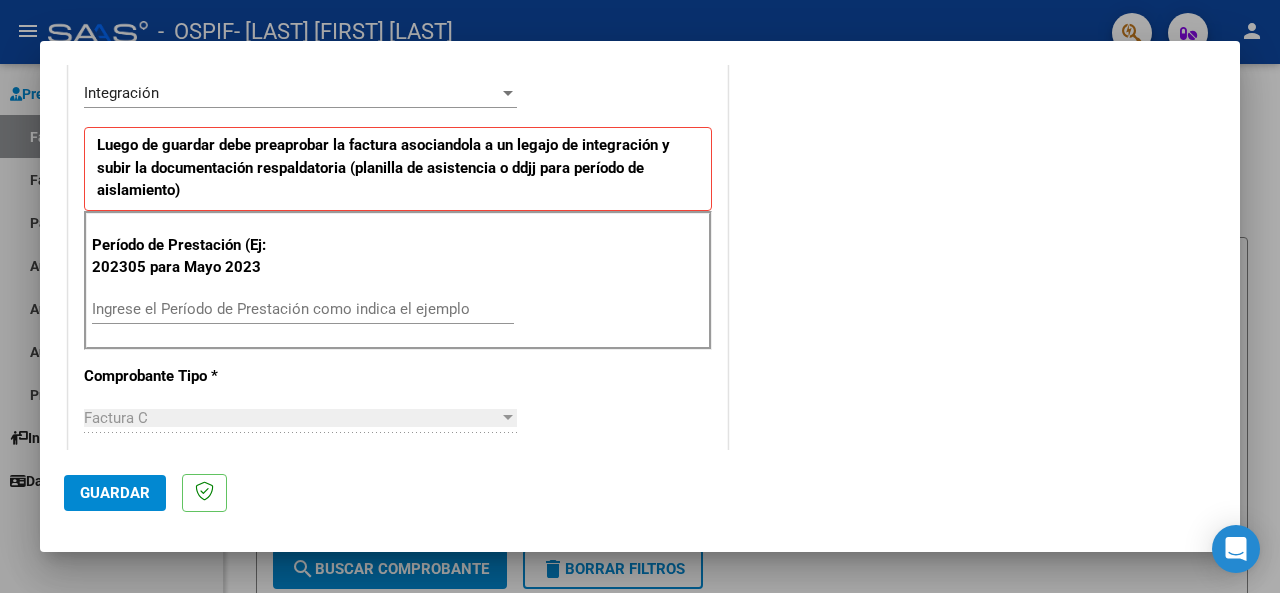 scroll, scrollTop: 500, scrollLeft: 0, axis: vertical 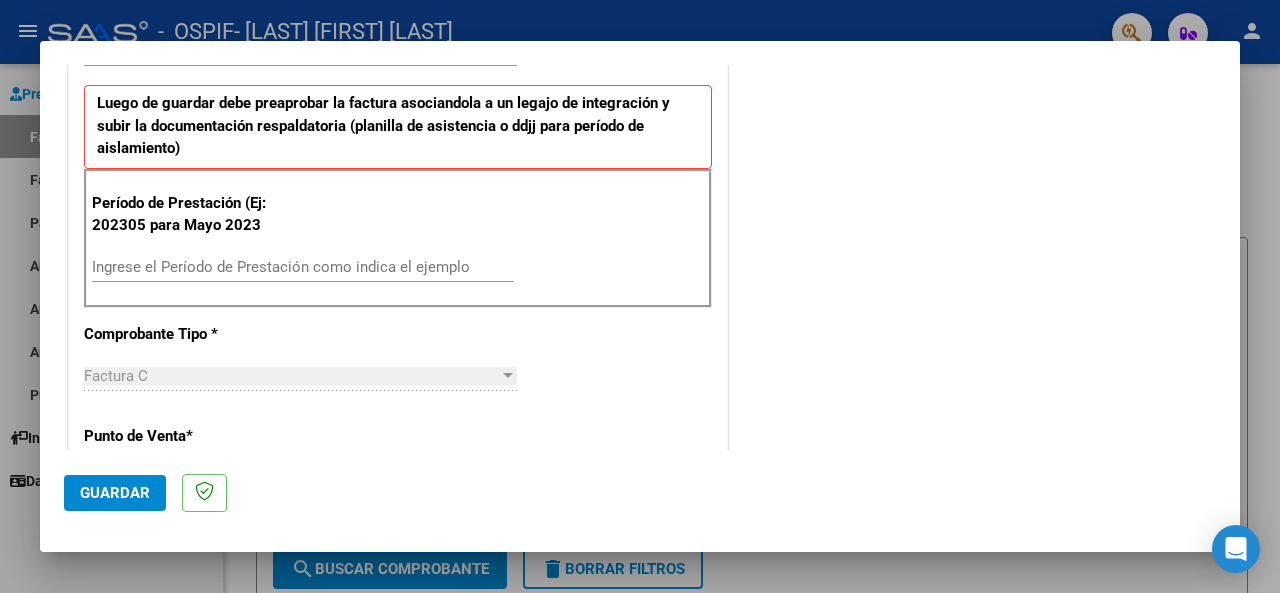 click on "Ingrese el Período de Prestación como indica el ejemplo" at bounding box center (303, 267) 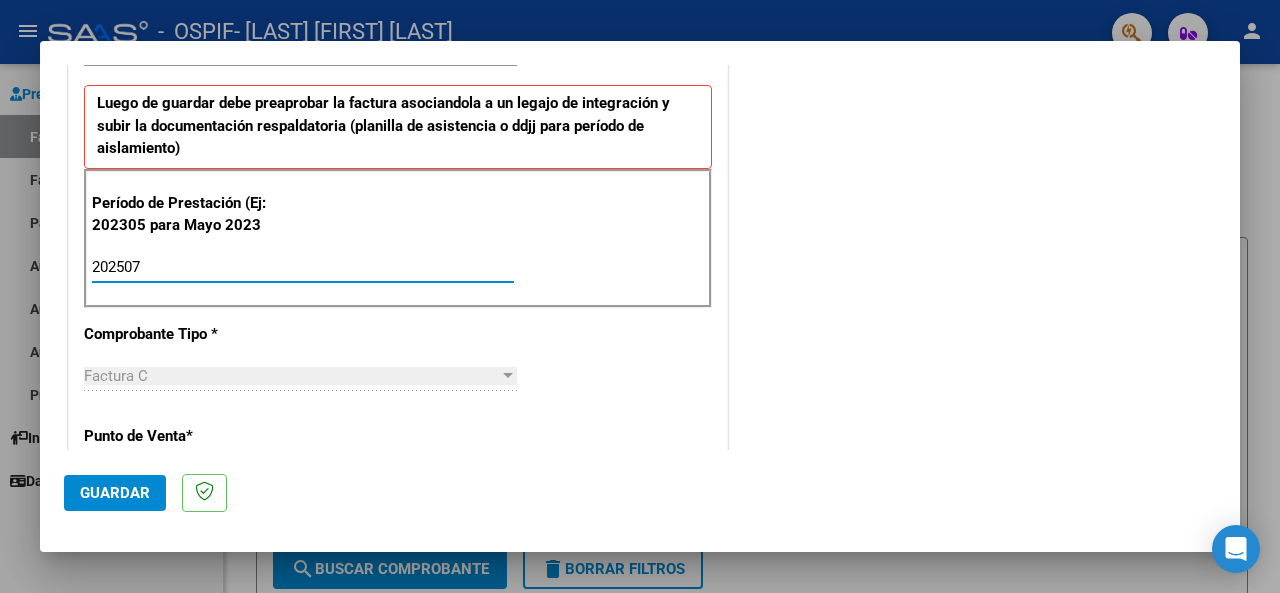 type on "202507" 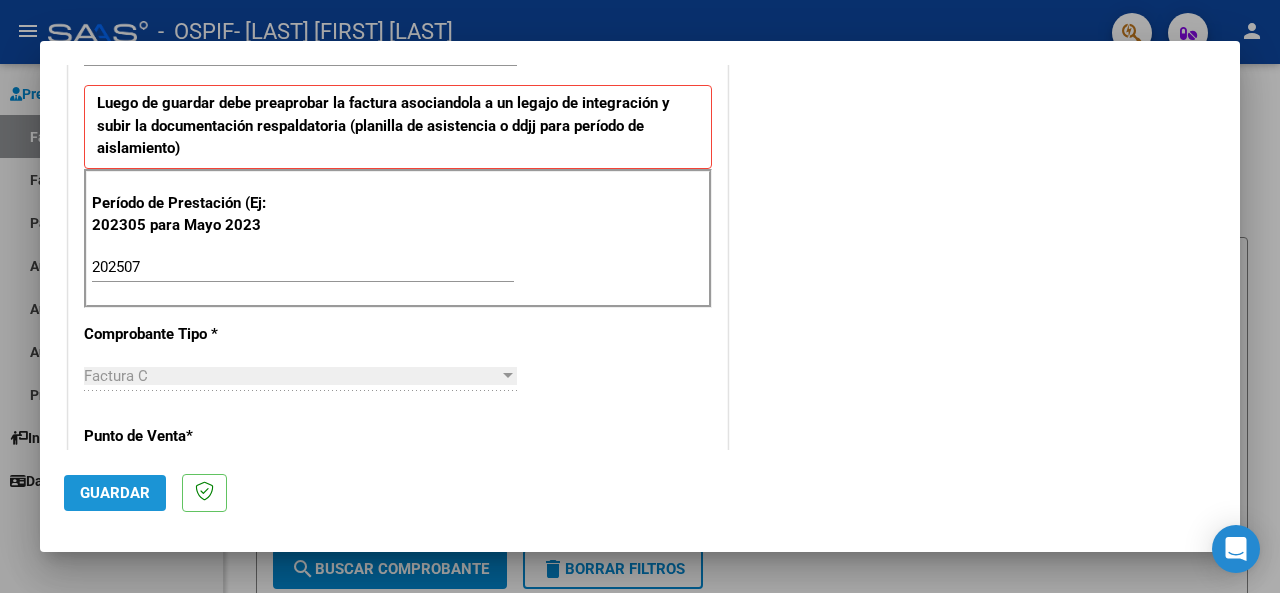 click on "Guardar" 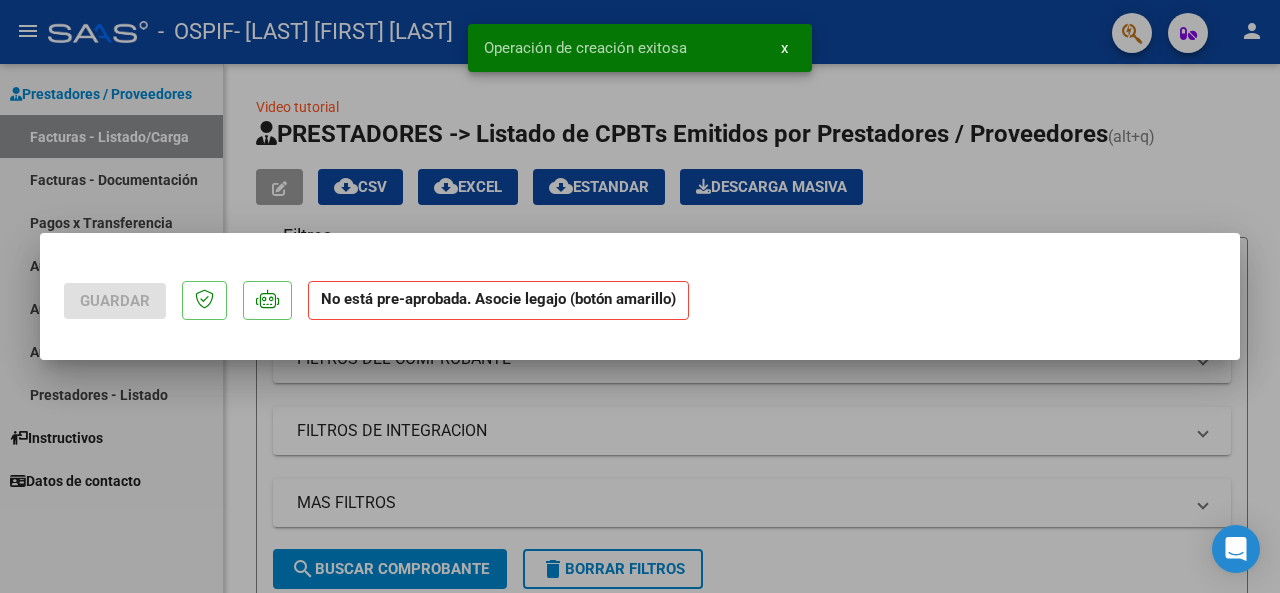 scroll, scrollTop: 0, scrollLeft: 0, axis: both 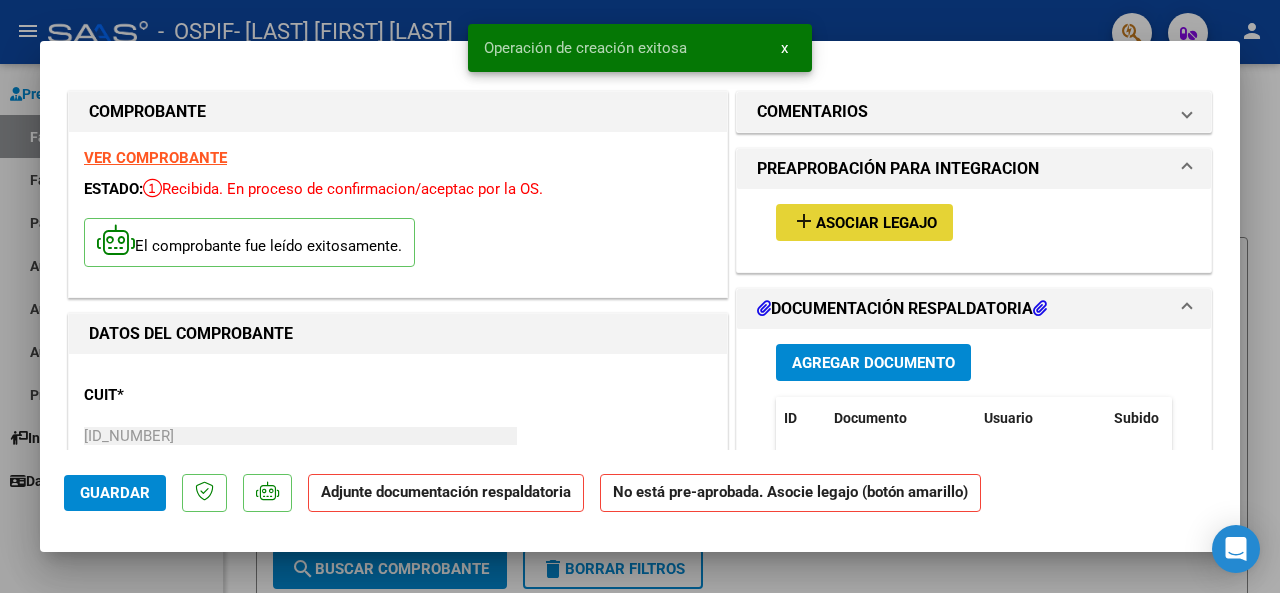 click on "Asociar Legajo" at bounding box center (876, 223) 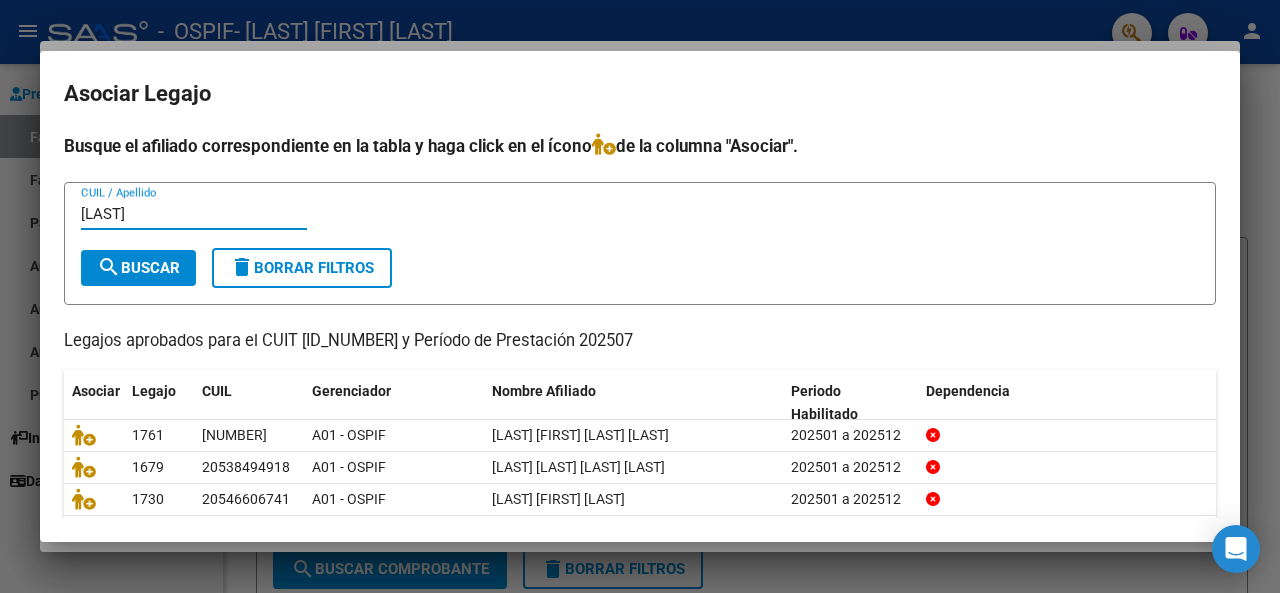 type on "[LAST]" 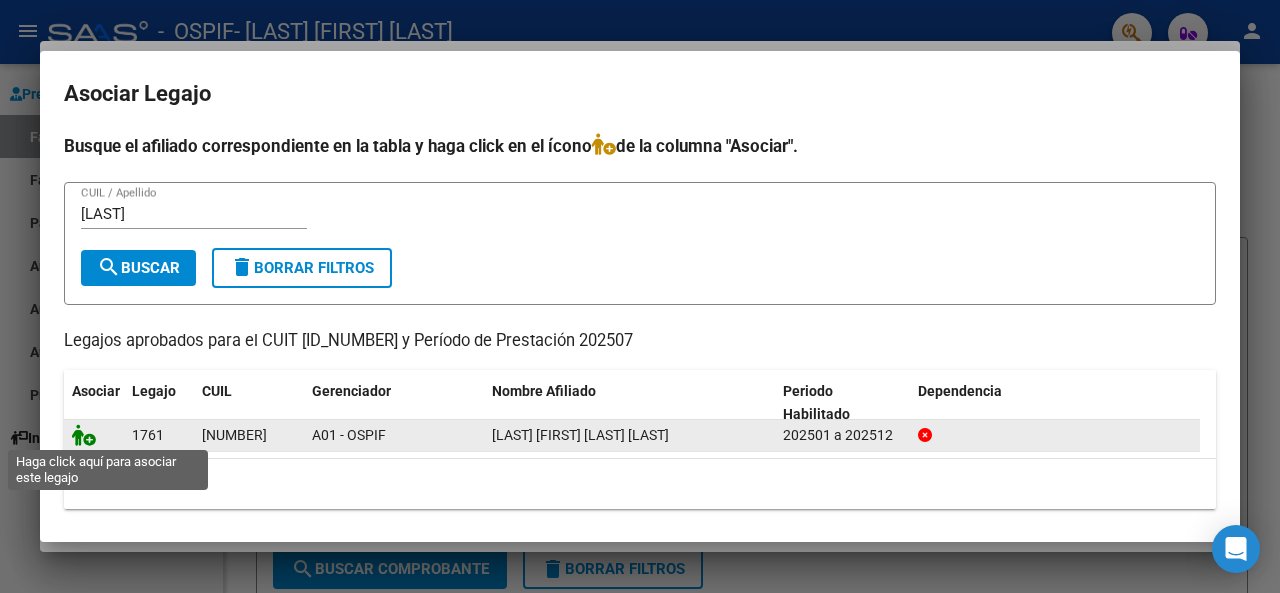 click 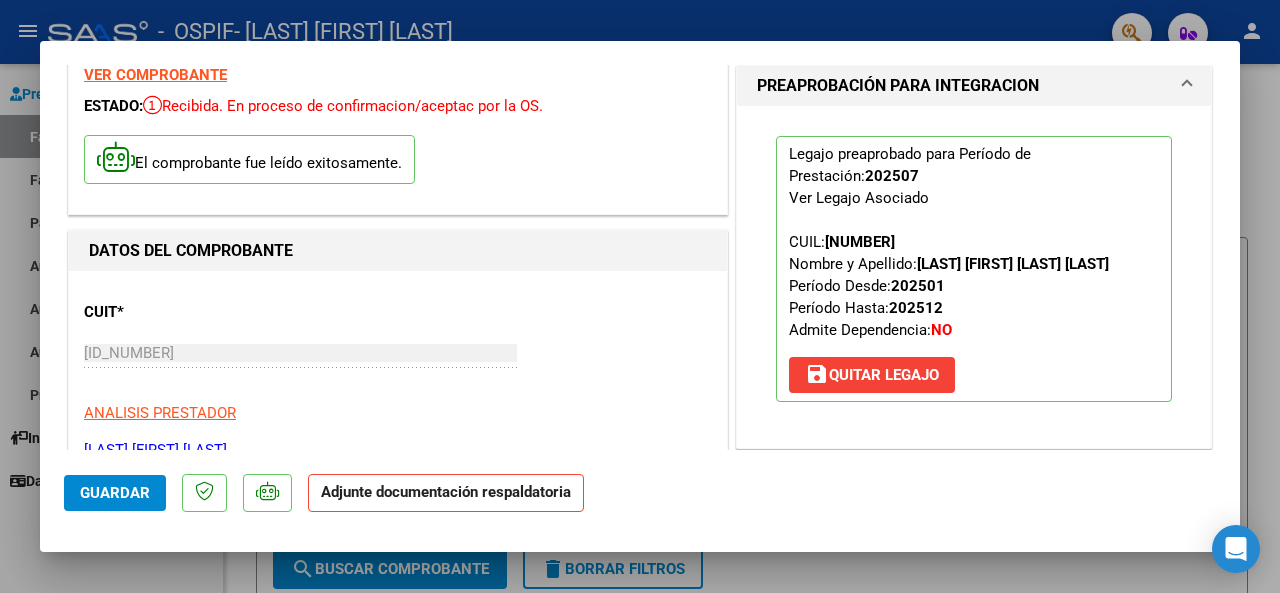 scroll, scrollTop: 300, scrollLeft: 0, axis: vertical 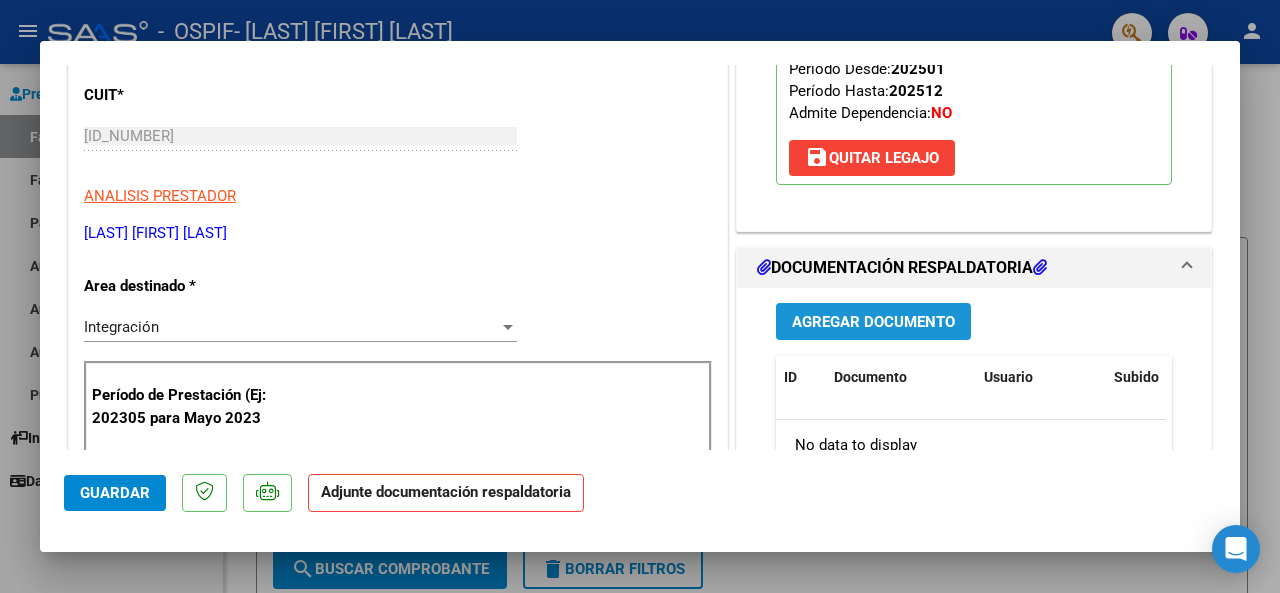 click on "Agregar Documento" at bounding box center [873, 322] 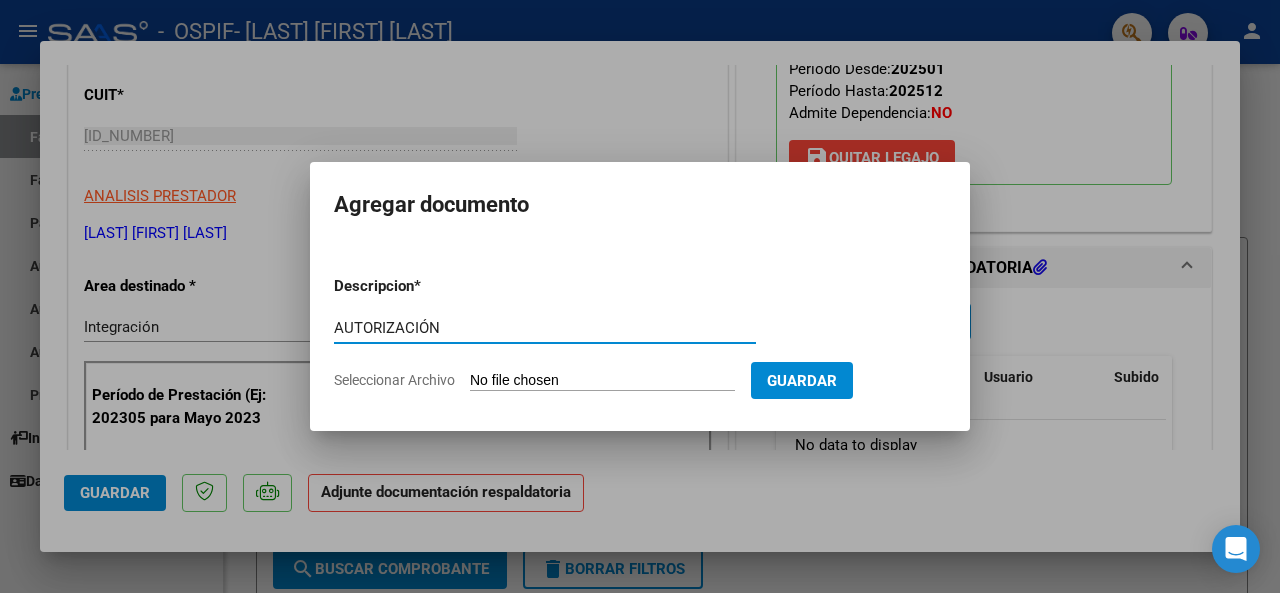type on "AUTORIZACIÓN" 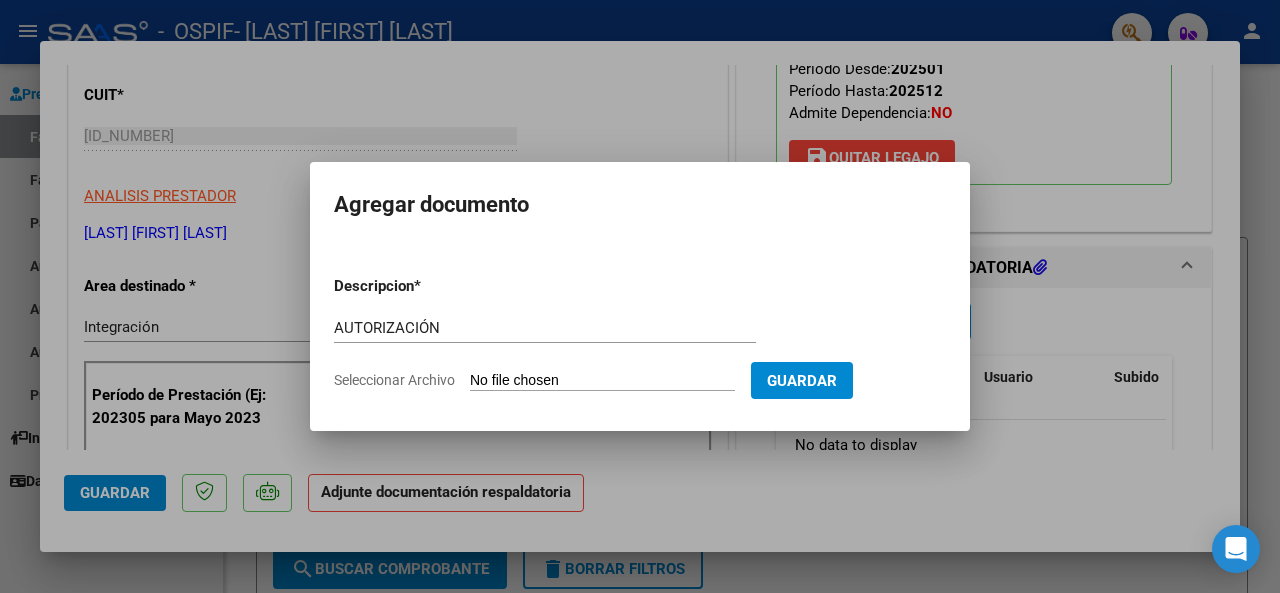 type on "C:\fakepath\AUTORIZACIÓN 2025- [LAST] [FIRST].png" 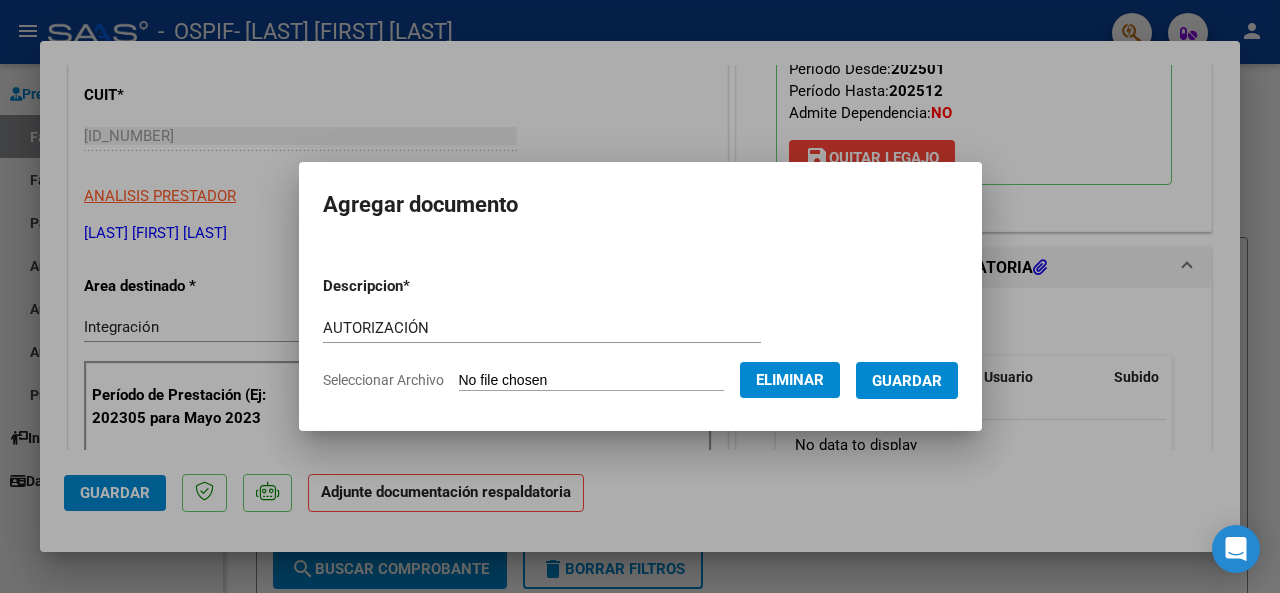 click on "Guardar" at bounding box center (907, 381) 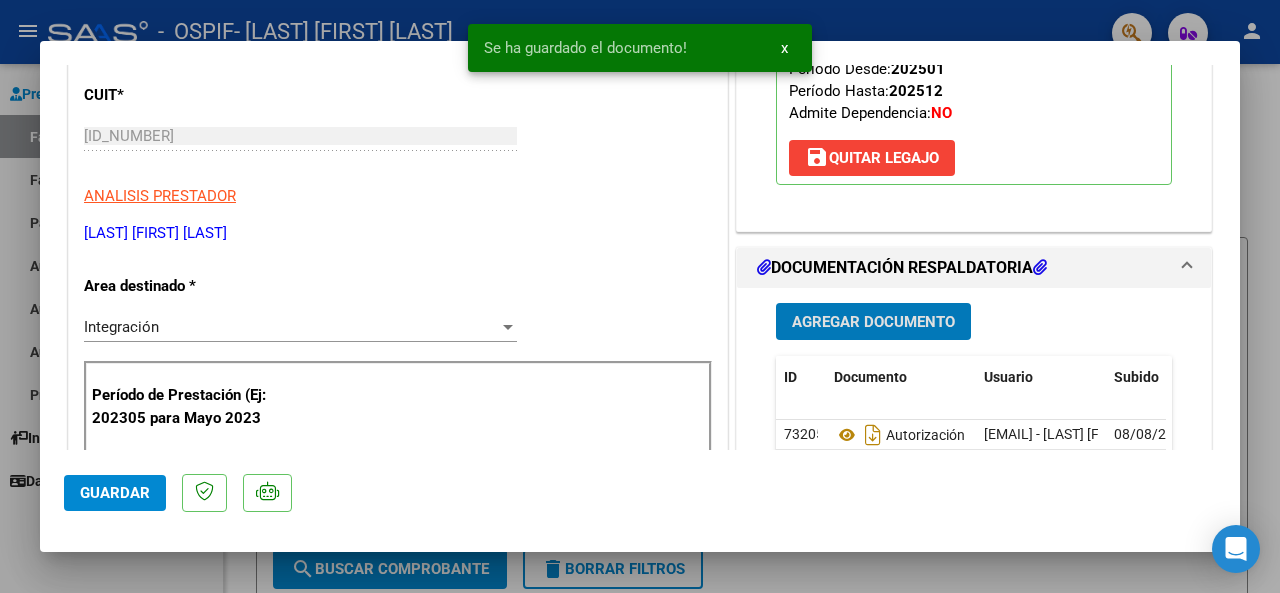 click on "Agregar Documento" at bounding box center [873, 322] 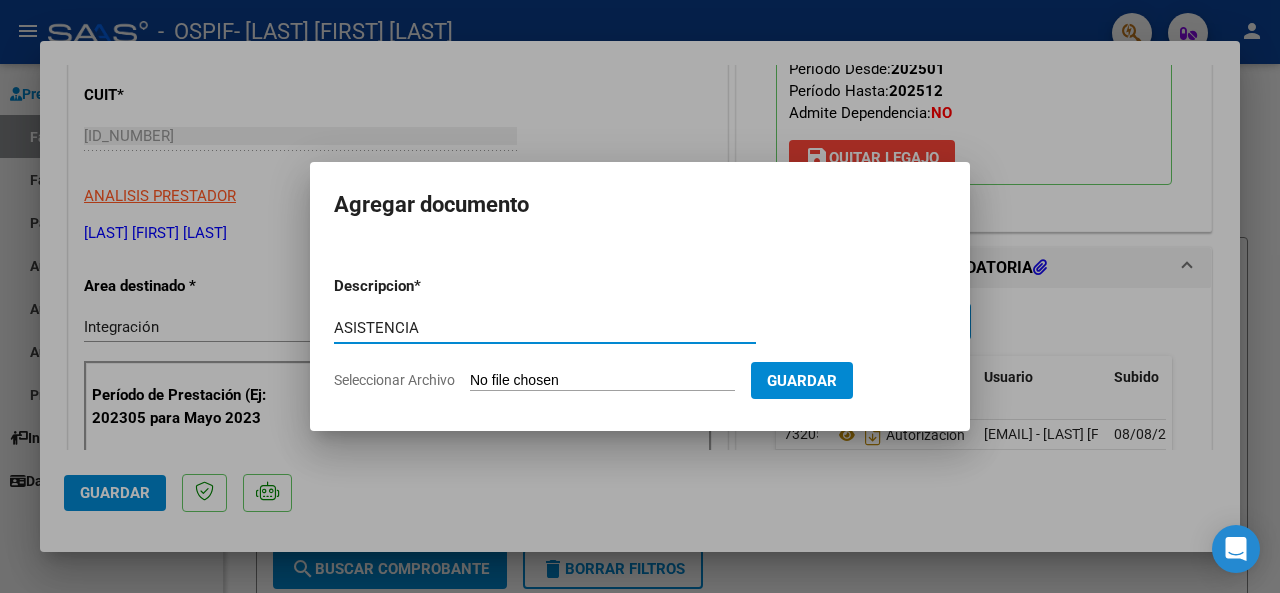 type on "ASISTENCIA" 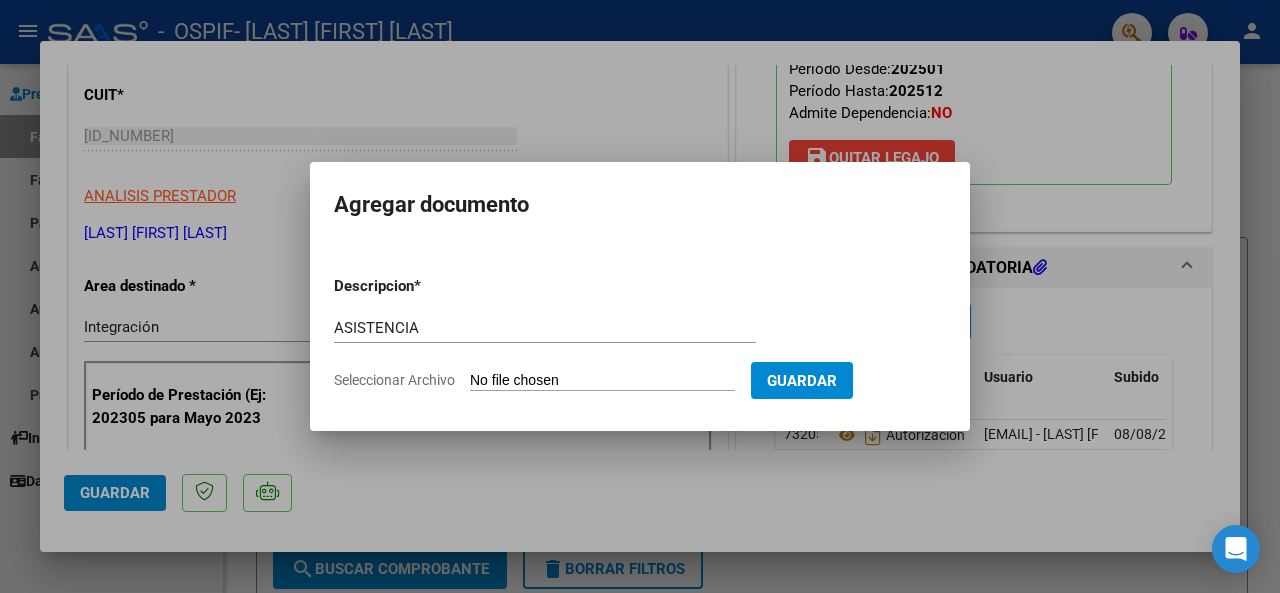 type on "C:\fakepath\ASISTENCIA [LAST].jpeg" 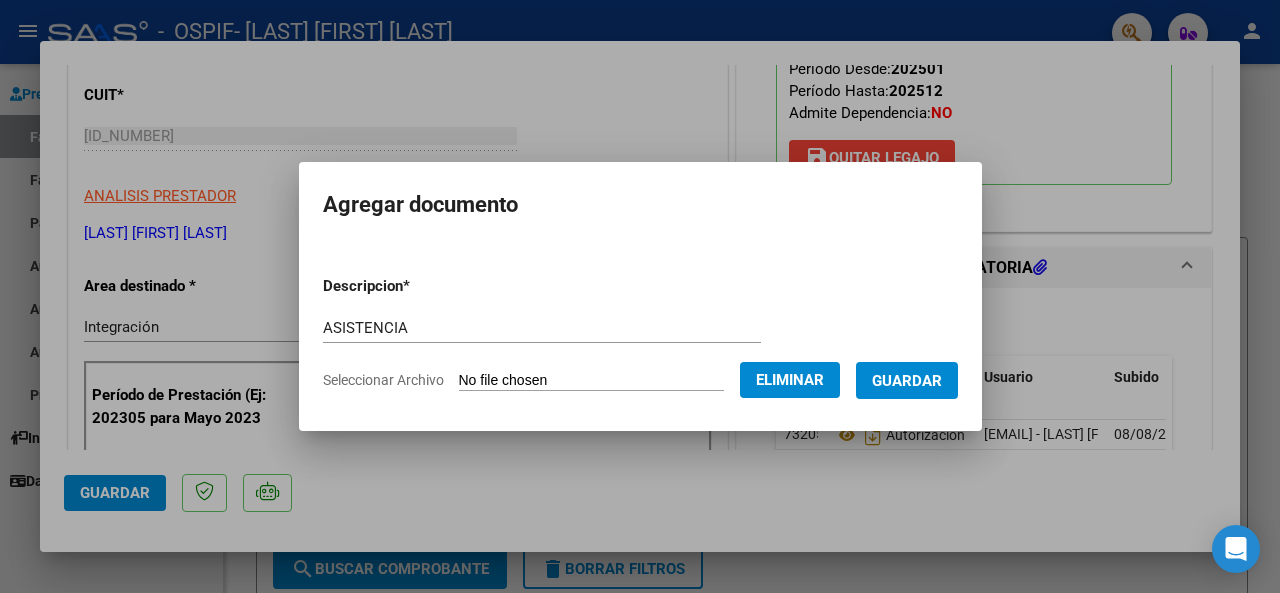 click on "Guardar" at bounding box center (907, 381) 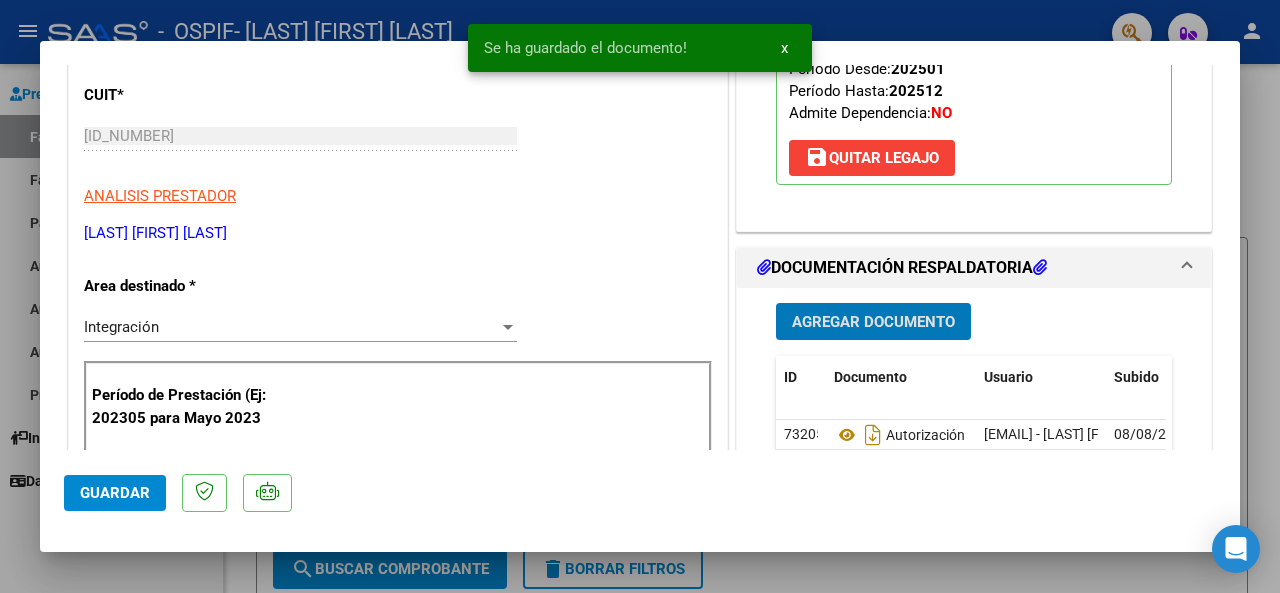 scroll, scrollTop: 500, scrollLeft: 0, axis: vertical 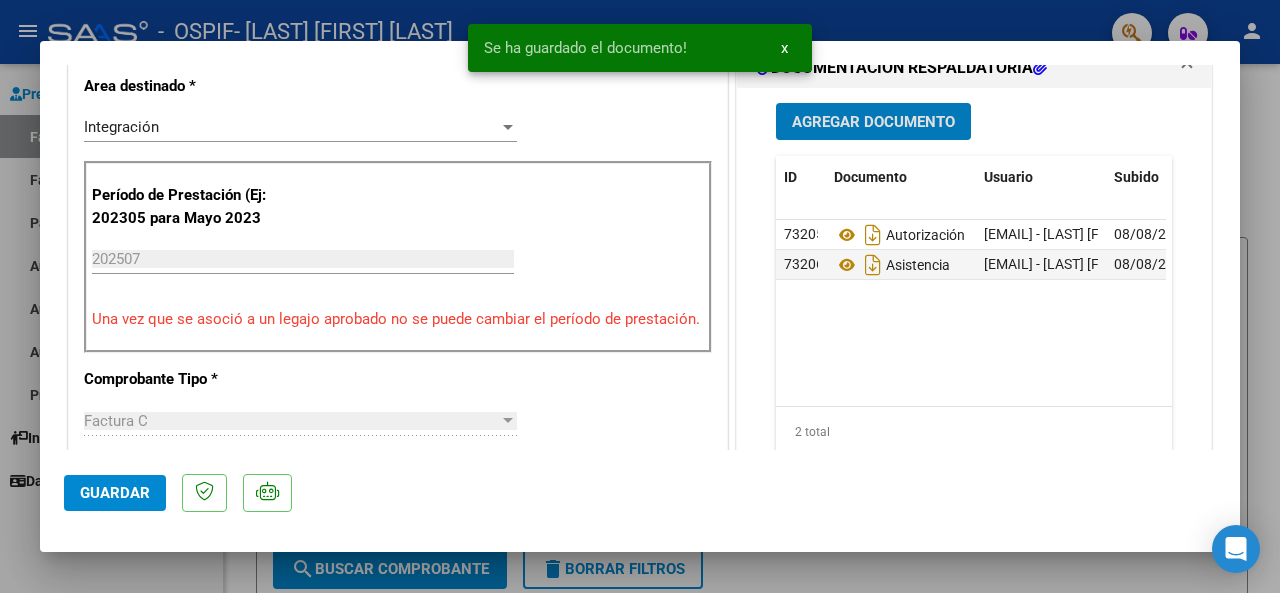 click at bounding box center (640, 296) 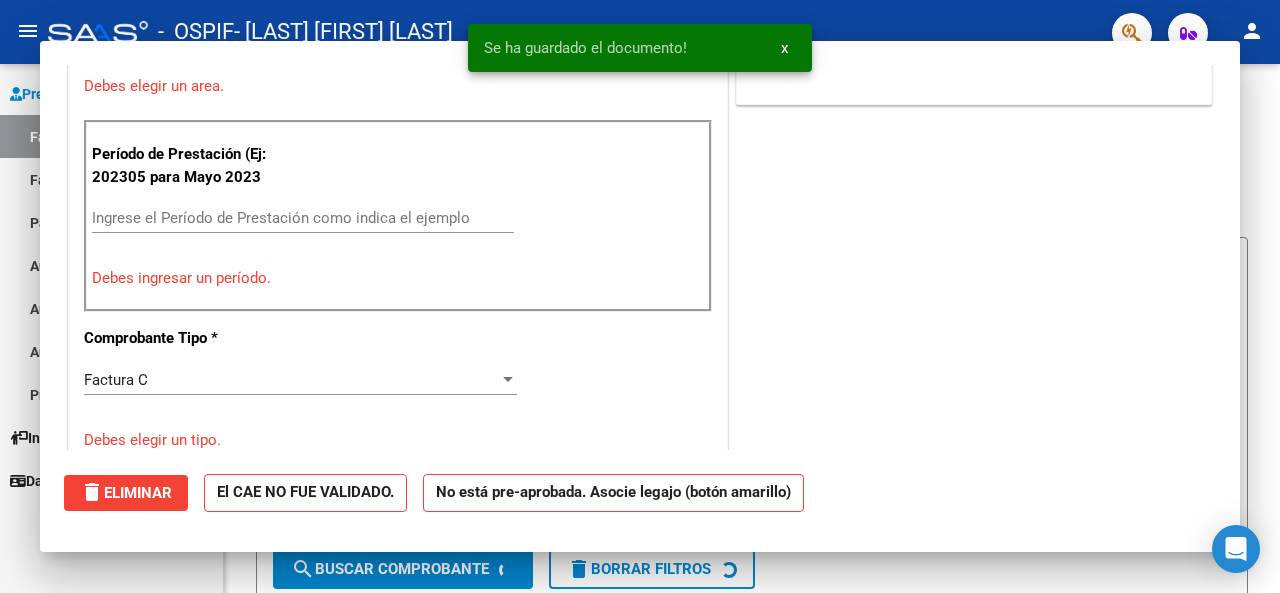 scroll, scrollTop: 460, scrollLeft: 0, axis: vertical 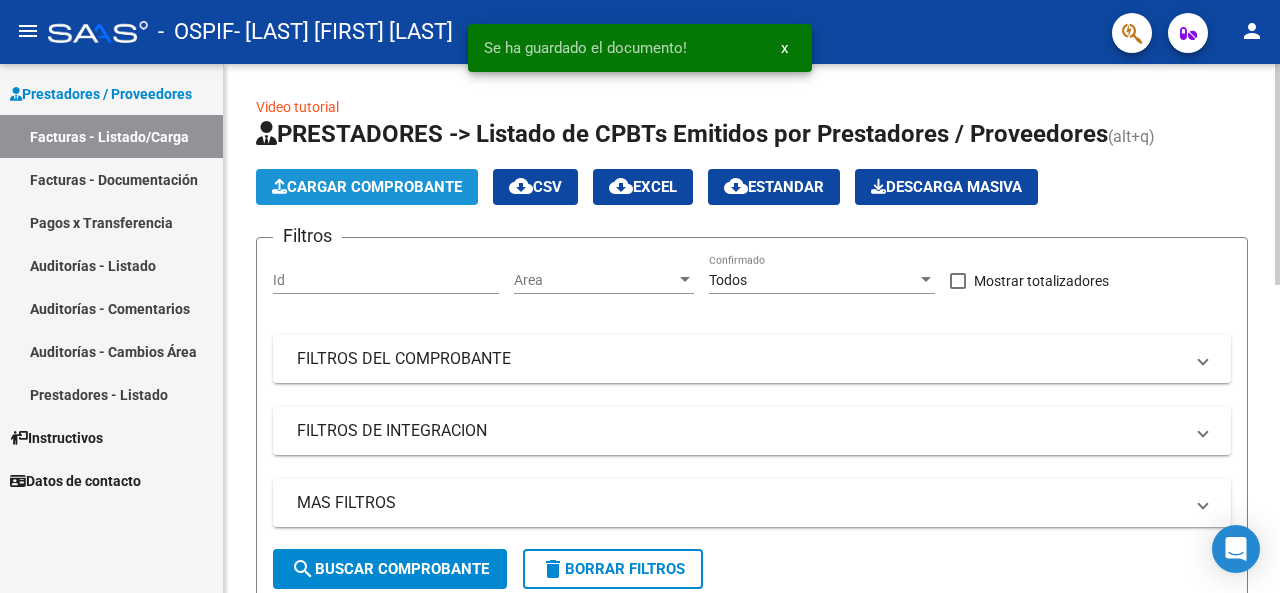 click on "Cargar Comprobante" 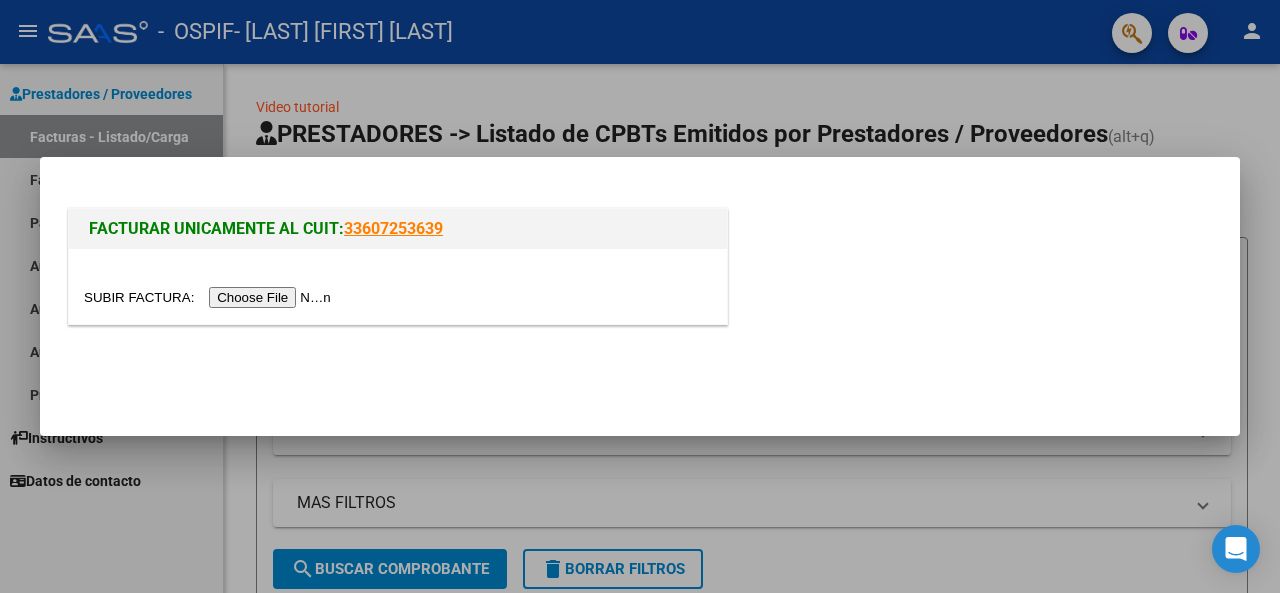click at bounding box center (210, 297) 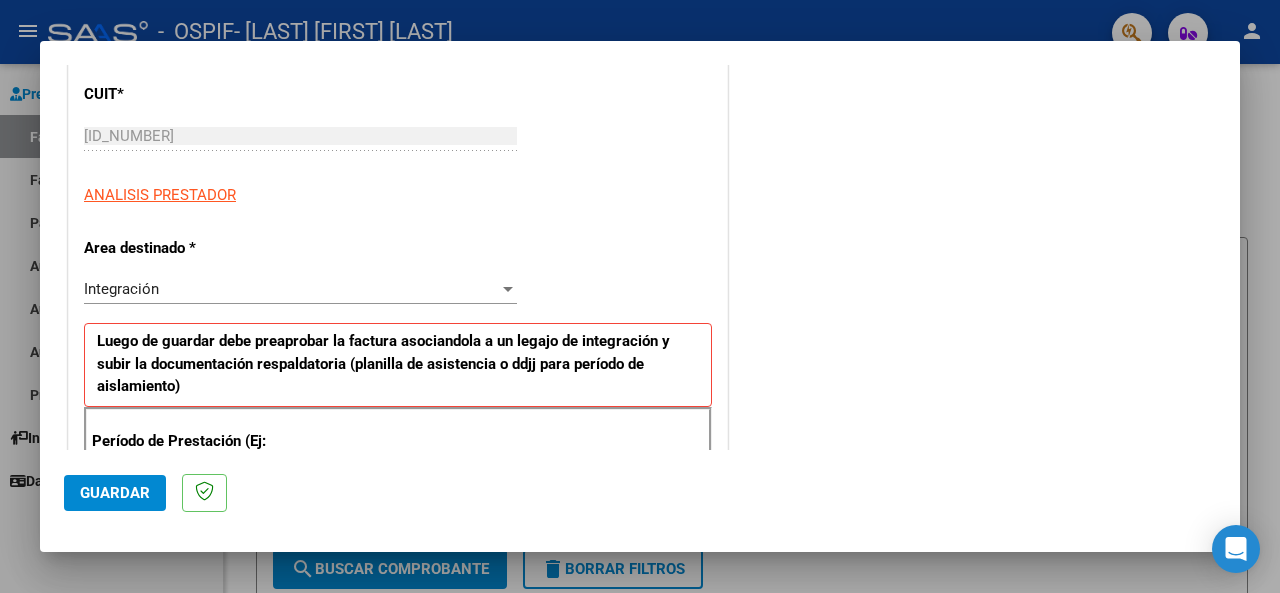 scroll, scrollTop: 400, scrollLeft: 0, axis: vertical 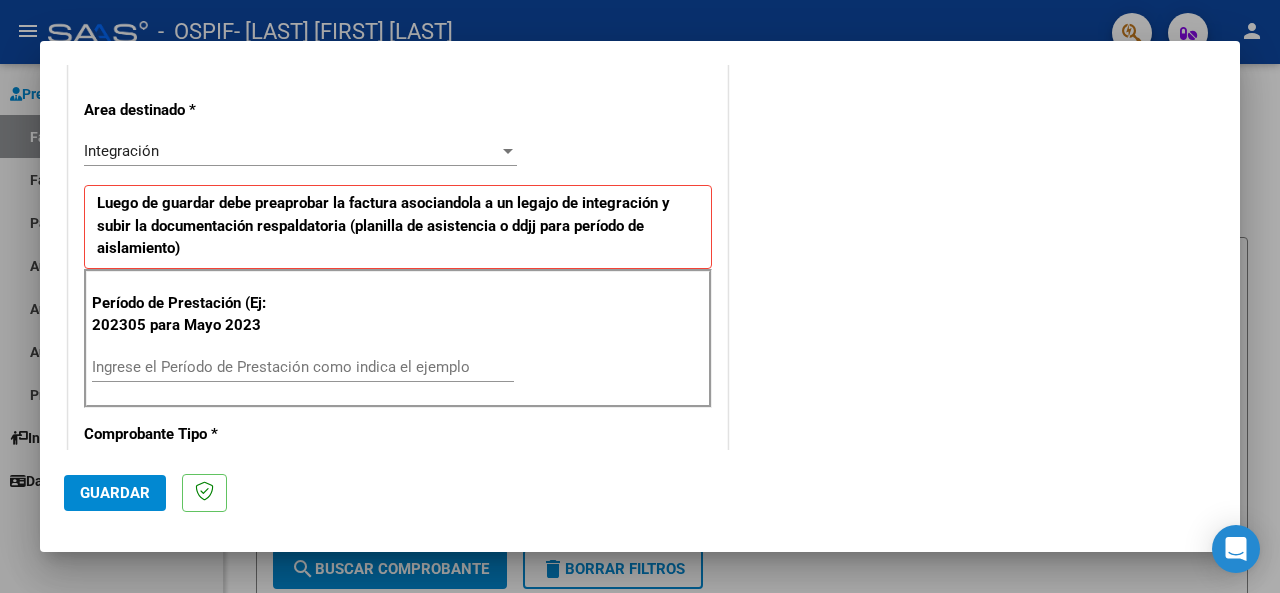 click on "Ingrese el Período de Prestación como indica el ejemplo" at bounding box center (303, 367) 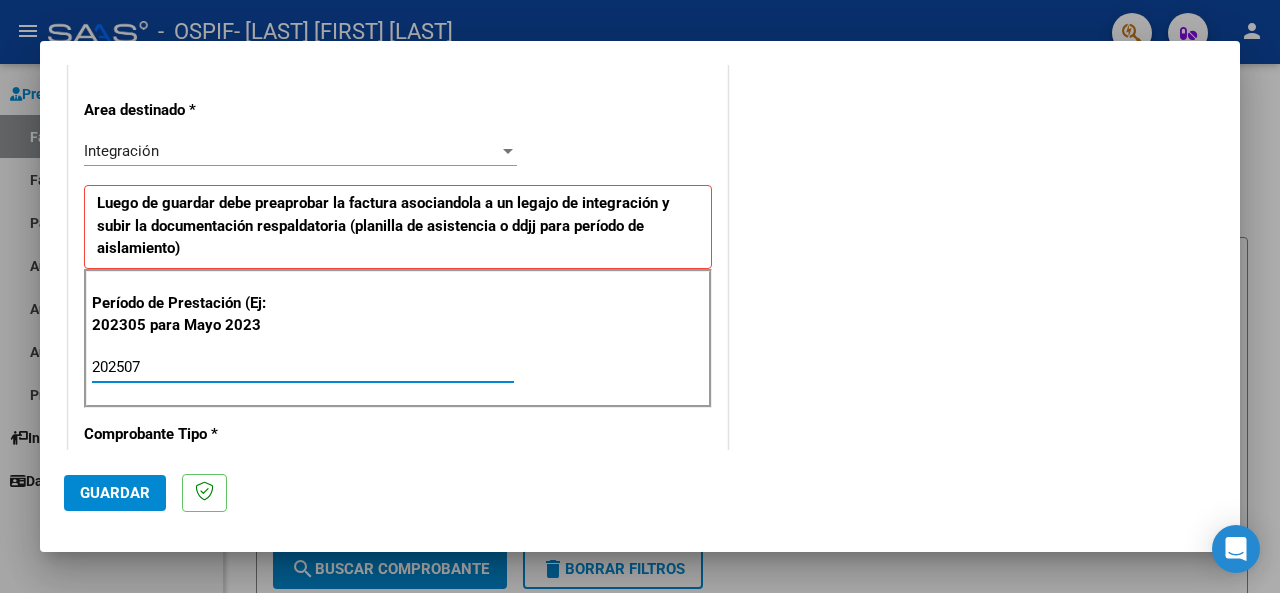 type on "202507" 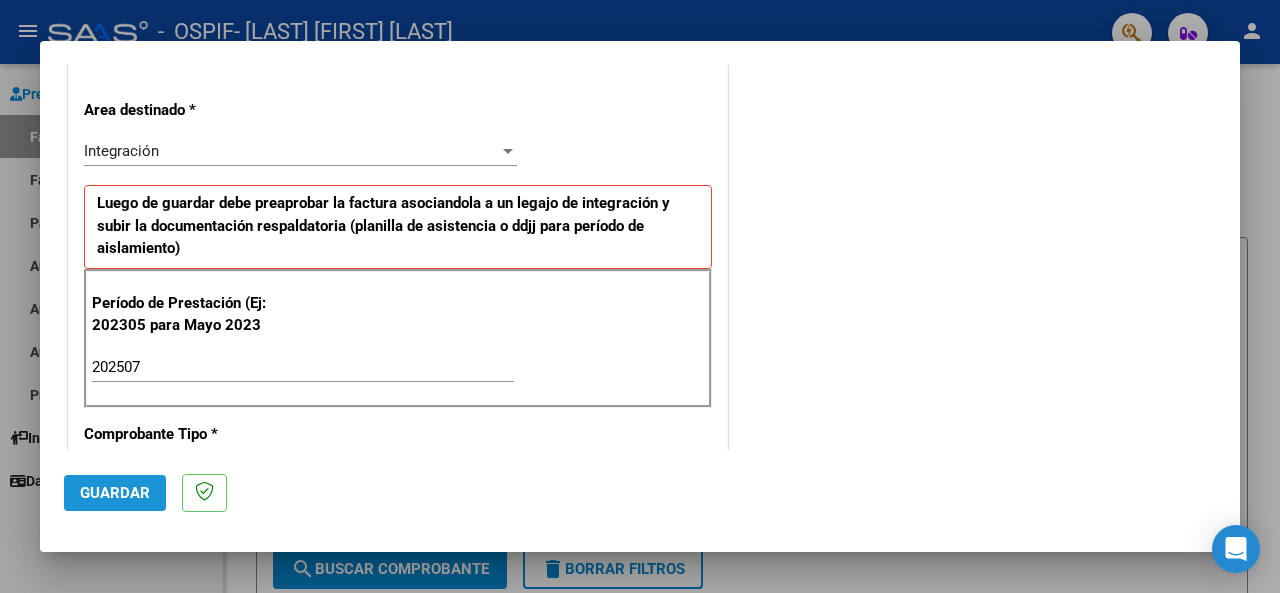 click on "Guardar" 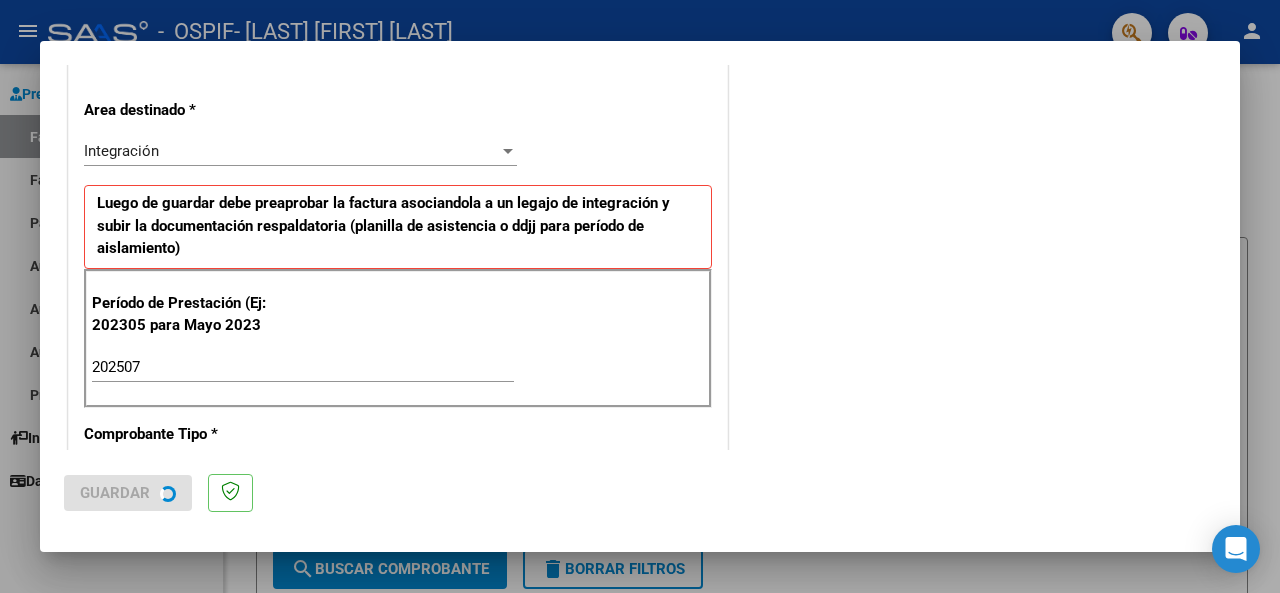 scroll, scrollTop: 0, scrollLeft: 0, axis: both 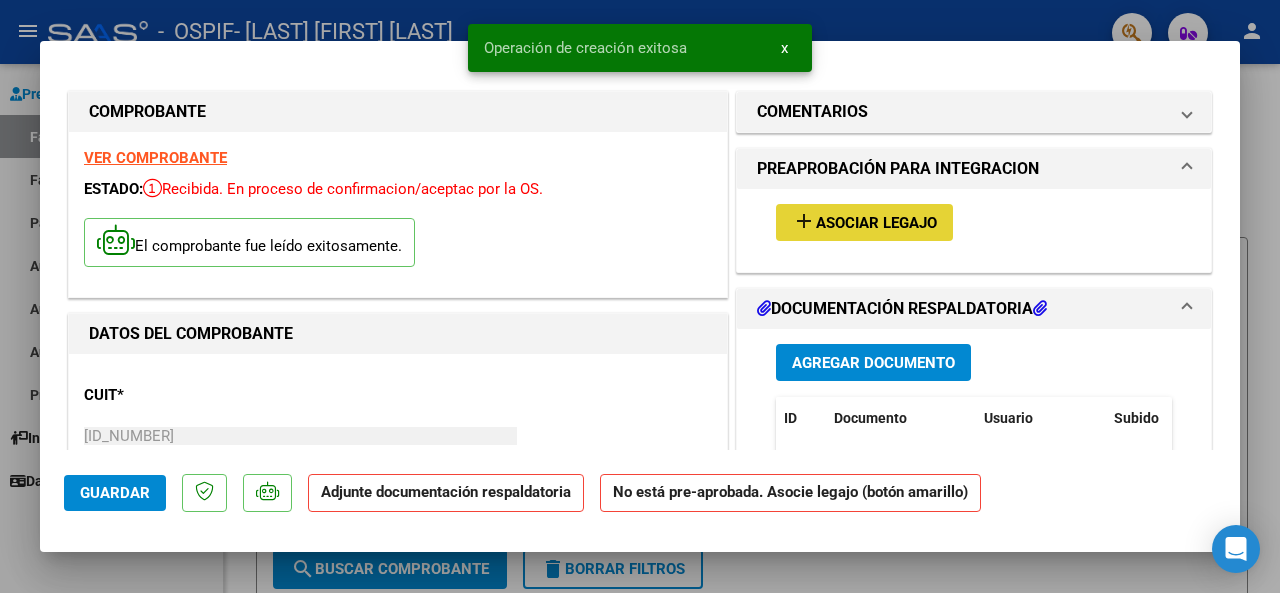 click on "Asociar Legajo" at bounding box center (876, 223) 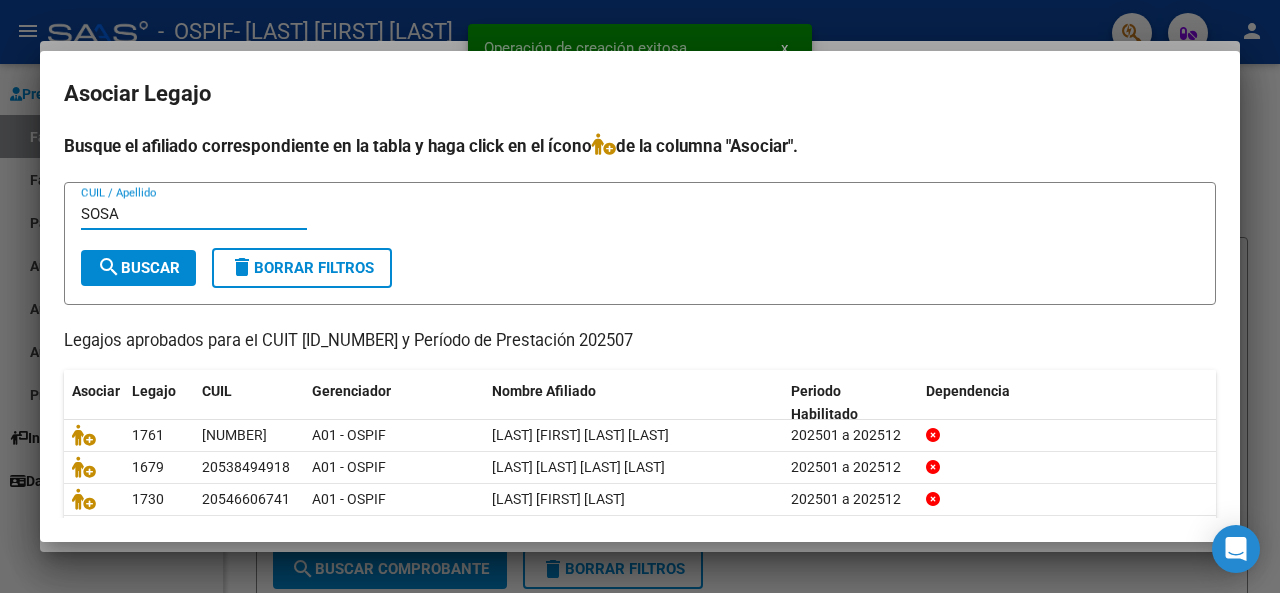 type on "SOSA" 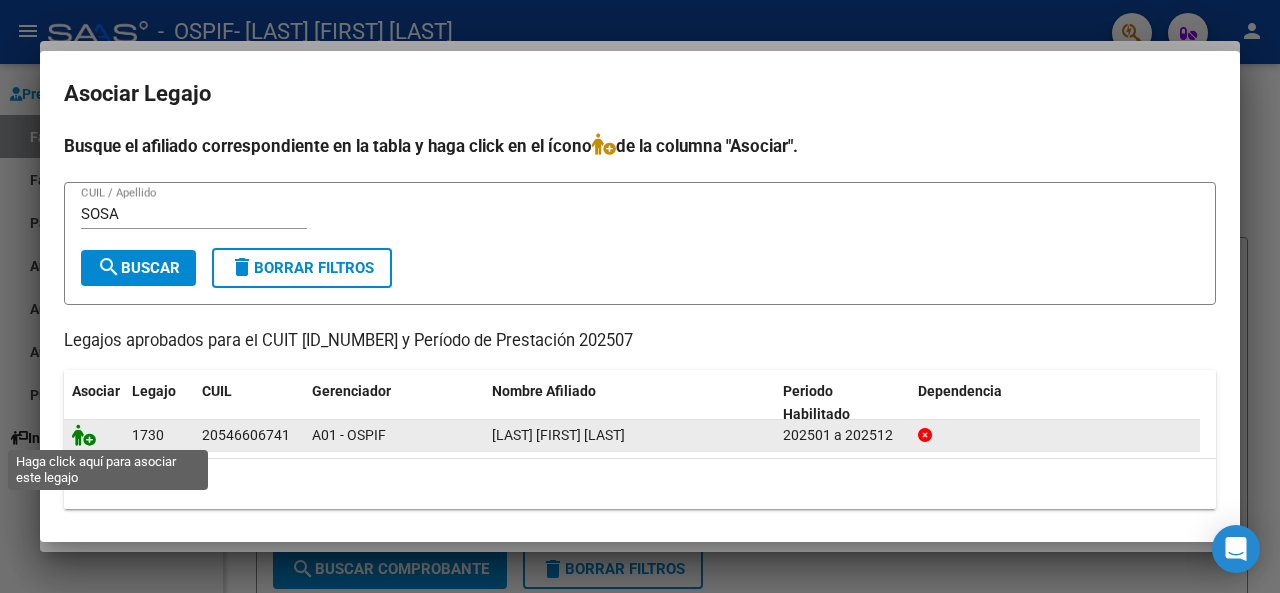 click 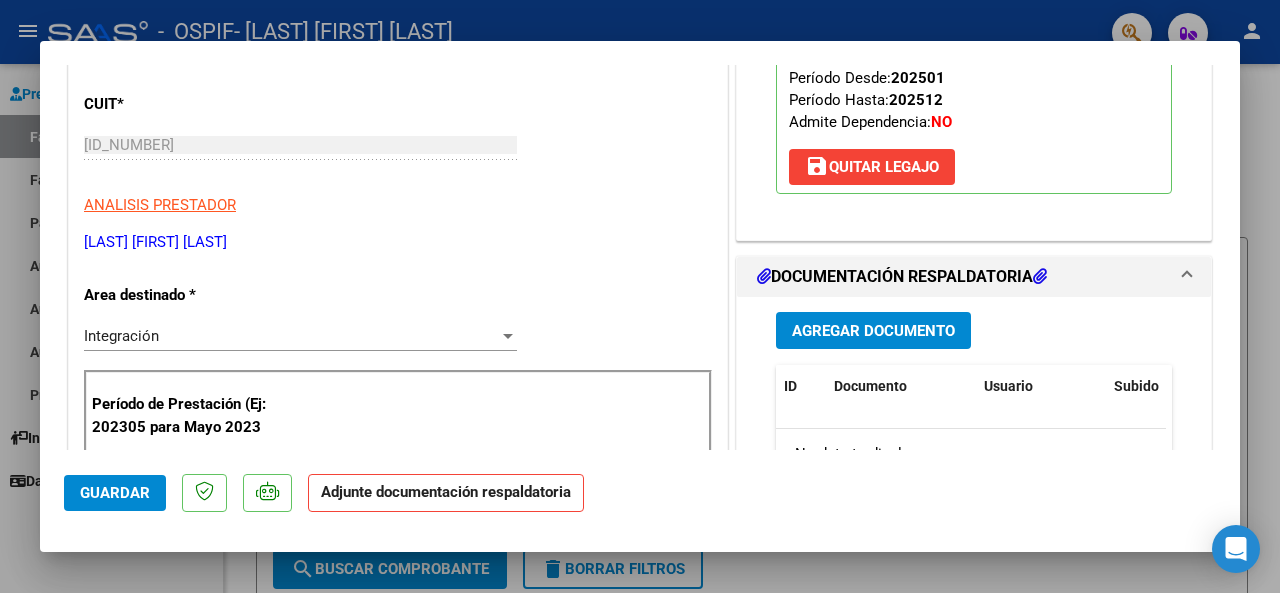 scroll, scrollTop: 300, scrollLeft: 0, axis: vertical 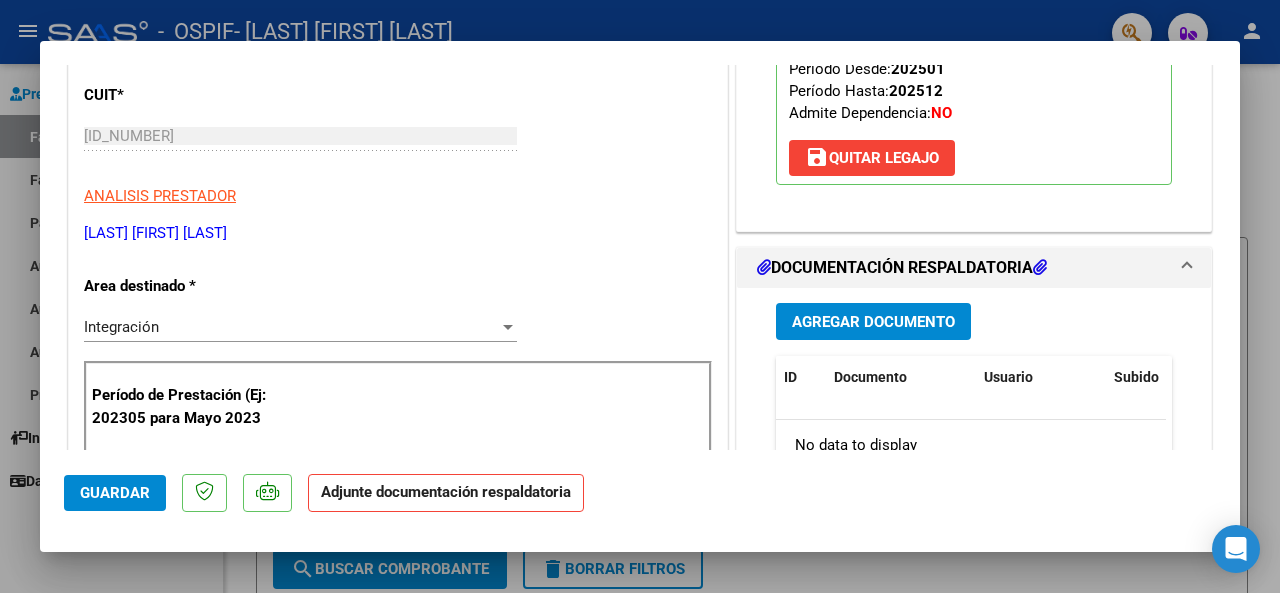 click on "Agregar Documento" at bounding box center [873, 322] 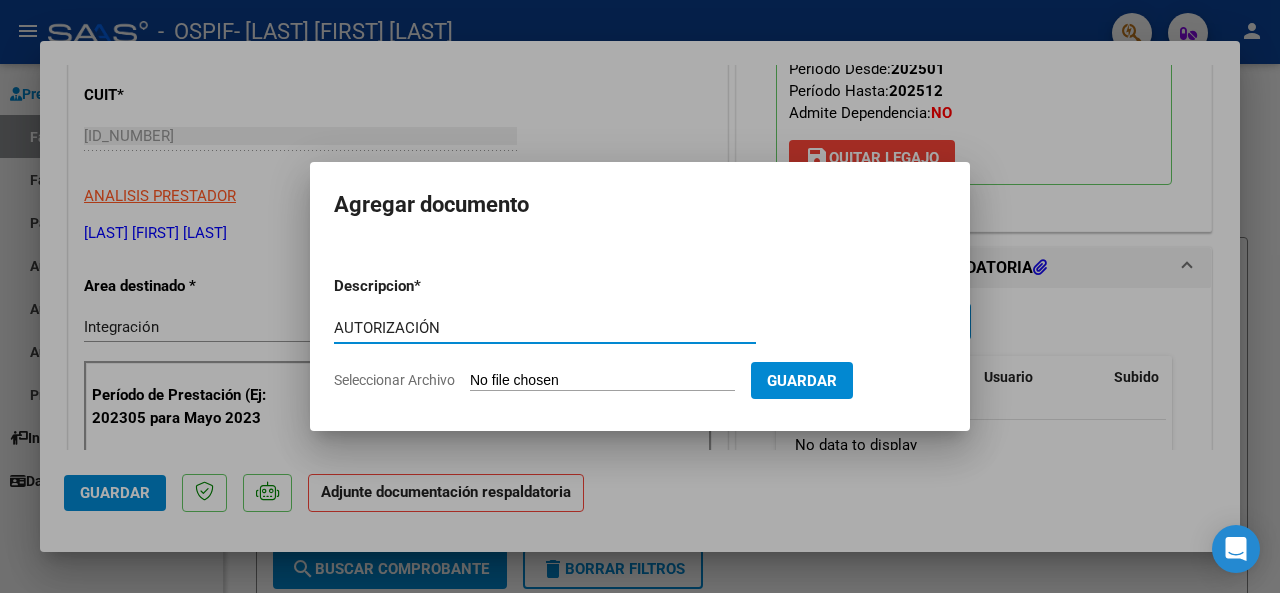 type on "AUTORIZACIÓN" 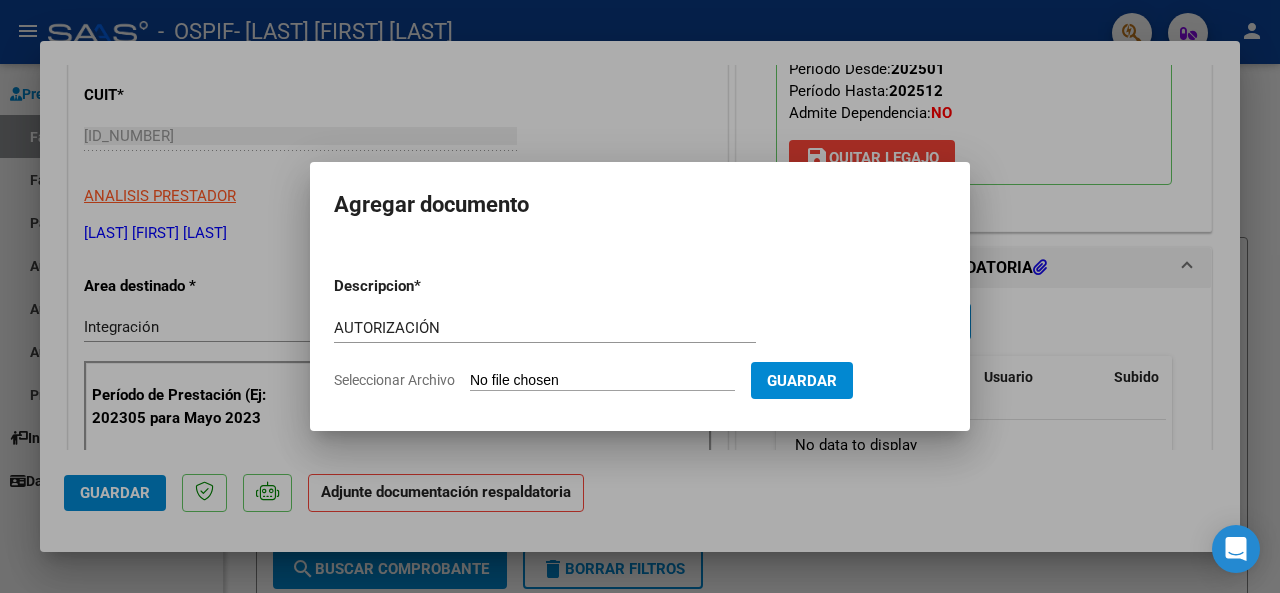 type on "C:\fakepath\AUTORIZACIÓN 2025 [LAST] [FIRST] [LAST] [LAST].png" 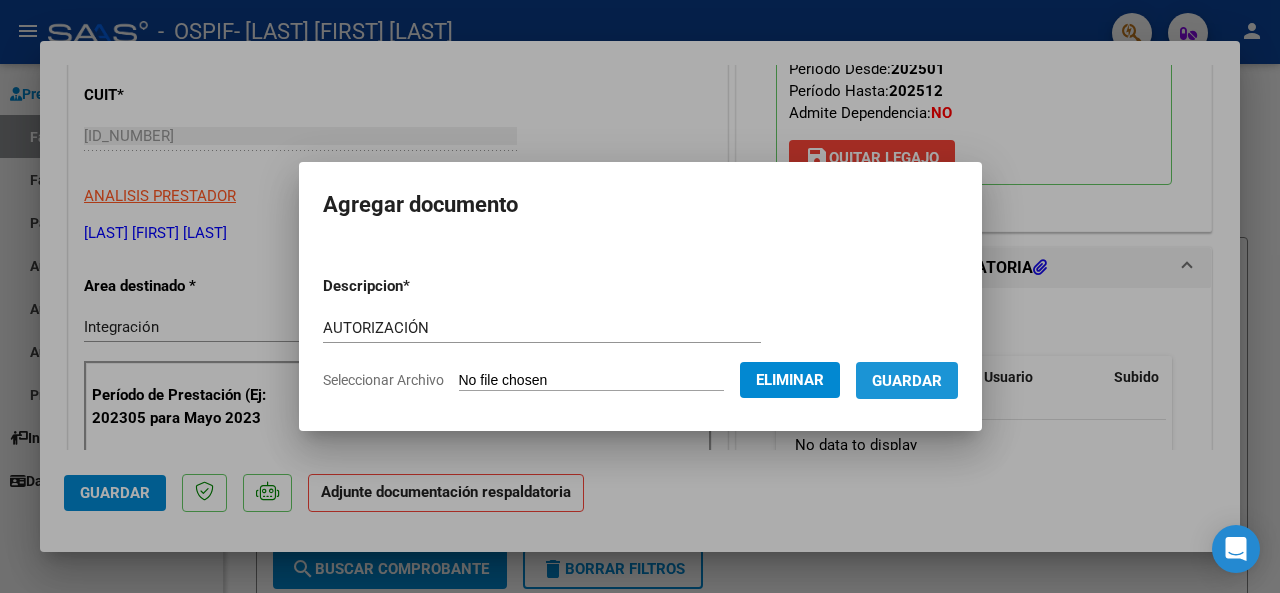 click on "Guardar" at bounding box center [907, 381] 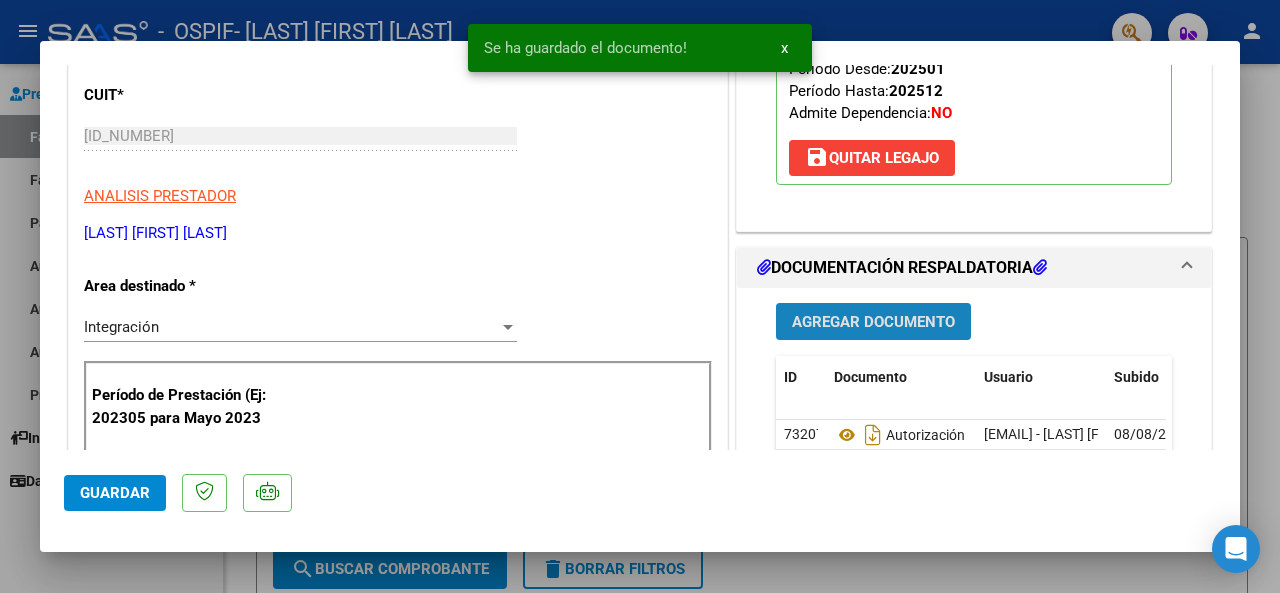 click on "Agregar Documento" at bounding box center [873, 322] 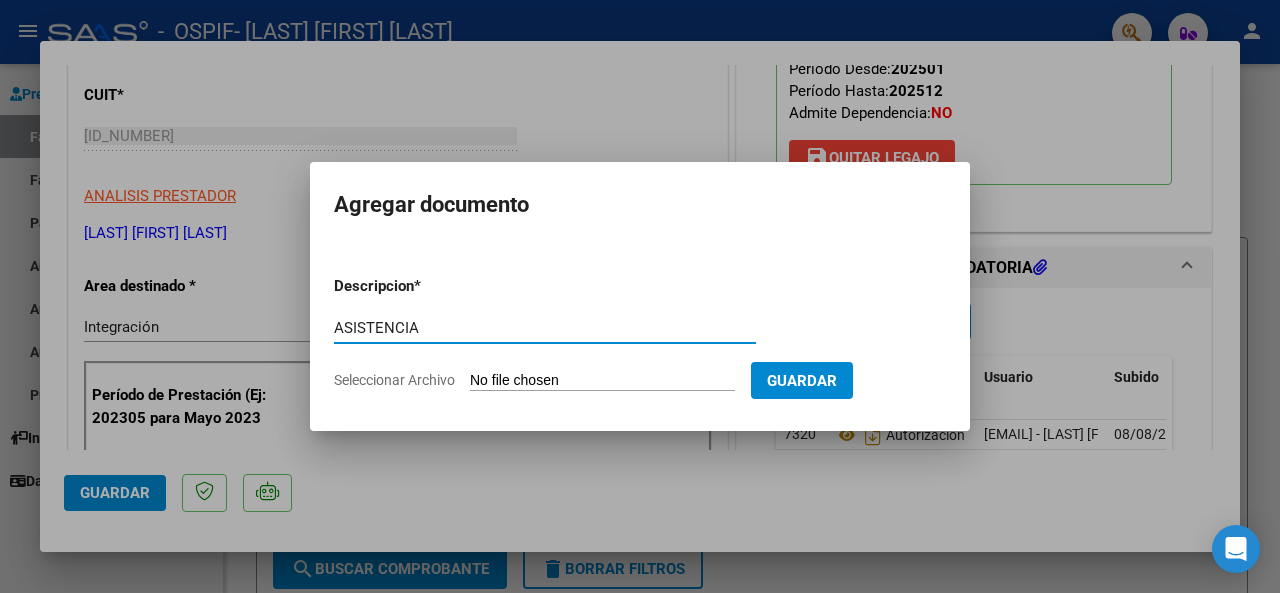 type on "ASISTENCIA" 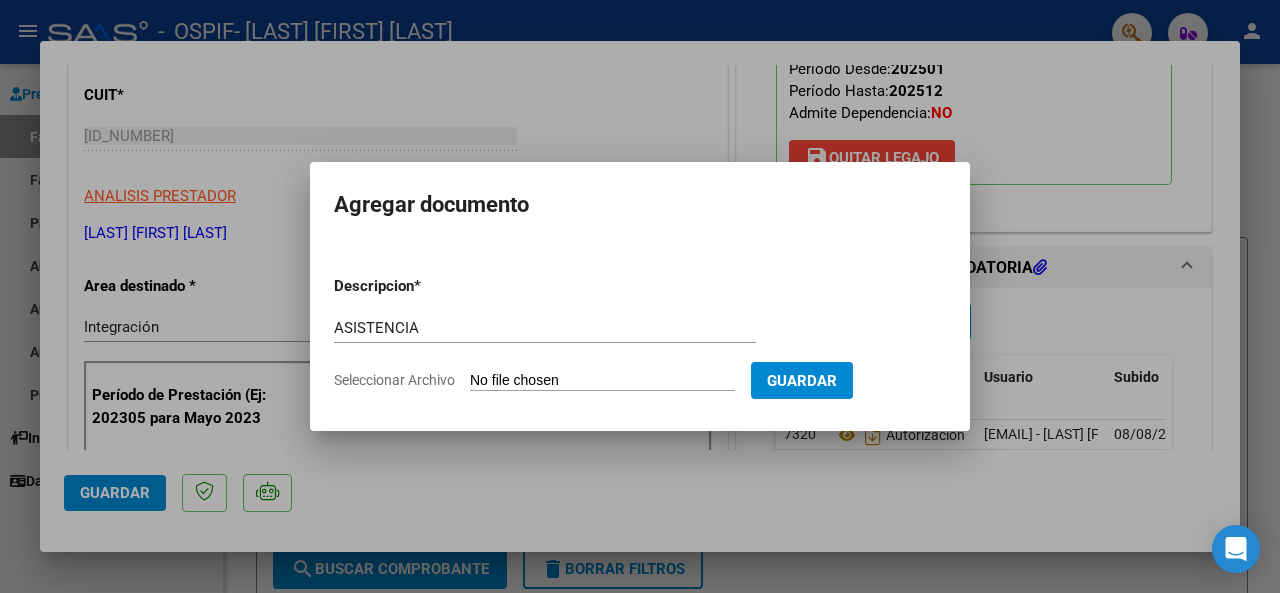 click on "Seleccionar Archivo" 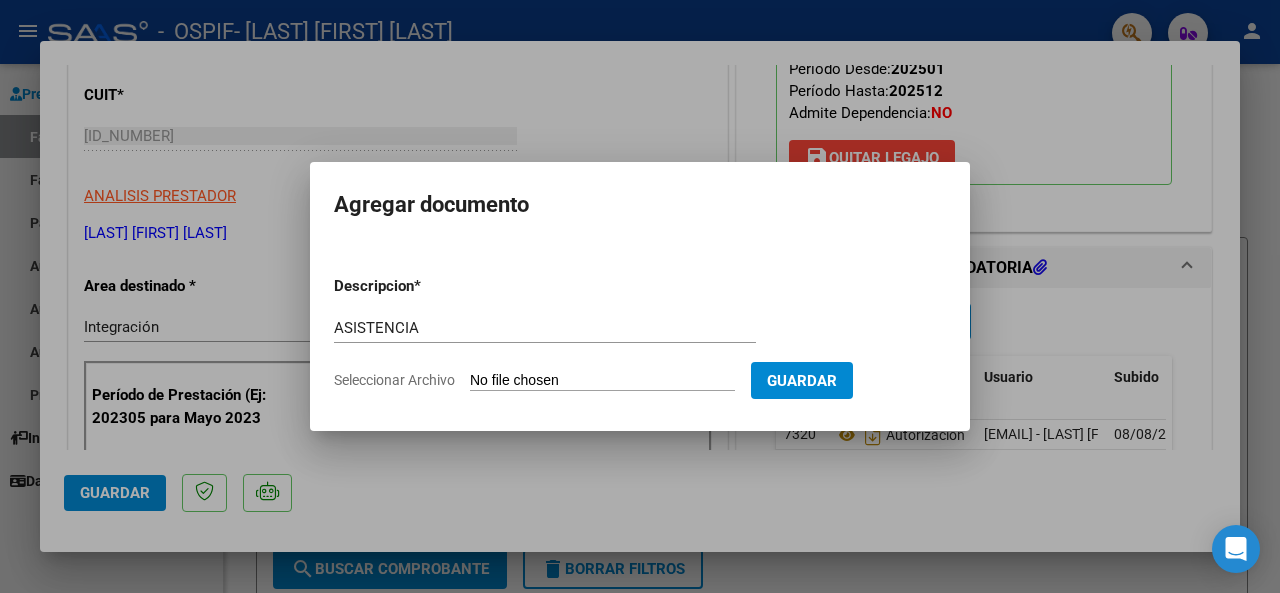 type on "C:\fakepath\ASISTENCIA [LAST].jpeg" 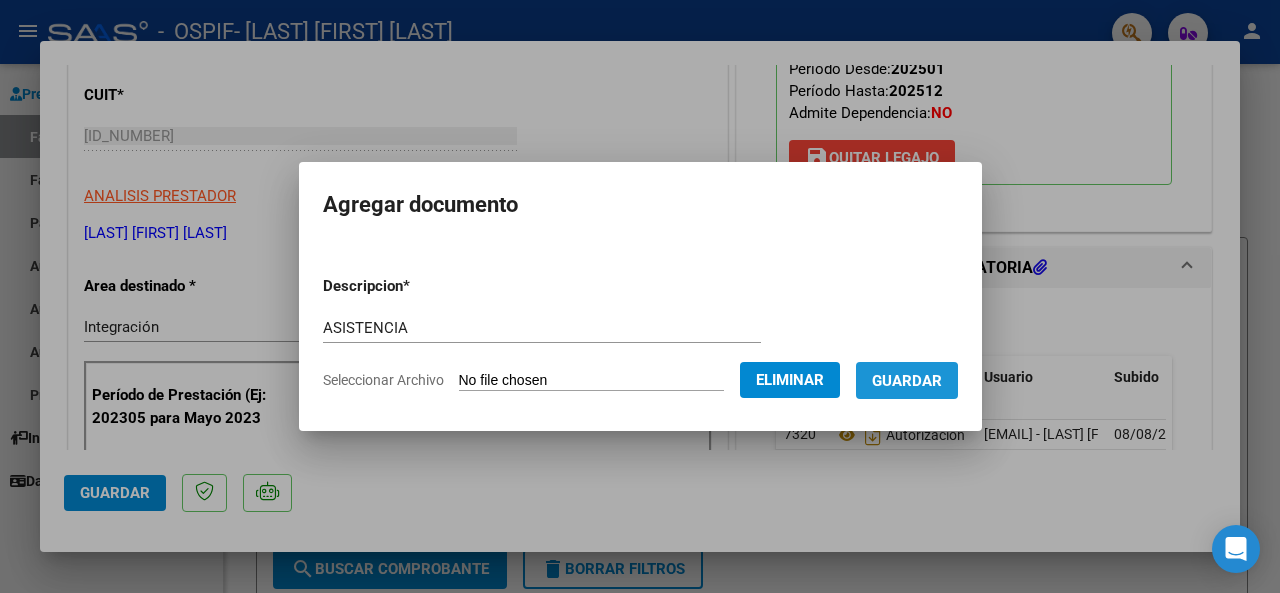 click on "Guardar" at bounding box center (907, 381) 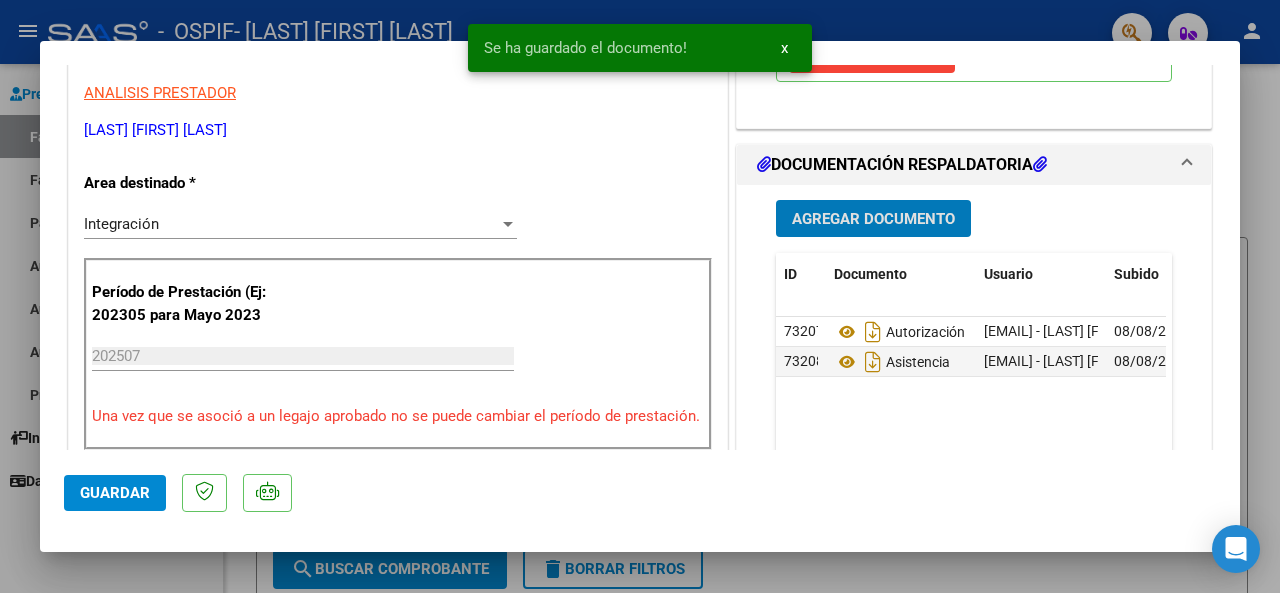 scroll, scrollTop: 500, scrollLeft: 0, axis: vertical 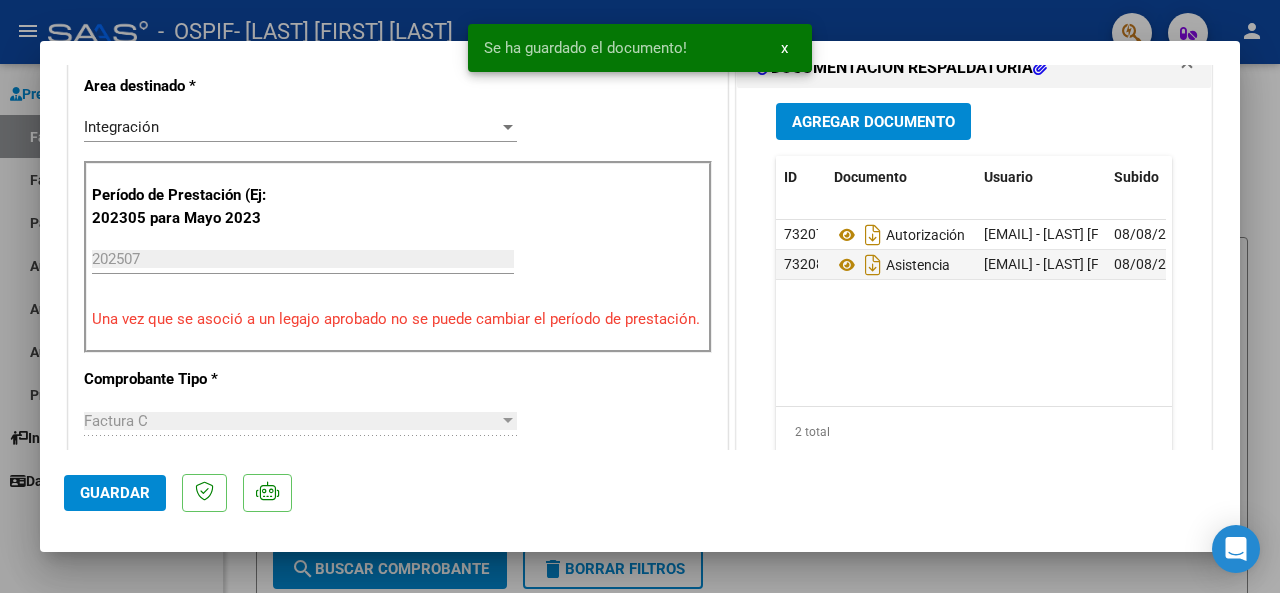 click at bounding box center (640, 296) 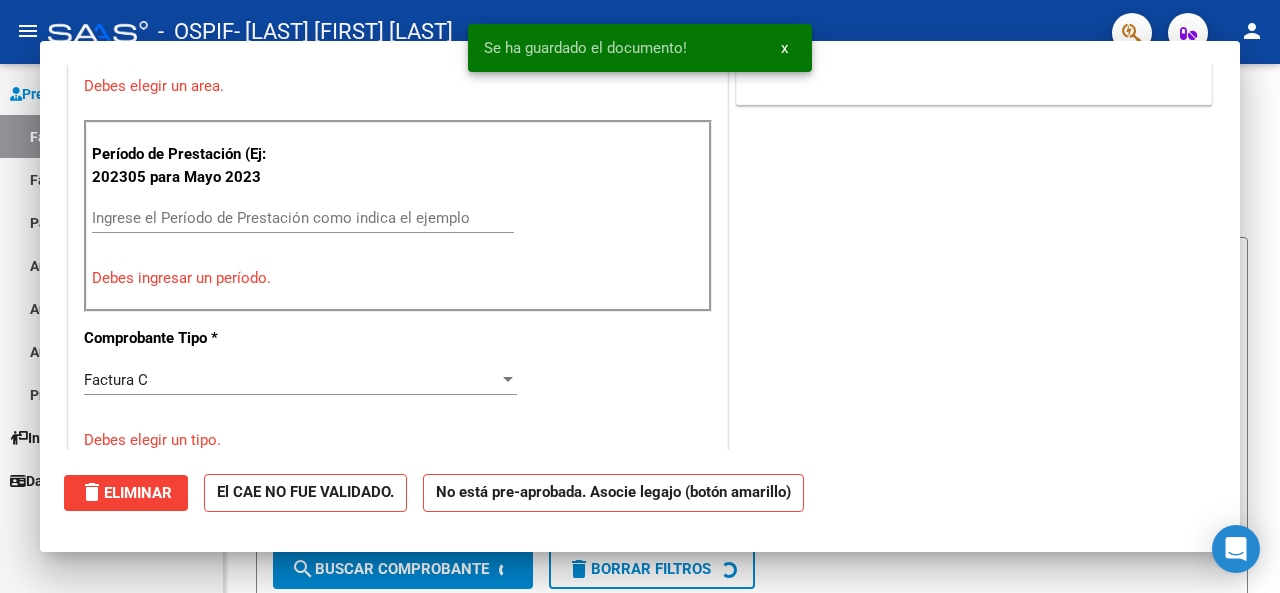 scroll, scrollTop: 460, scrollLeft: 0, axis: vertical 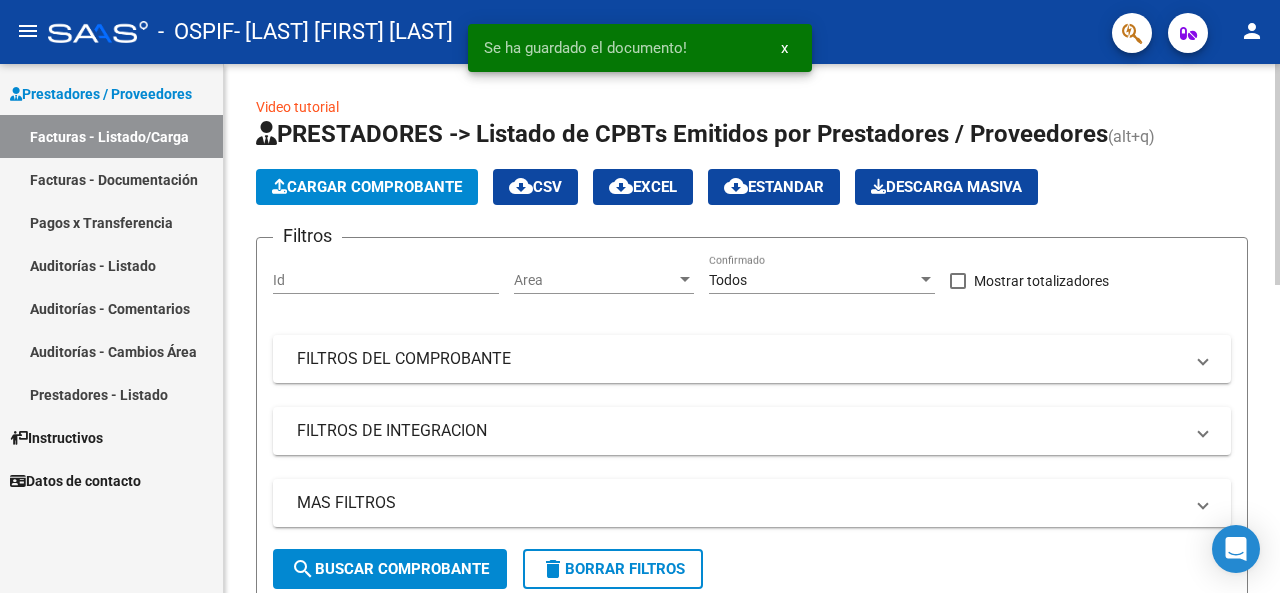 click on "Cargar Comprobante" 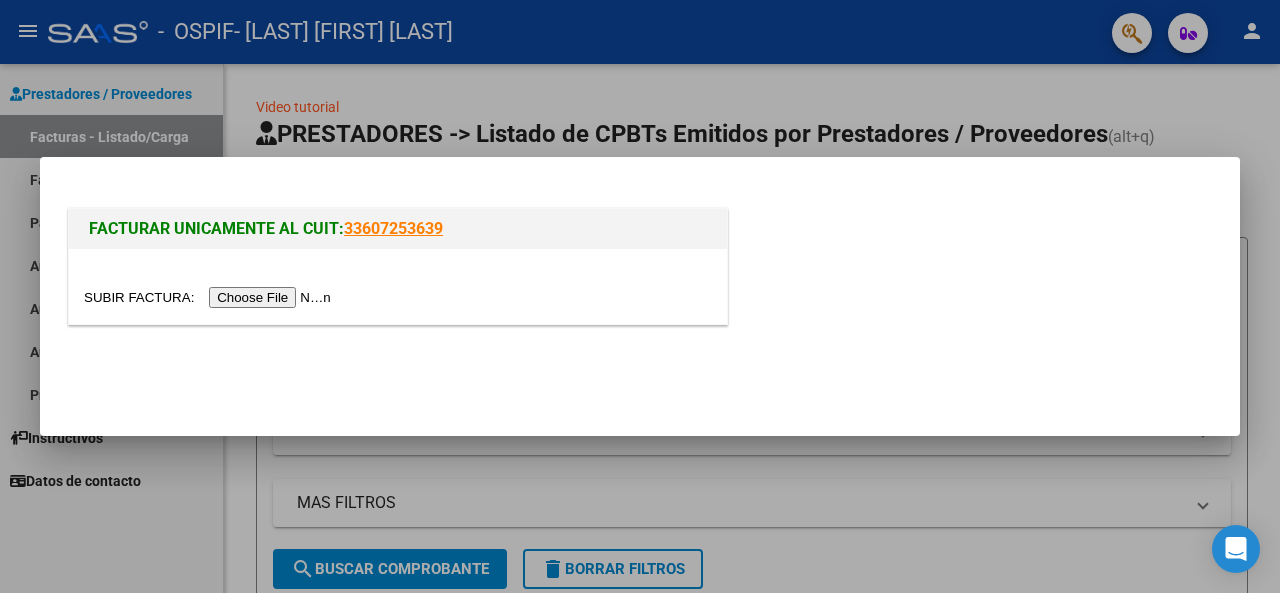 click at bounding box center (210, 297) 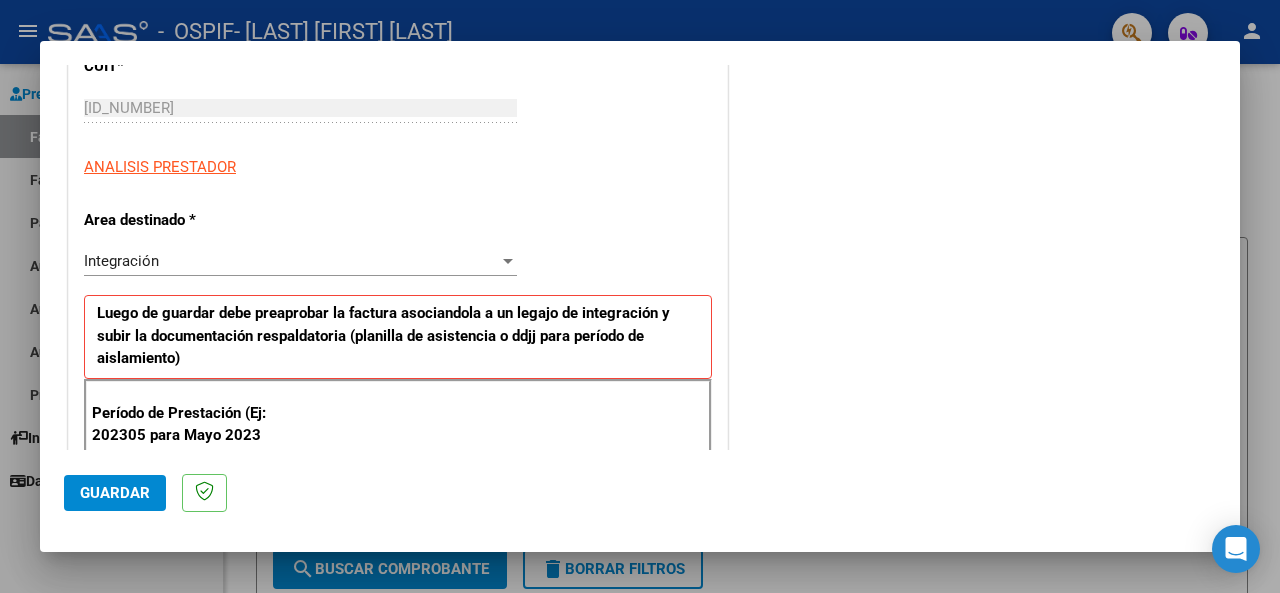 scroll, scrollTop: 400, scrollLeft: 0, axis: vertical 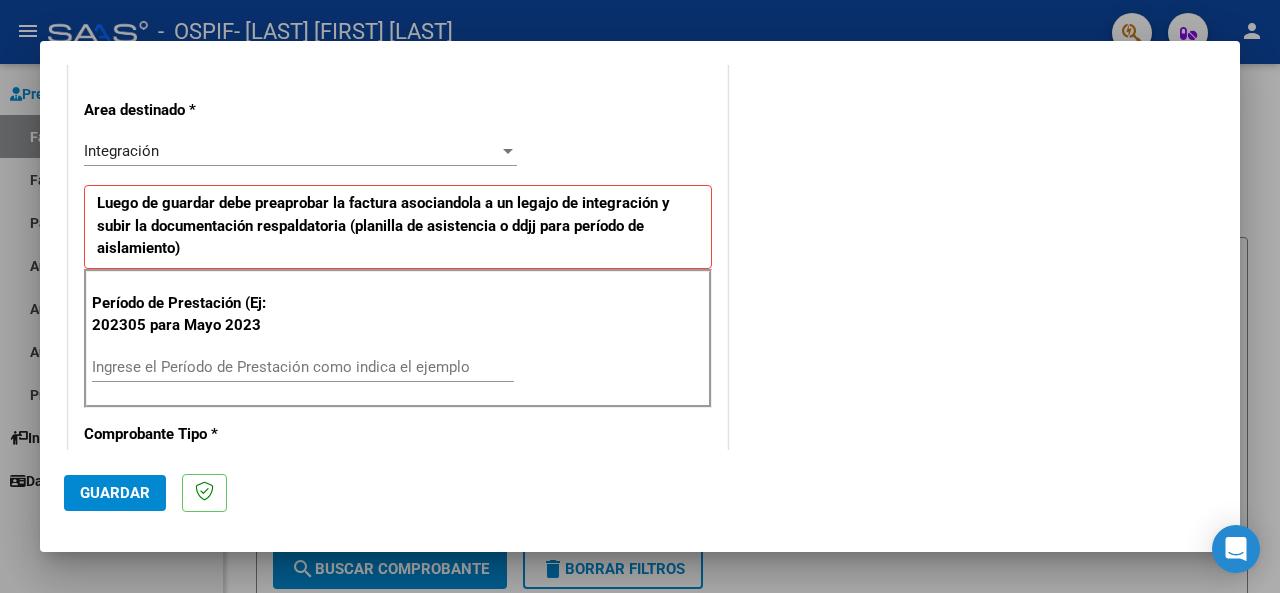 click on "Ingrese el Período de Prestación como indica el ejemplo" at bounding box center (303, 367) 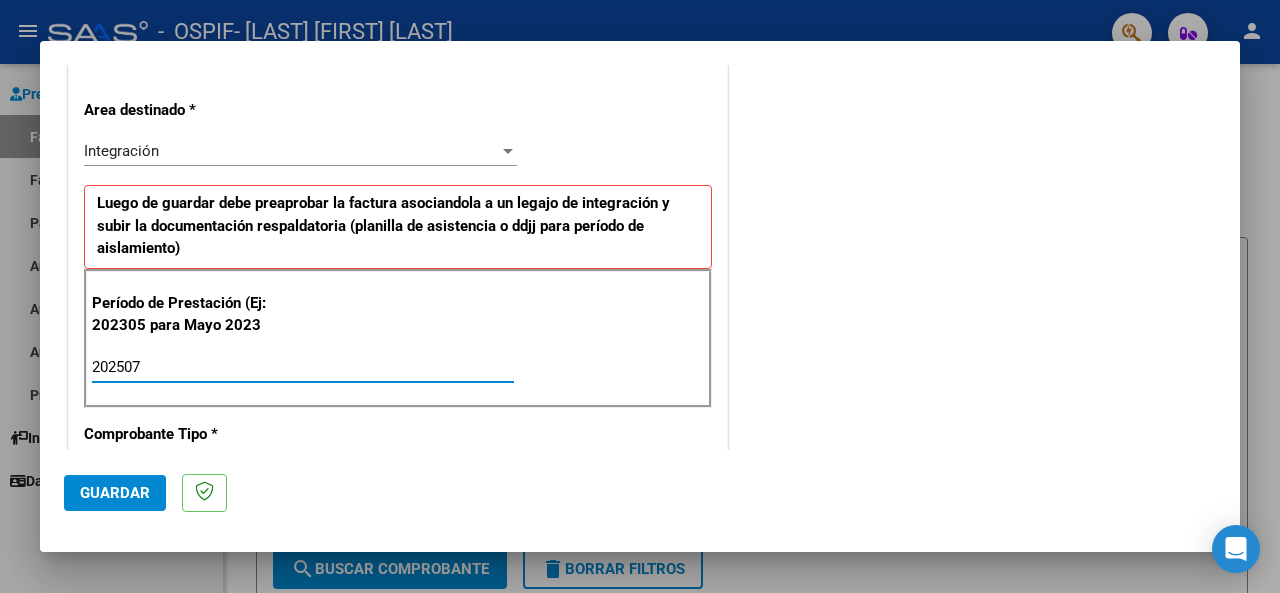 type on "202507" 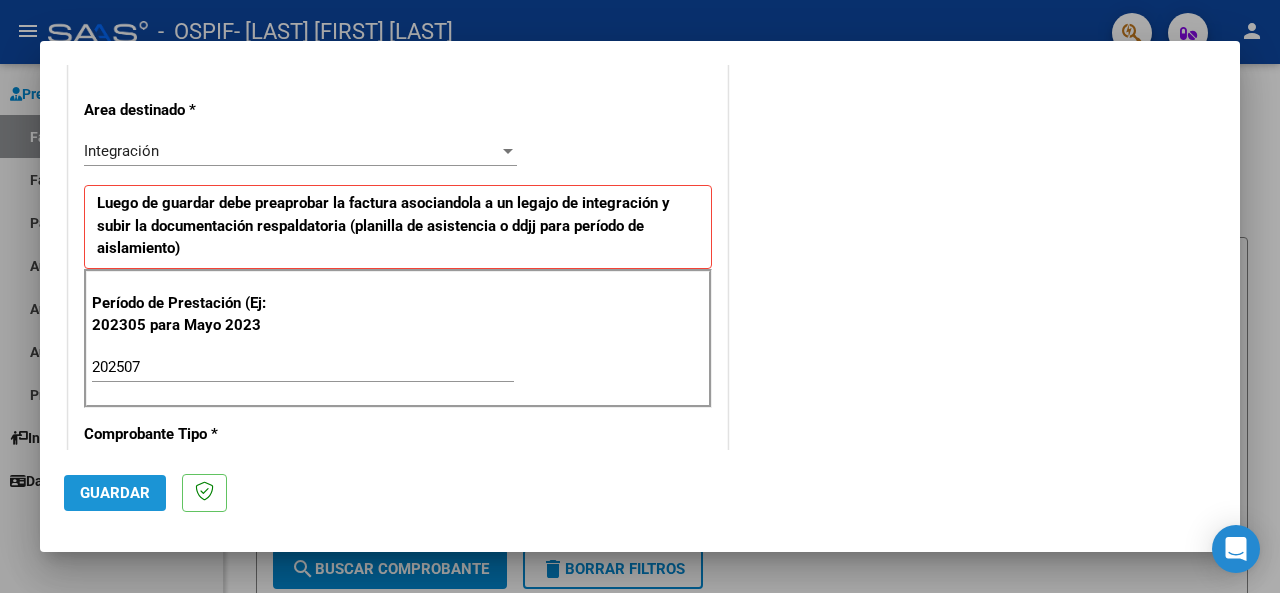 click on "Guardar" 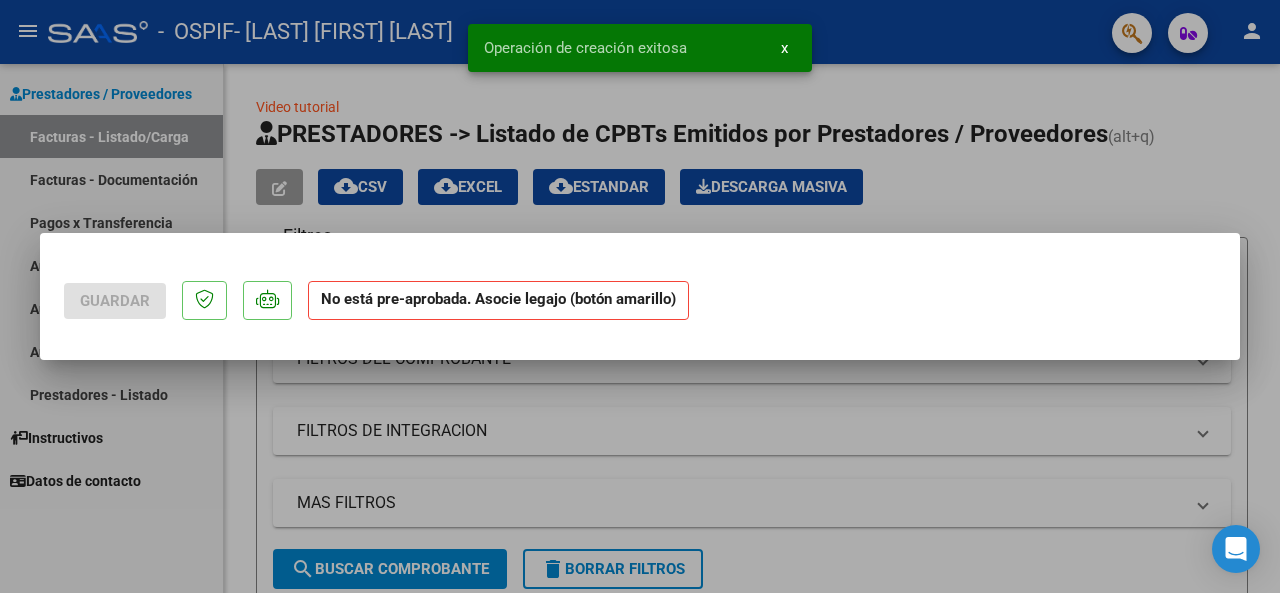 scroll, scrollTop: 0, scrollLeft: 0, axis: both 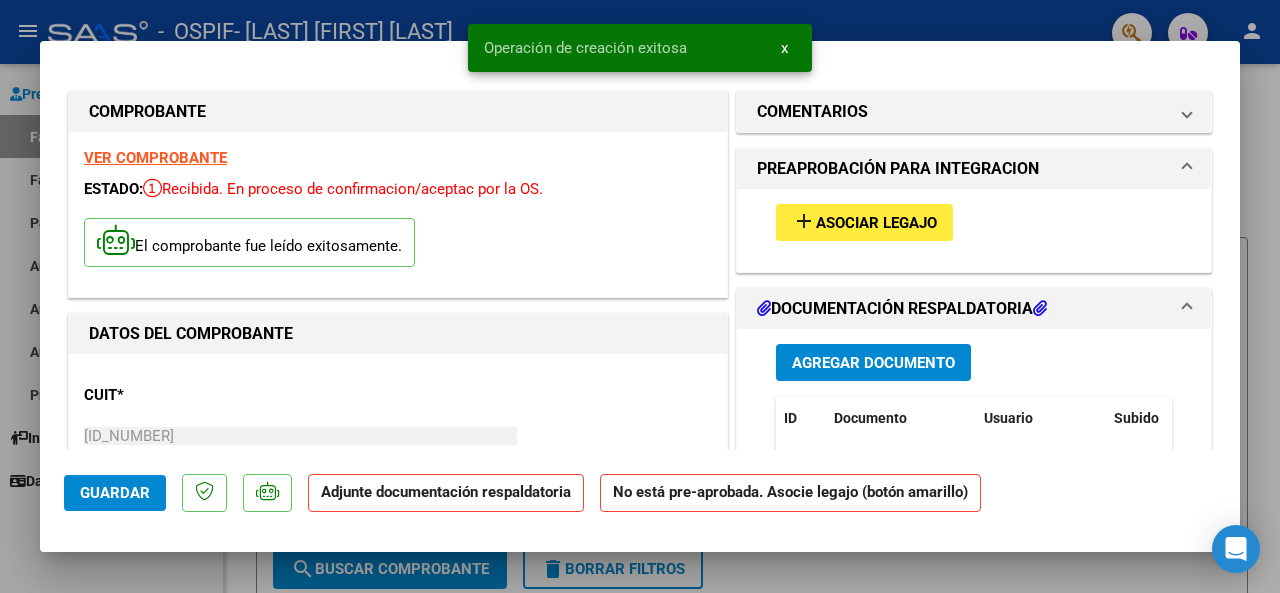 click on "Asociar Legajo" at bounding box center (876, 223) 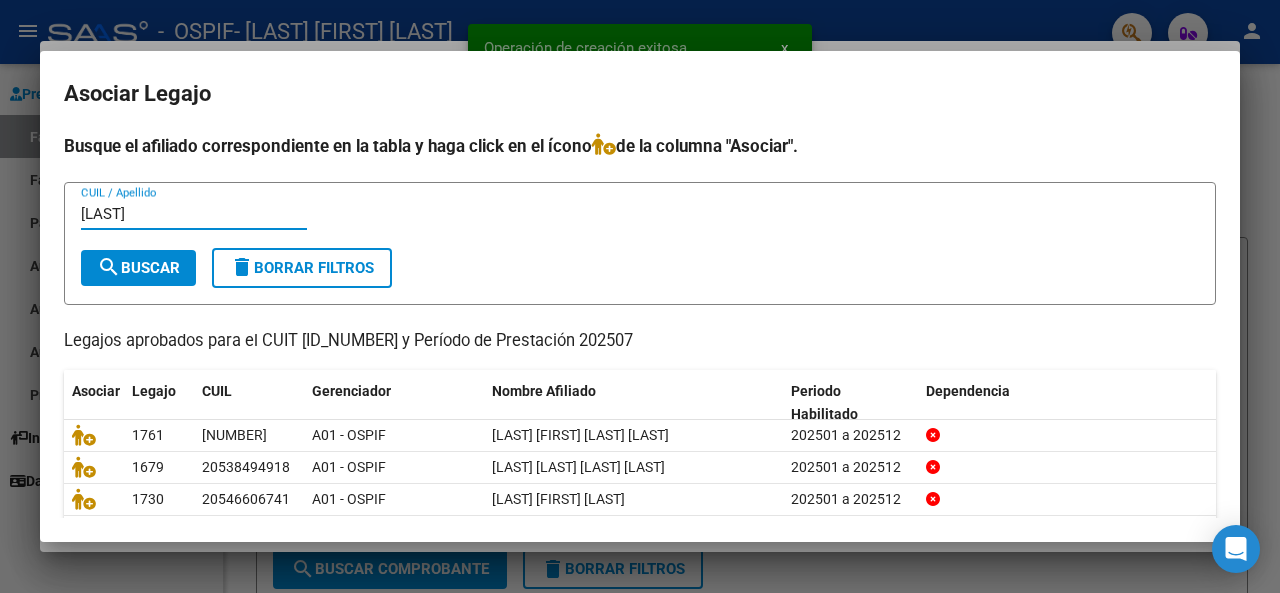 type on "[LAST]" 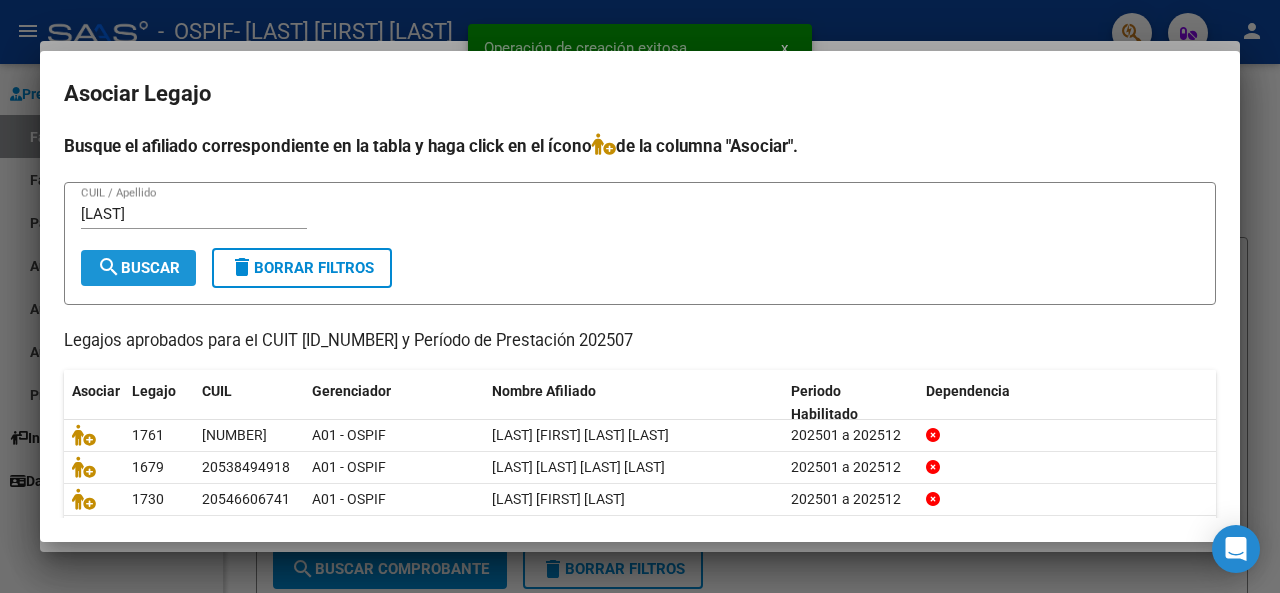 click on "search  Buscar" at bounding box center (138, 268) 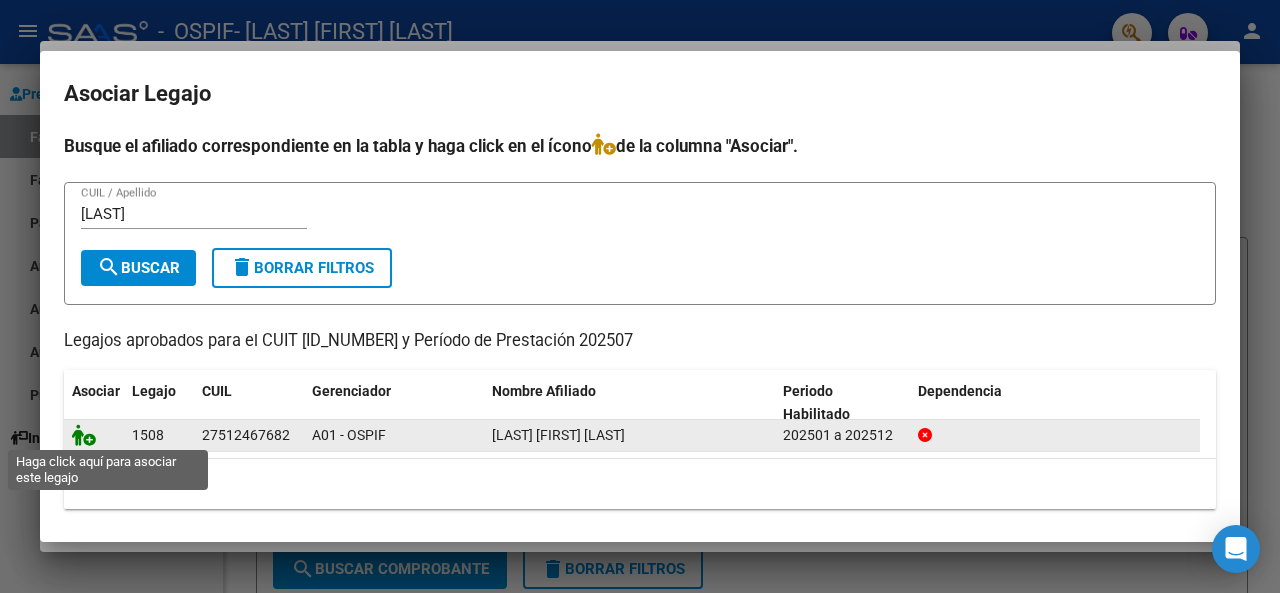 click 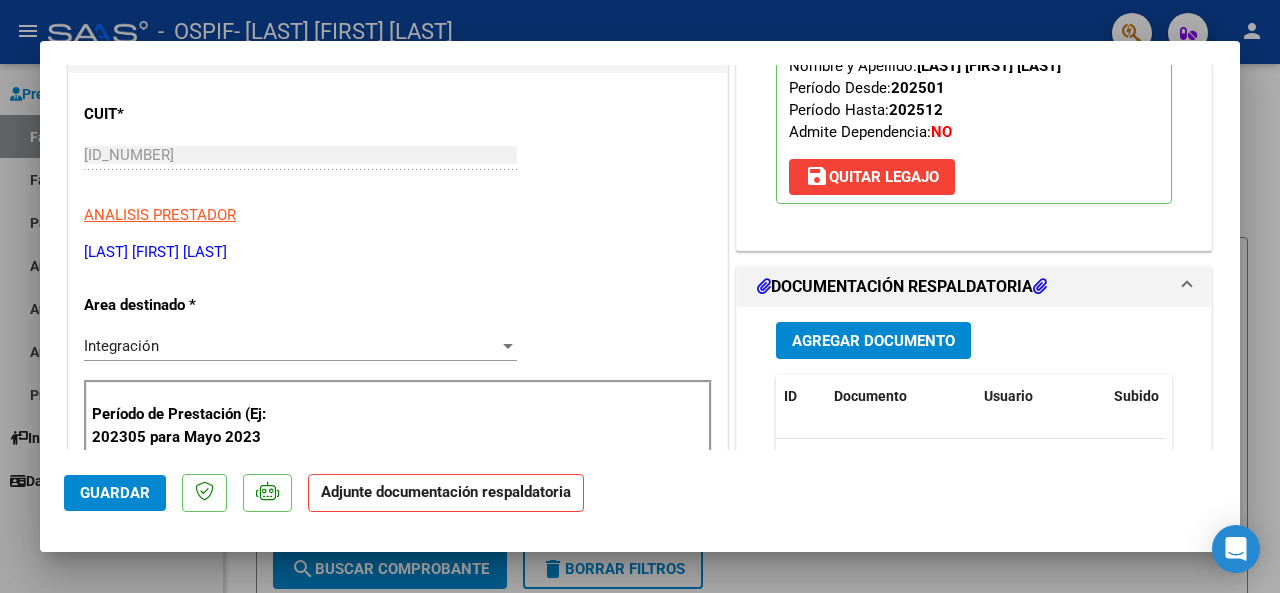 scroll, scrollTop: 400, scrollLeft: 0, axis: vertical 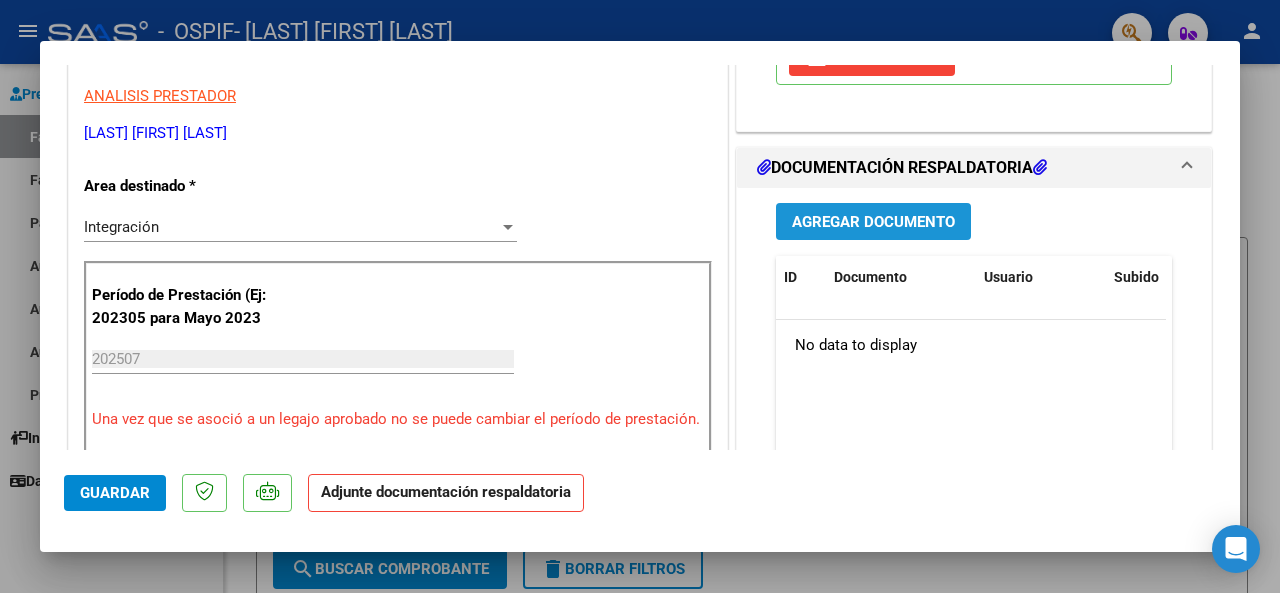click on "Agregar Documento" at bounding box center [873, 221] 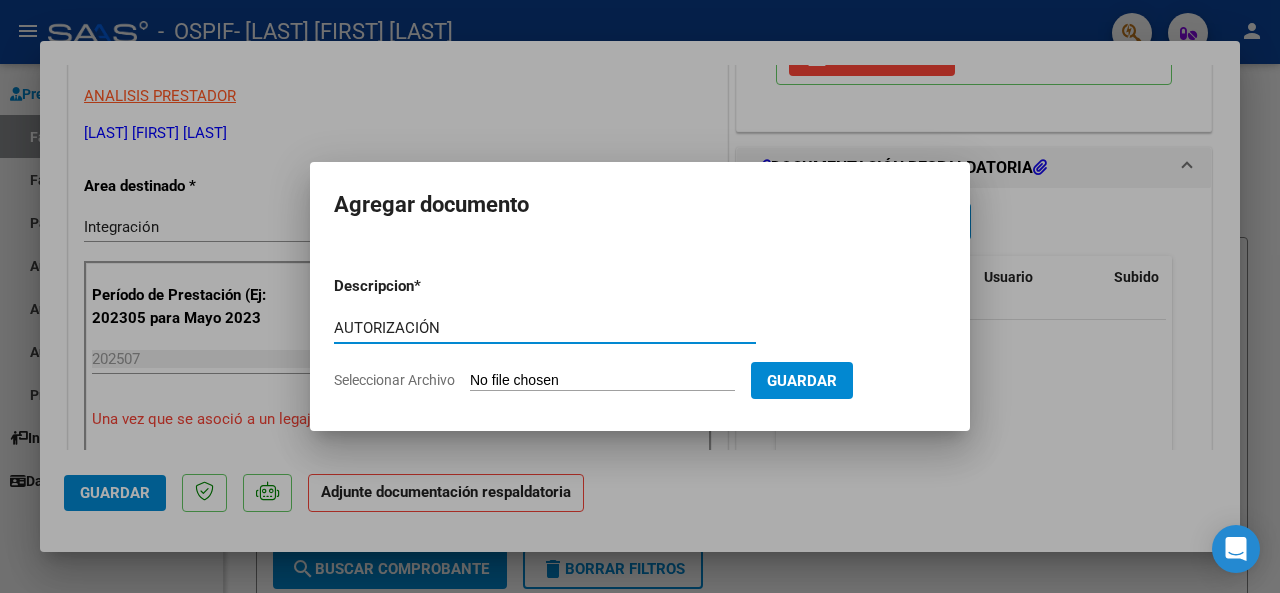 type on "AUTORIZACIÓN" 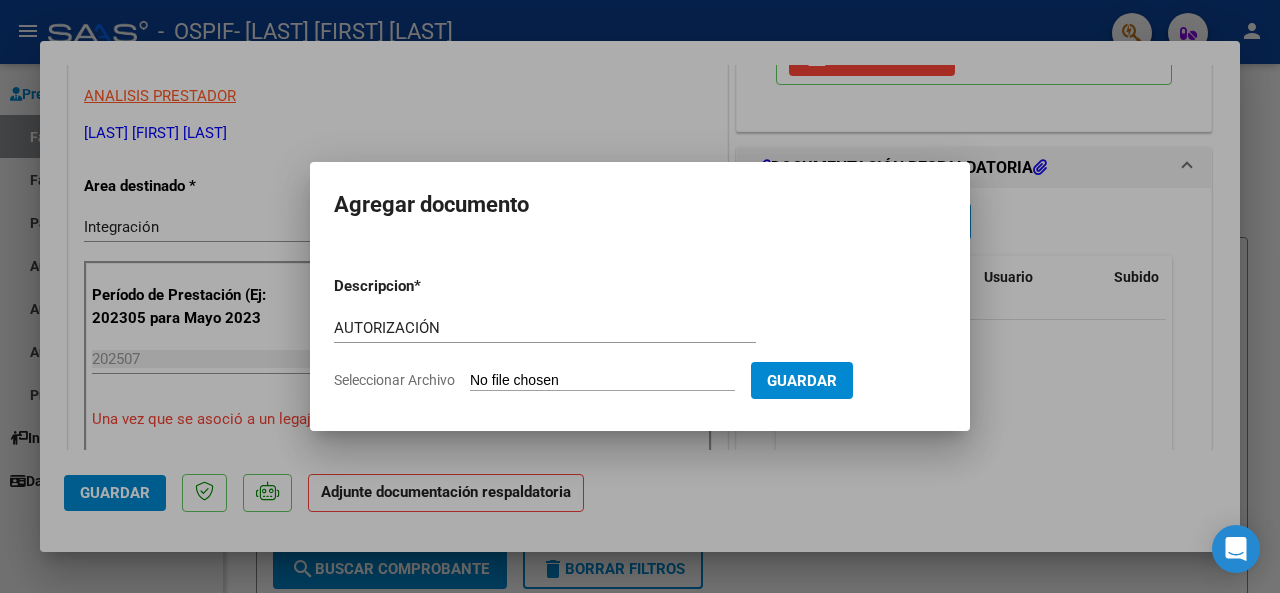 click on "Seleccionar Archivo" 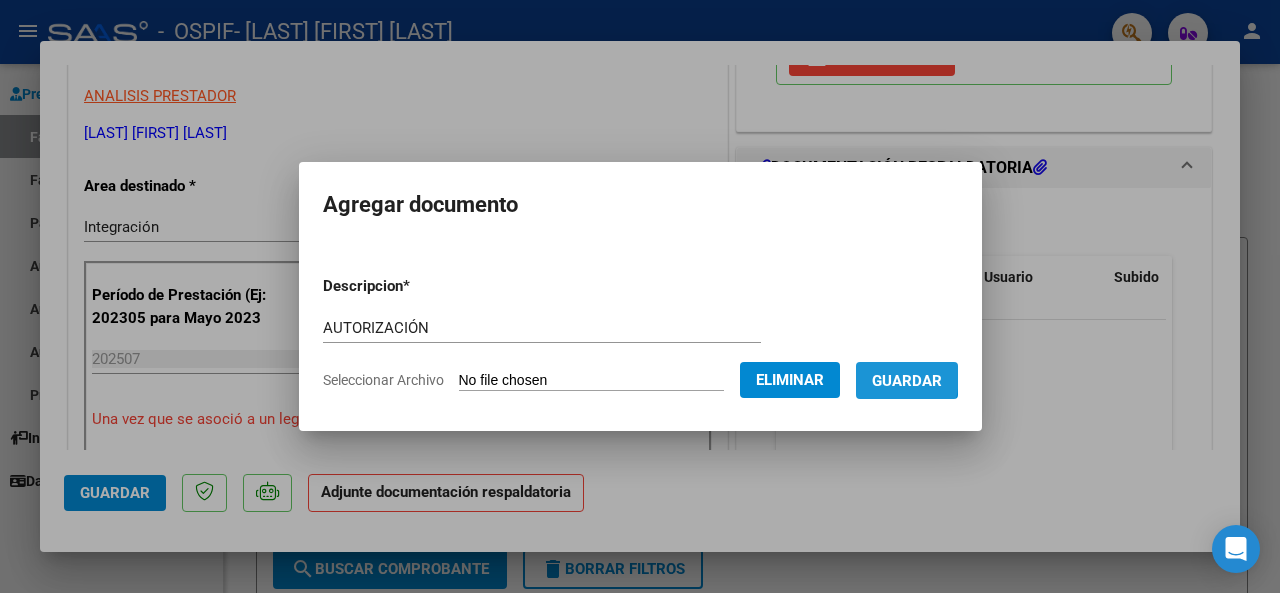 click on "Guardar" at bounding box center (907, 380) 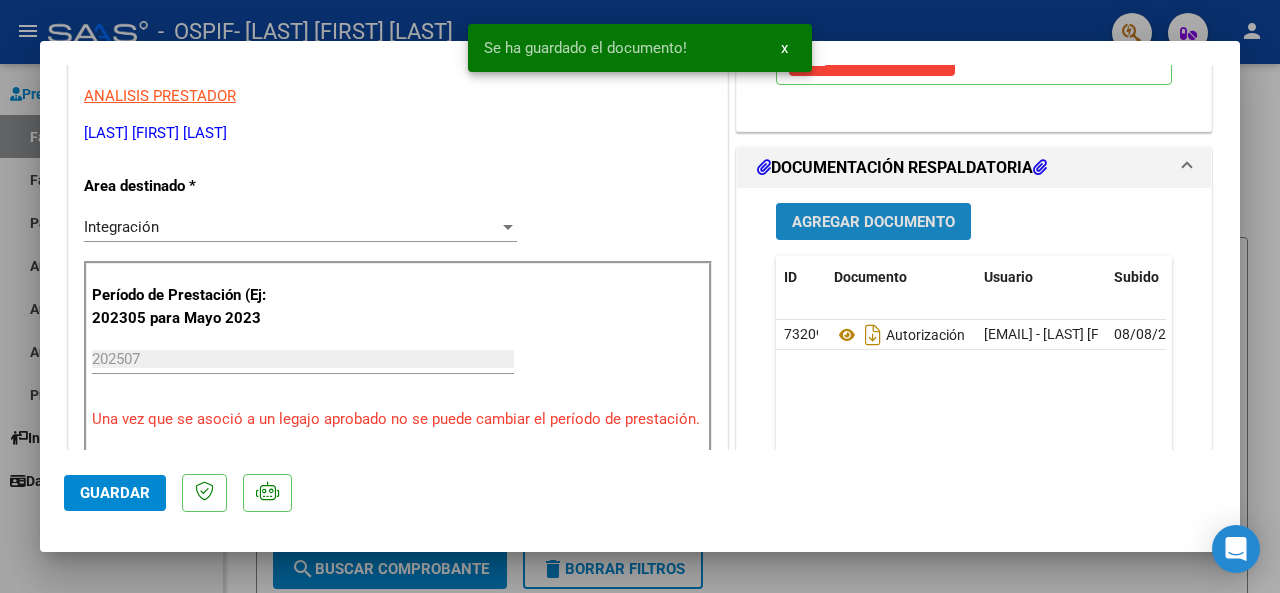 click on "Agregar Documento" at bounding box center (873, 221) 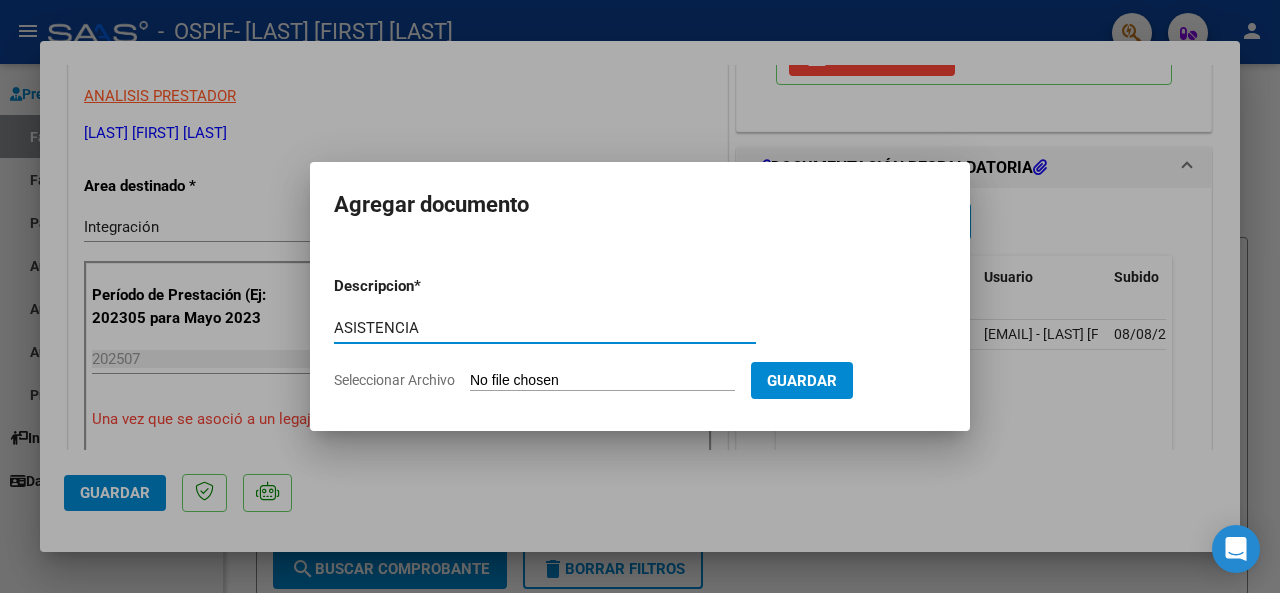 type on "ASISTENCIA" 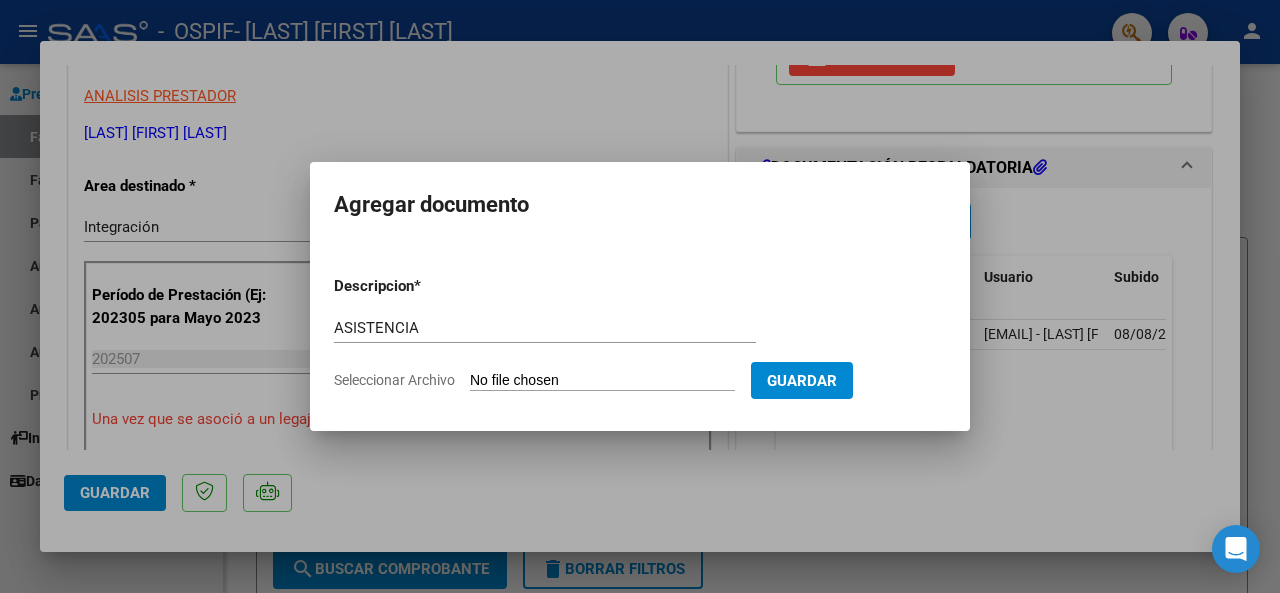 type on "C:\fakepath\ASISTENCIA [LAST] [FIRST].jpeg" 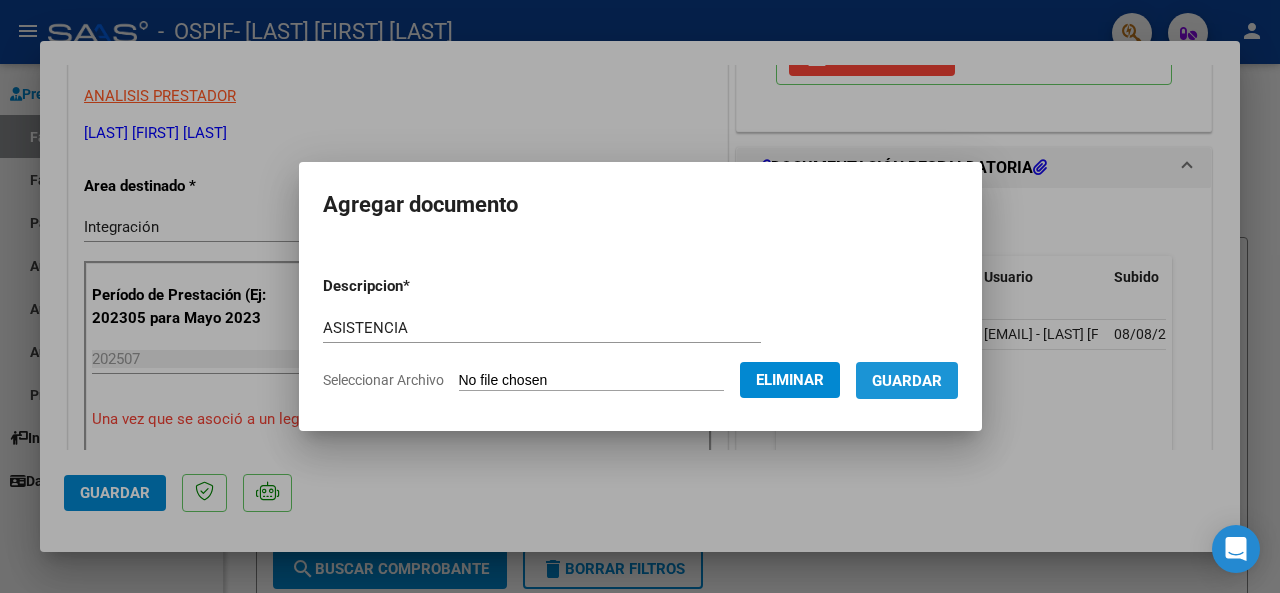 click on "Guardar" at bounding box center (907, 380) 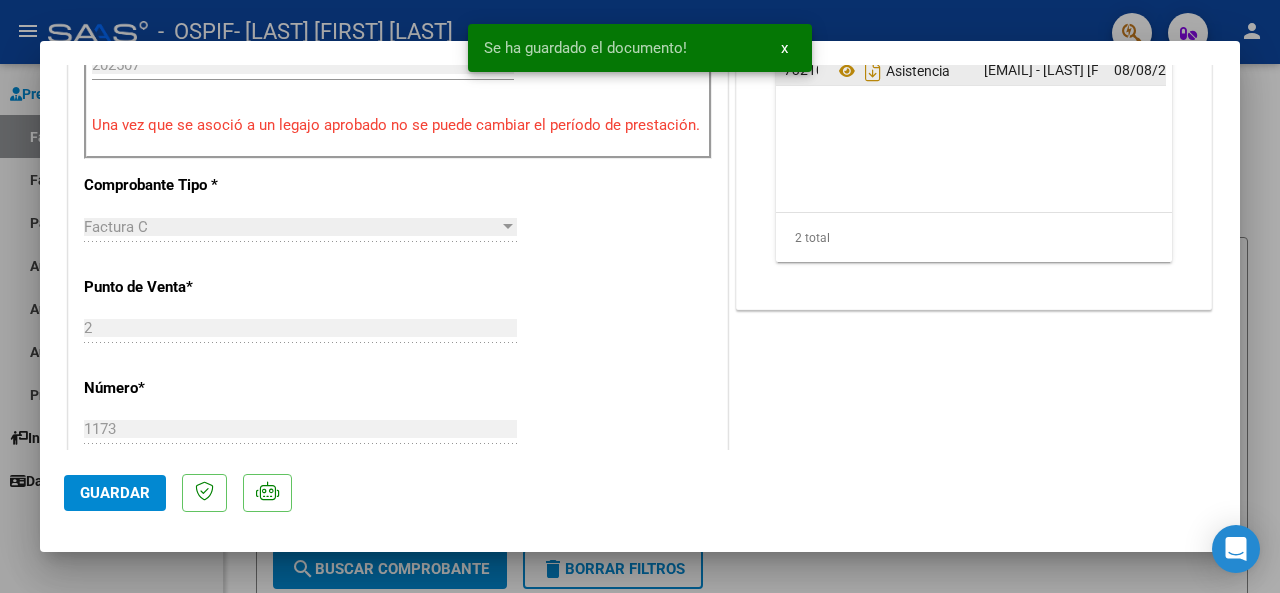 scroll, scrollTop: 800, scrollLeft: 0, axis: vertical 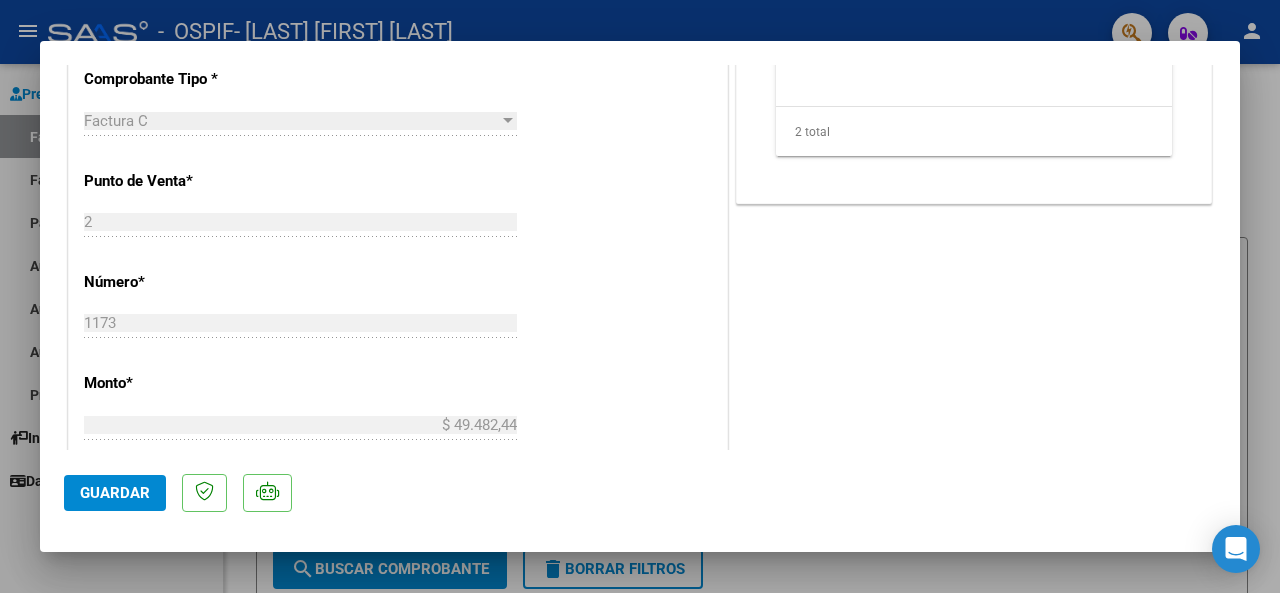 click at bounding box center (640, 296) 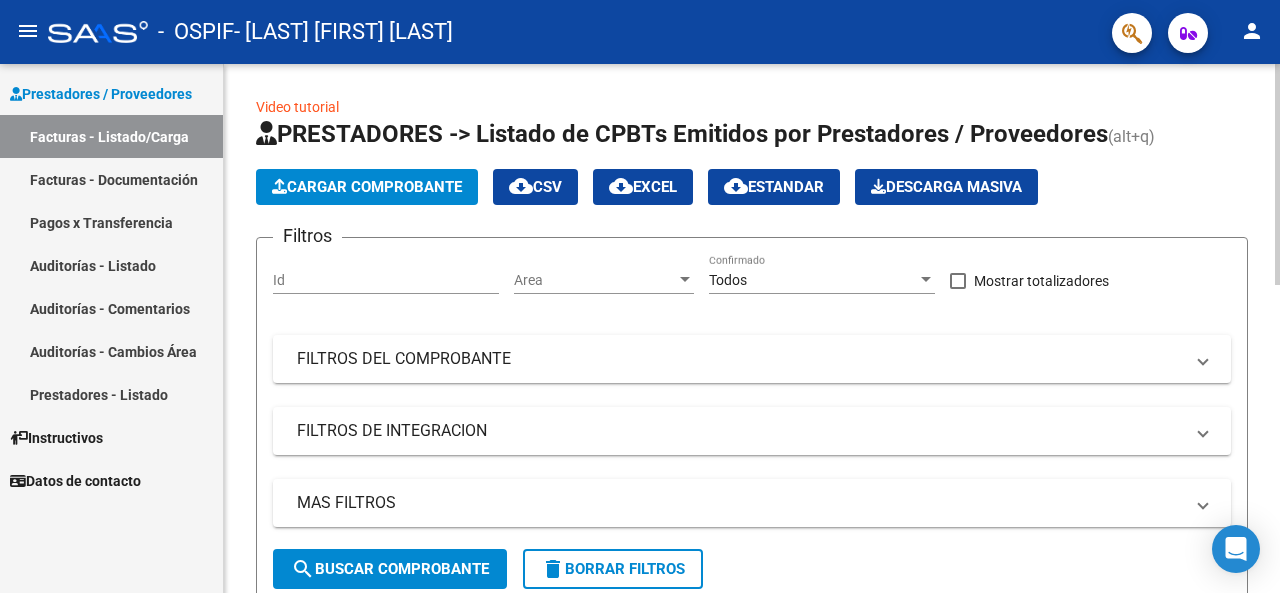 click on "Cargar Comprobante" 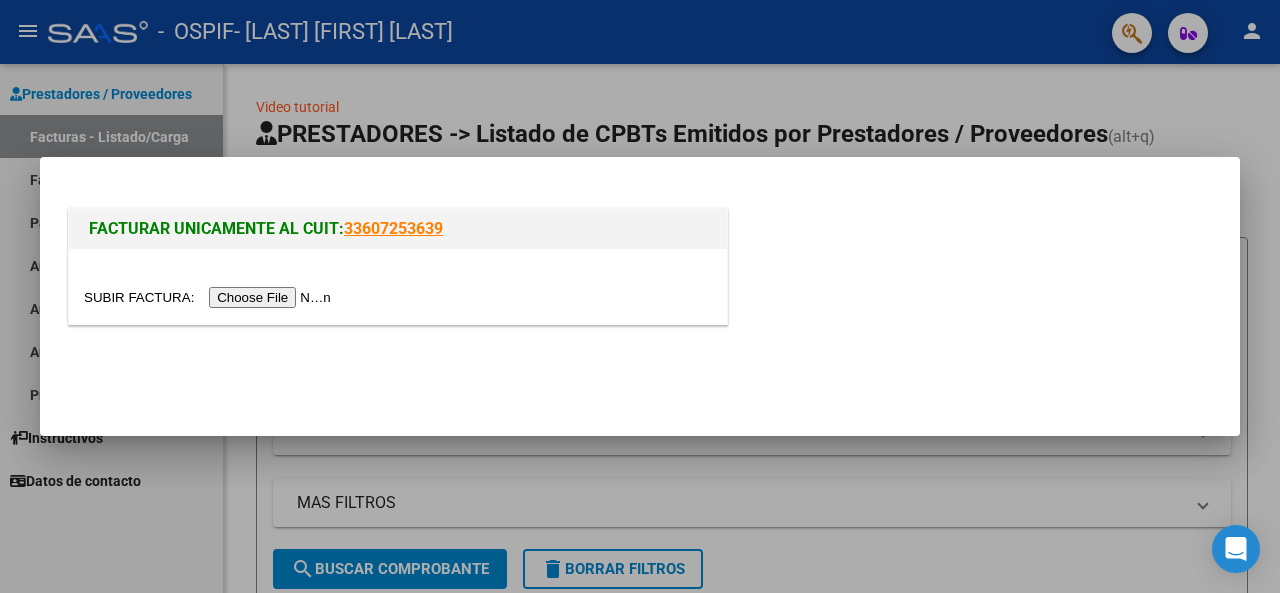 click at bounding box center (210, 297) 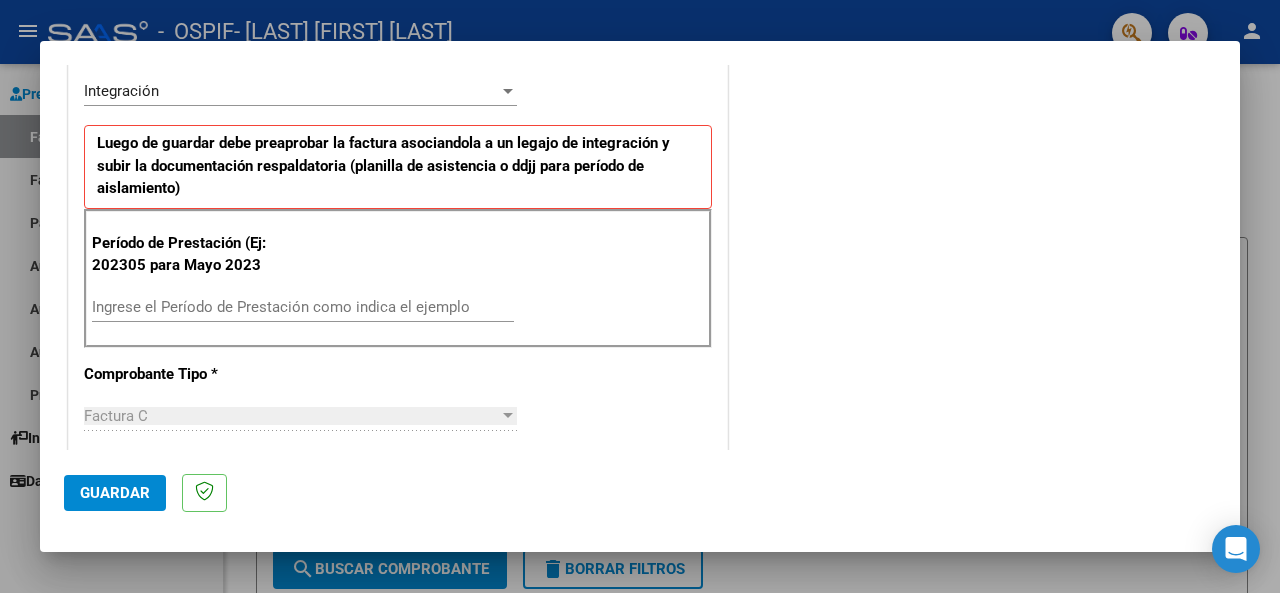 scroll, scrollTop: 600, scrollLeft: 0, axis: vertical 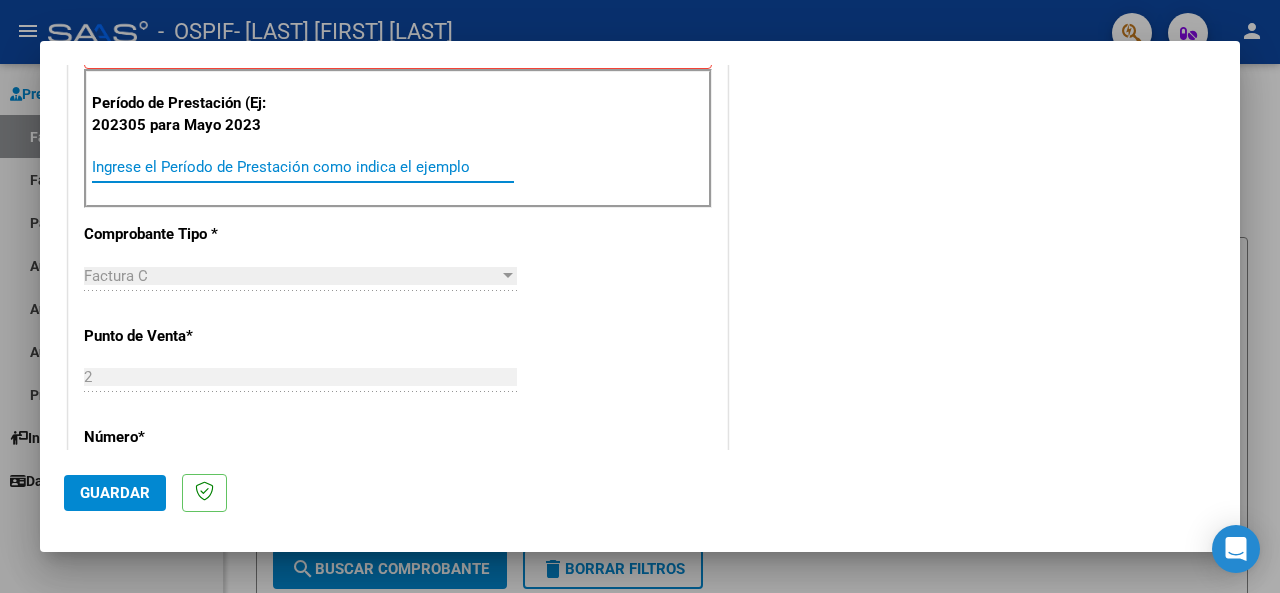 click on "Ingrese el Período de Prestación como indica el ejemplo" at bounding box center [303, 167] 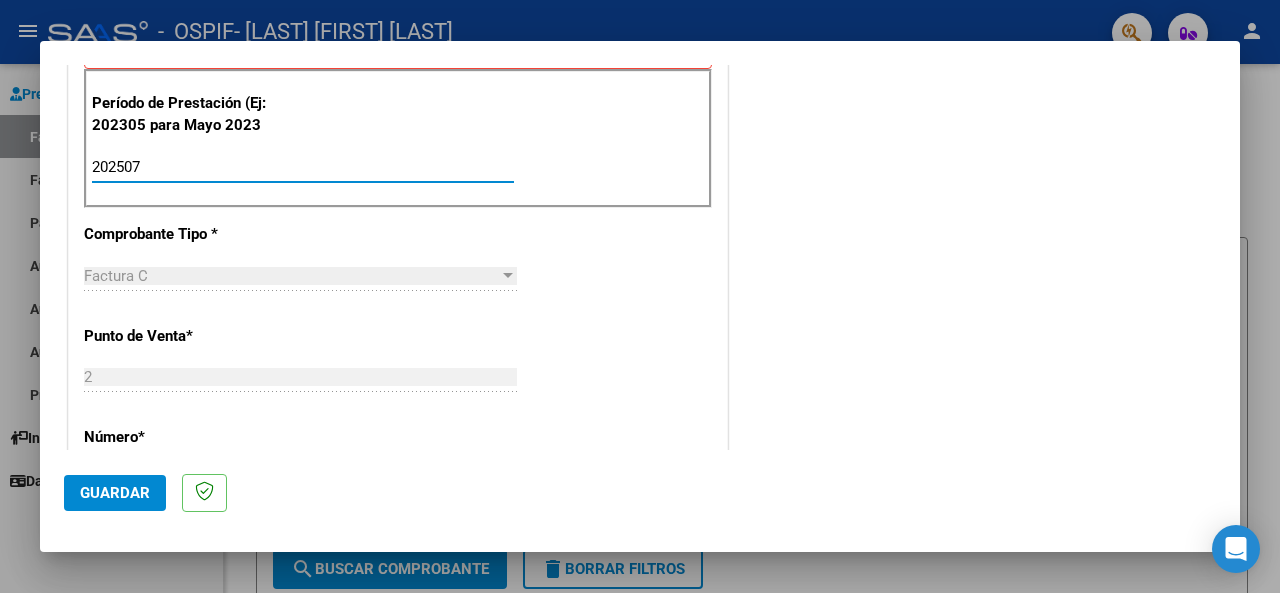 type on "202507" 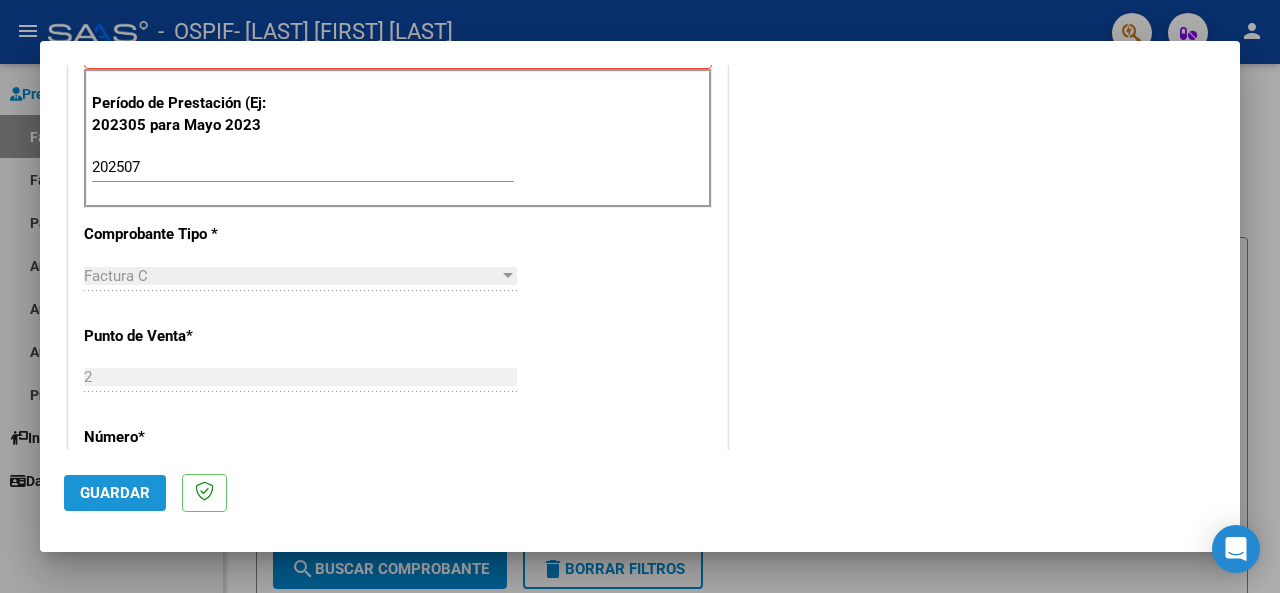 click on "Guardar" 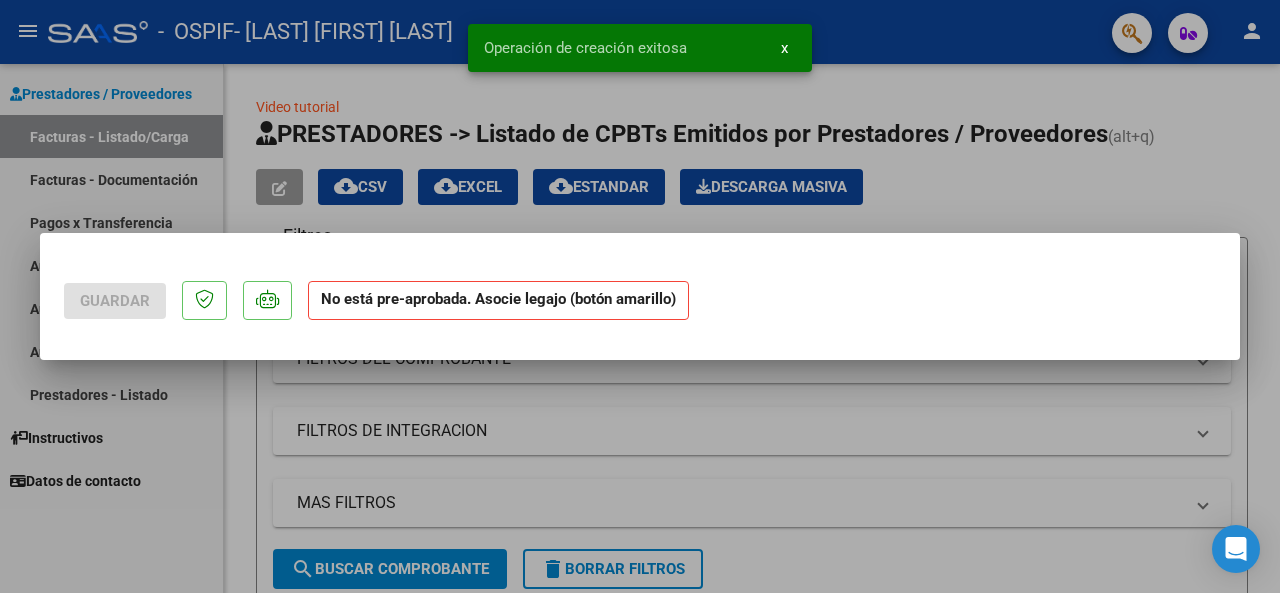scroll, scrollTop: 0, scrollLeft: 0, axis: both 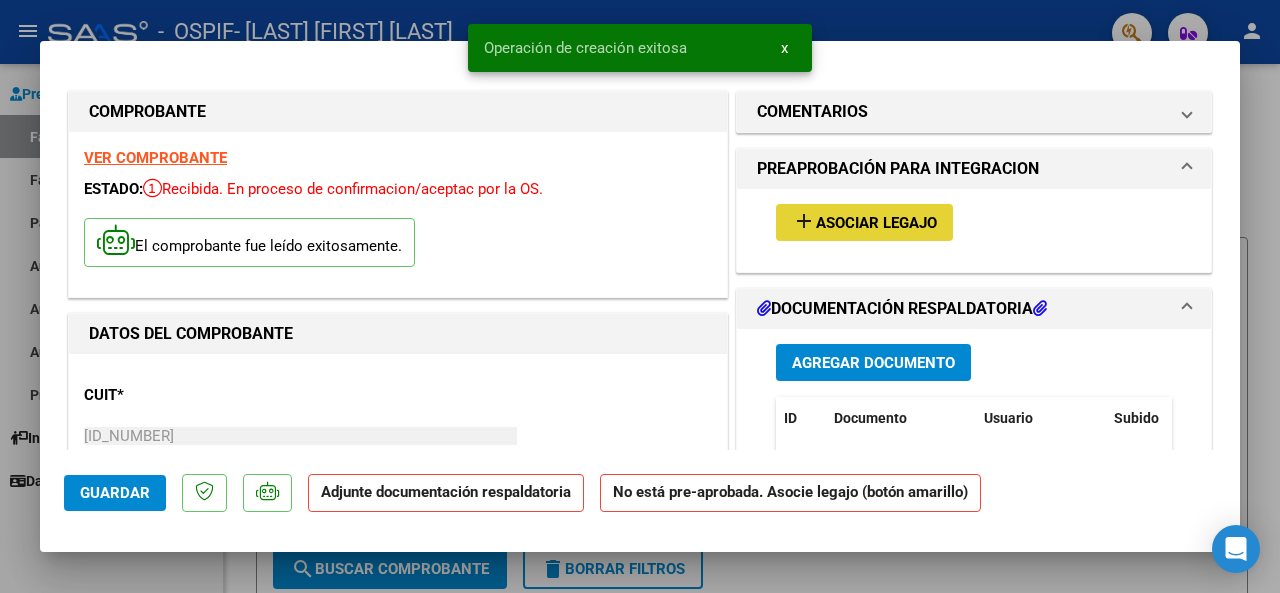 click on "Asociar Legajo" at bounding box center (876, 223) 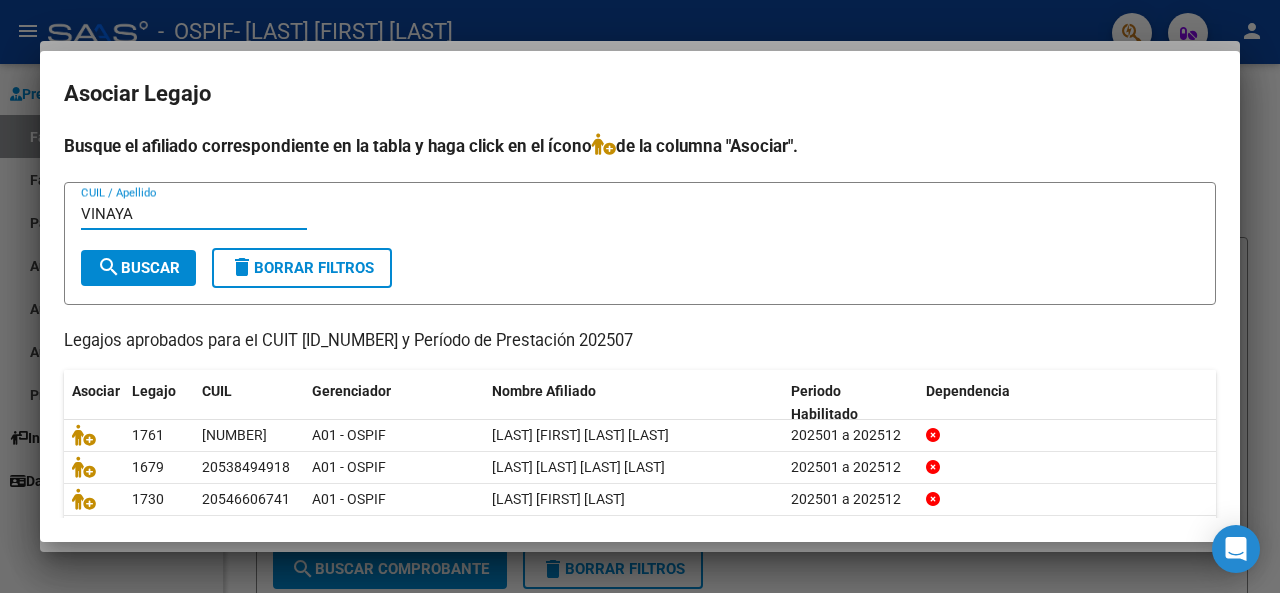 type on "VINAYA" 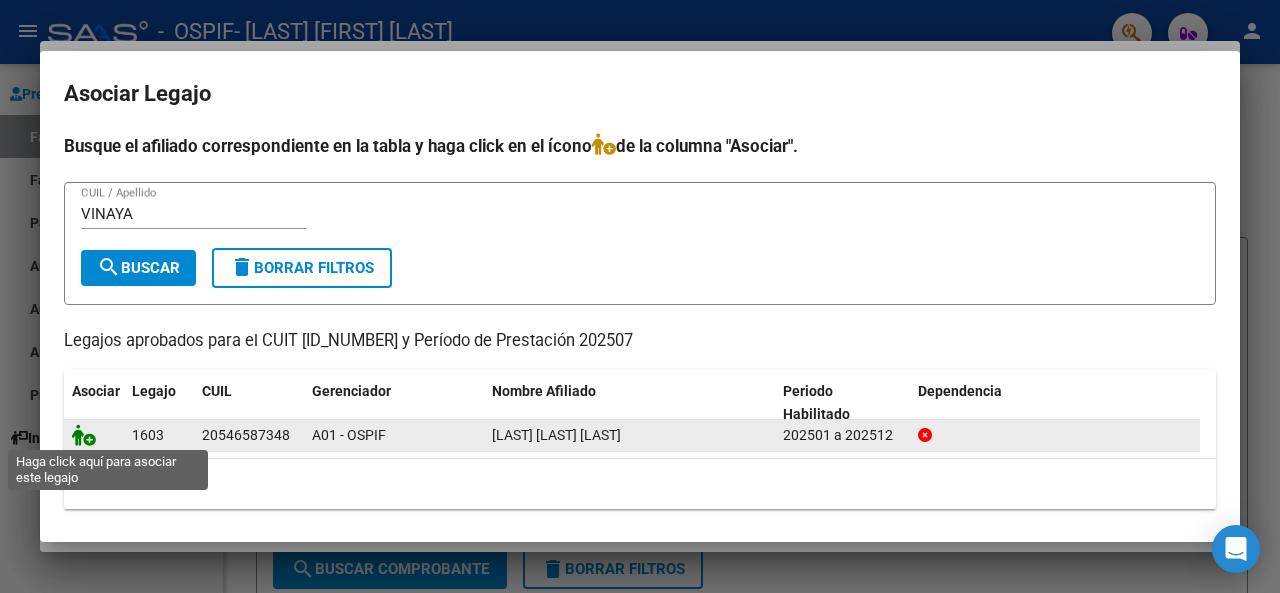 click 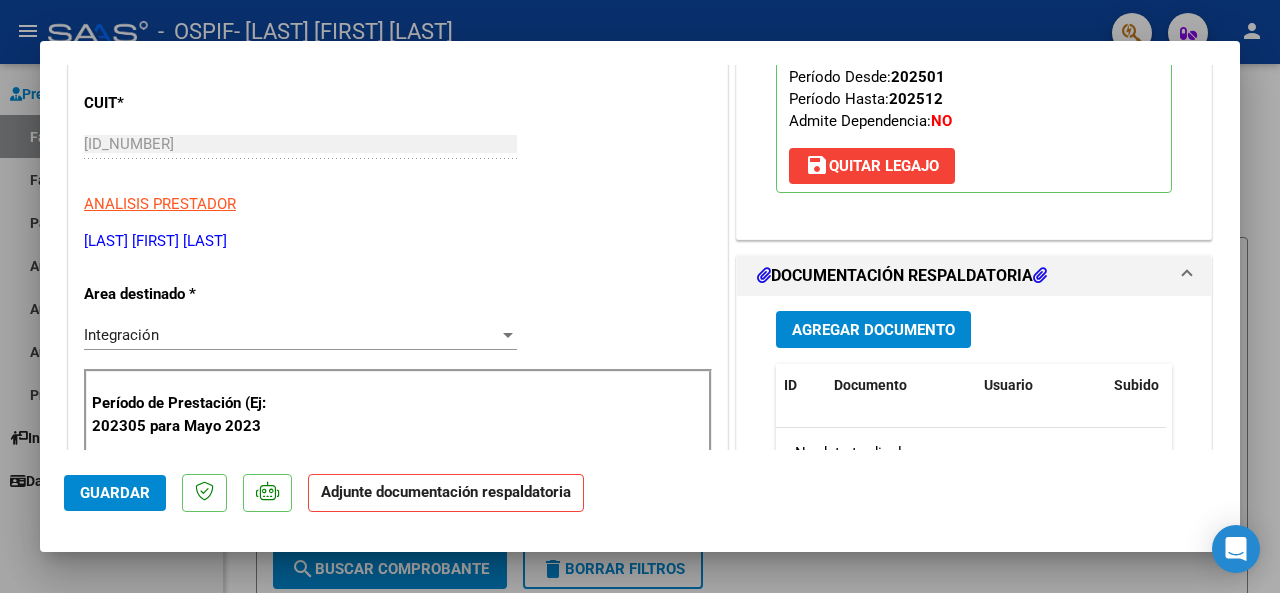 scroll, scrollTop: 300, scrollLeft: 0, axis: vertical 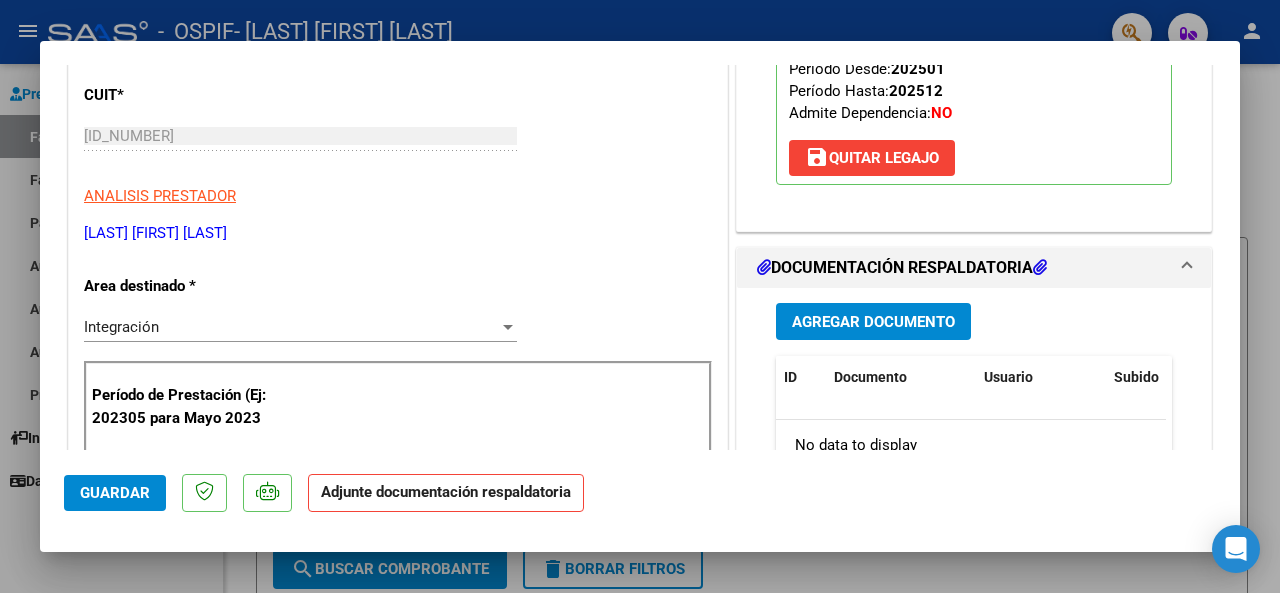 click on "Agregar Documento" at bounding box center (873, 322) 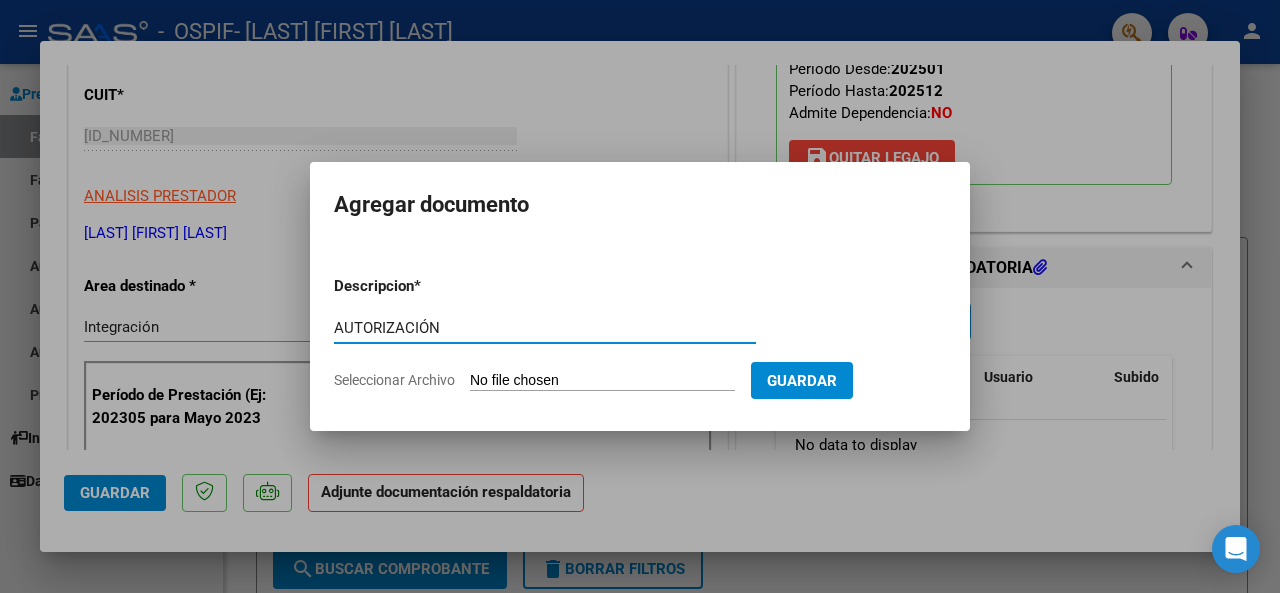 type on "AUTORIZACIÓN" 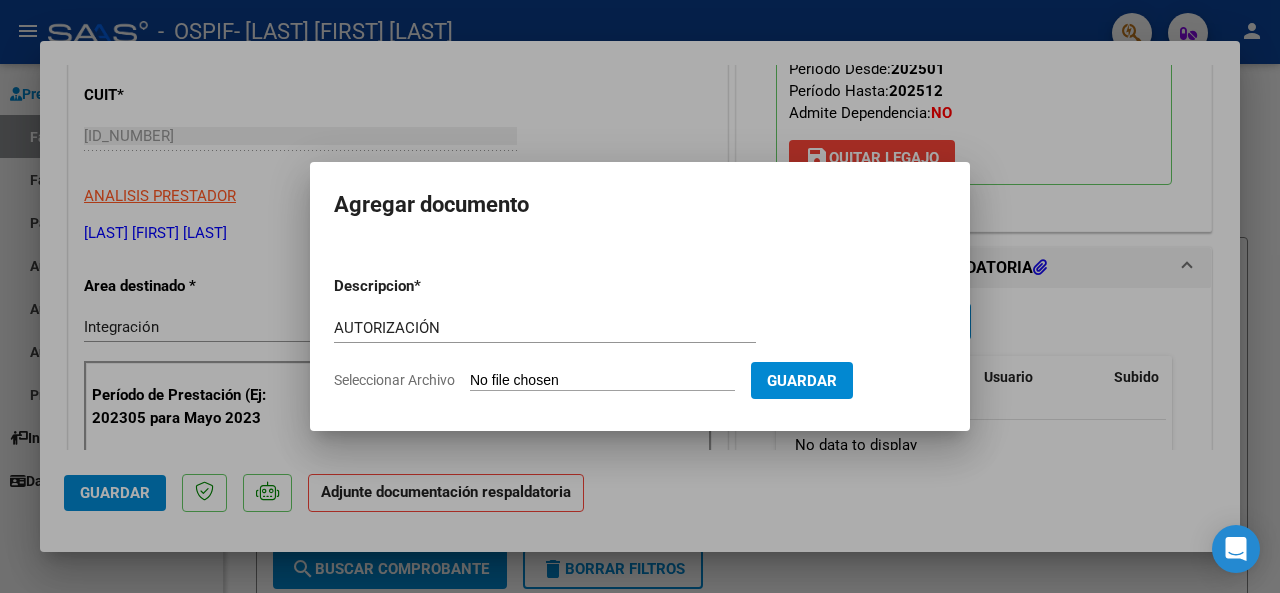 type 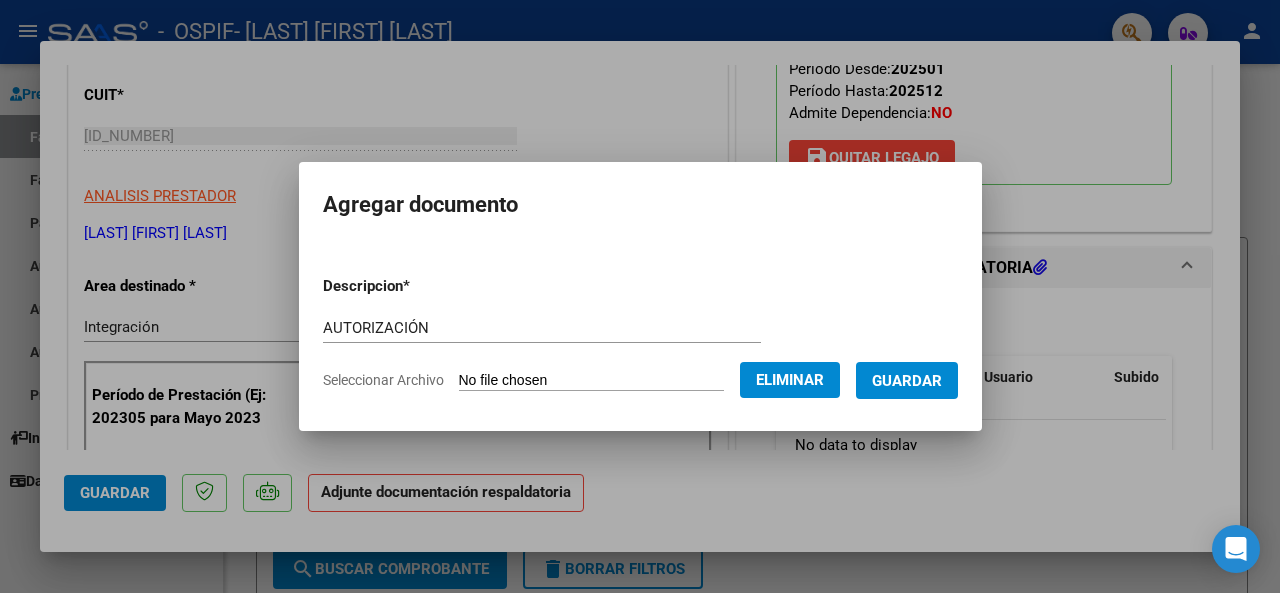 click on "Guardar" at bounding box center [907, 381] 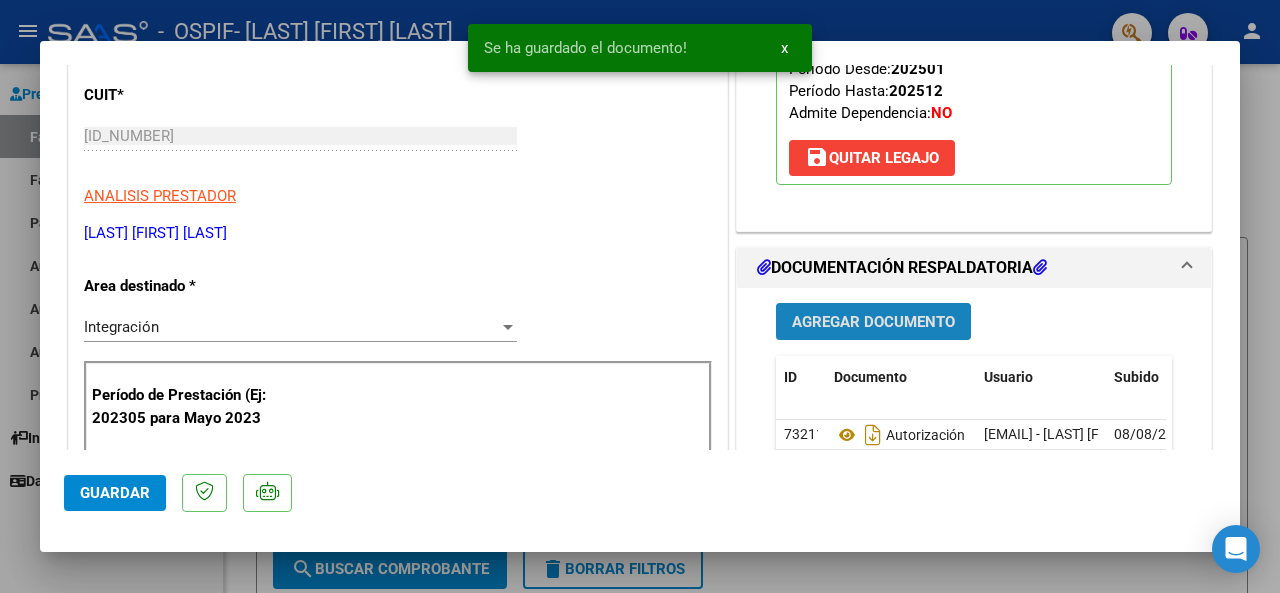 click on "Agregar Documento" at bounding box center [873, 322] 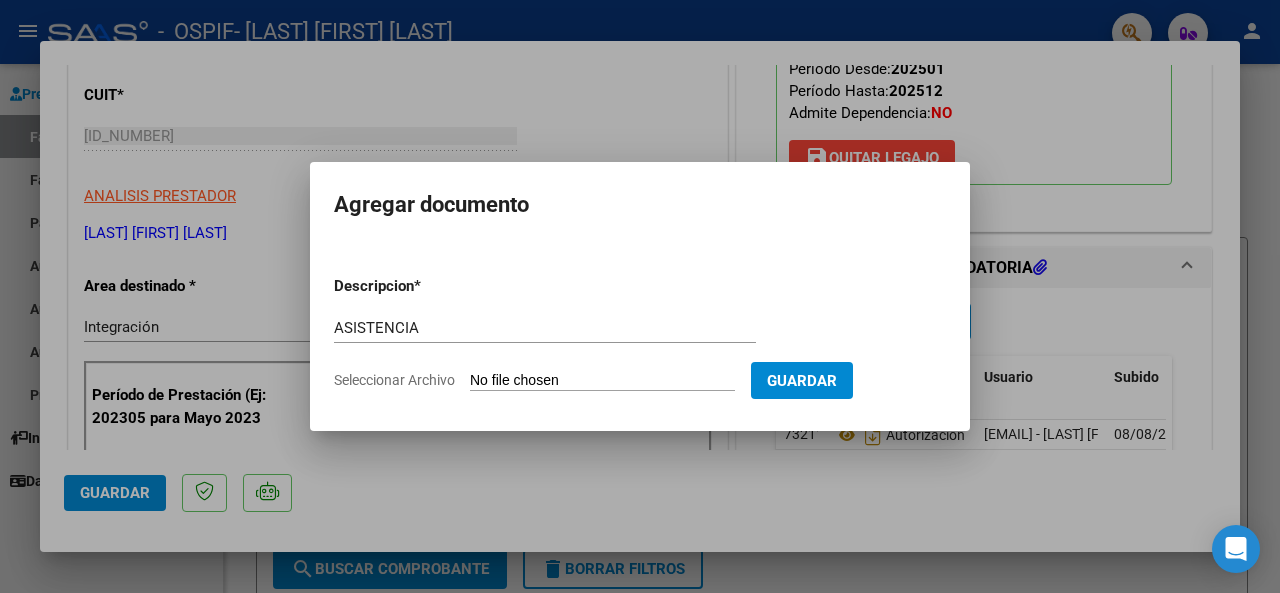 click on "Seleccionar Archivo" 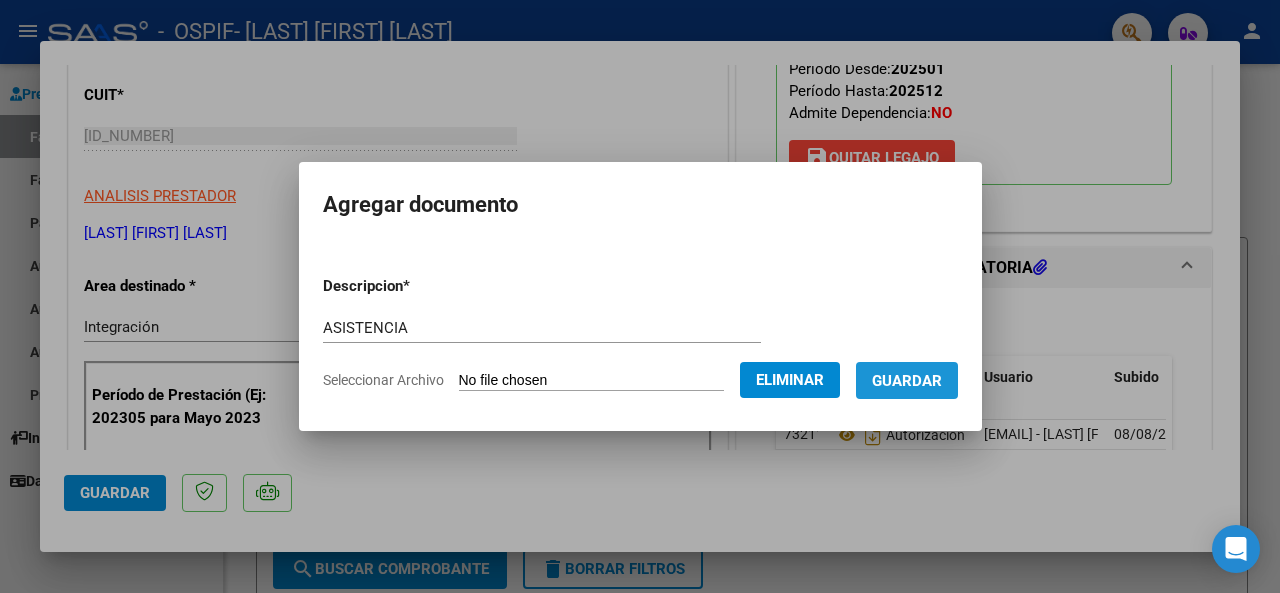 click on "Guardar" at bounding box center (907, 381) 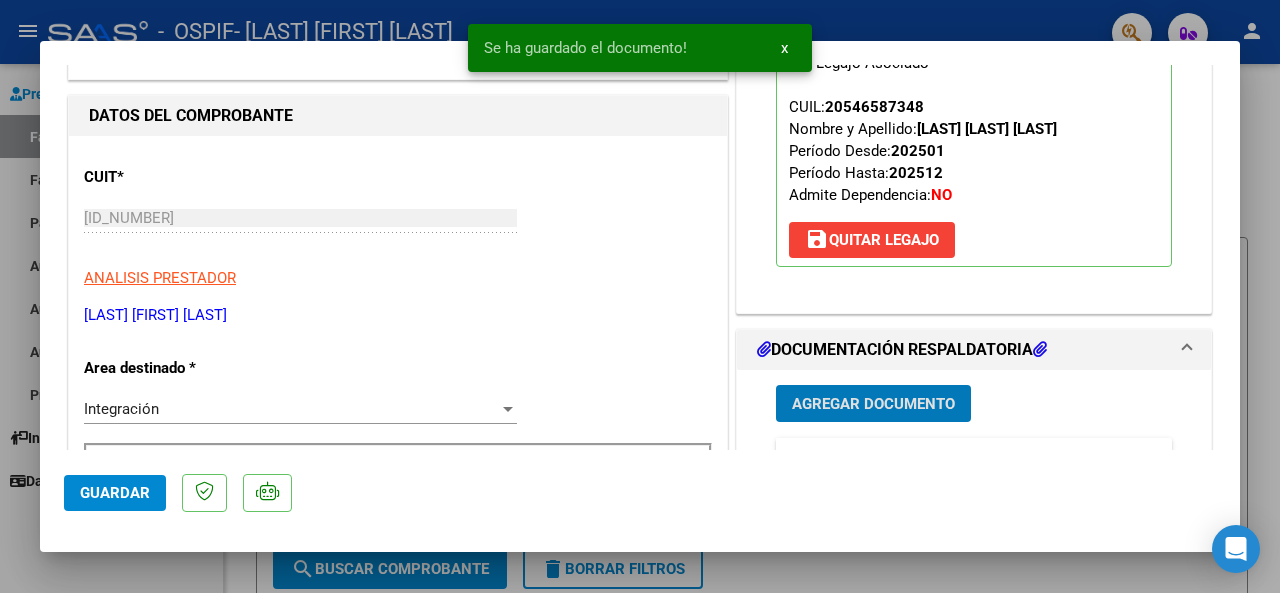 scroll, scrollTop: 200, scrollLeft: 0, axis: vertical 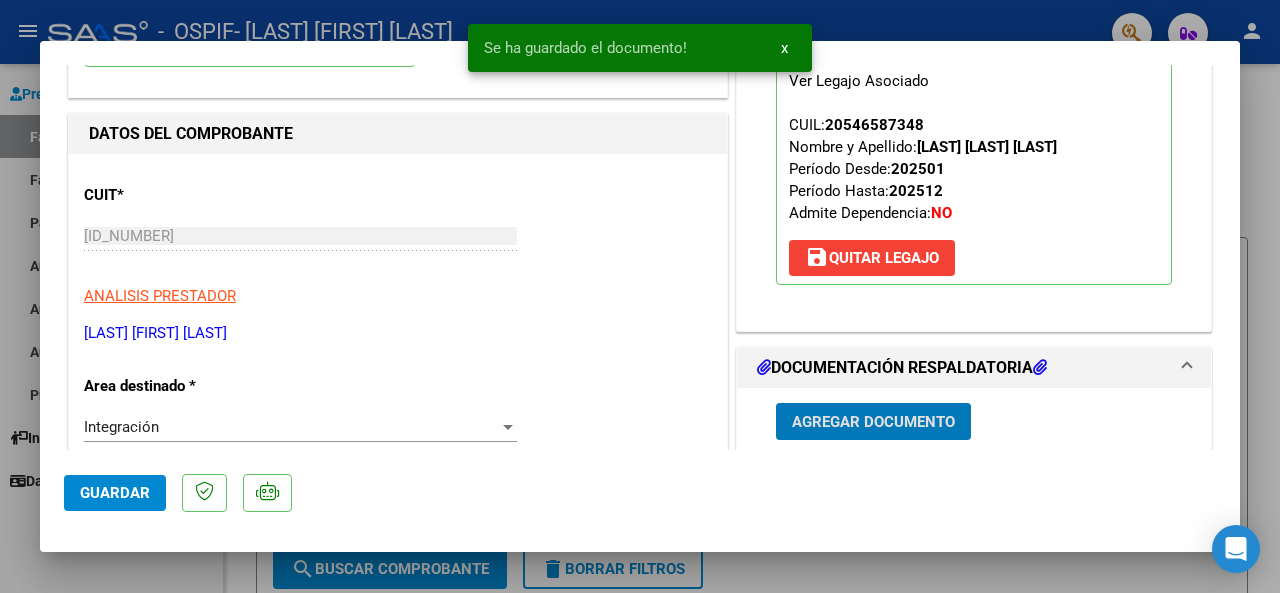 click at bounding box center [640, 296] 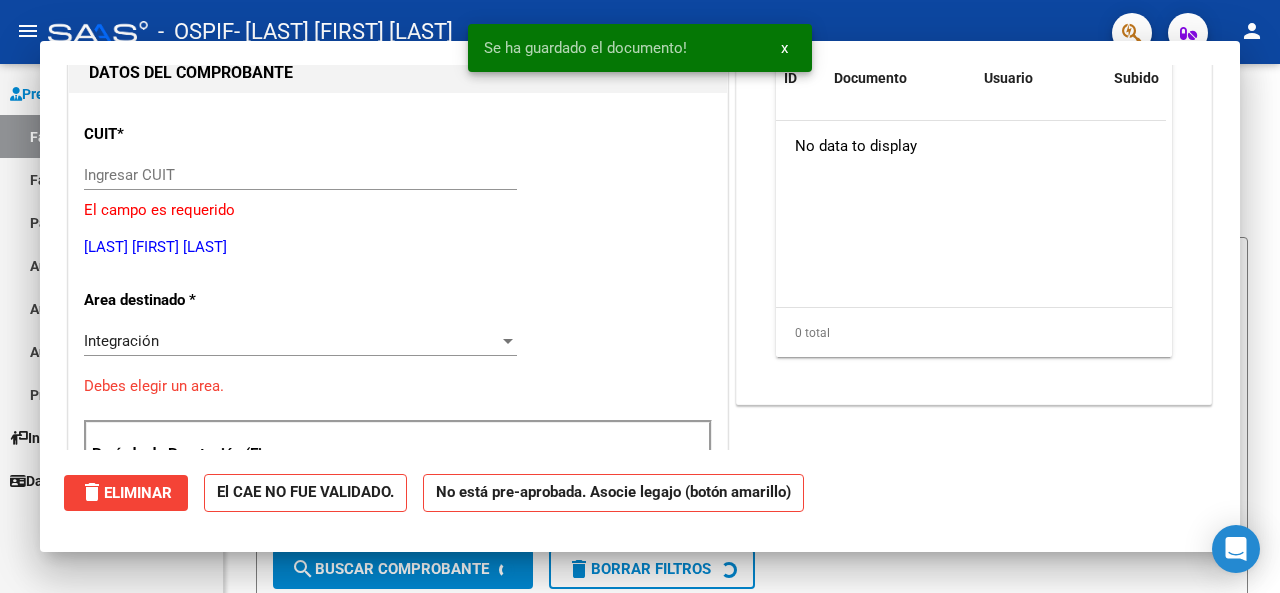 scroll, scrollTop: 0, scrollLeft: 0, axis: both 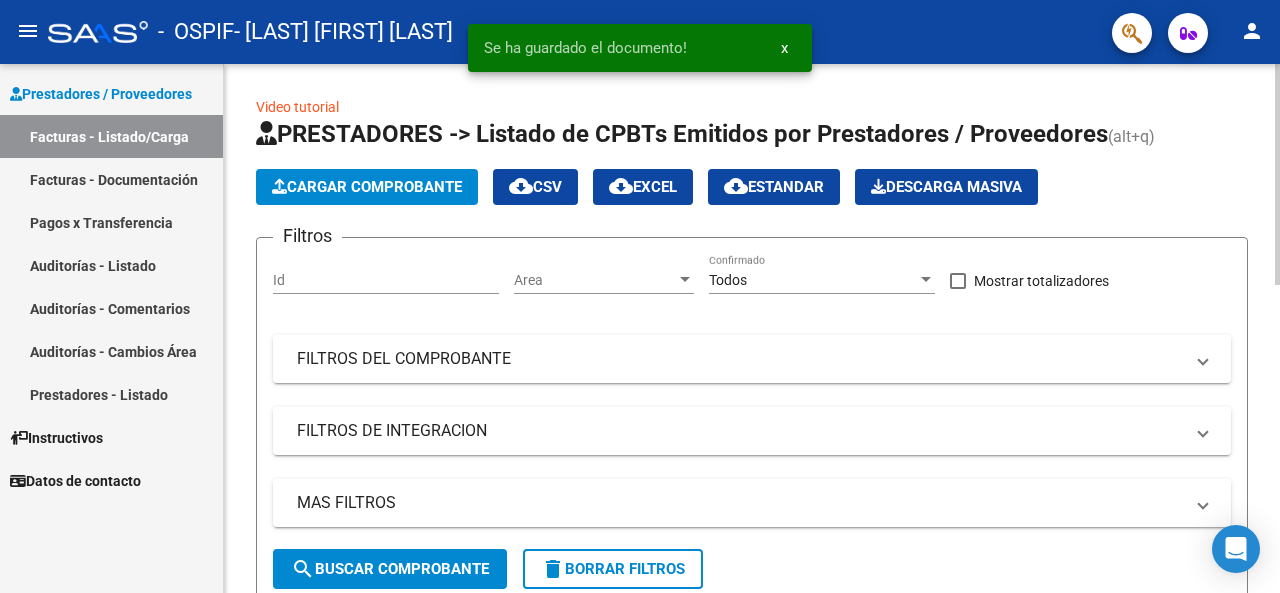 click on "Cargar Comprobante" 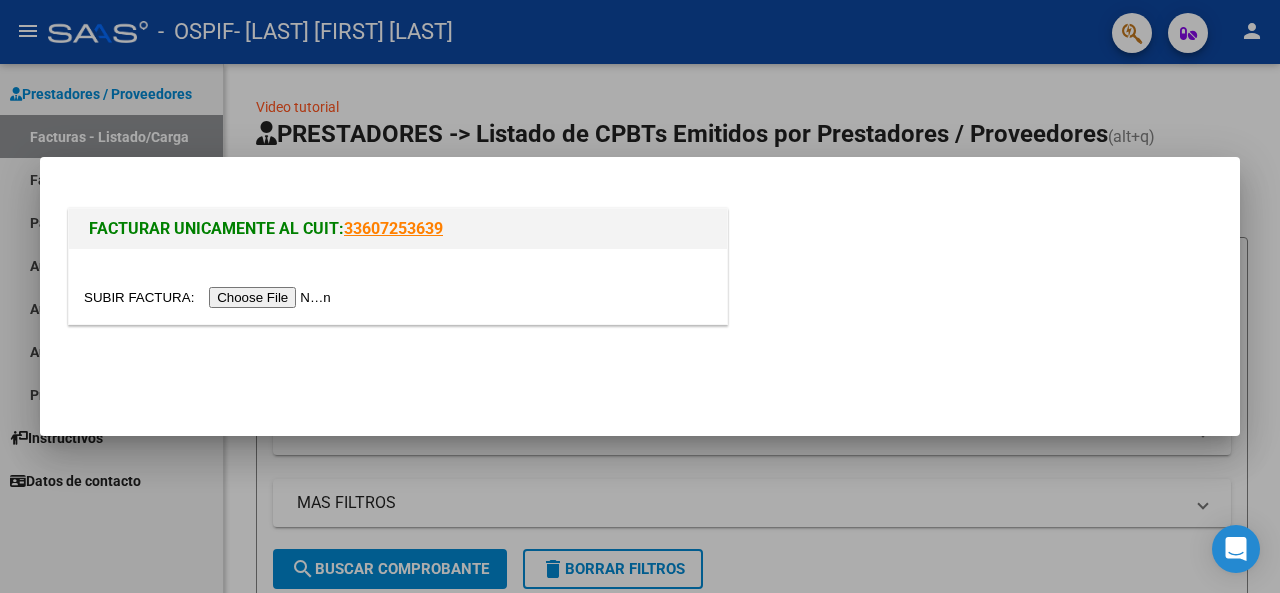 click at bounding box center (210, 297) 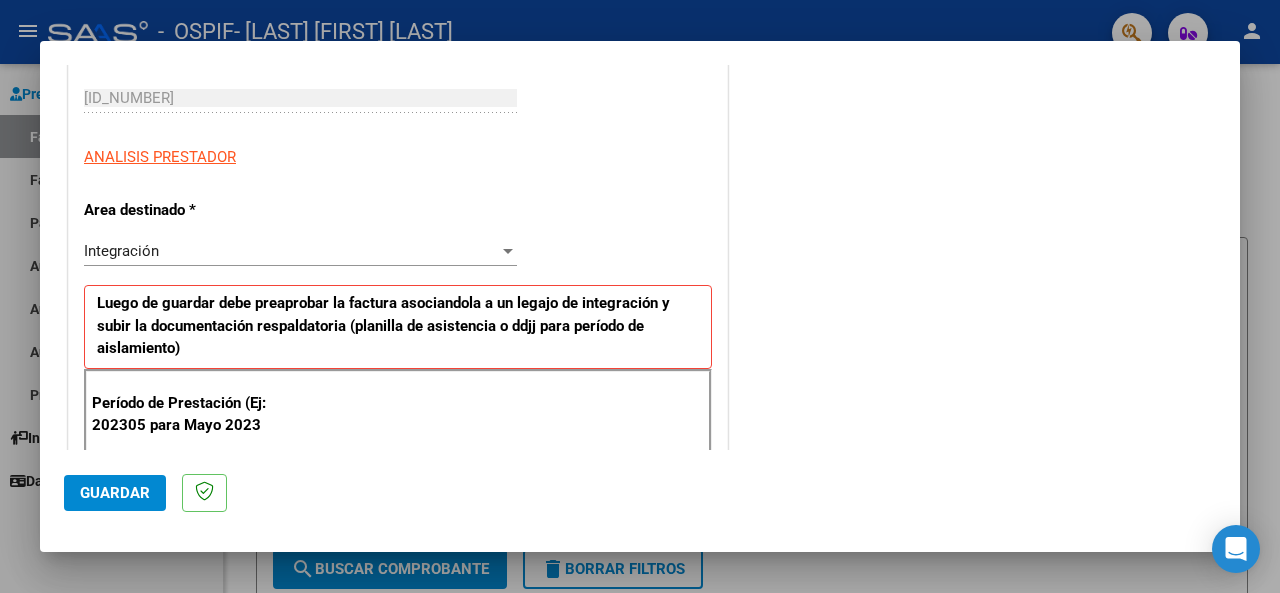 scroll, scrollTop: 600, scrollLeft: 0, axis: vertical 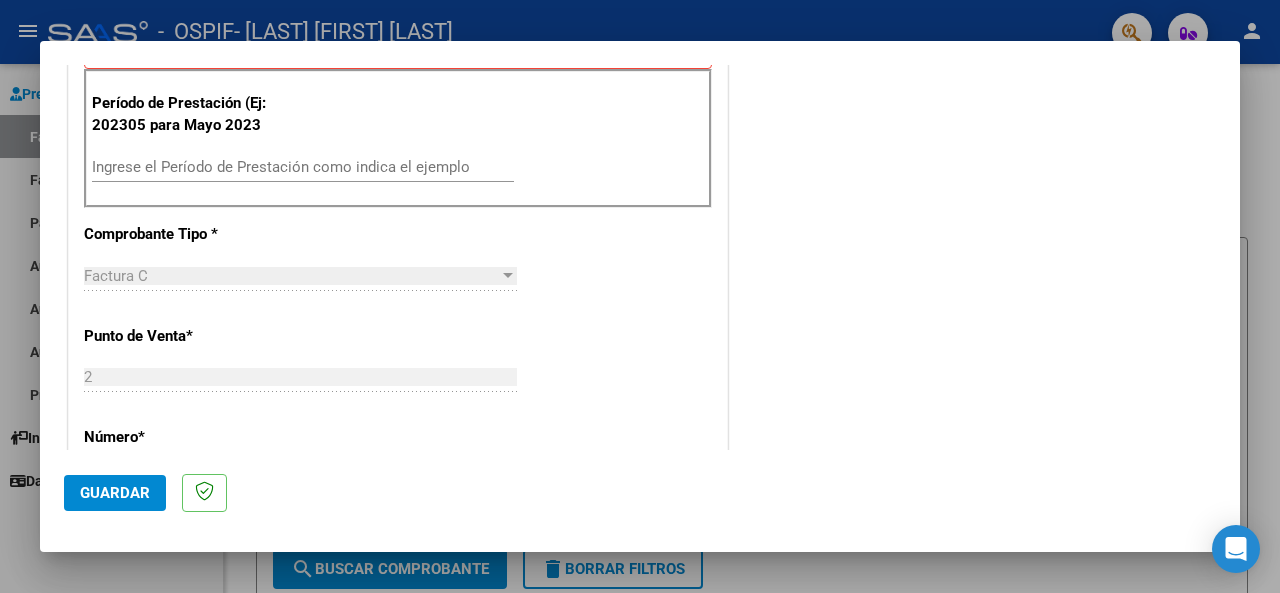 click on "Ingrese el Período de Prestación como indica el ejemplo" at bounding box center (303, 167) 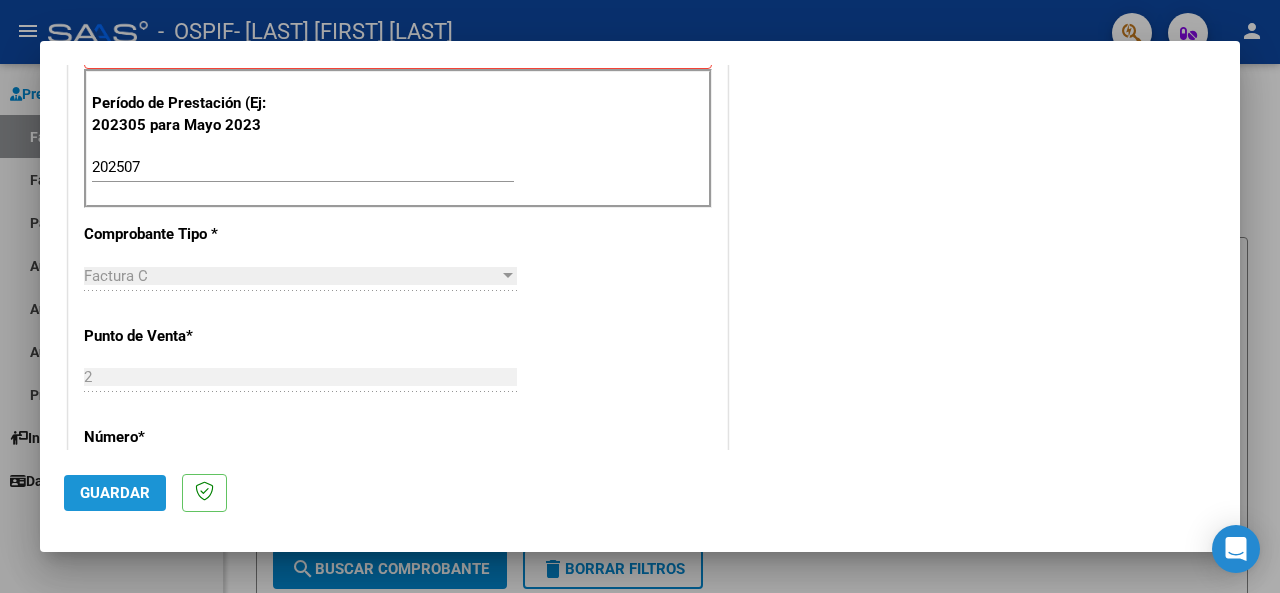 click on "Guardar" 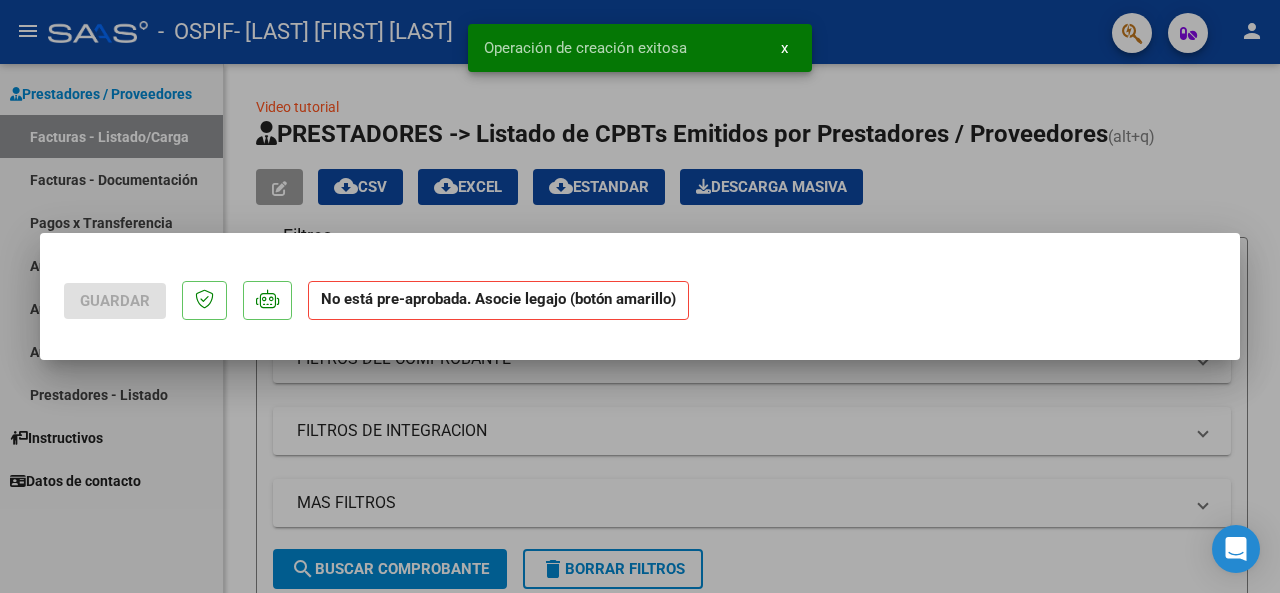 scroll, scrollTop: 0, scrollLeft: 0, axis: both 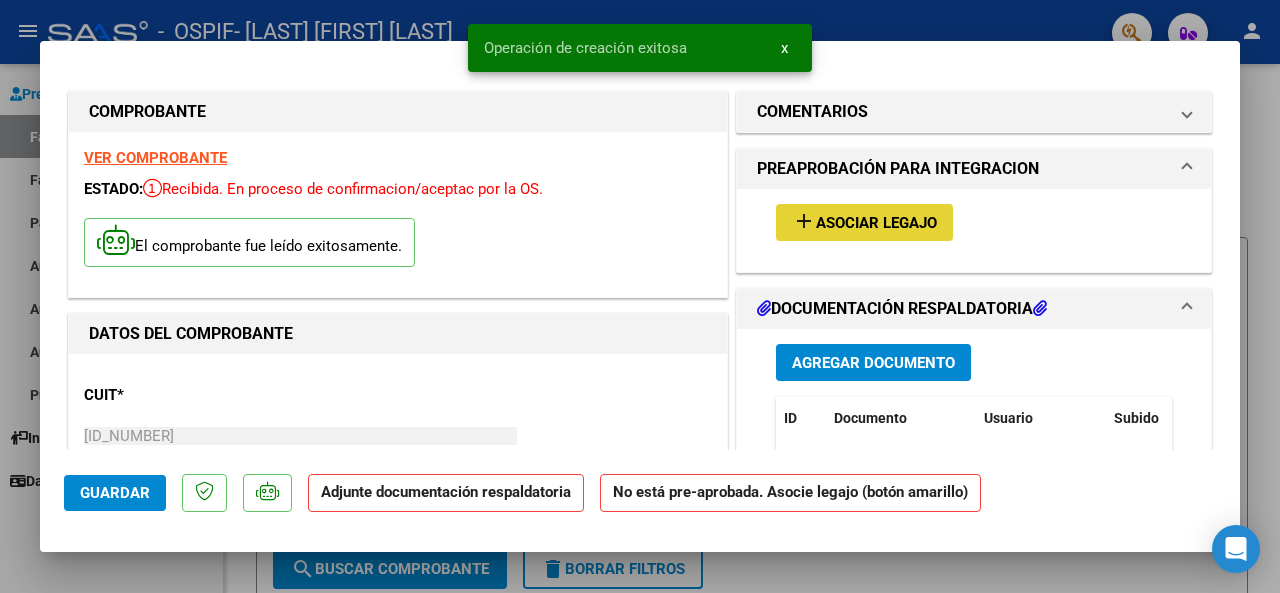 click on "Asociar Legajo" at bounding box center [876, 223] 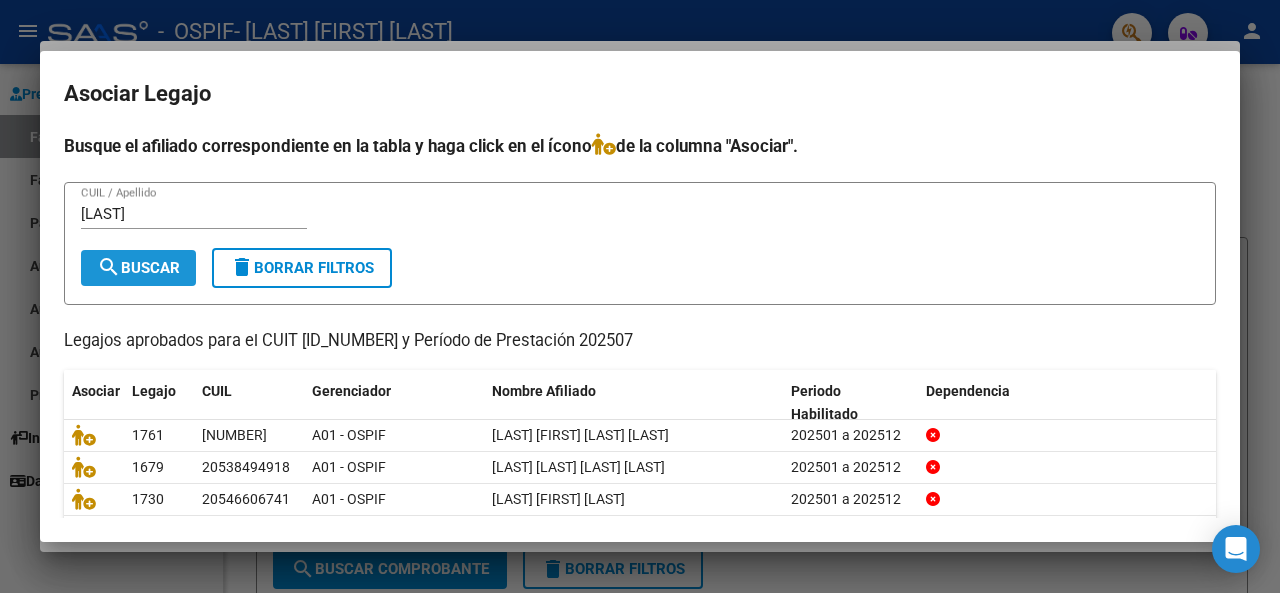 click on "search  Buscar" at bounding box center [138, 268] 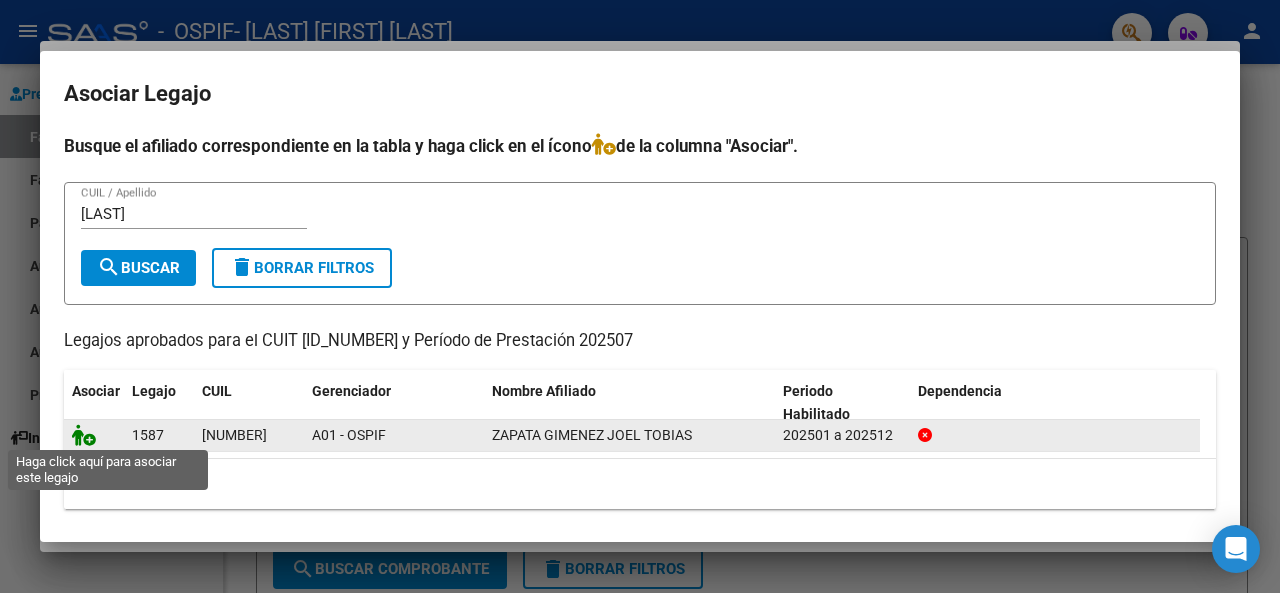 click 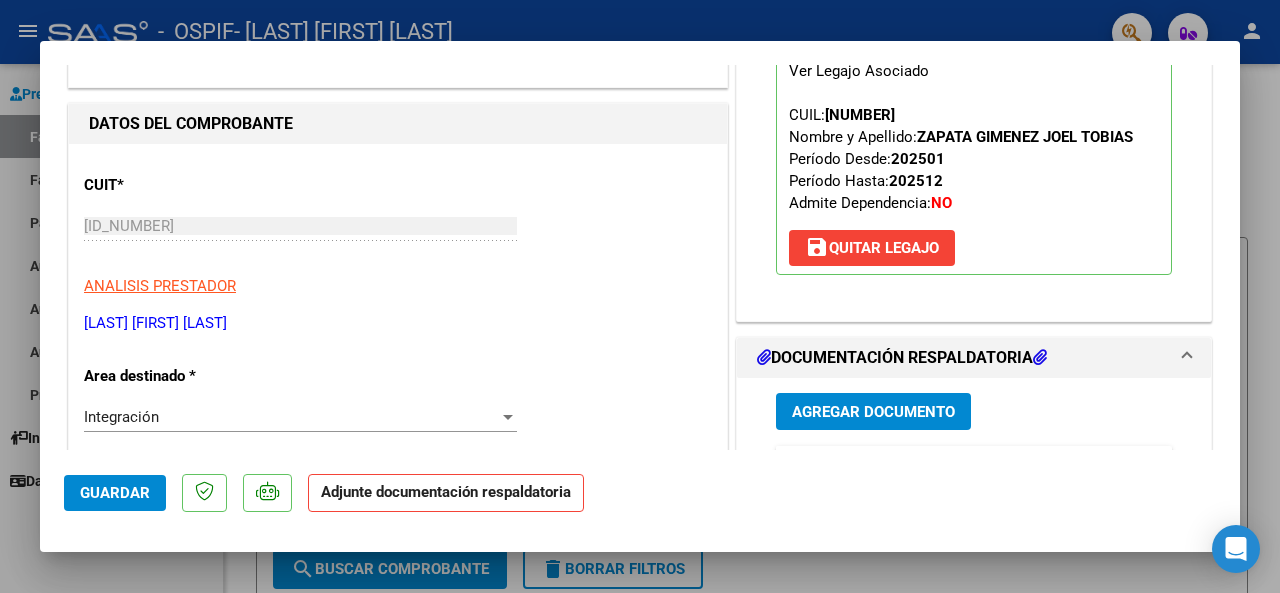 scroll, scrollTop: 300, scrollLeft: 0, axis: vertical 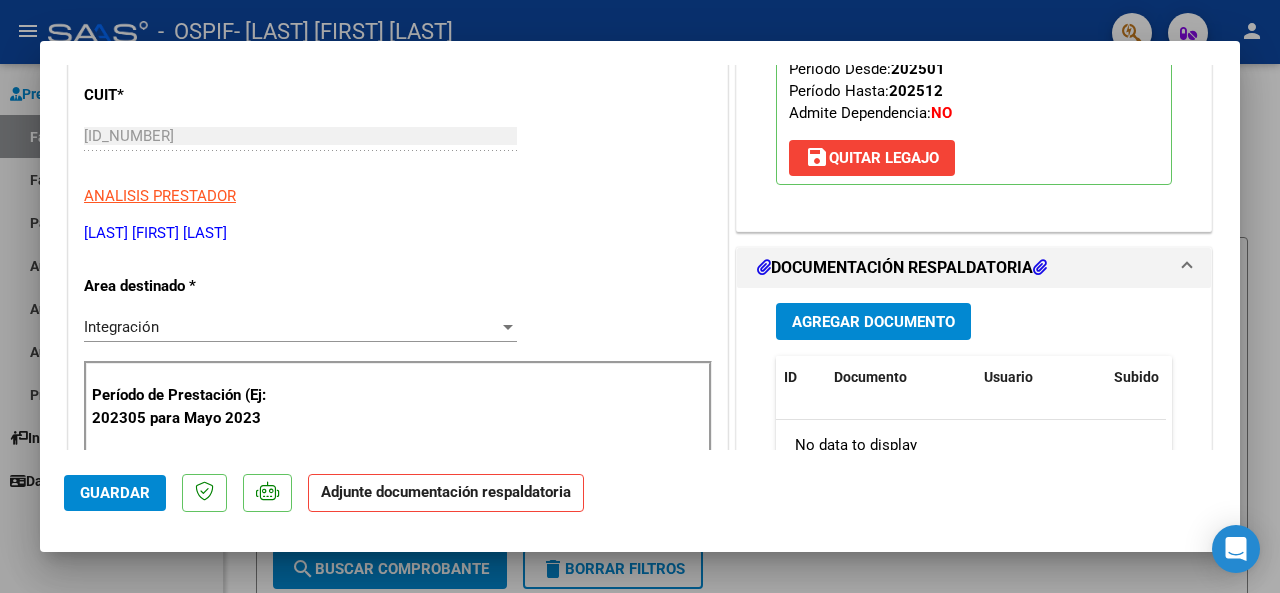 click on "Agregar Documento" at bounding box center (873, 322) 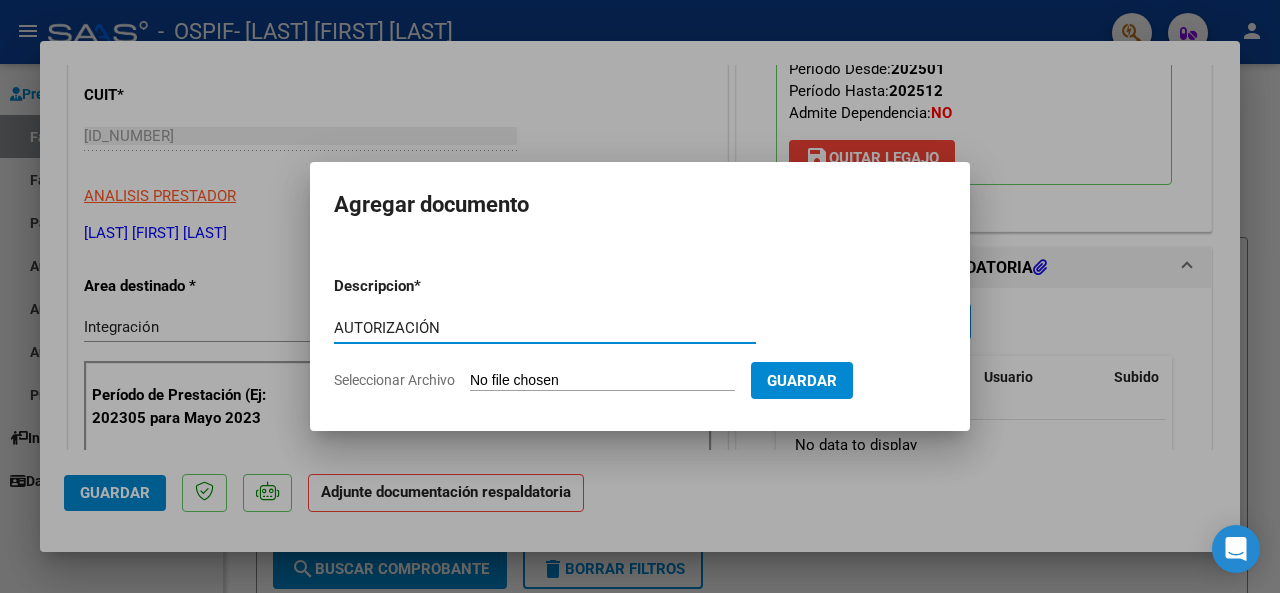 click on "Seleccionar Archivo" 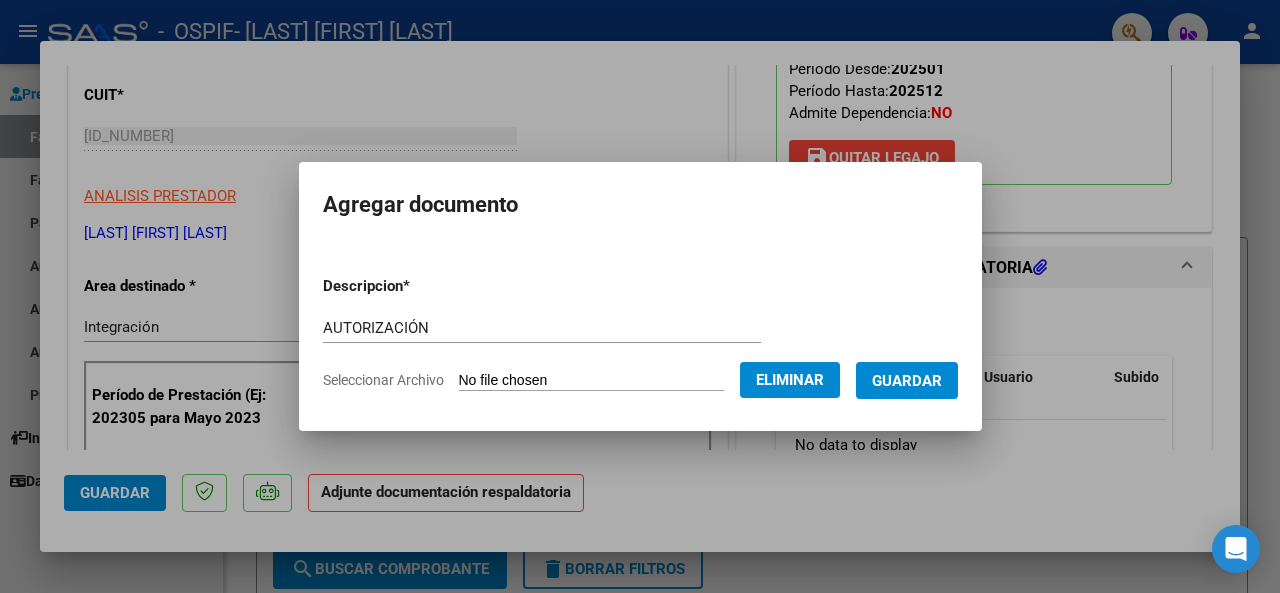 click on "Guardar" at bounding box center (907, 381) 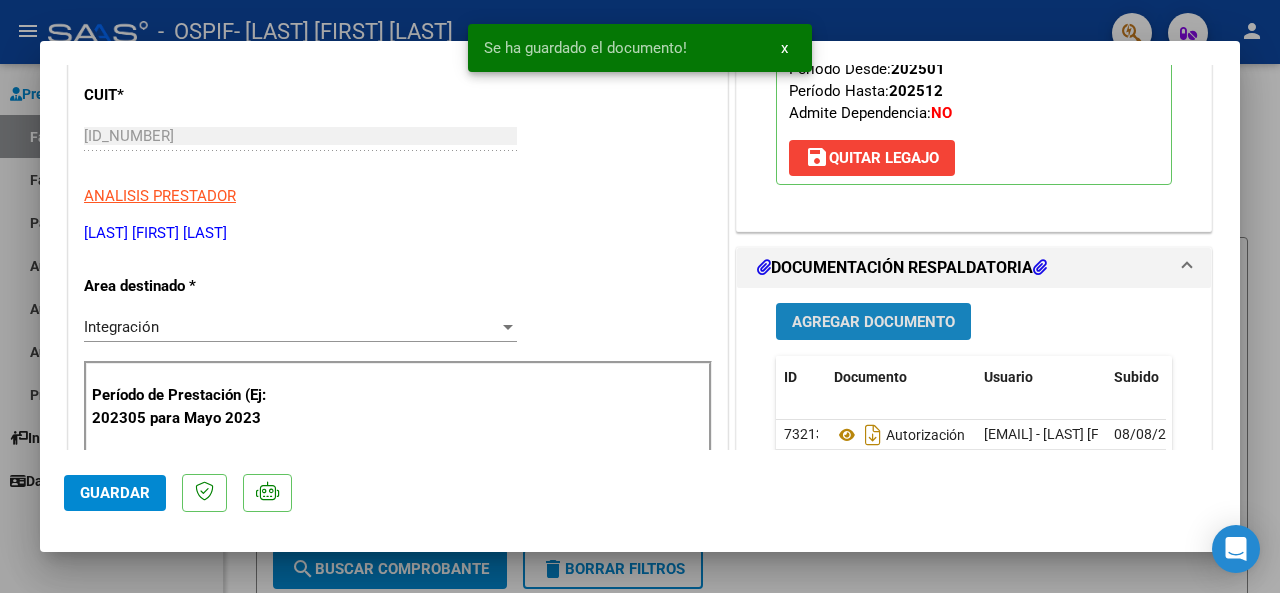click on "Agregar Documento" at bounding box center (873, 321) 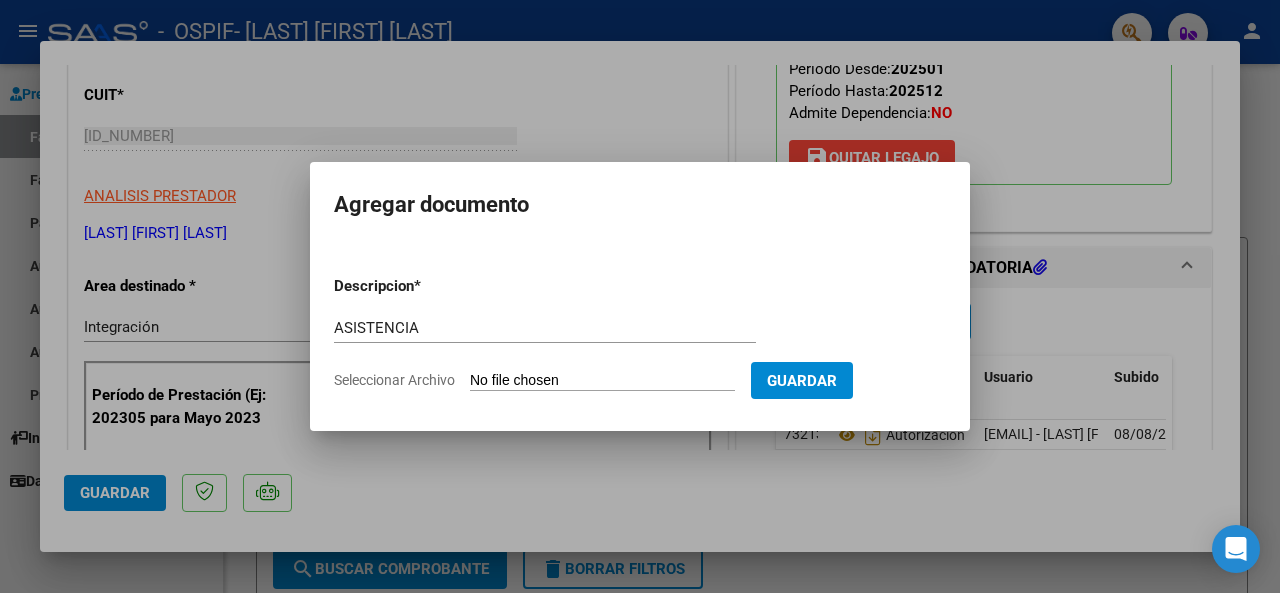 click on "Seleccionar Archivo" 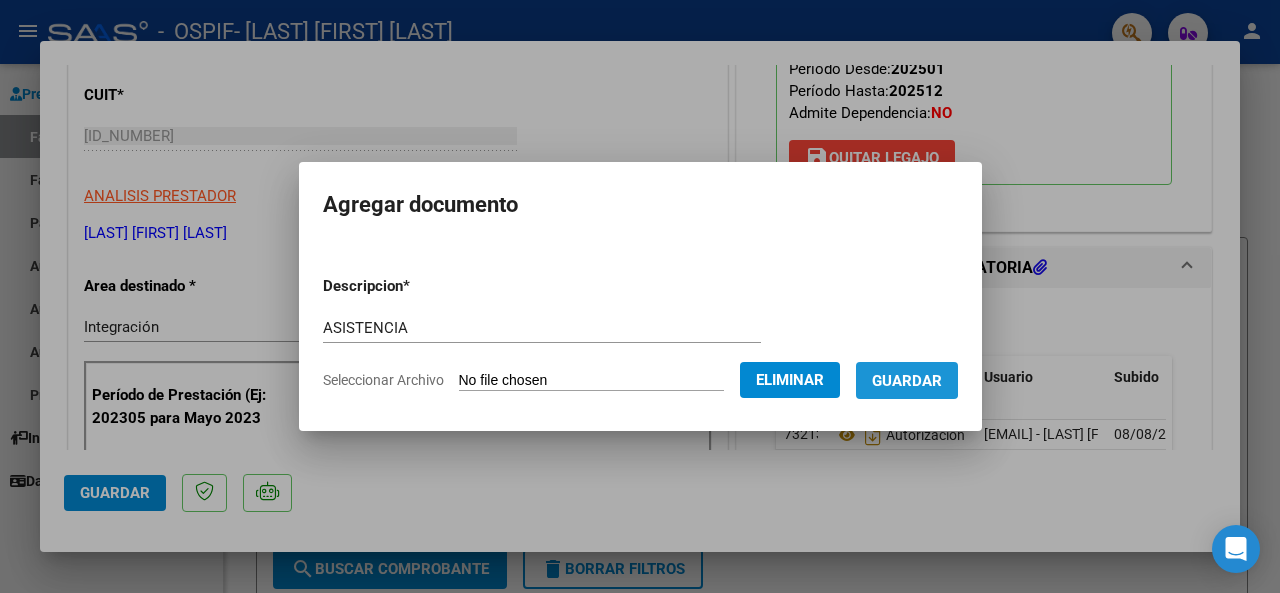 click on "Guardar" at bounding box center (907, 381) 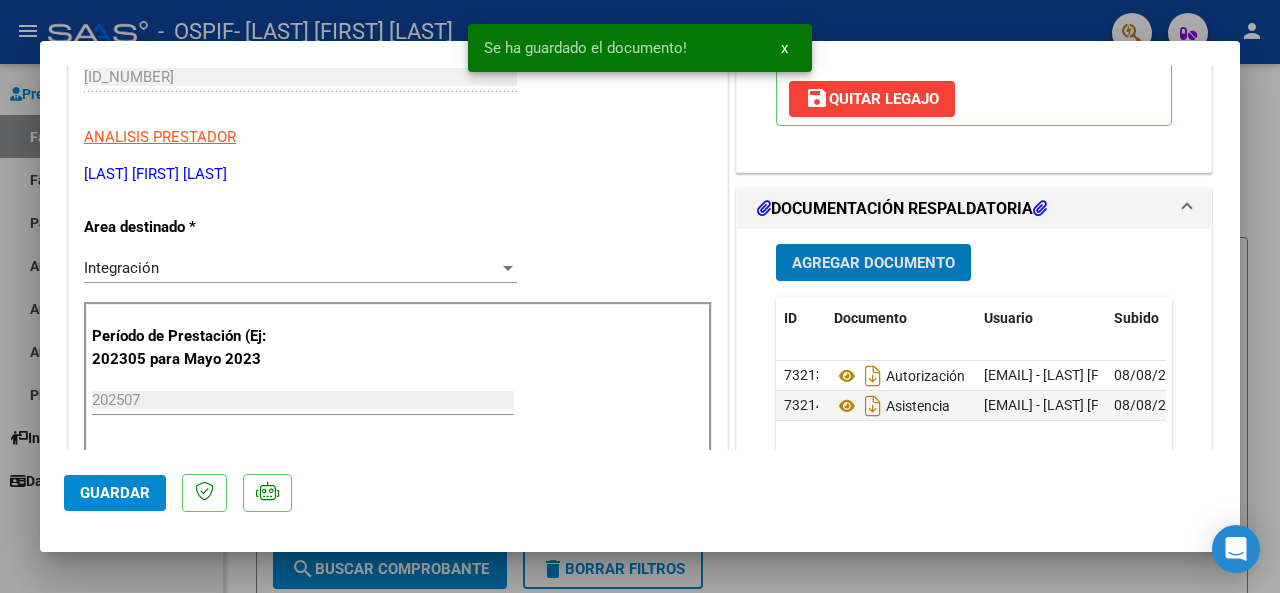 scroll, scrollTop: 500, scrollLeft: 0, axis: vertical 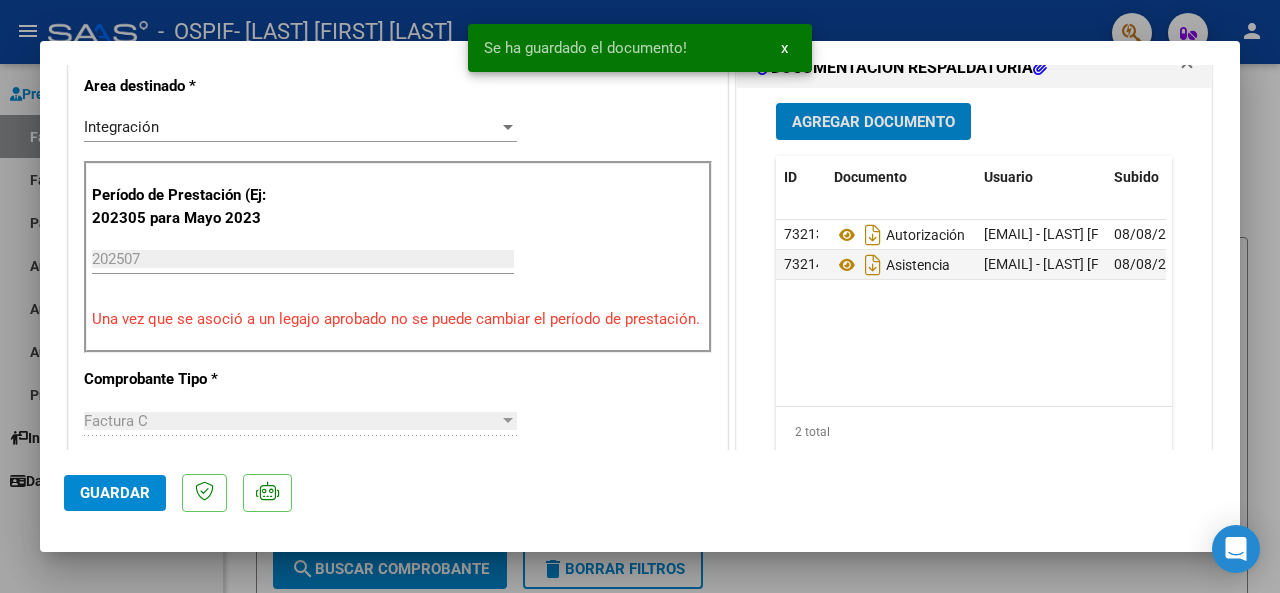 click at bounding box center [640, 296] 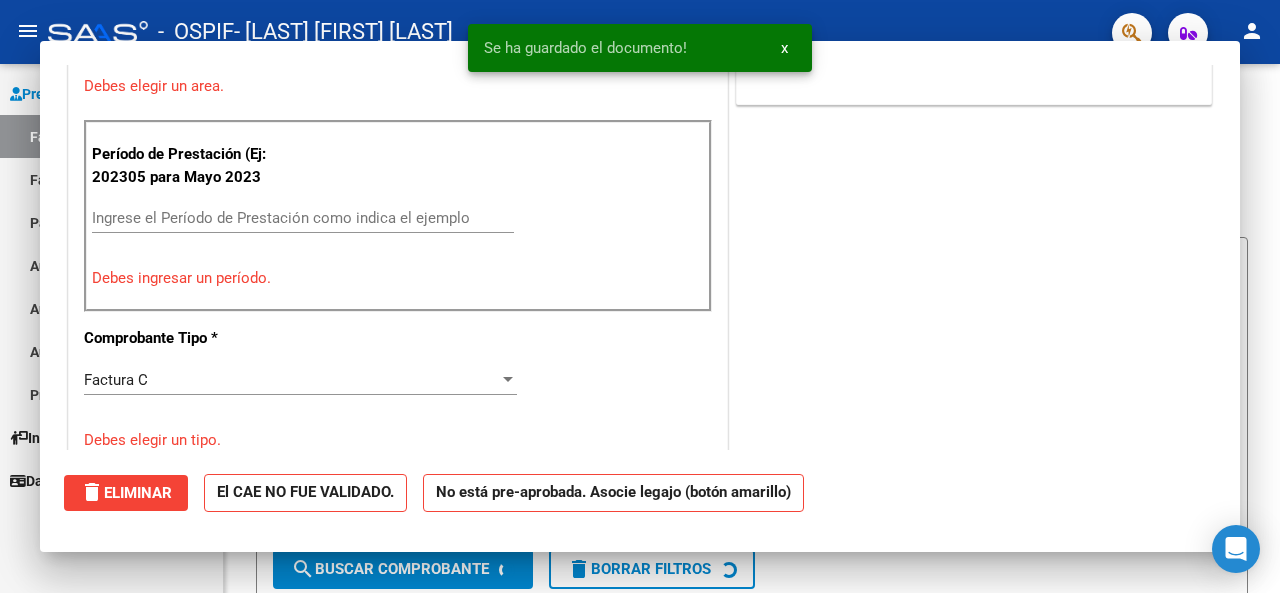 scroll, scrollTop: 460, scrollLeft: 0, axis: vertical 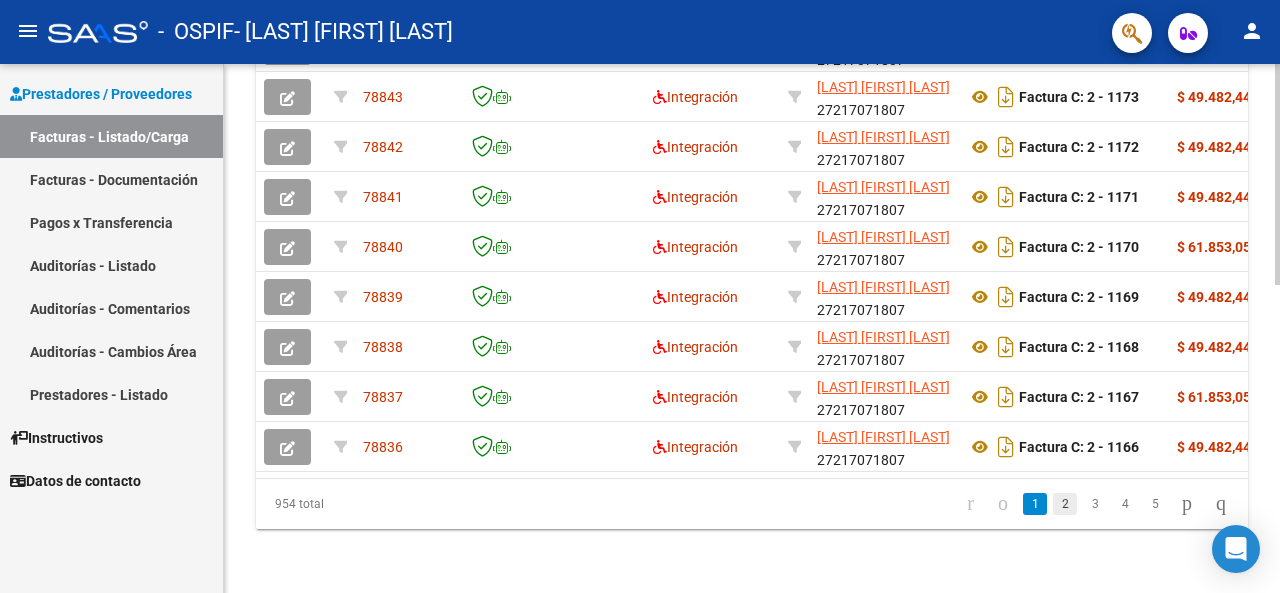 click on "2" 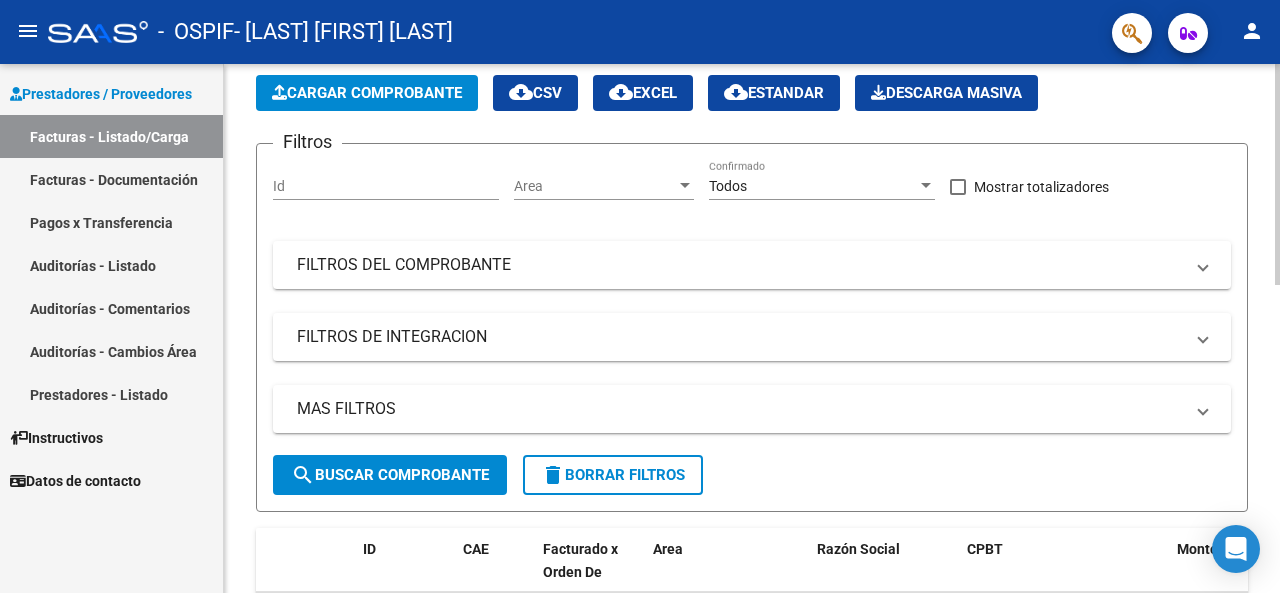 scroll, scrollTop: 0, scrollLeft: 0, axis: both 